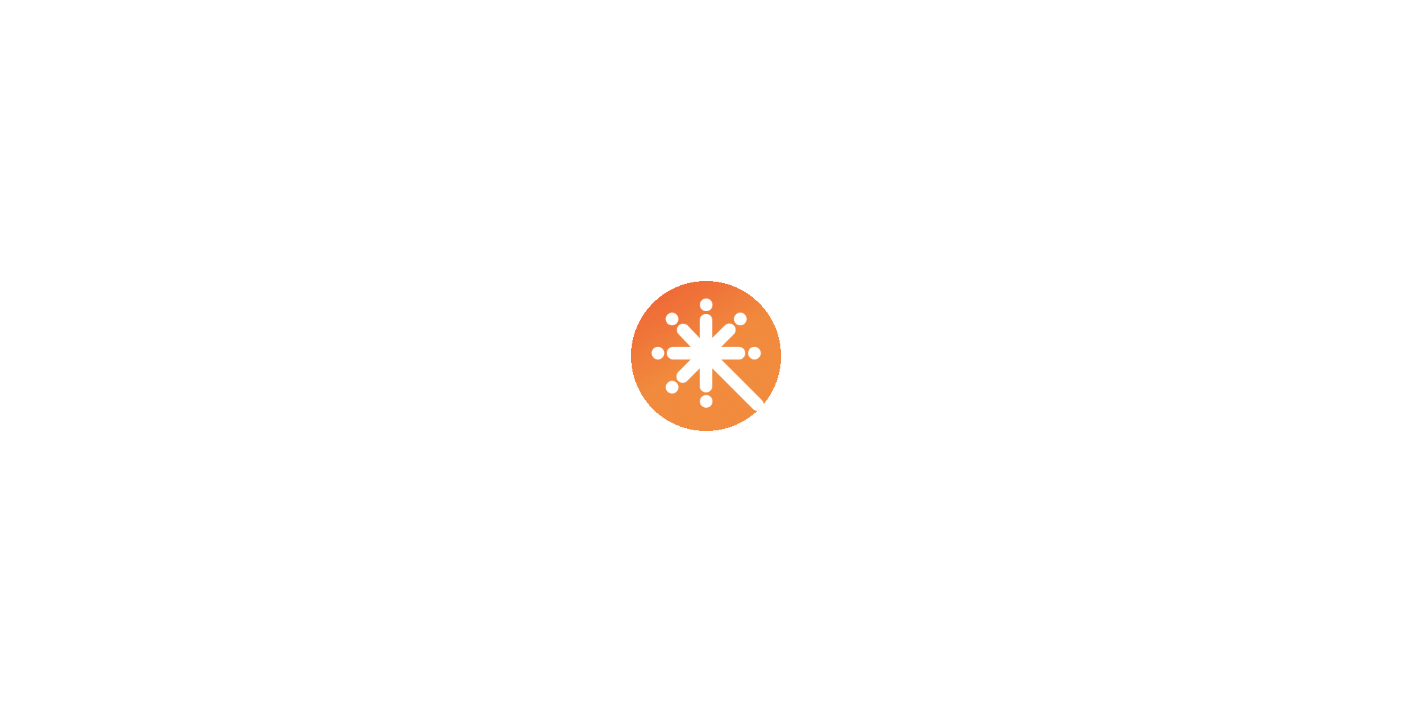 scroll, scrollTop: 0, scrollLeft: 0, axis: both 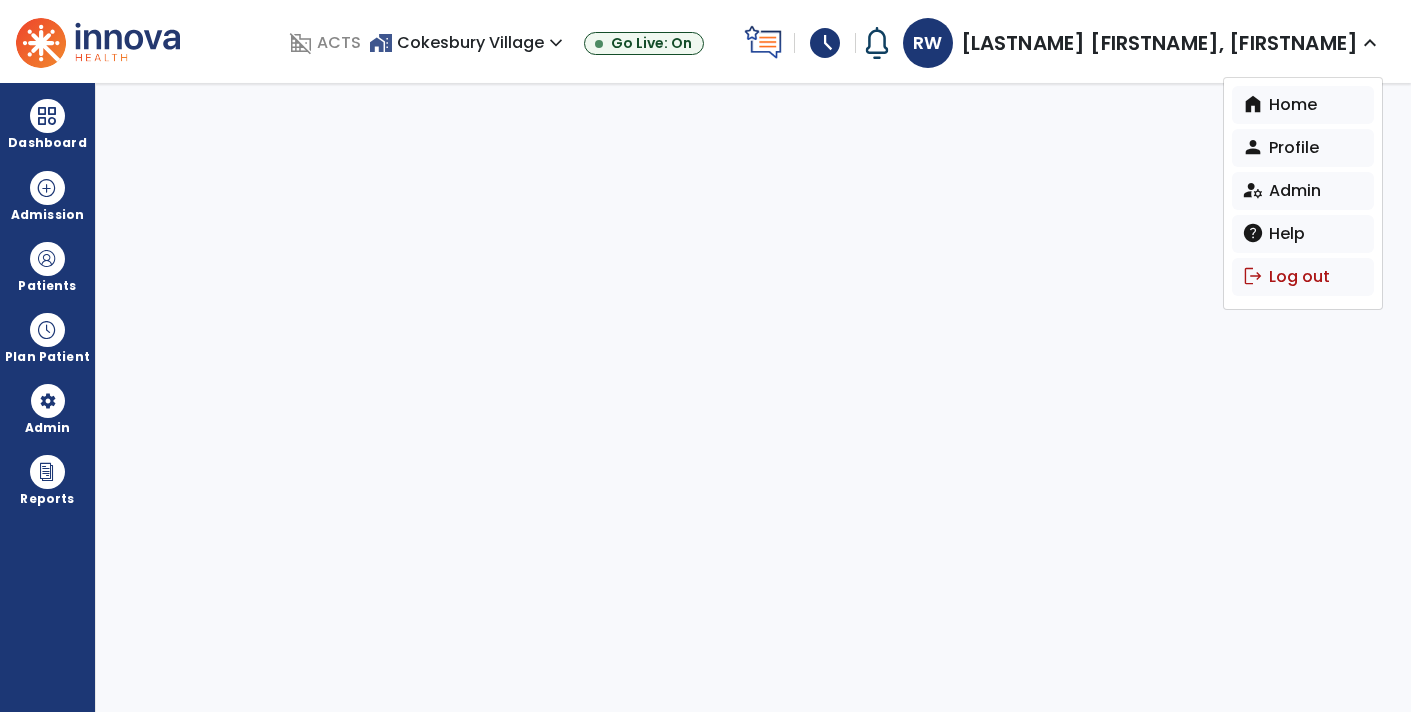 select on "****" 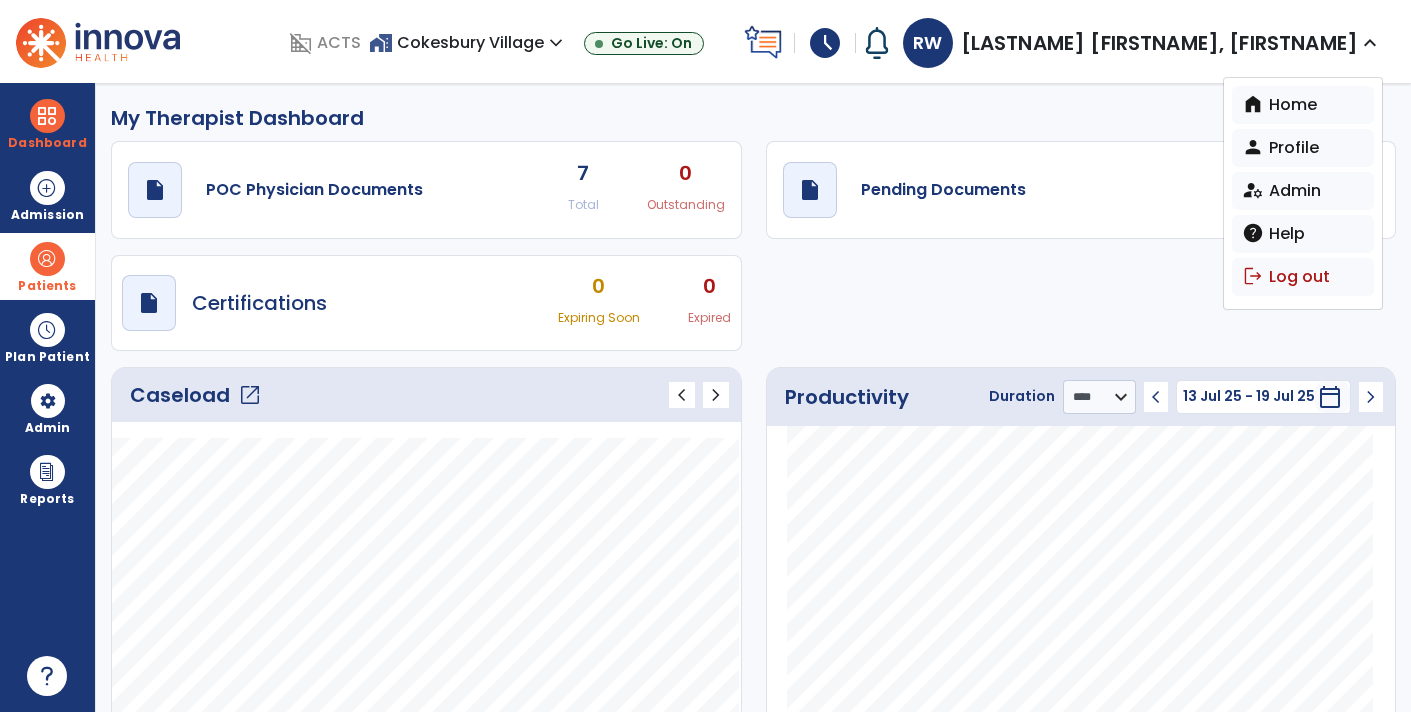 click on "Patients" at bounding box center [47, 286] 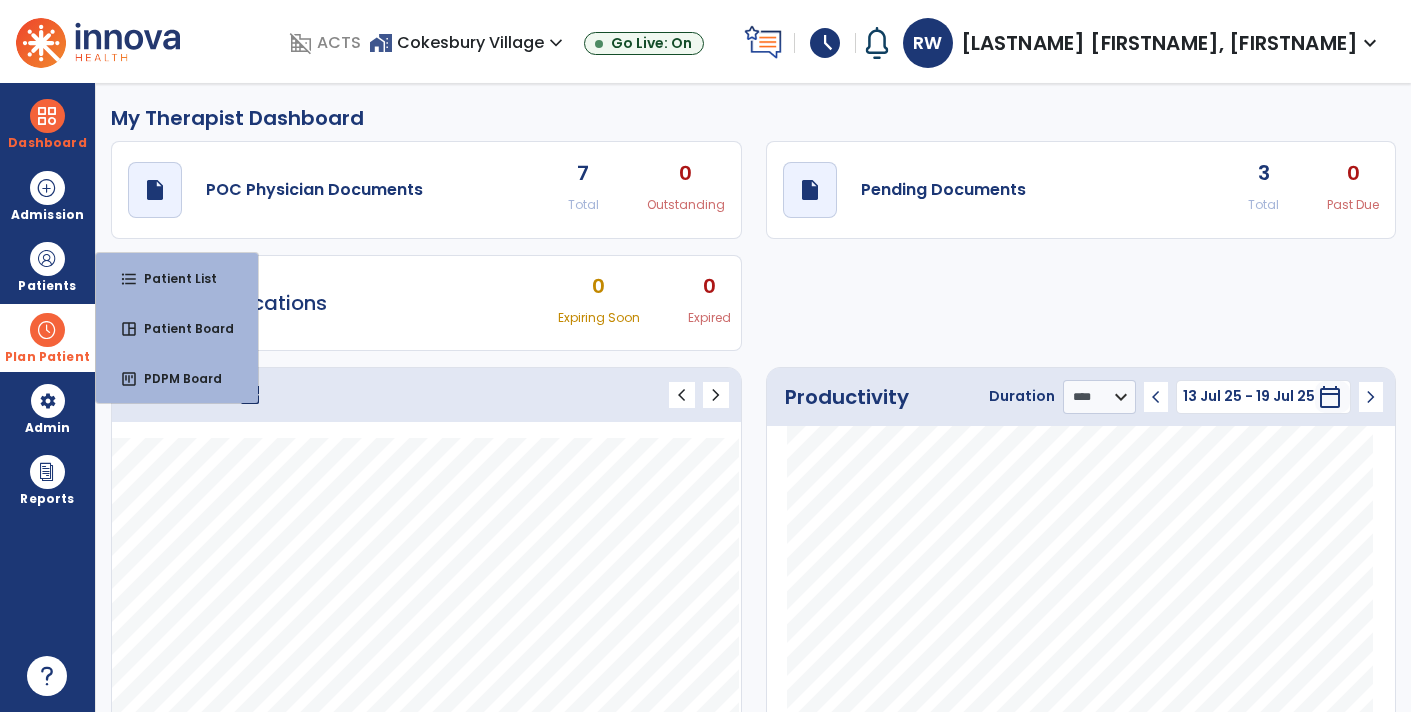 click at bounding box center [47, 330] 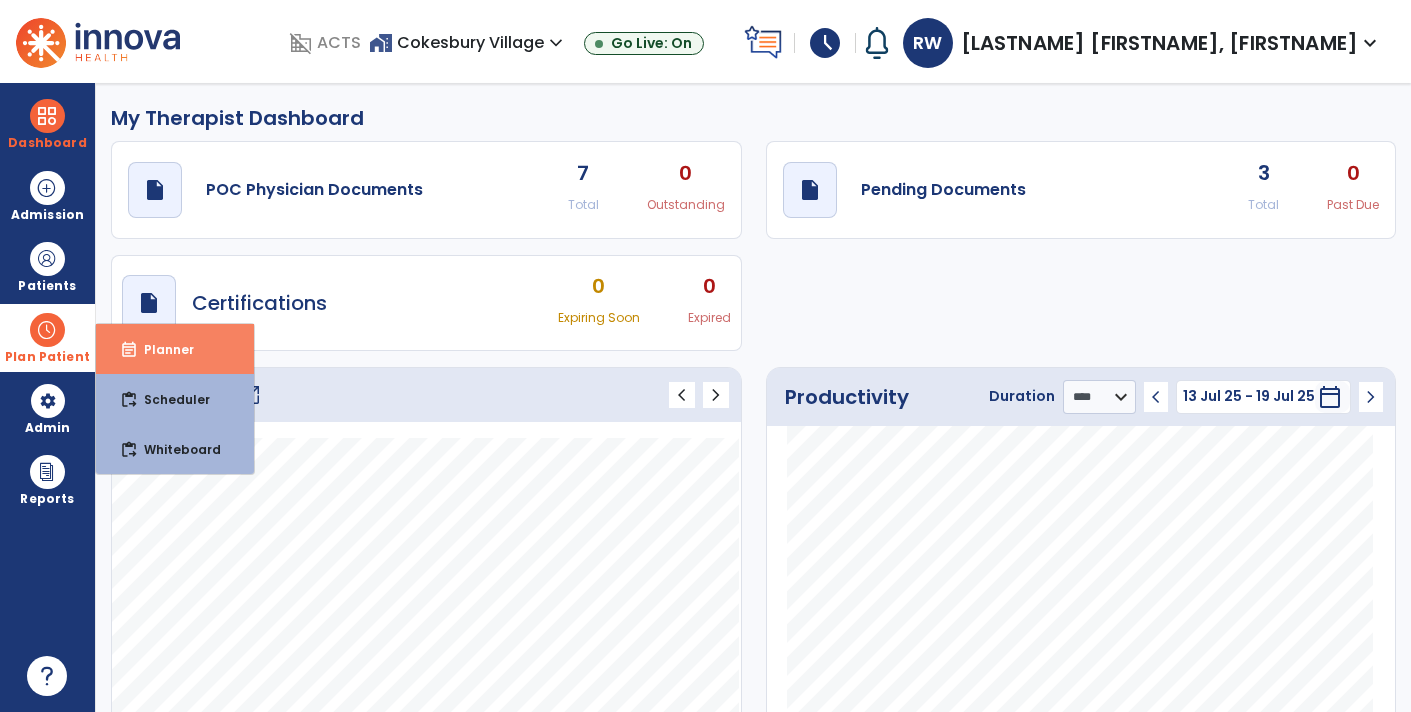 click on "Planner" at bounding box center (161, 349) 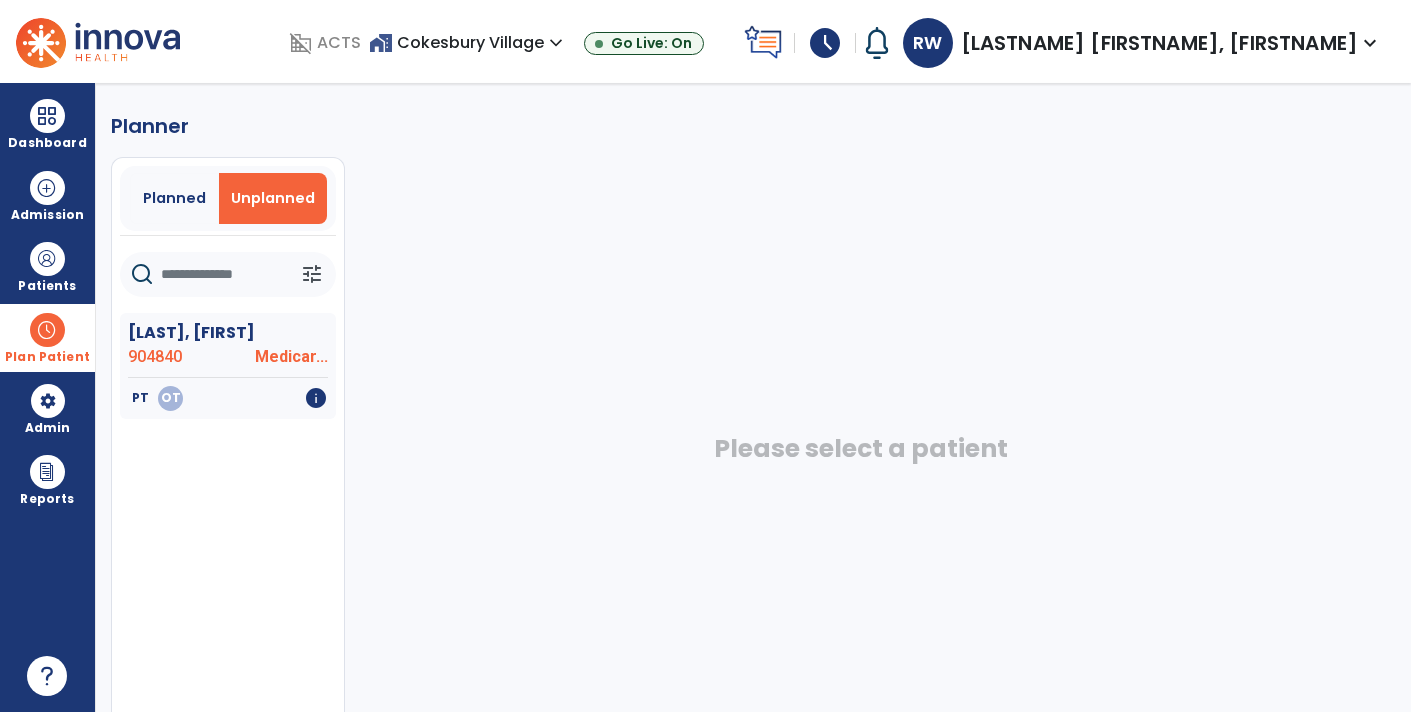 click 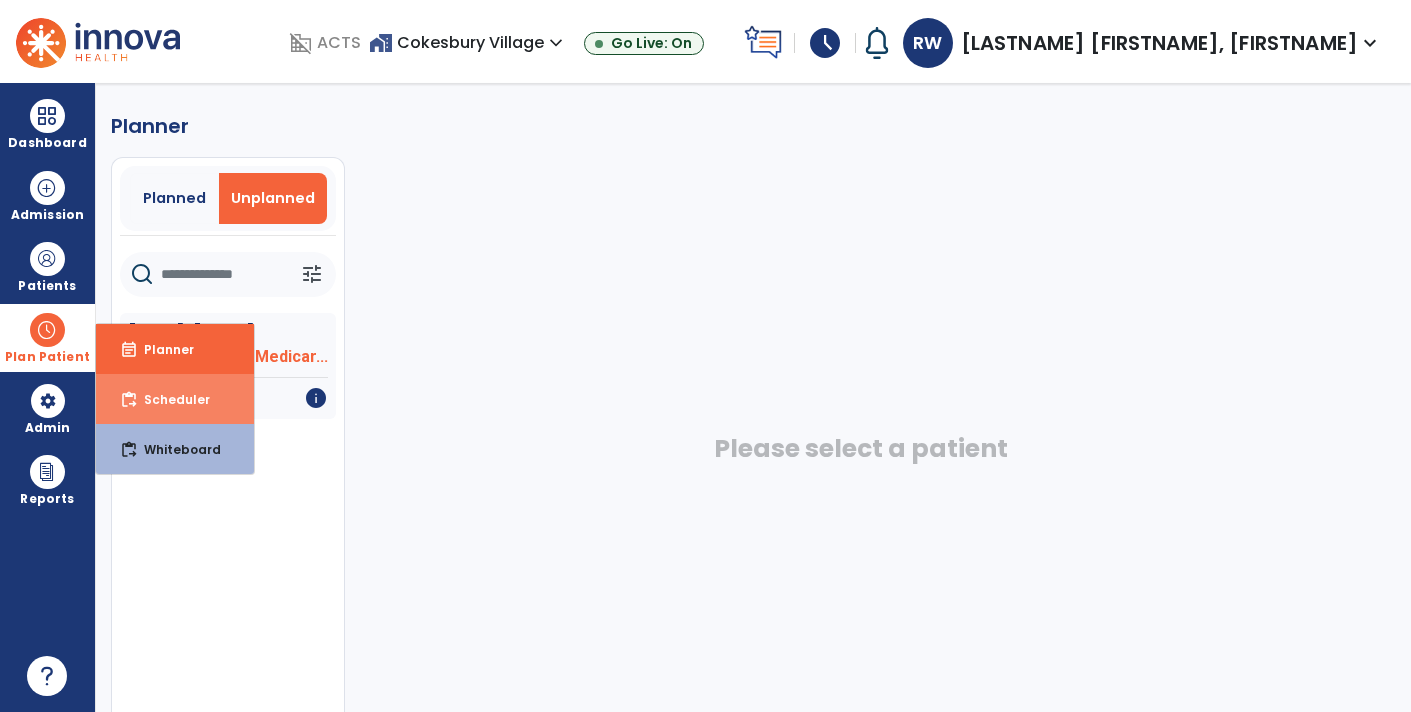 click on "Scheduler" at bounding box center [169, 399] 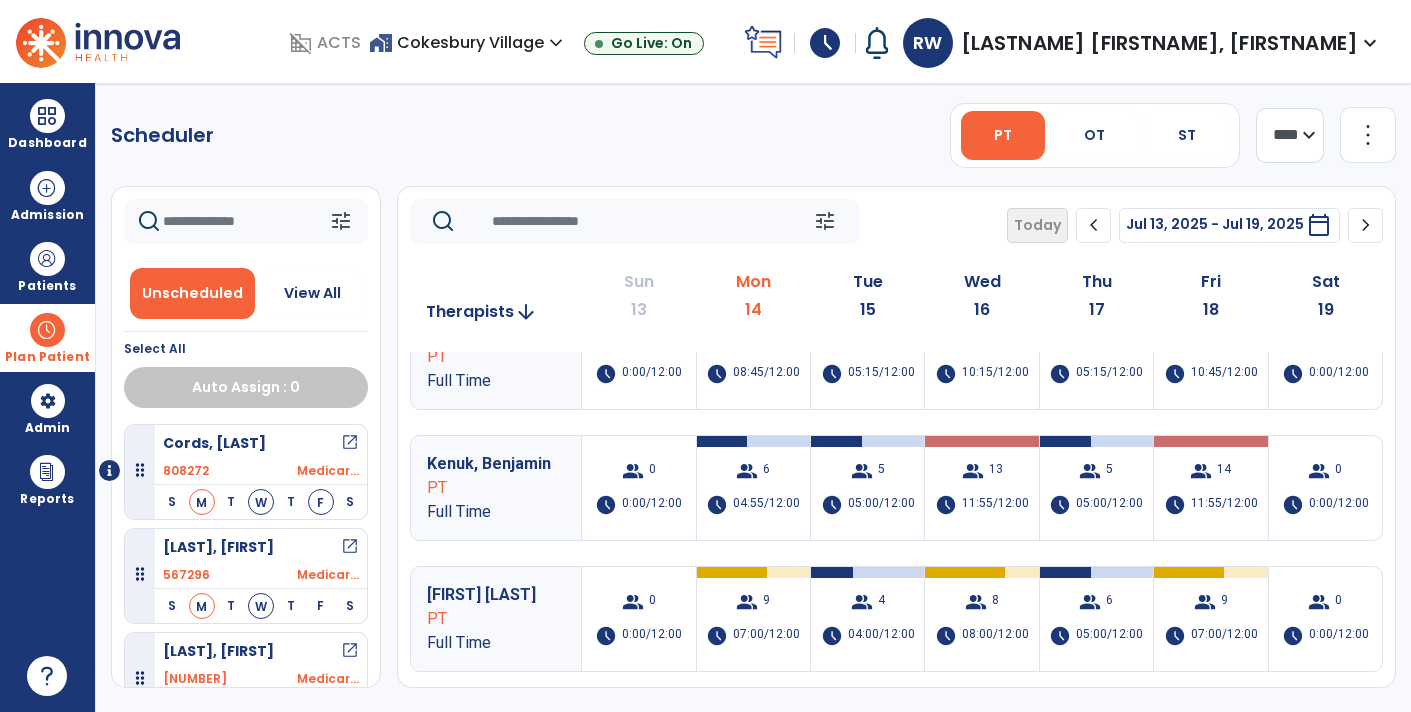 scroll, scrollTop: 51, scrollLeft: 0, axis: vertical 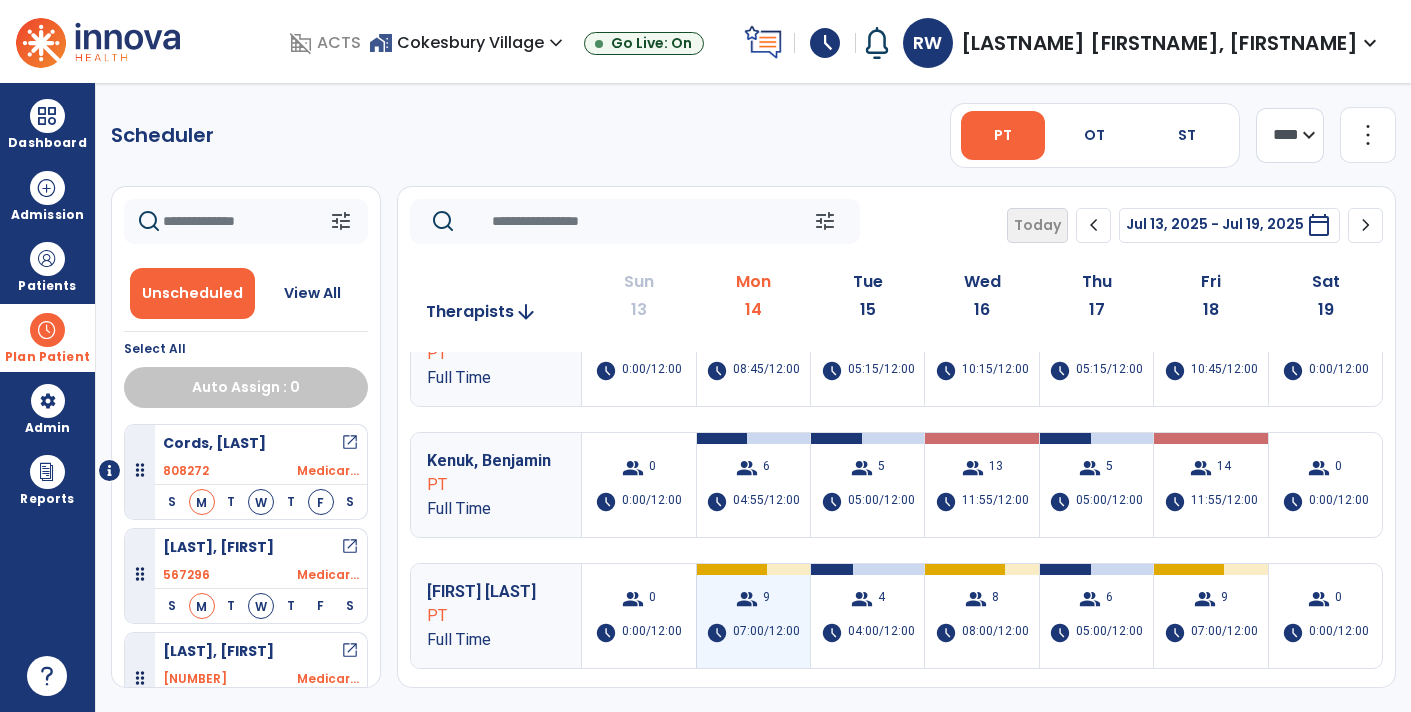 click on "07:00/12:00" at bounding box center (766, 633) 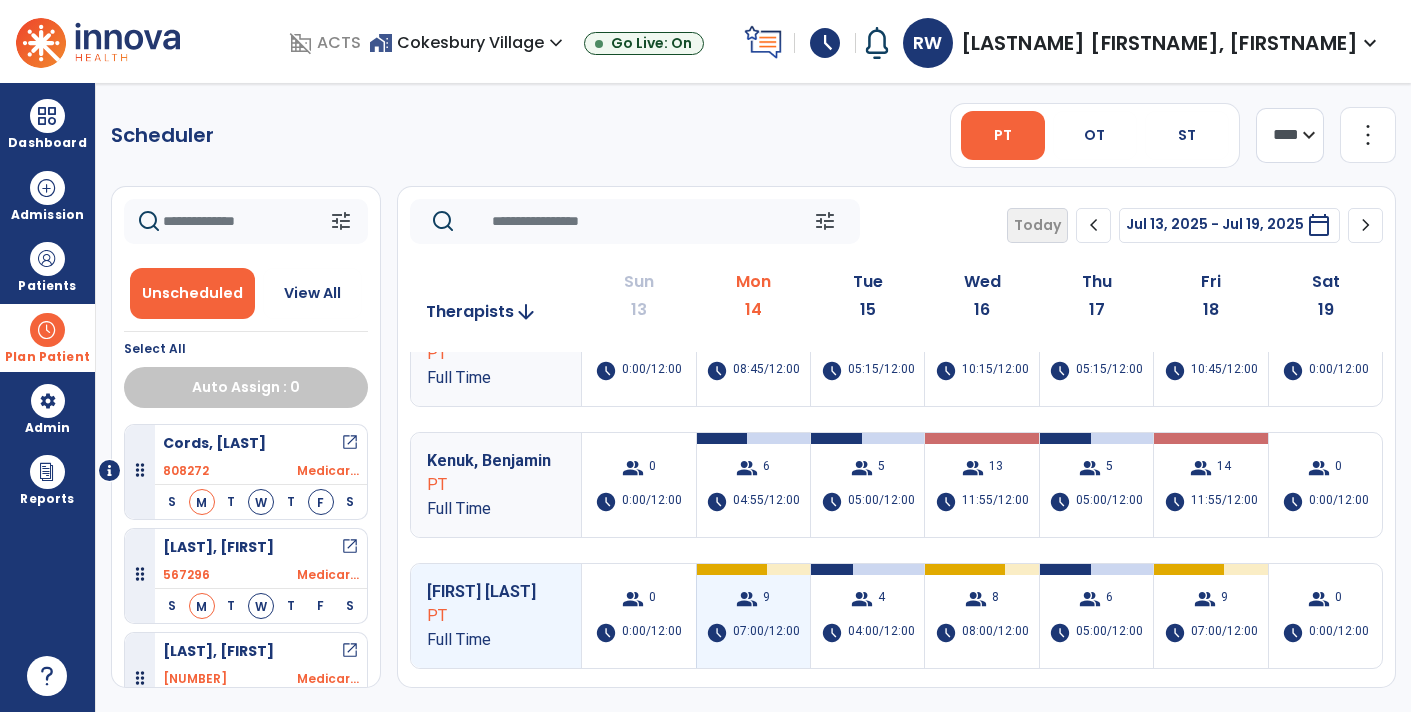 click on "07:00/12:00" at bounding box center [766, 633] 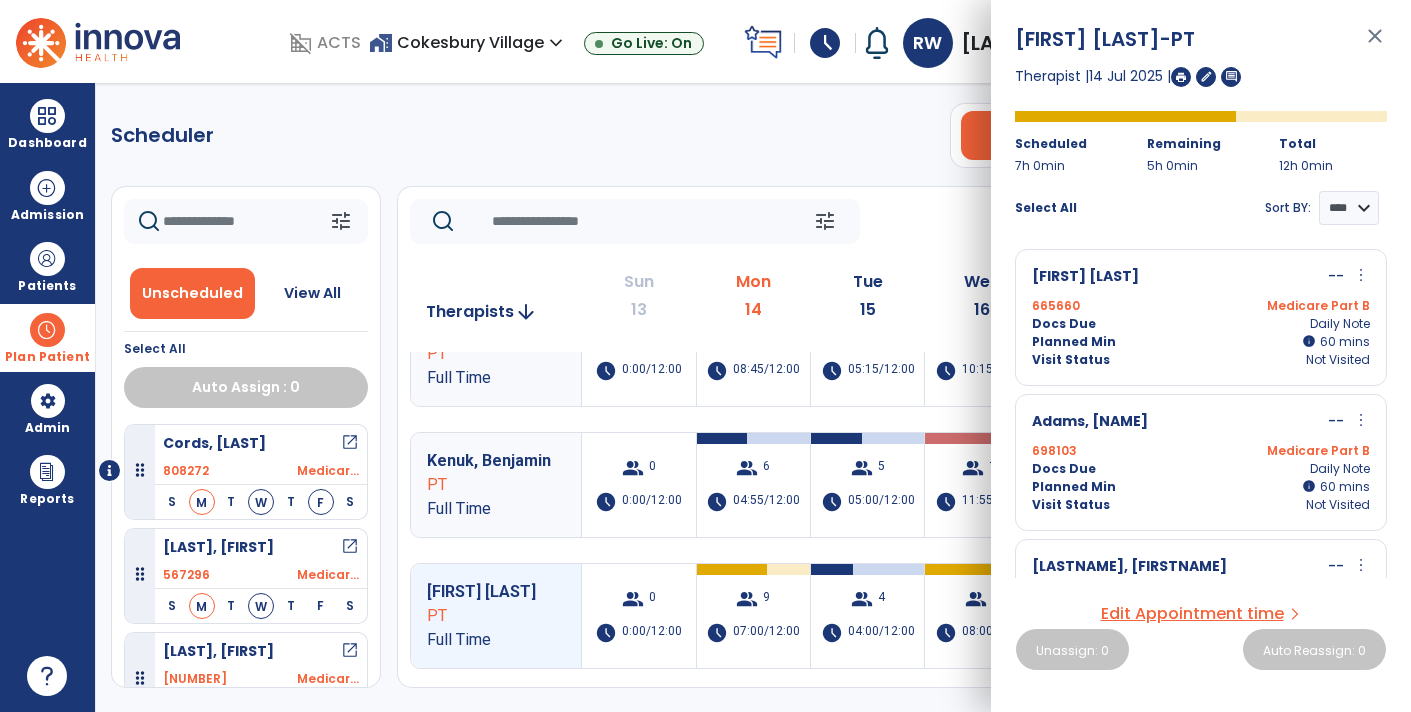 click on "Docs Due Daily Note" at bounding box center [1201, 469] 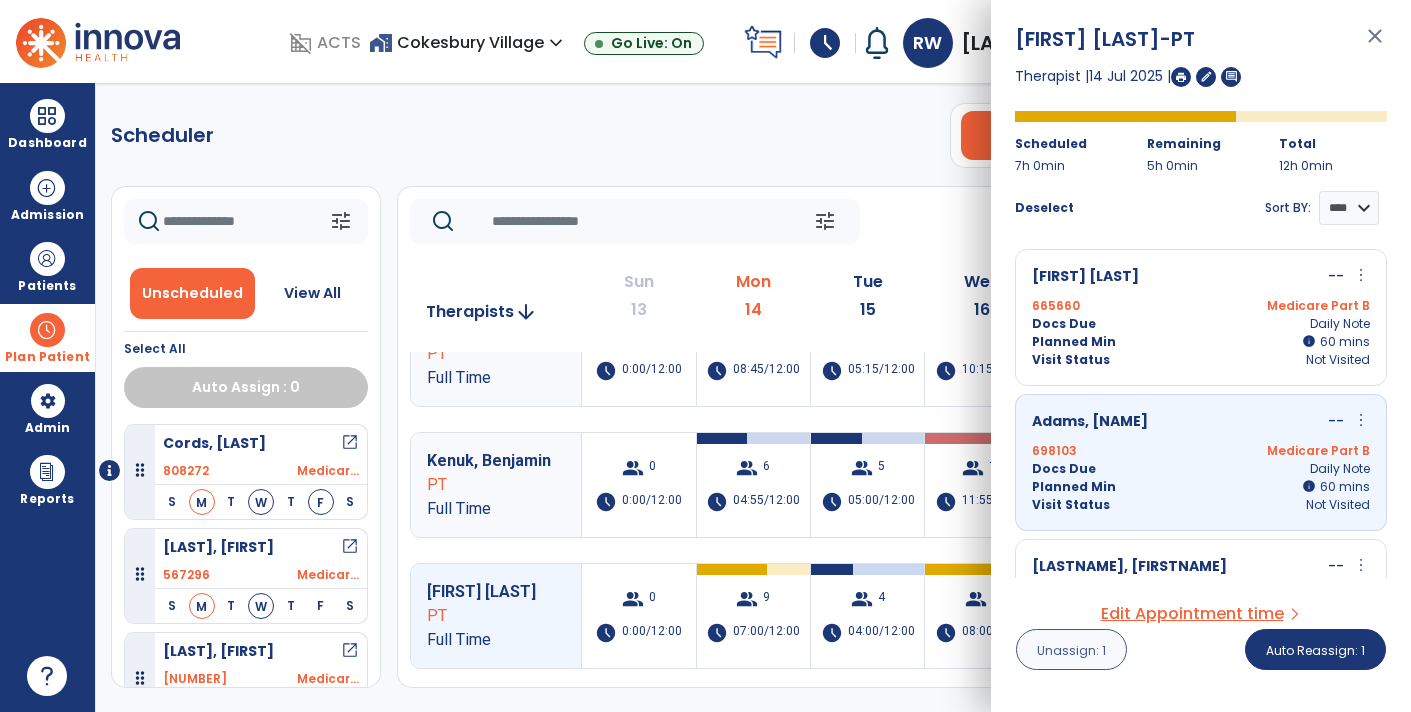 click on "Unassign: 1" at bounding box center (1071, 650) 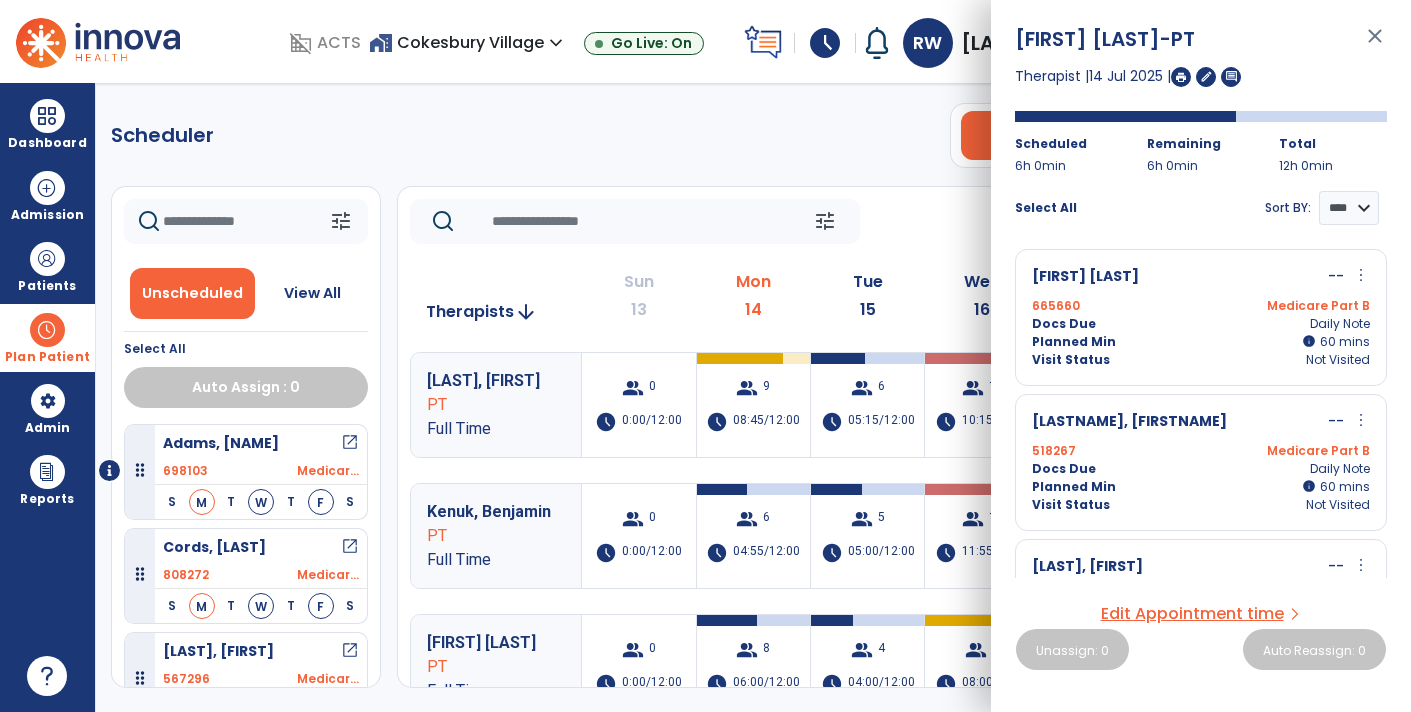 click on "close" at bounding box center [1375, 45] 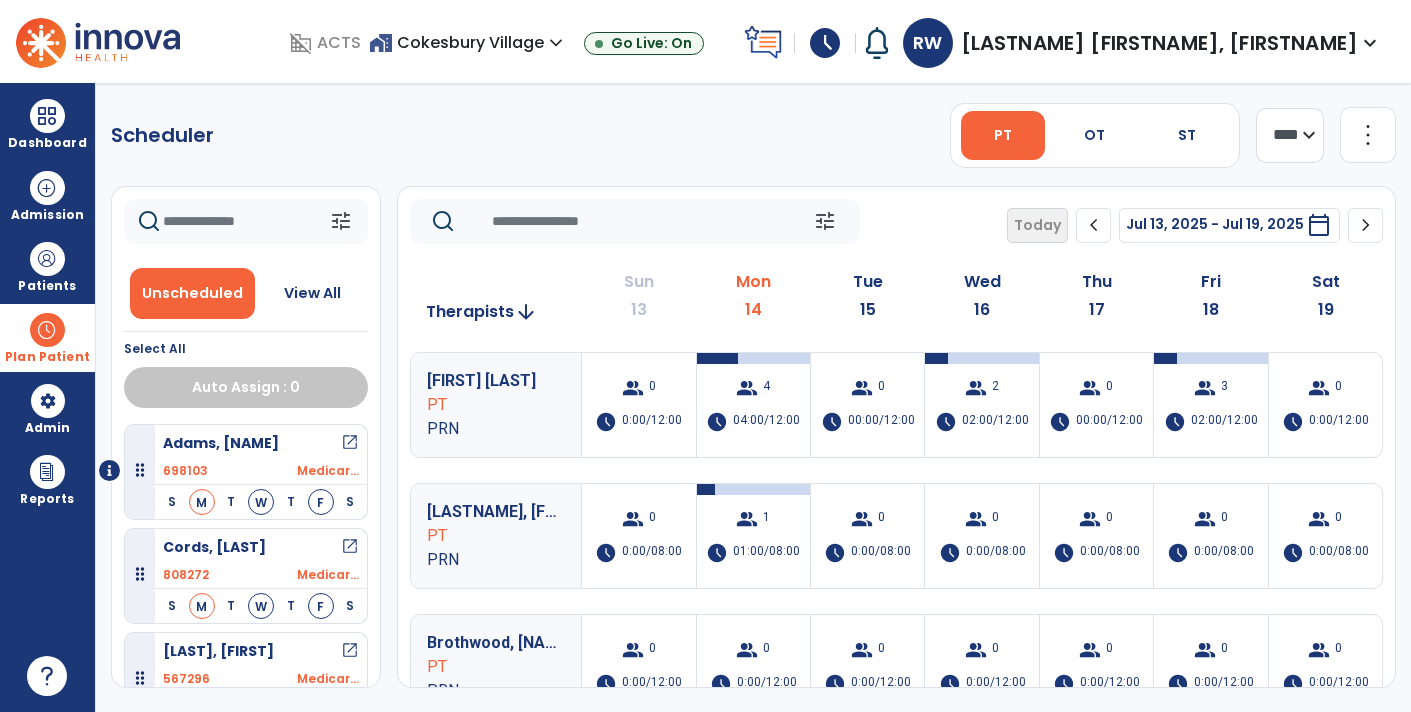 scroll, scrollTop: 400, scrollLeft: 0, axis: vertical 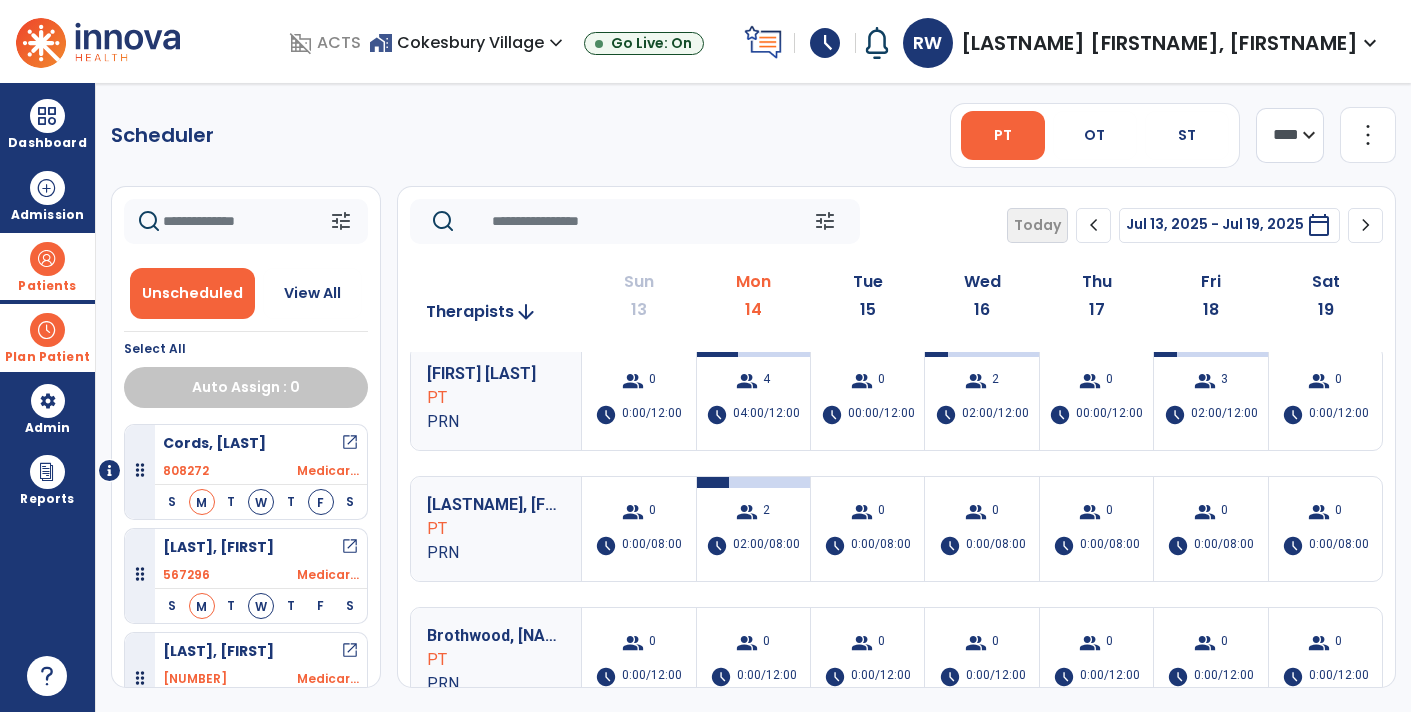 click on "Patients" at bounding box center [47, 266] 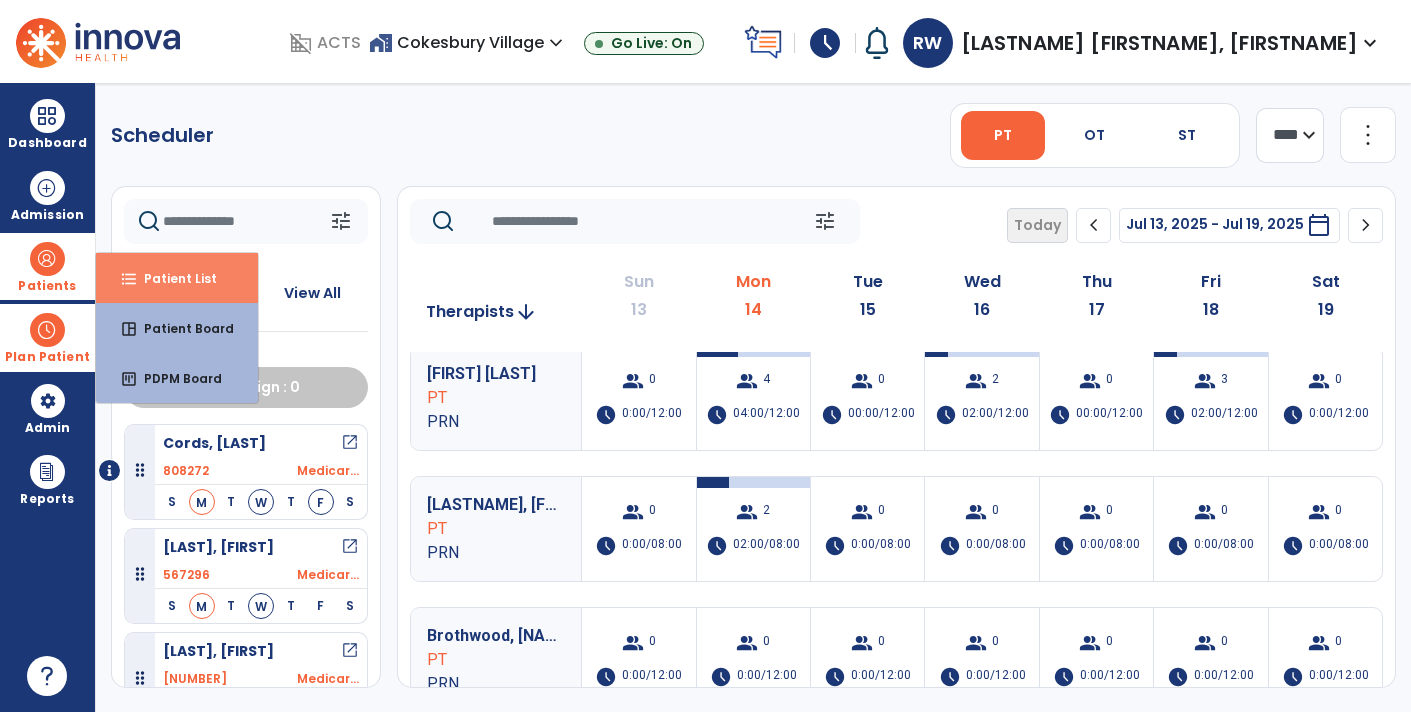 click on "Patient List" at bounding box center (172, 278) 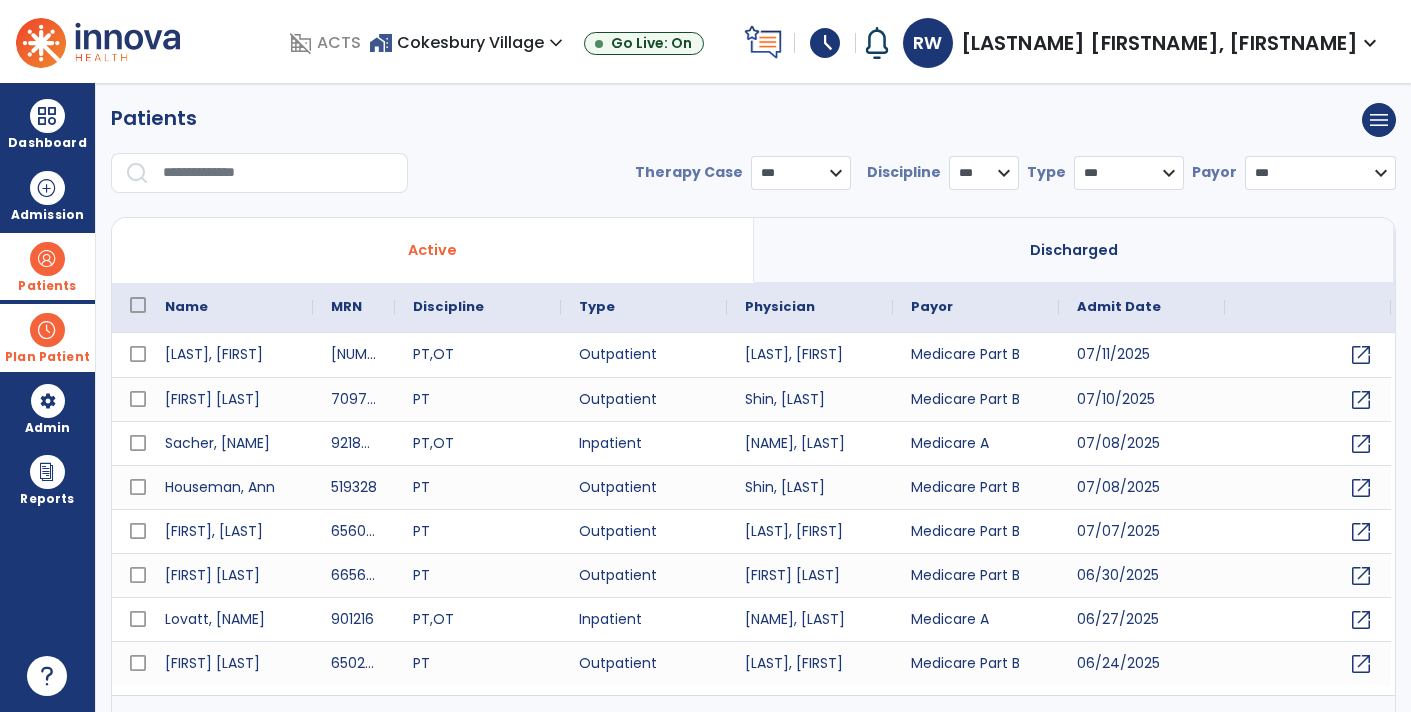 click at bounding box center (278, 173) 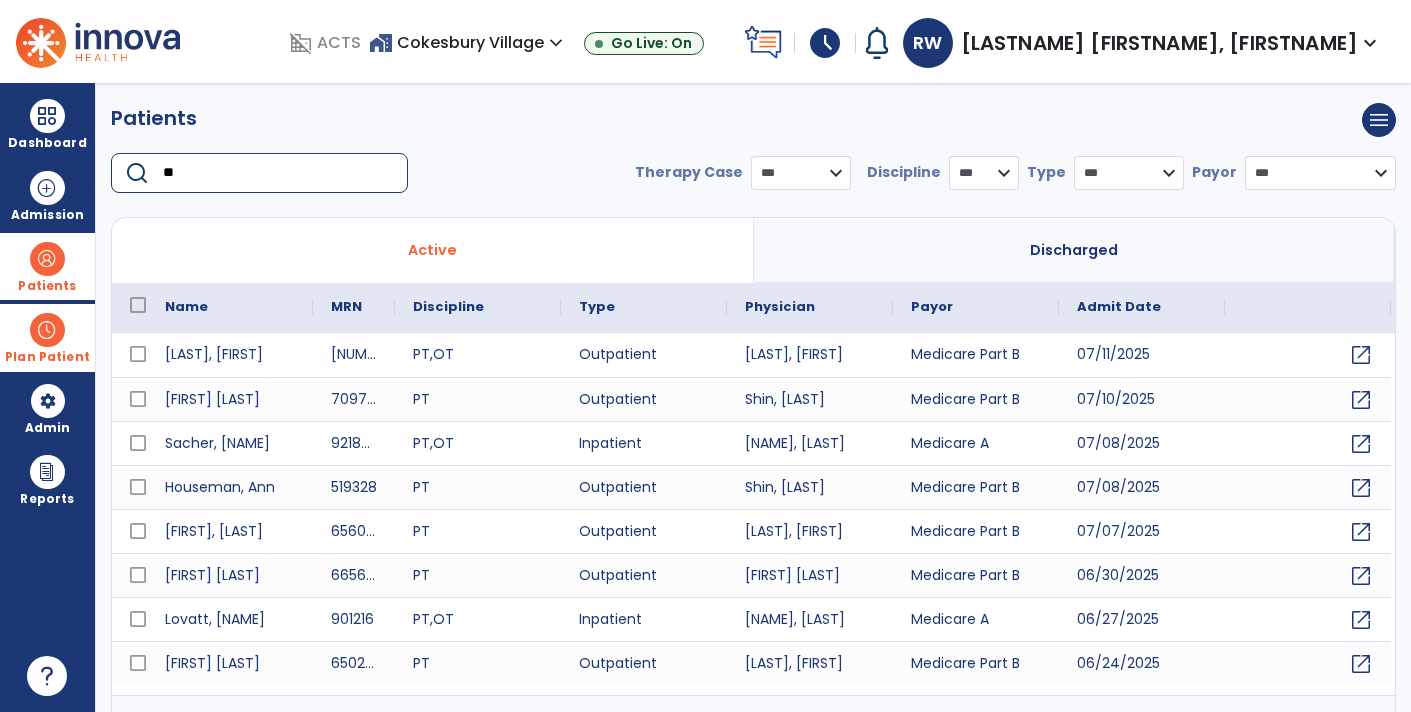 type on "*" 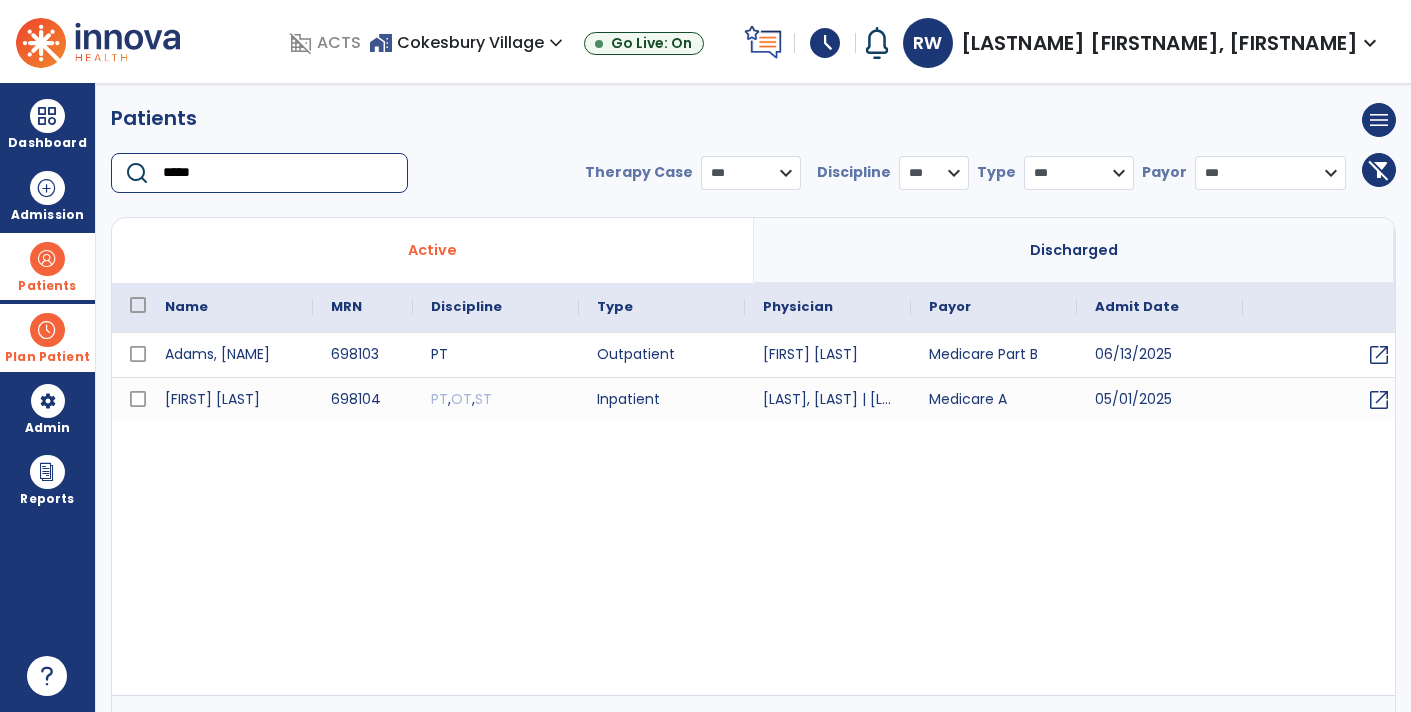 type on "*****" 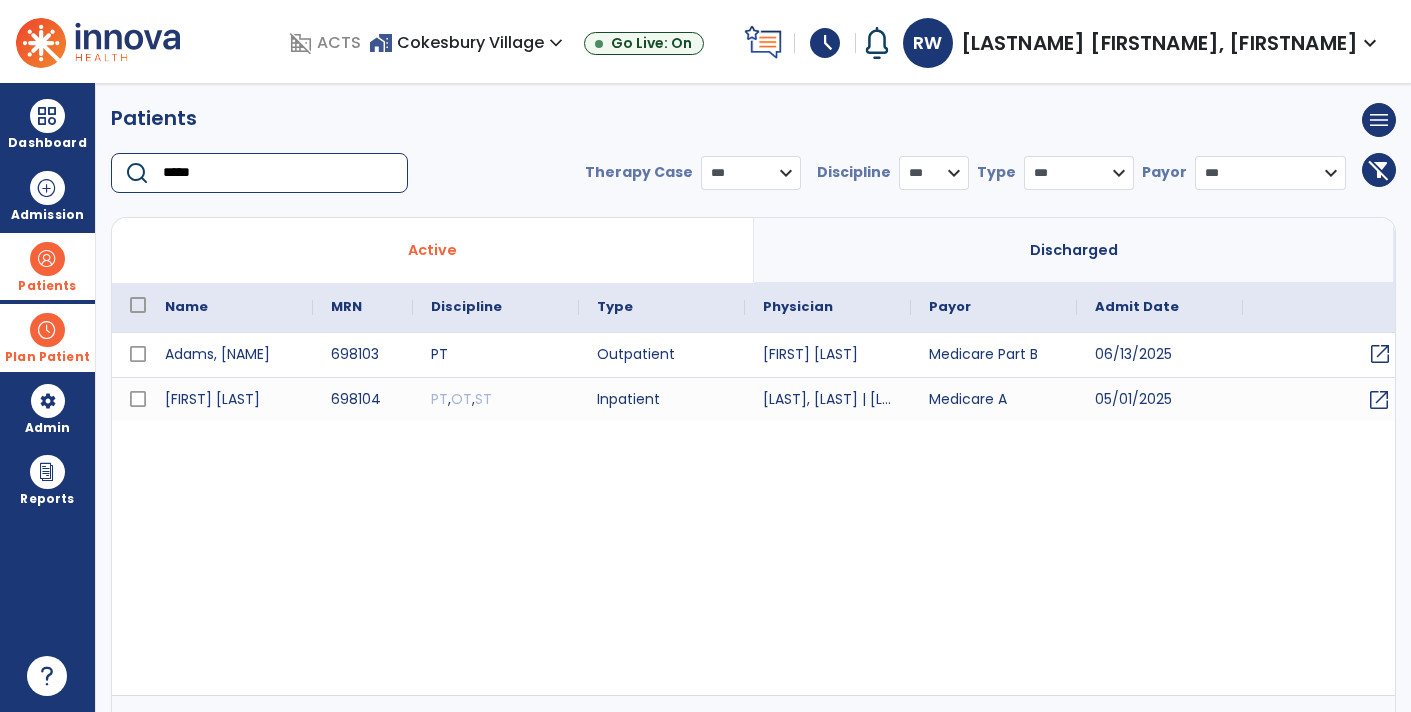 click on "open_in_new" at bounding box center [1380, 354] 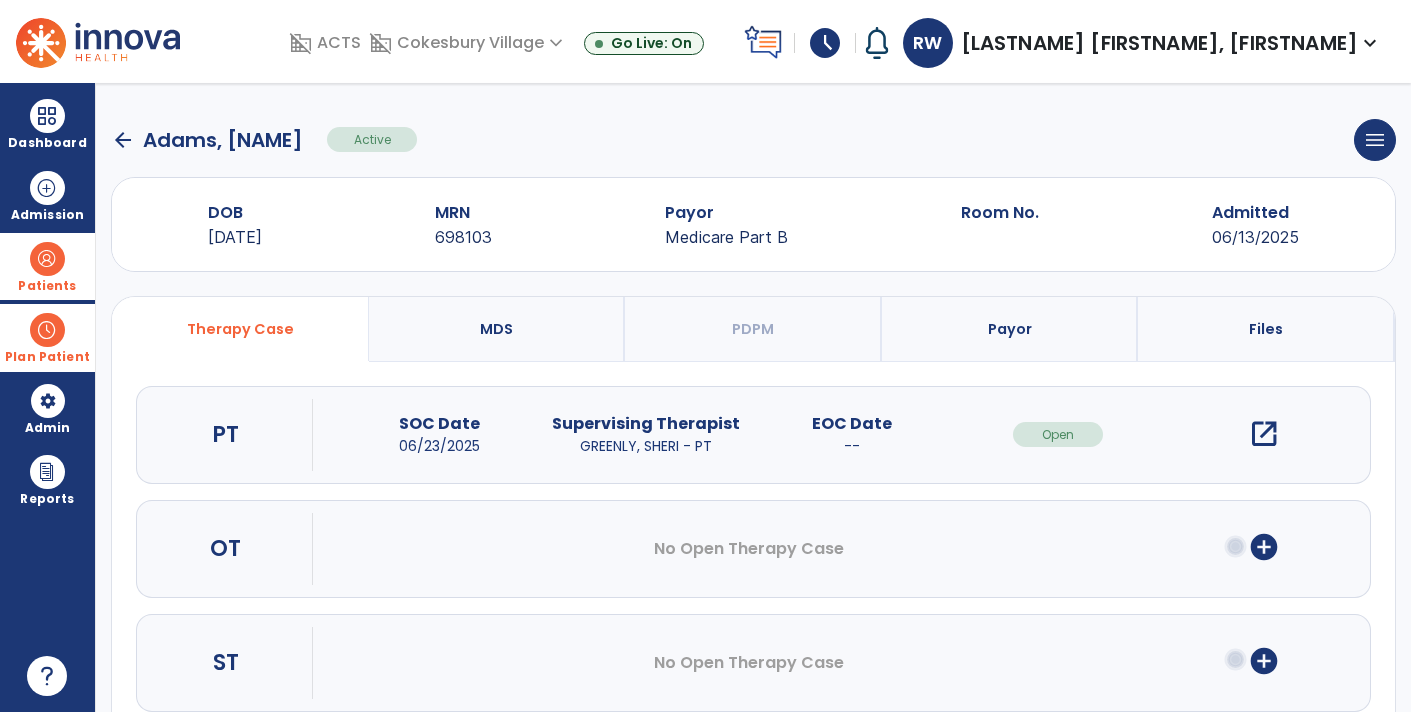 click on "open_in_new" at bounding box center (1264, 434) 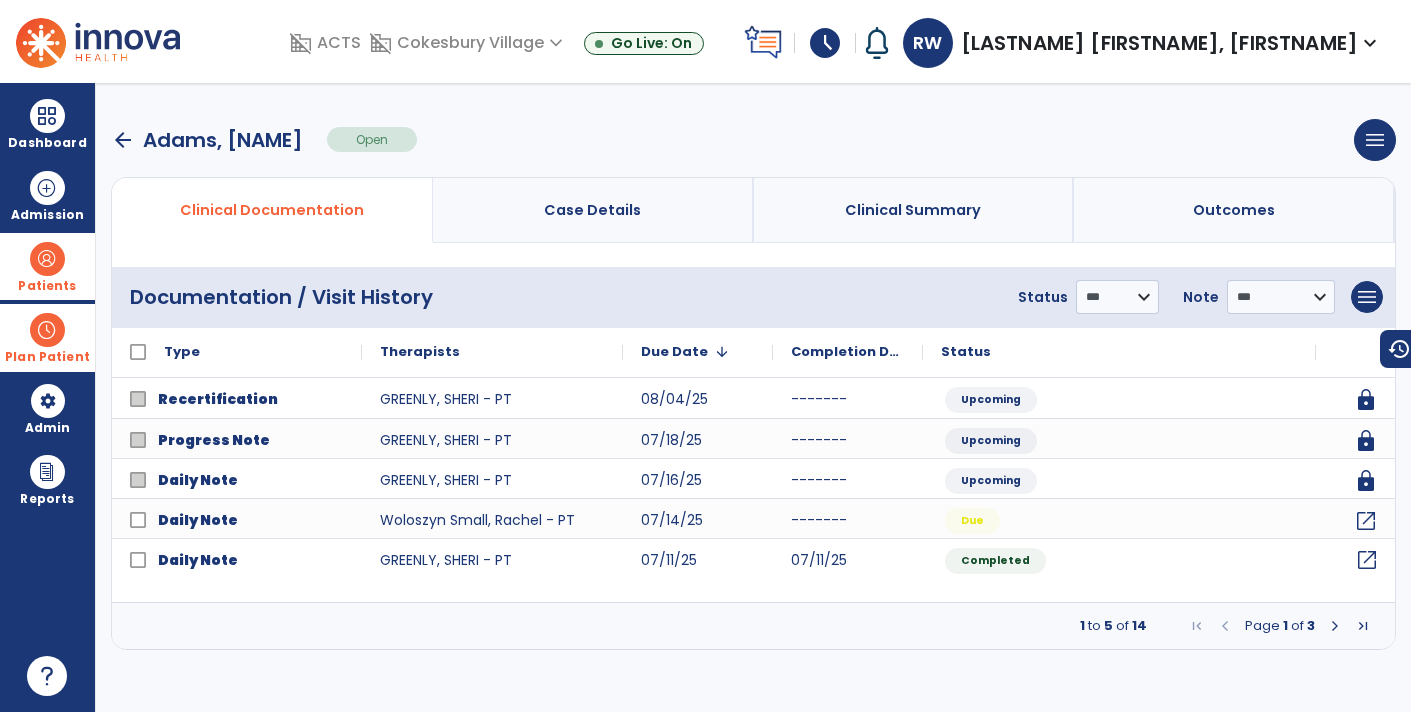 click on "open_in_new" 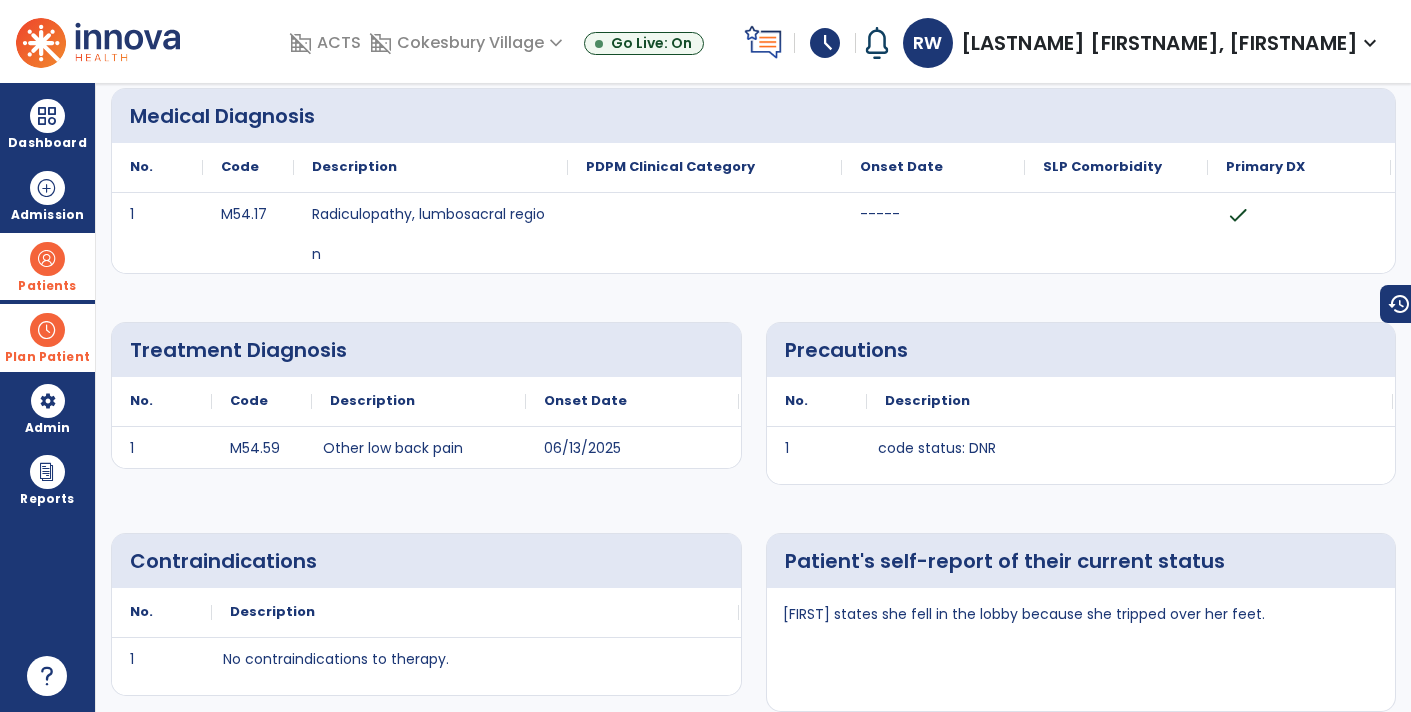 scroll, scrollTop: 0, scrollLeft: 0, axis: both 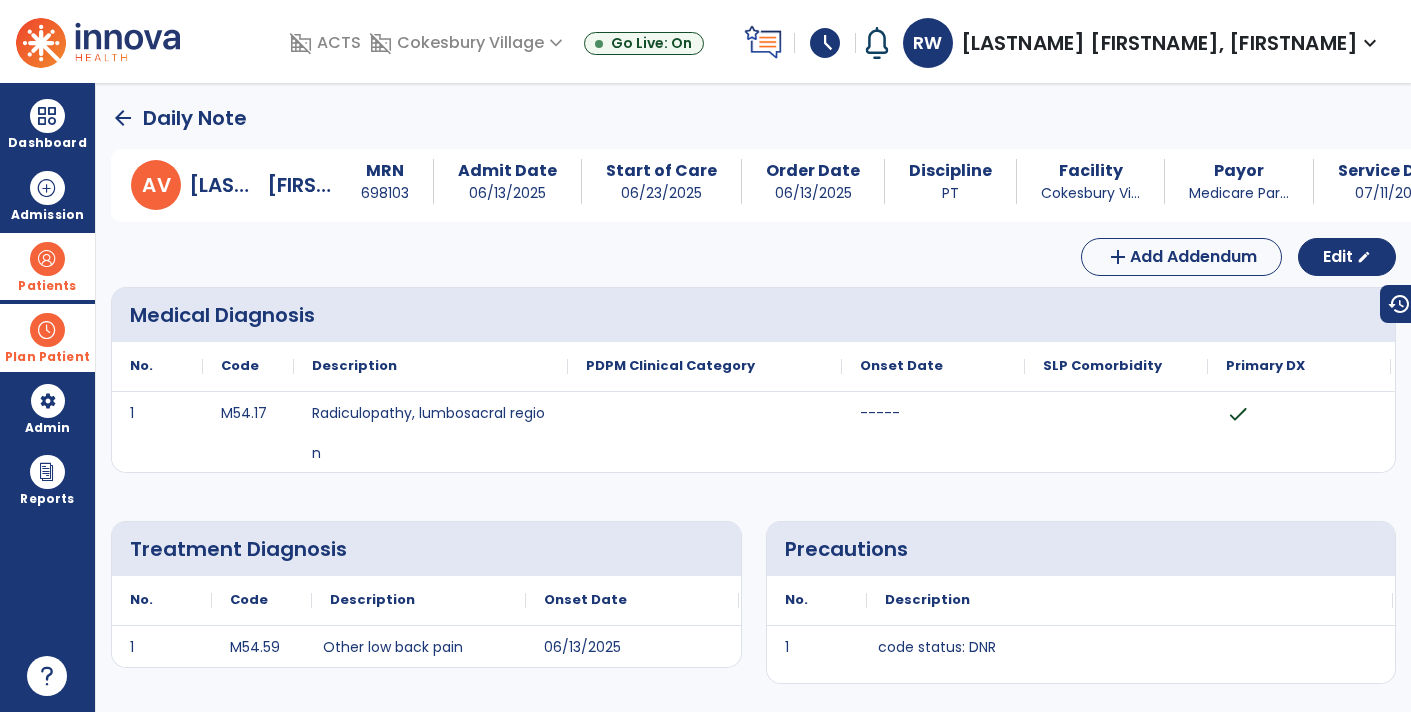 click on "arrow_back" 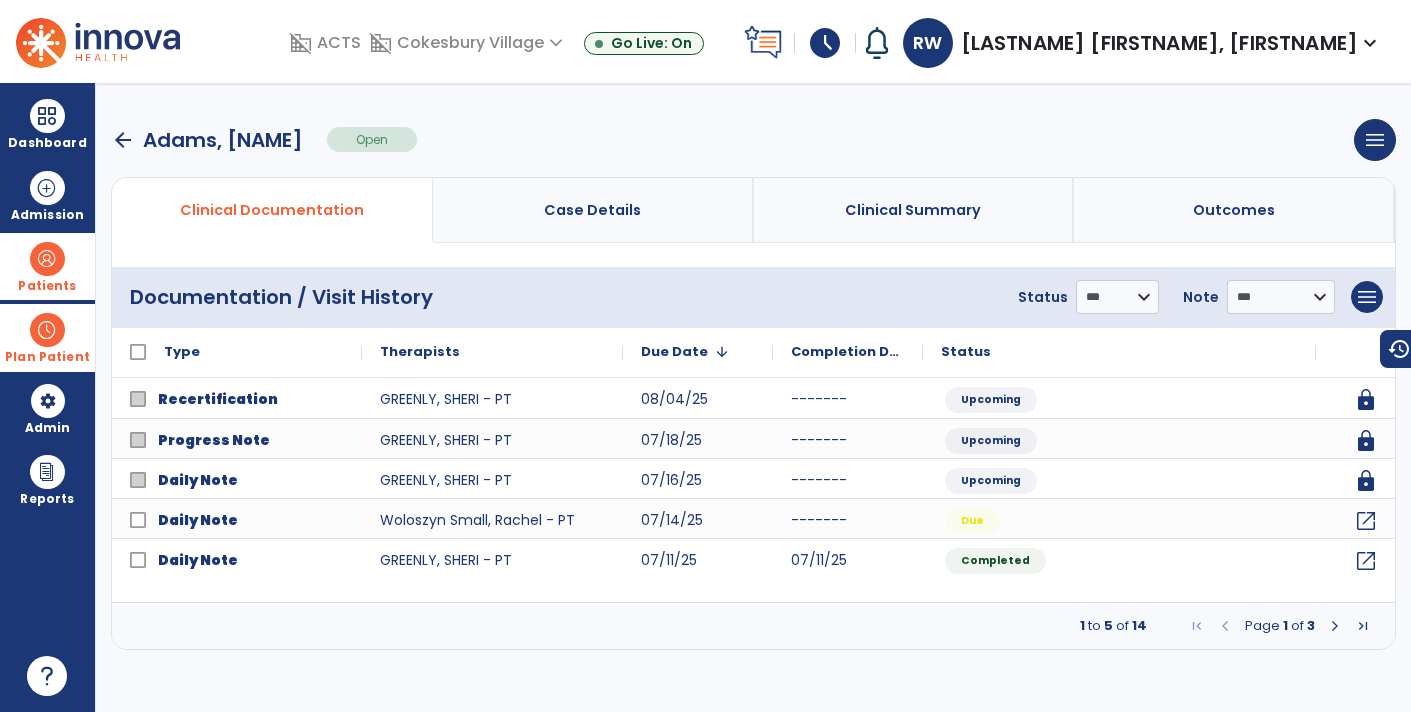 click at bounding box center (1335, 626) 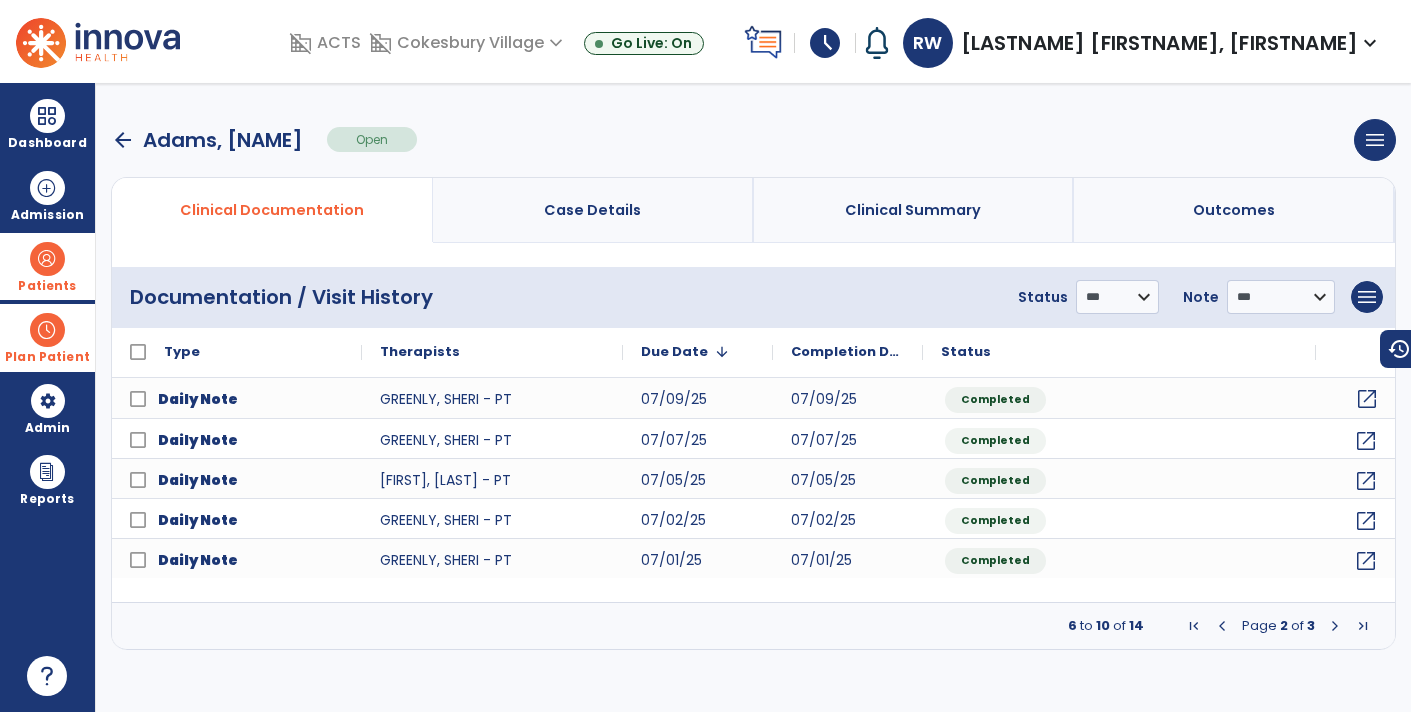 click on "open_in_new" 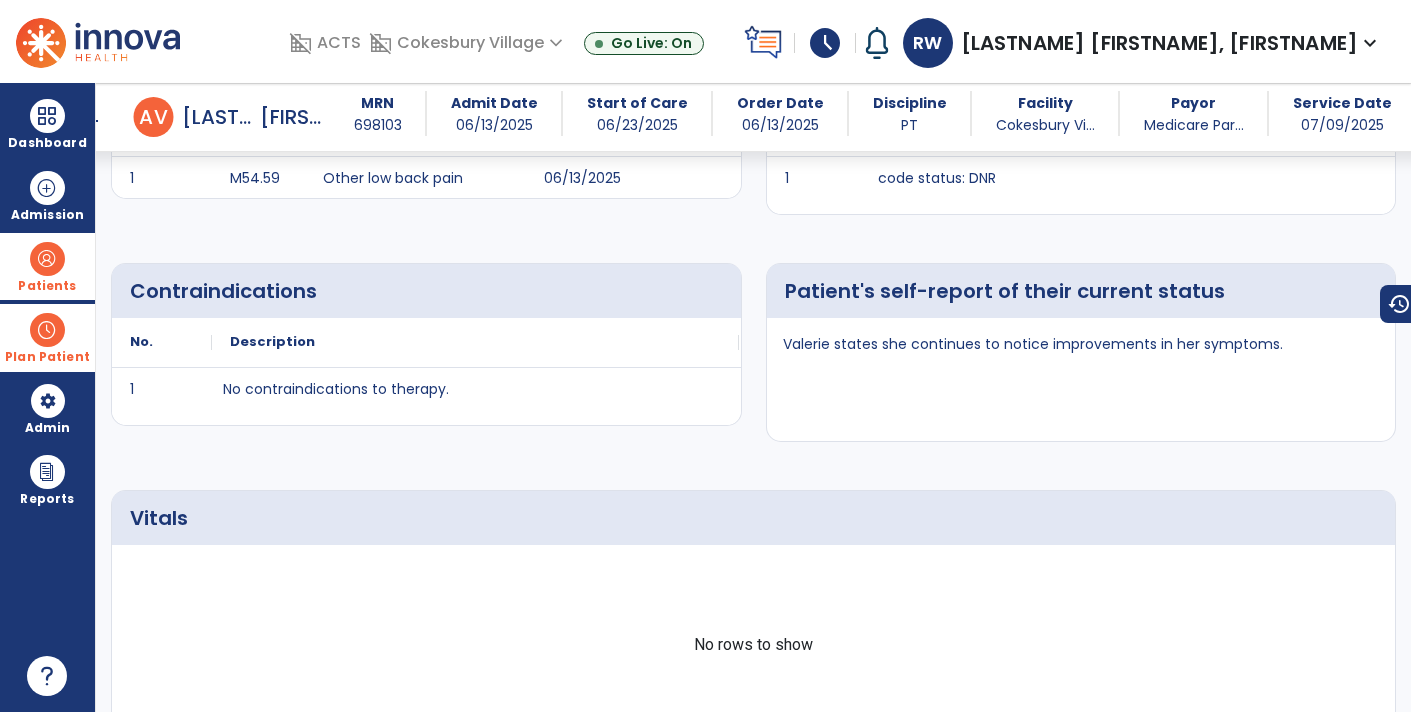scroll, scrollTop: 0, scrollLeft: 0, axis: both 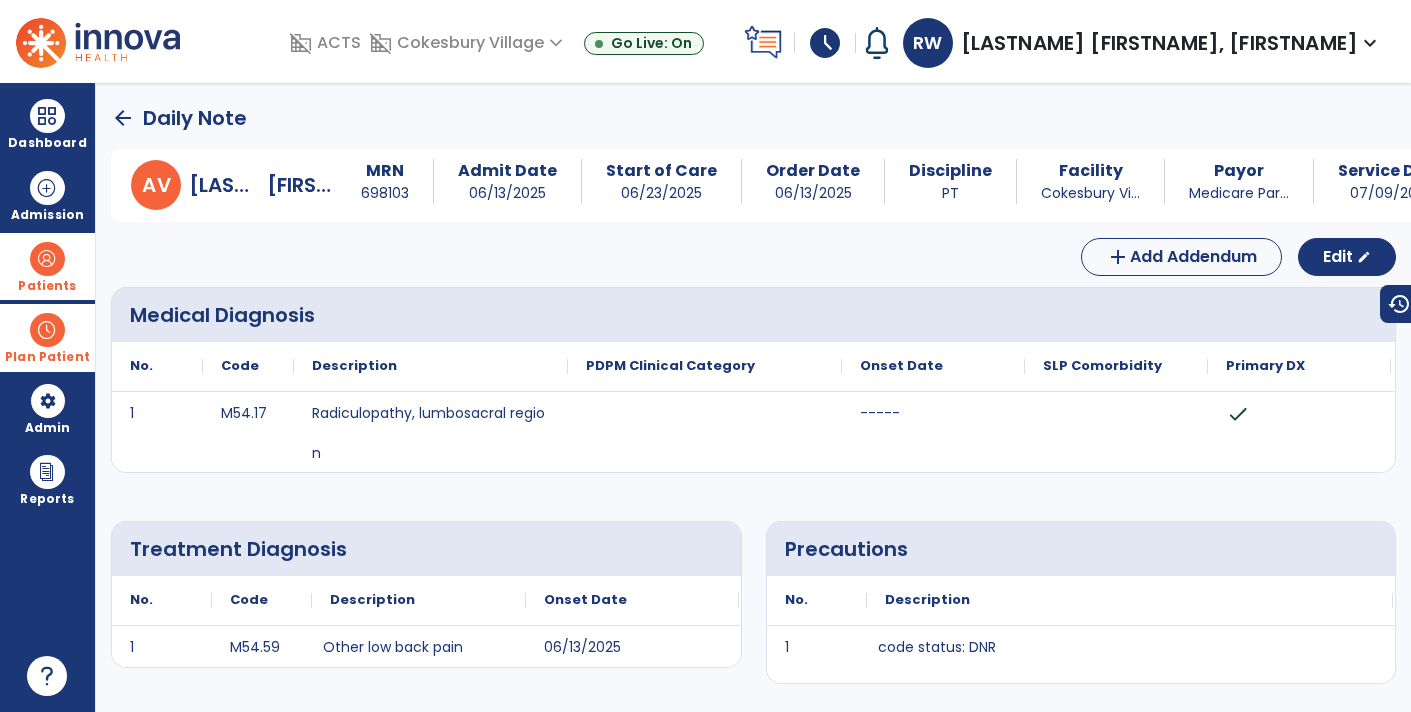 click on "arrow_back" 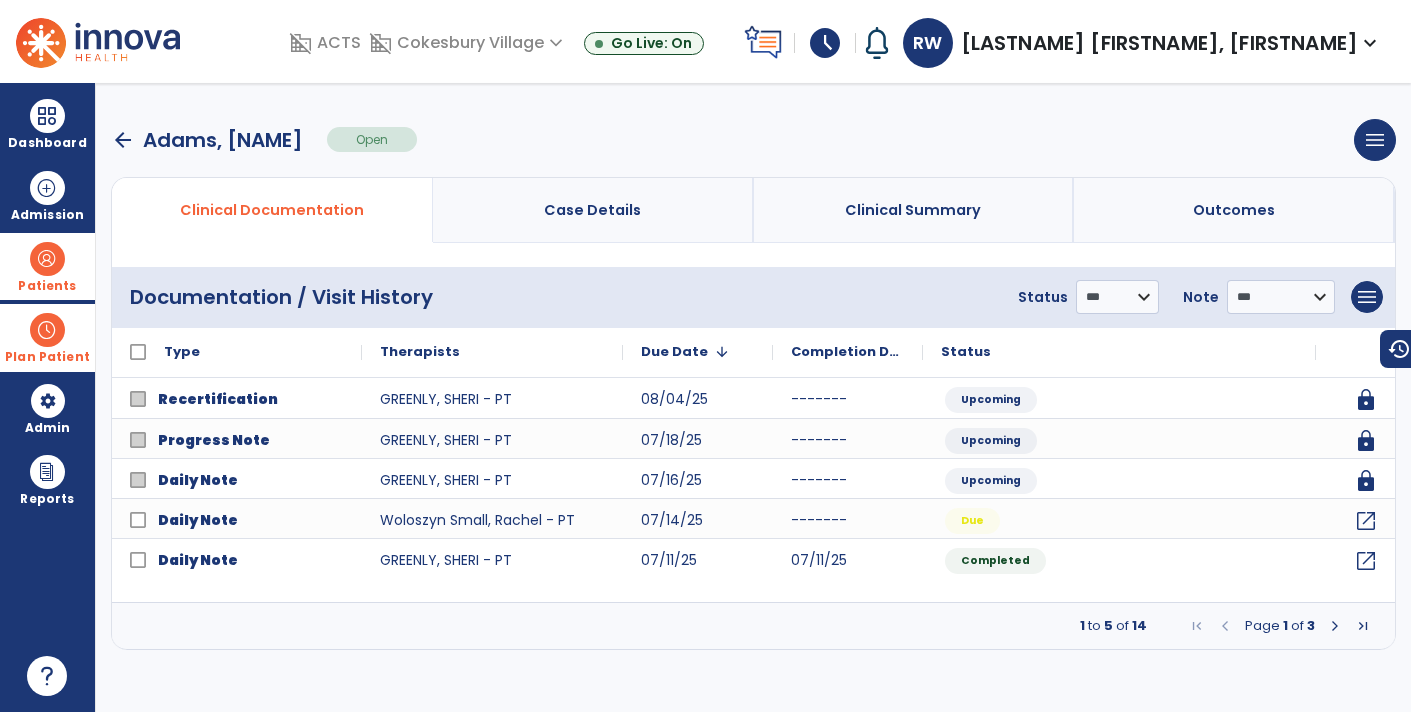 click on "Page
1
of
3" at bounding box center [1280, 626] 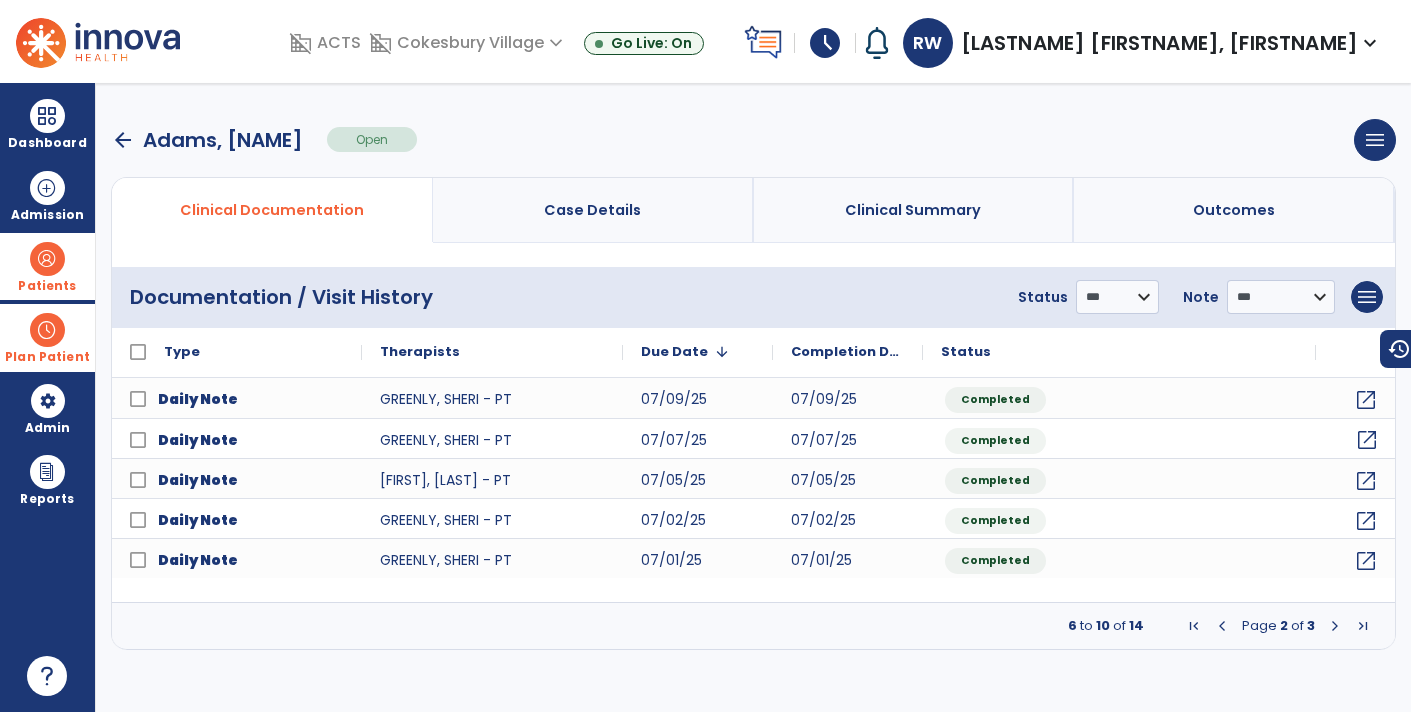 click on "open_in_new" 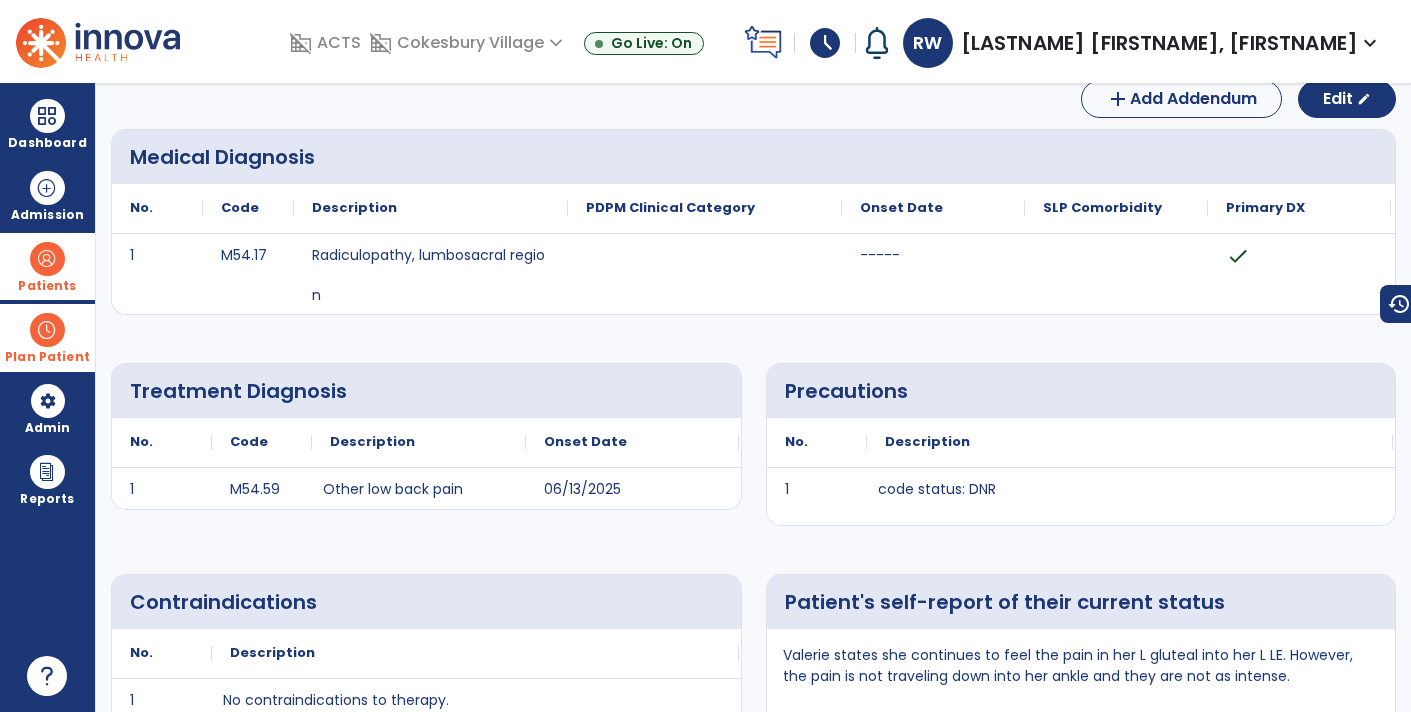 scroll, scrollTop: 0, scrollLeft: 0, axis: both 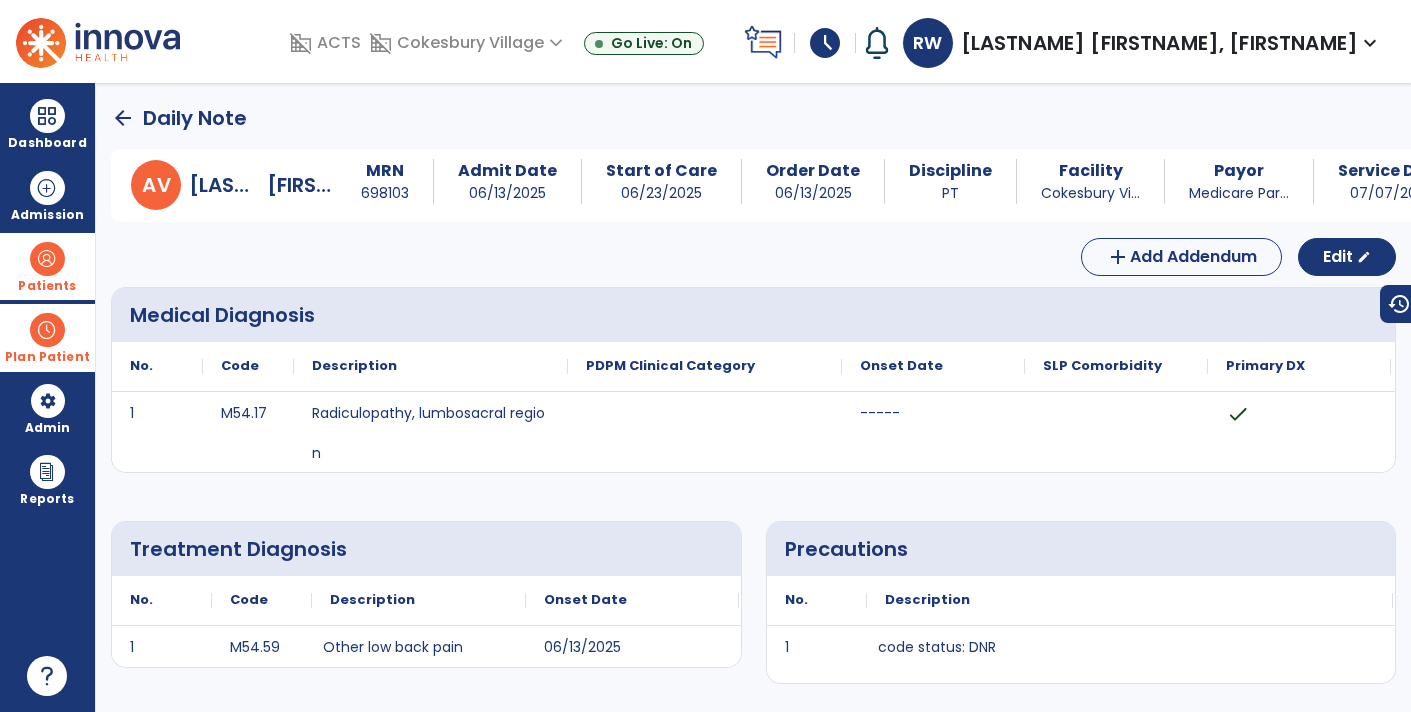 click on "arrow_back" 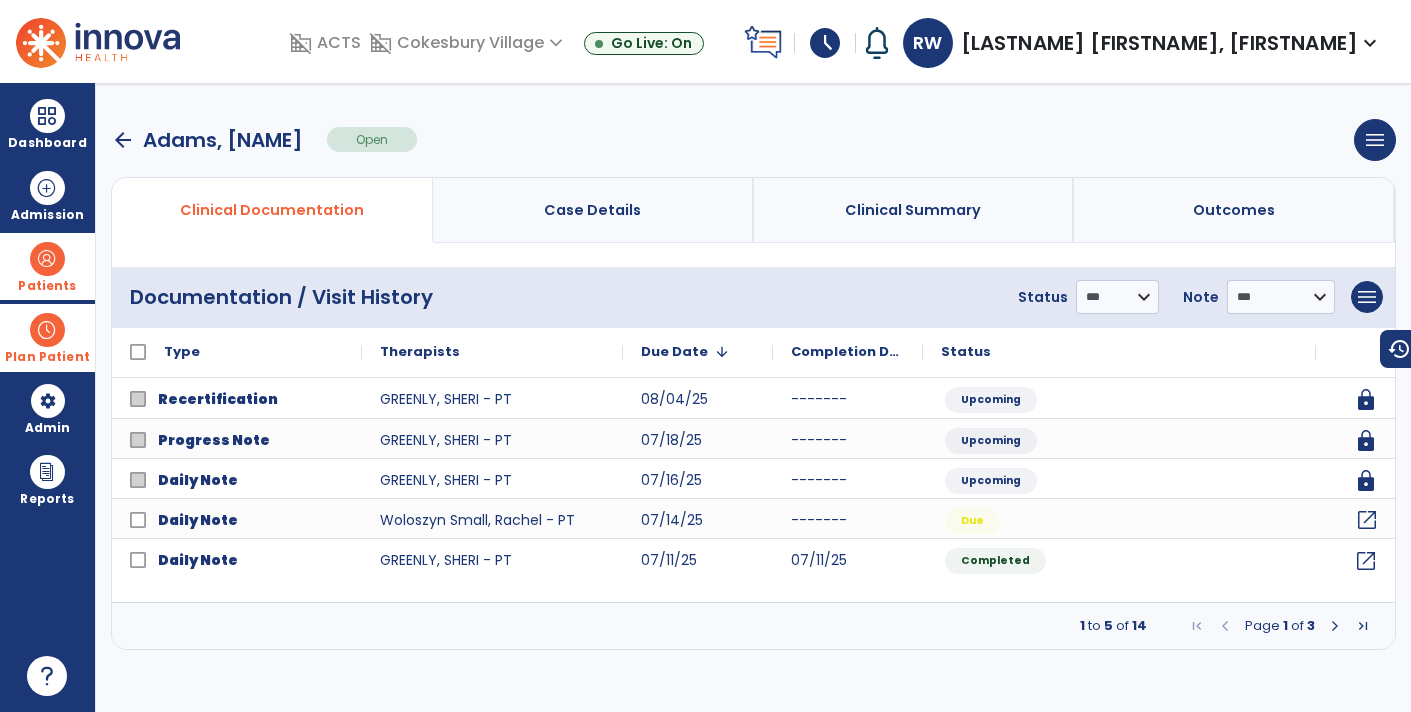 click on "open_in_new" 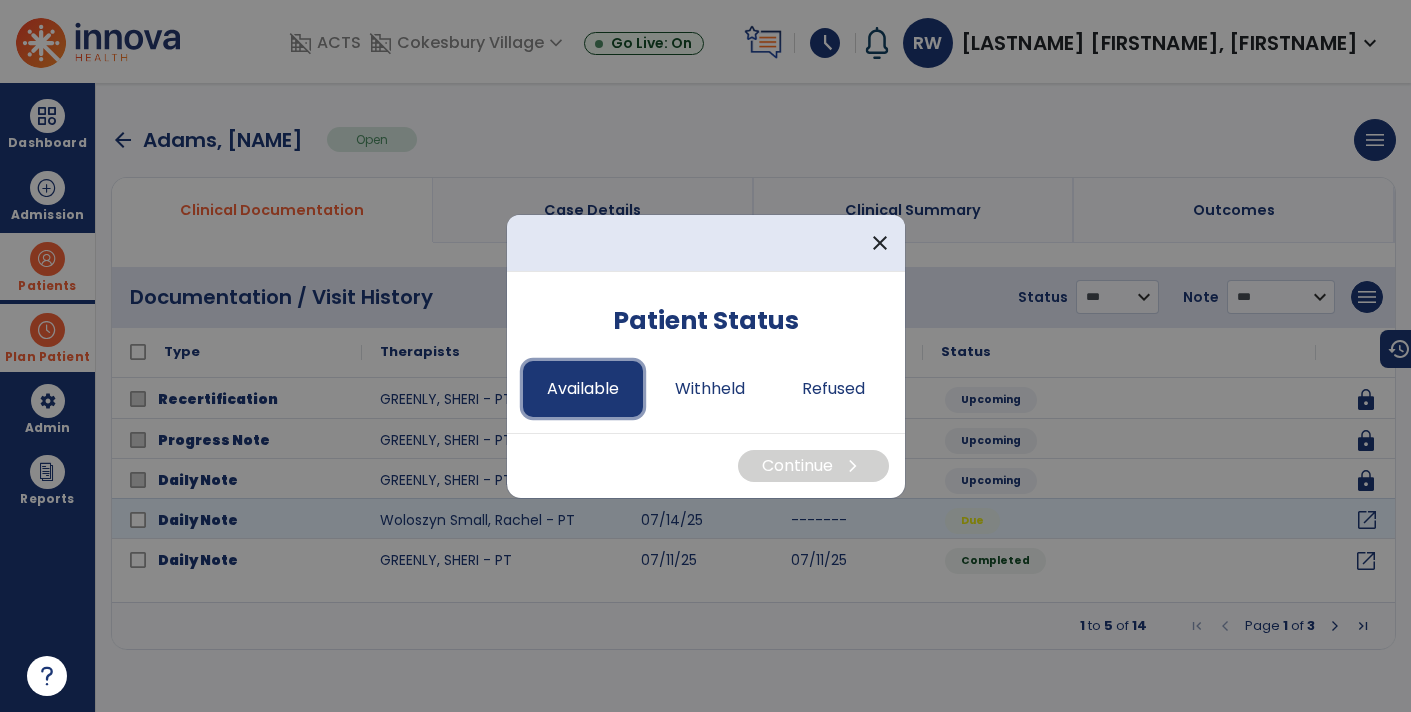 click on "Available" at bounding box center [583, 389] 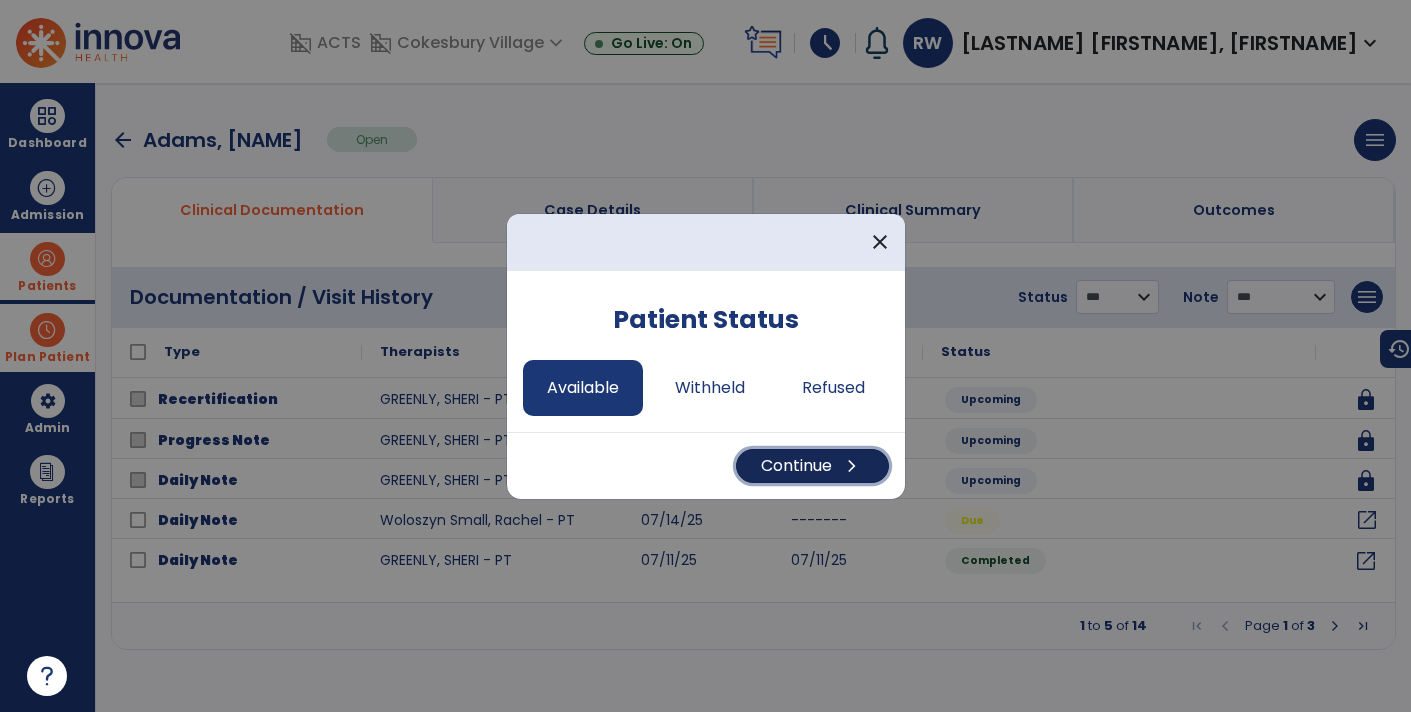 click on "Continue   chevron_right" at bounding box center (812, 466) 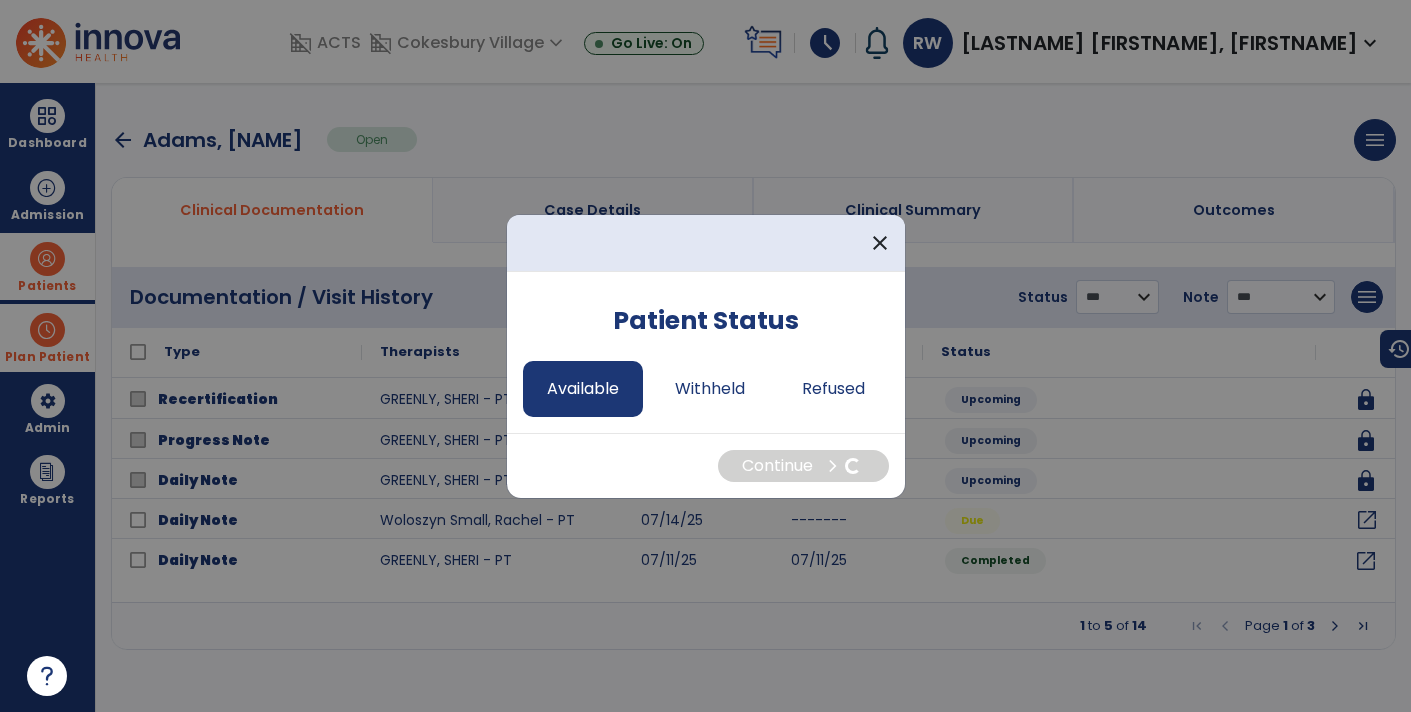 select on "*" 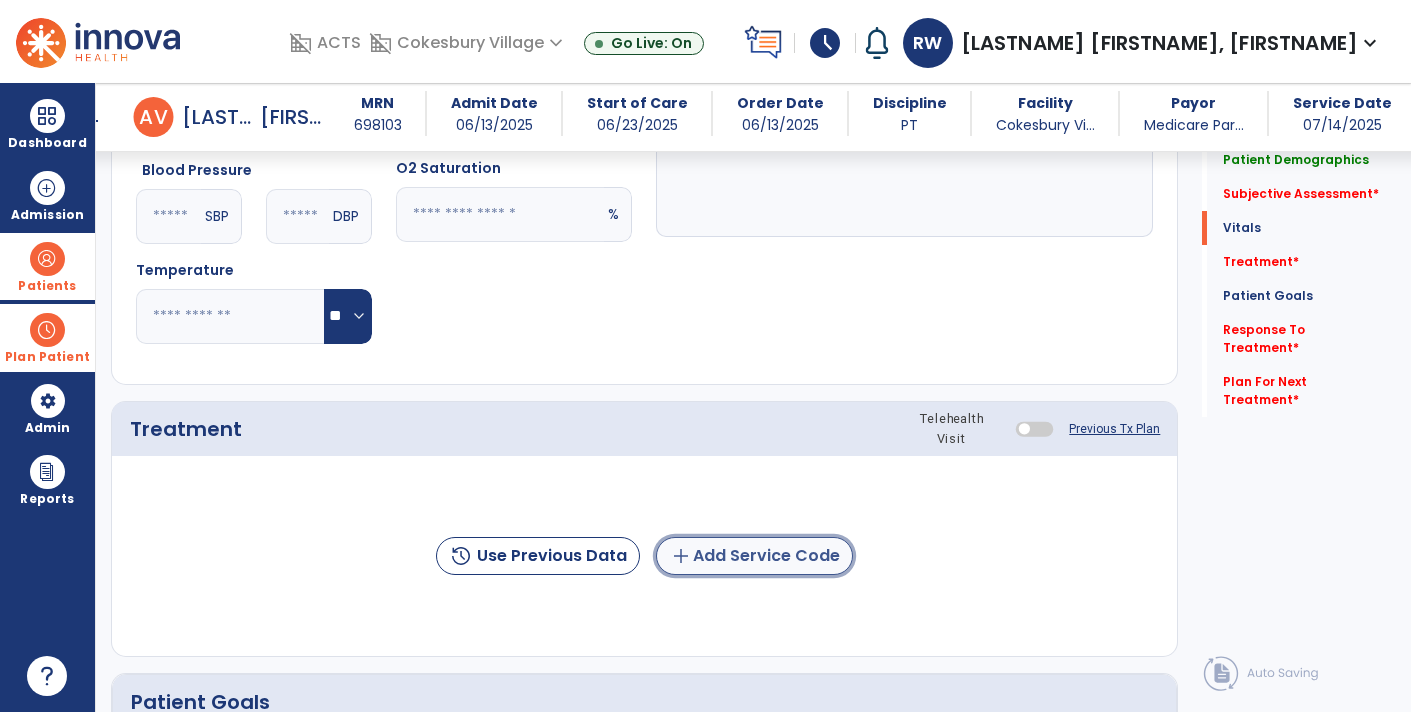click on "add  Add Service Code" 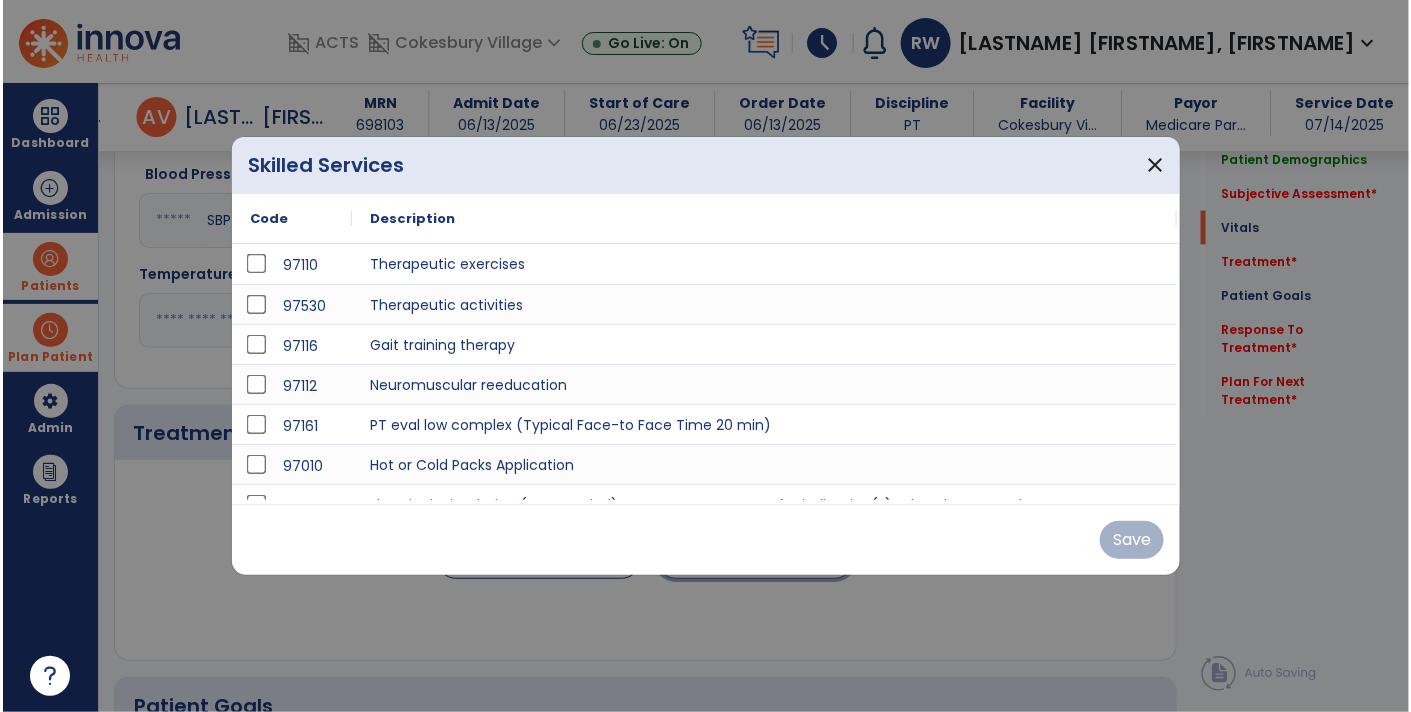 scroll, scrollTop: 848, scrollLeft: 0, axis: vertical 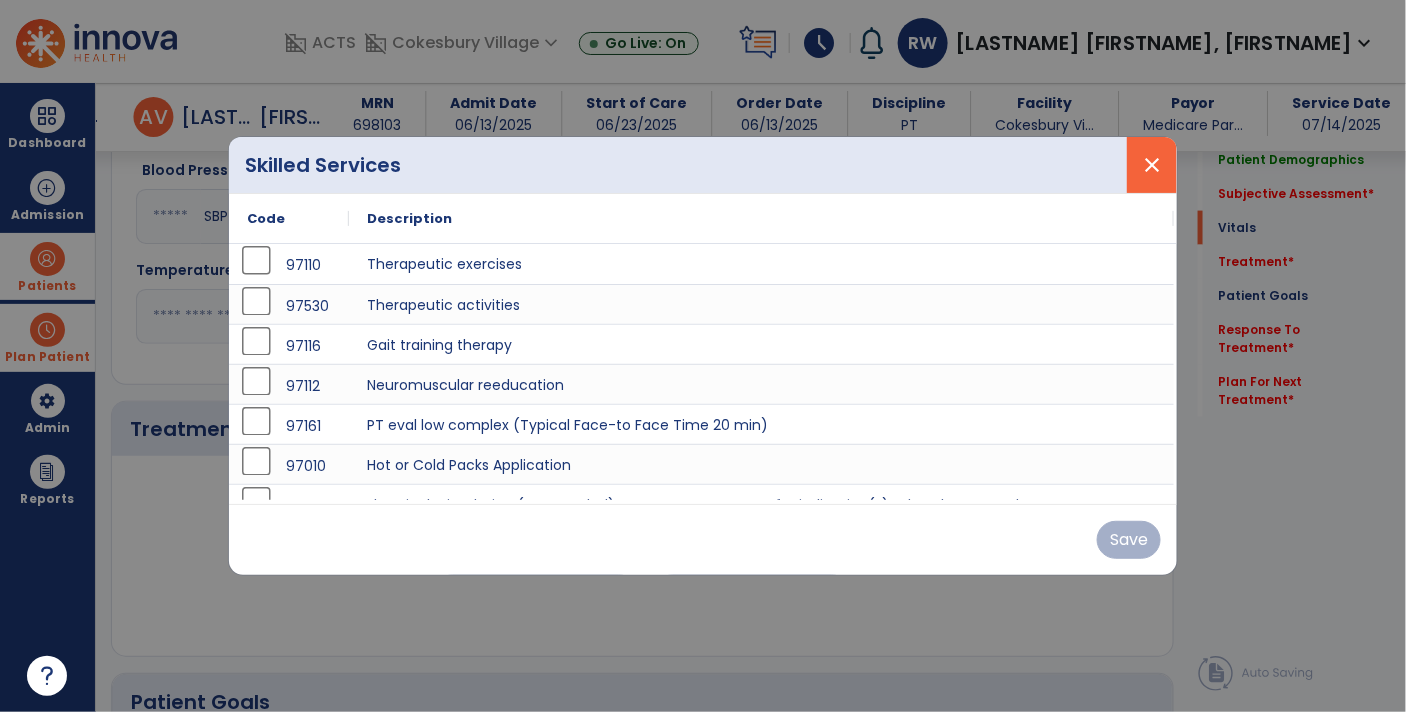 click on "close" at bounding box center (1152, 165) 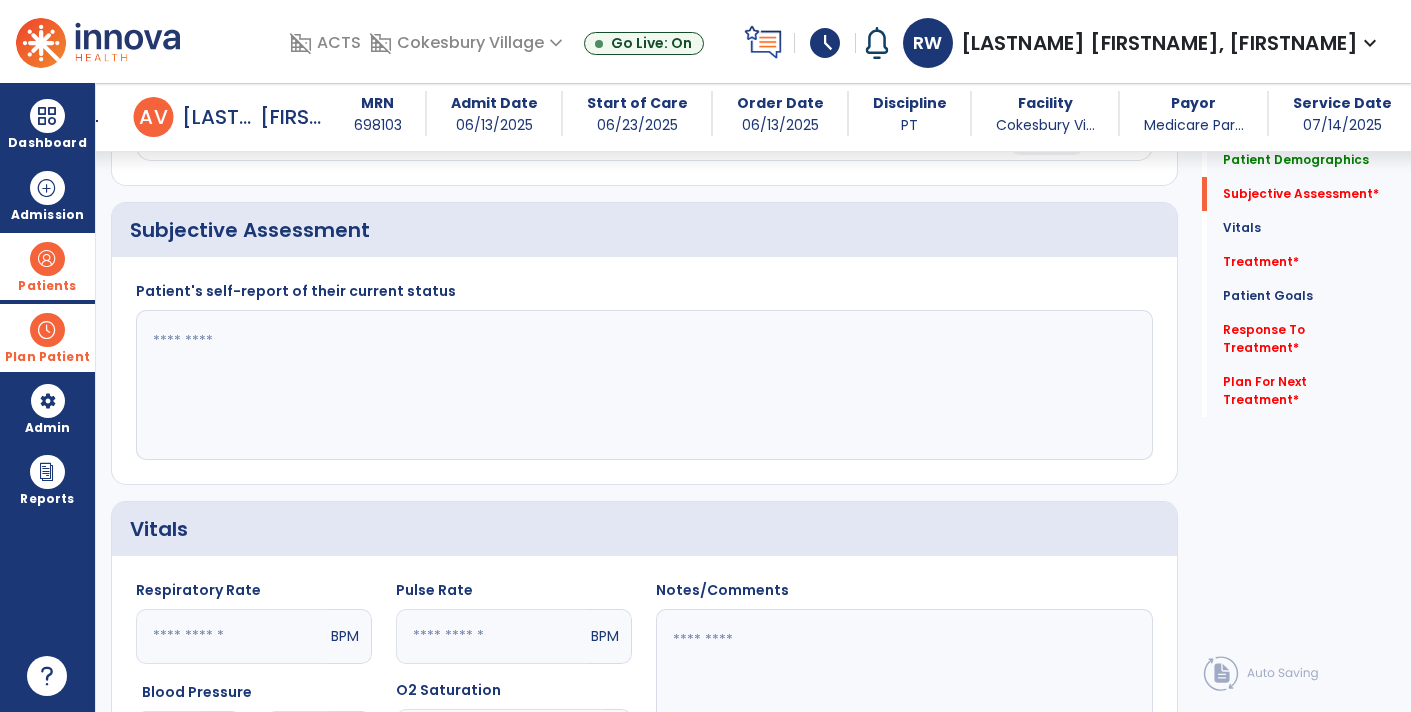 scroll, scrollTop: 318, scrollLeft: 0, axis: vertical 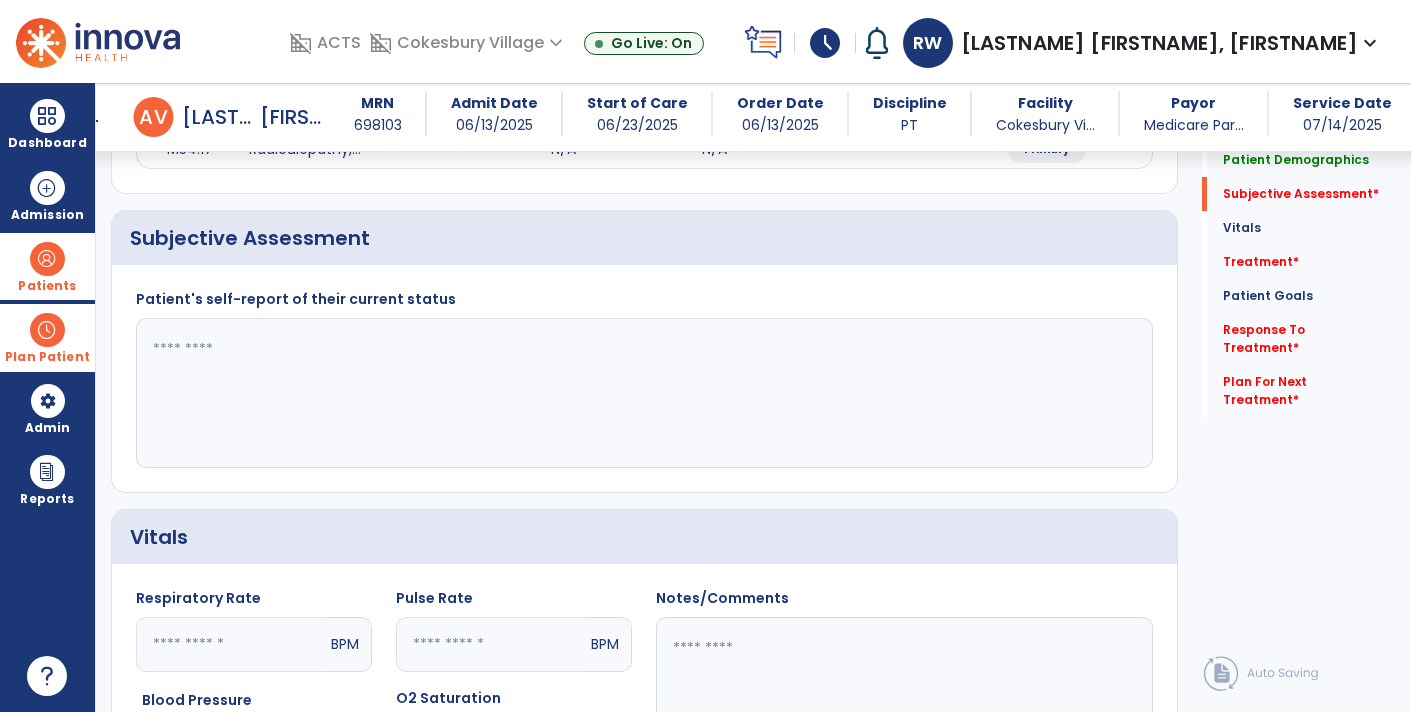 click 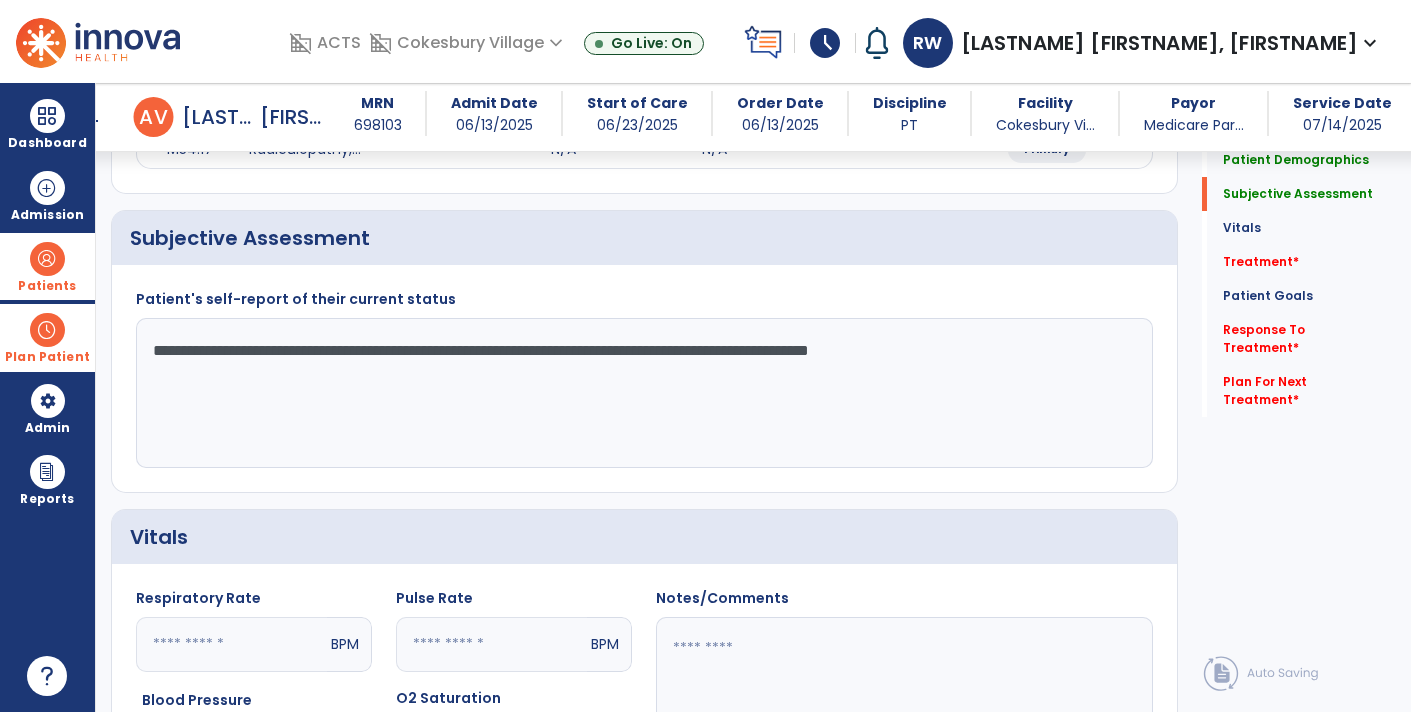type on "**********" 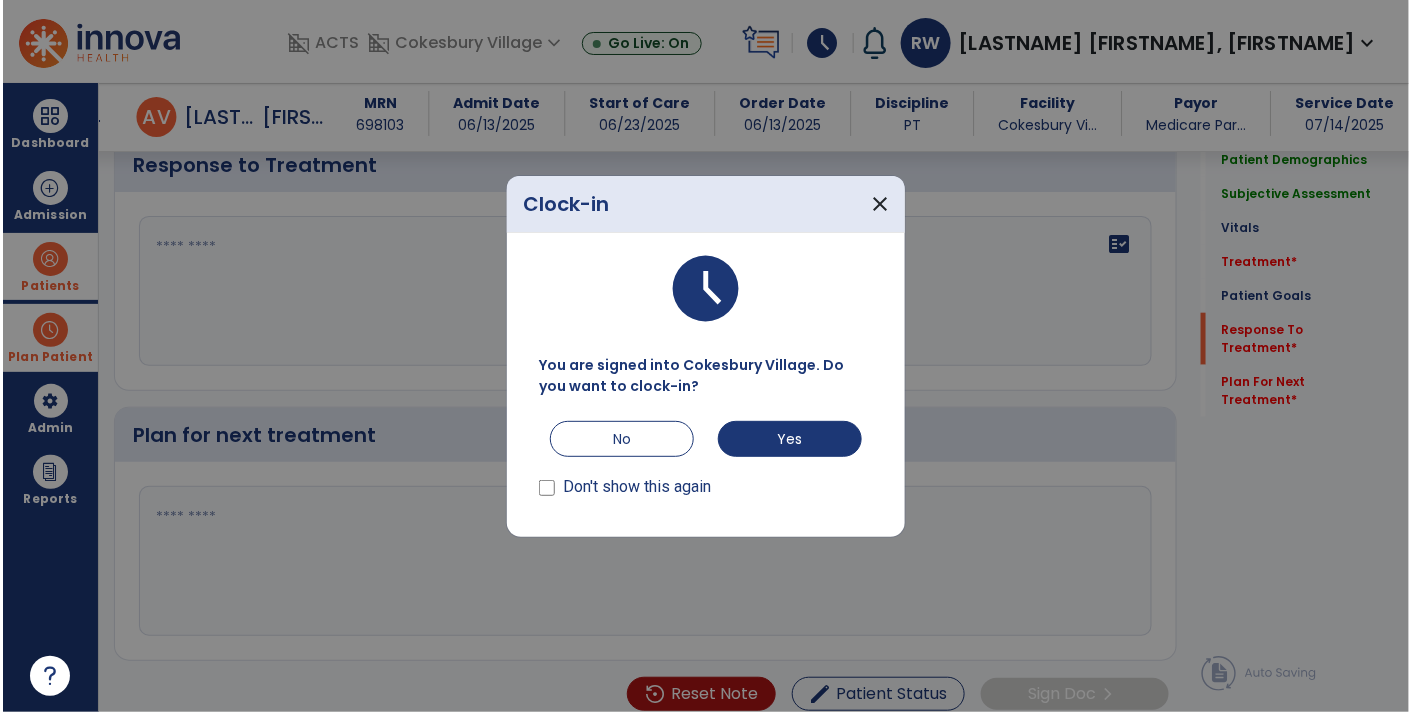 scroll, scrollTop: 2934, scrollLeft: 0, axis: vertical 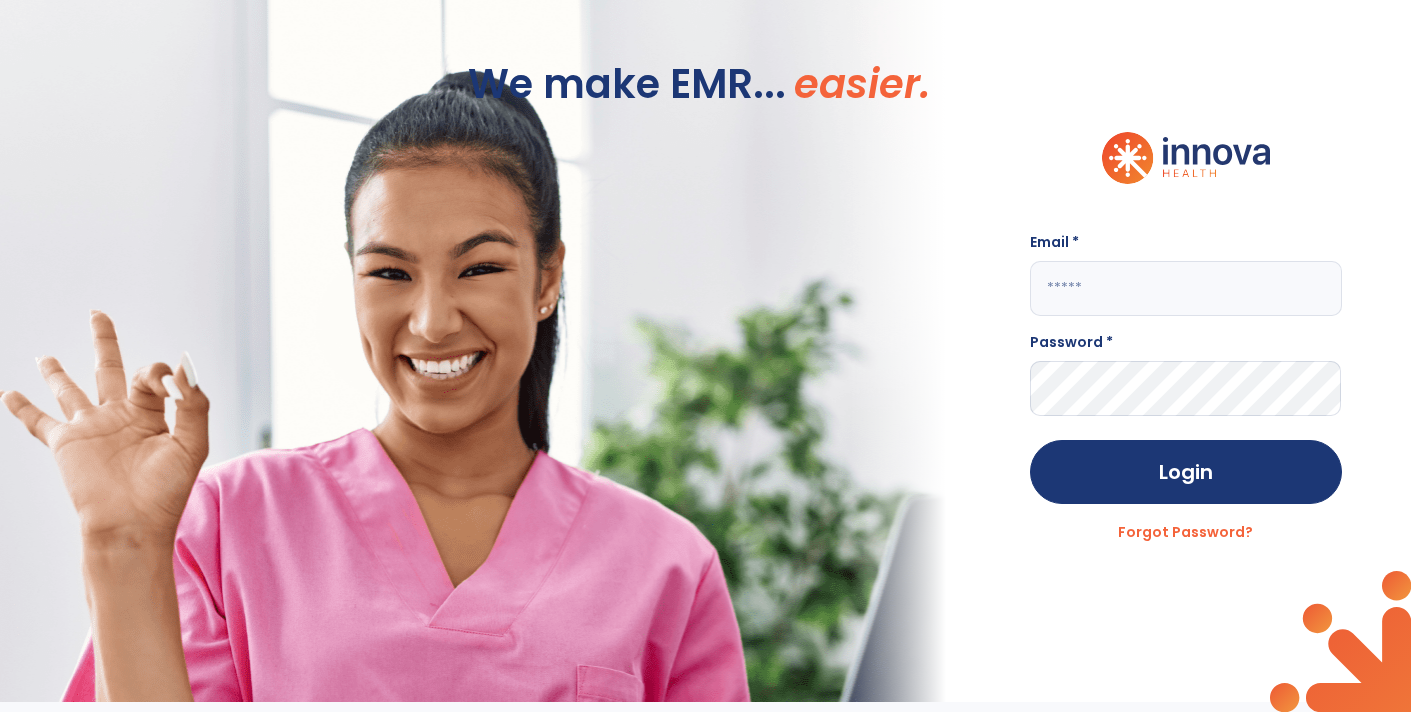 click 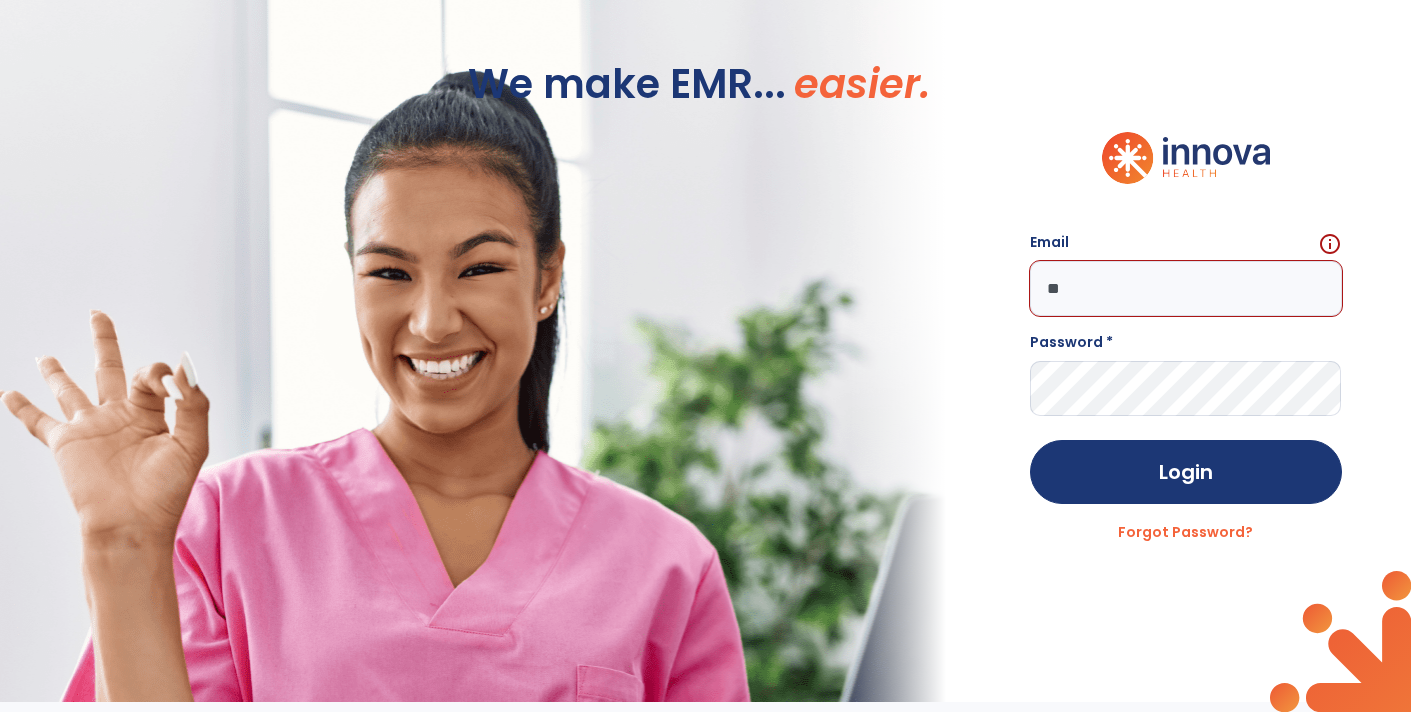 type on "*" 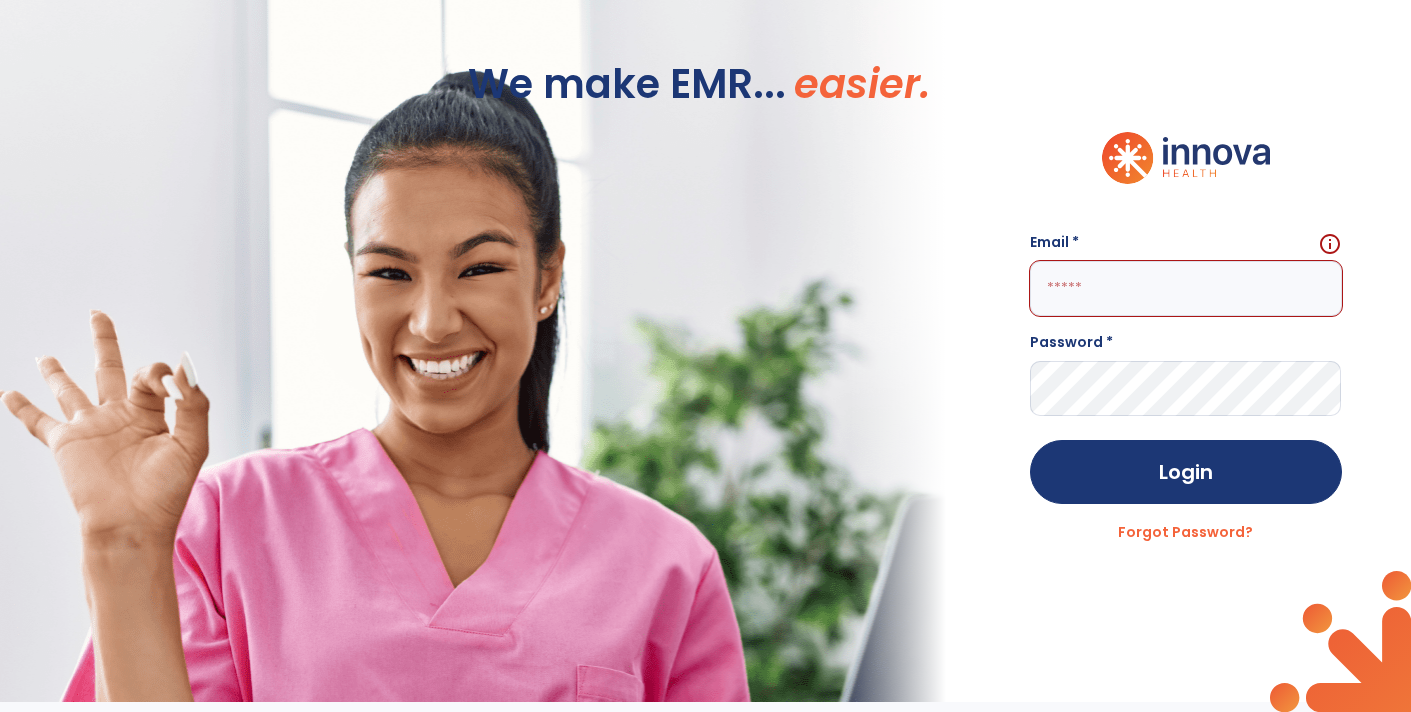 type on "*" 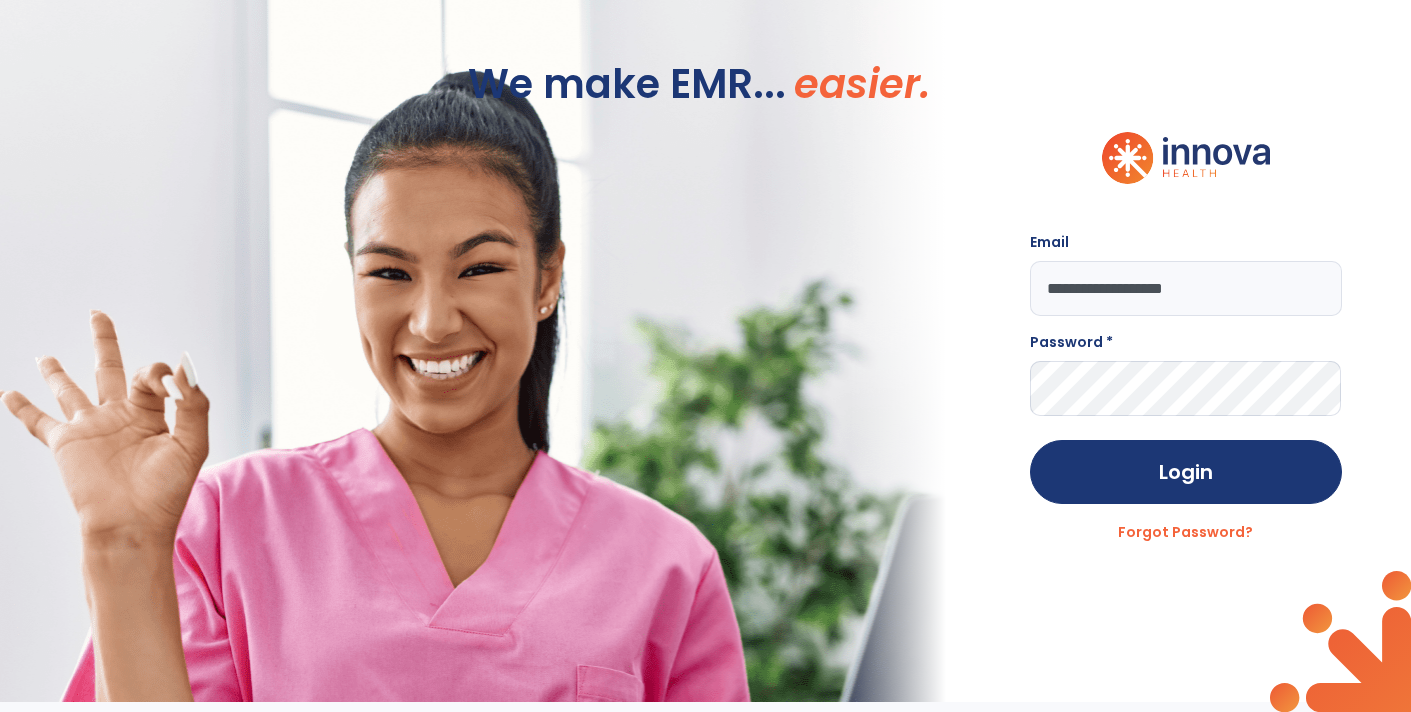 type on "**********" 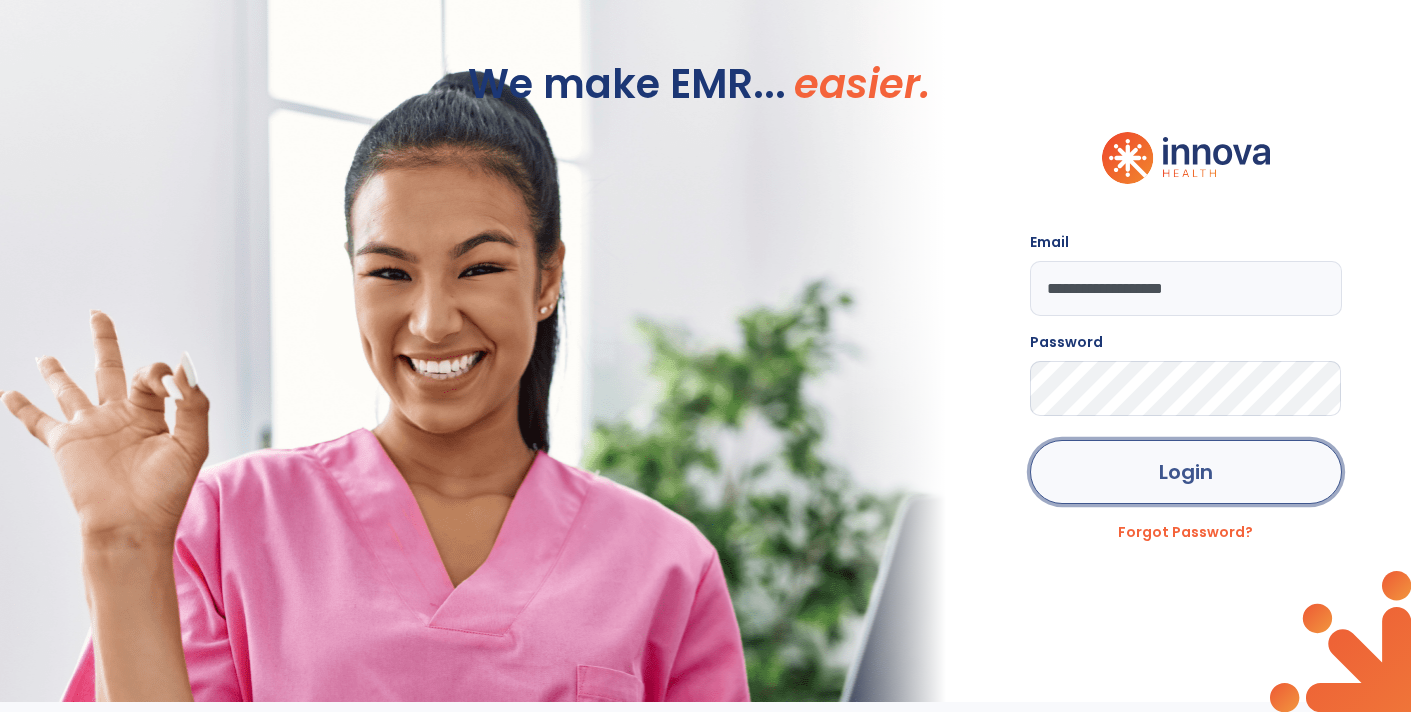 click on "Login" 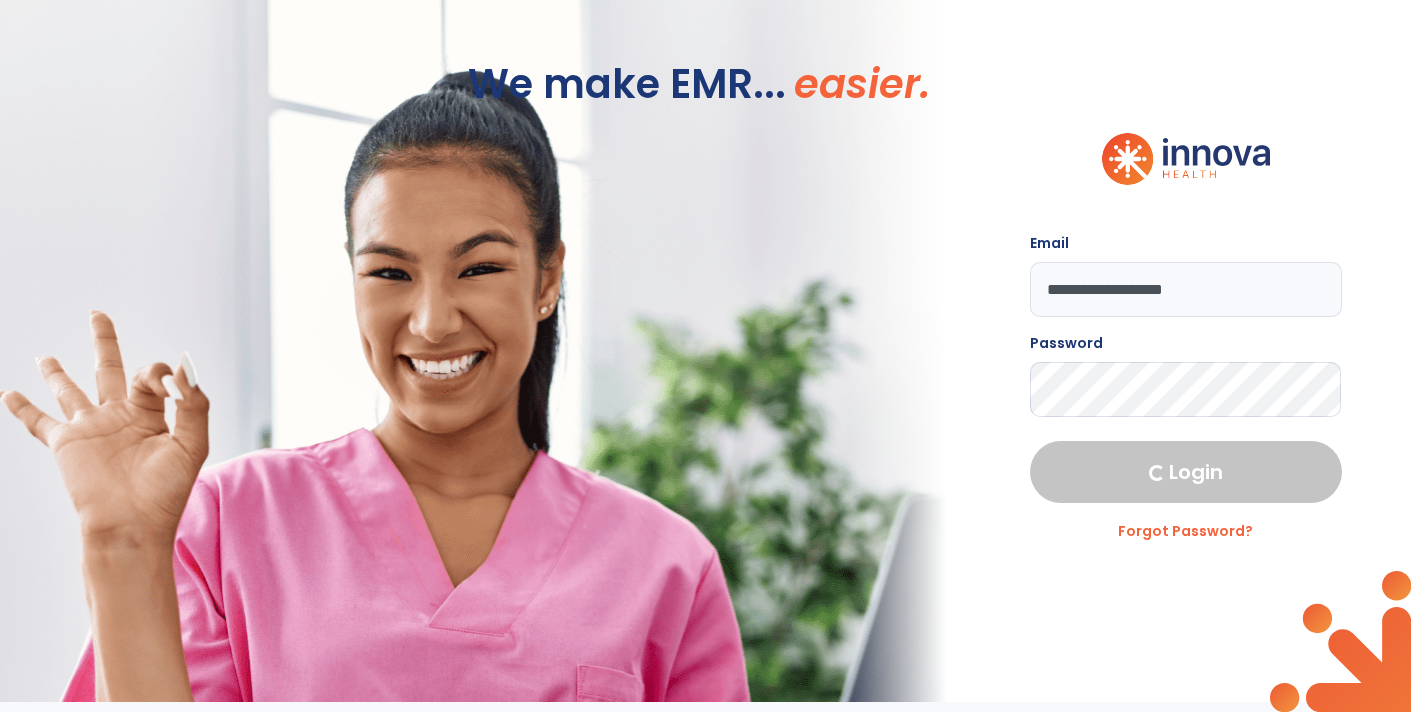 select on "****" 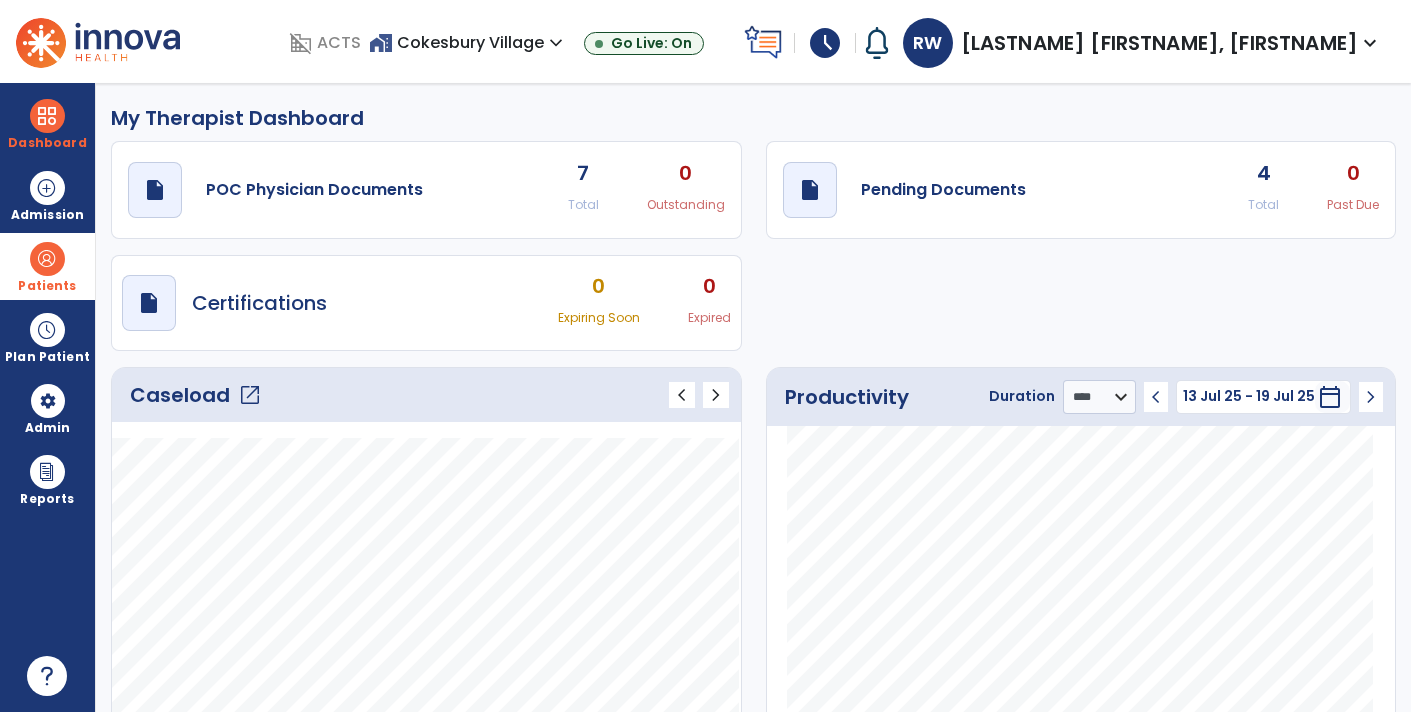 click at bounding box center [47, 259] 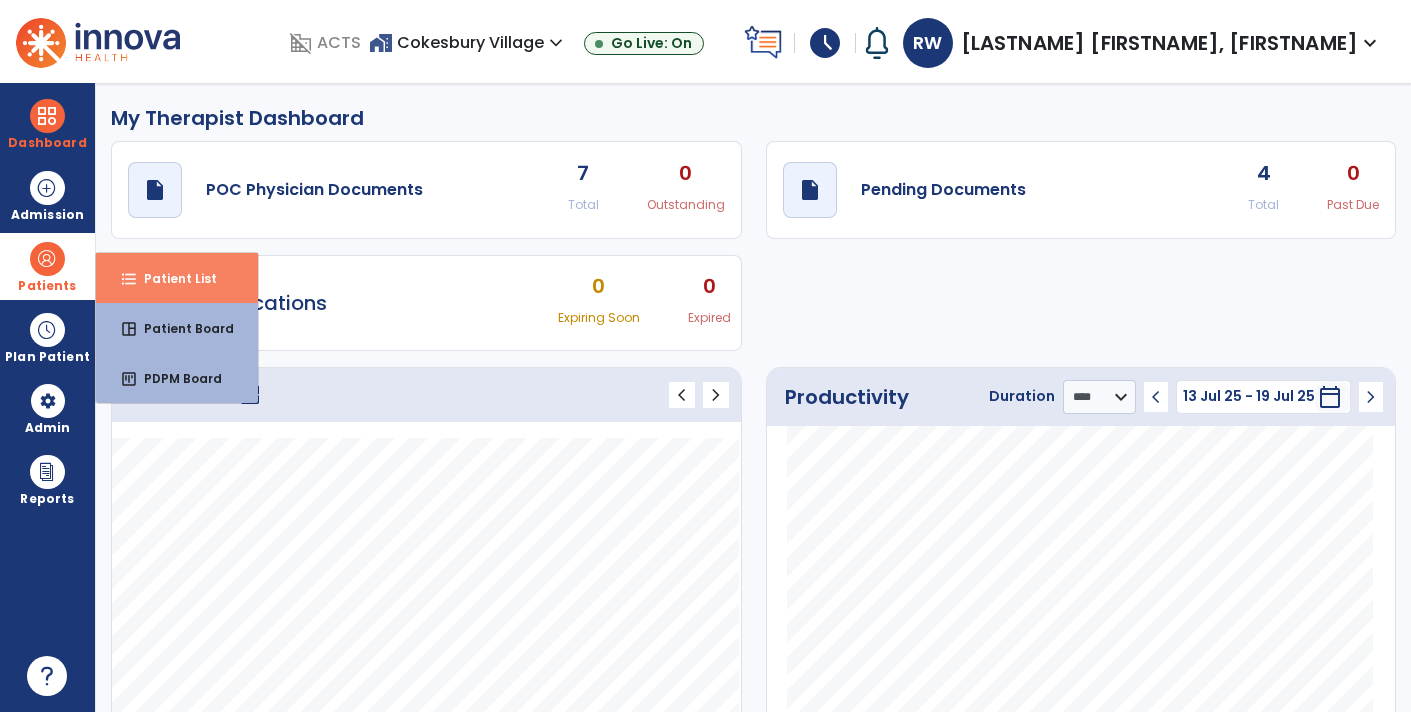 click on "Patient List" at bounding box center [172, 278] 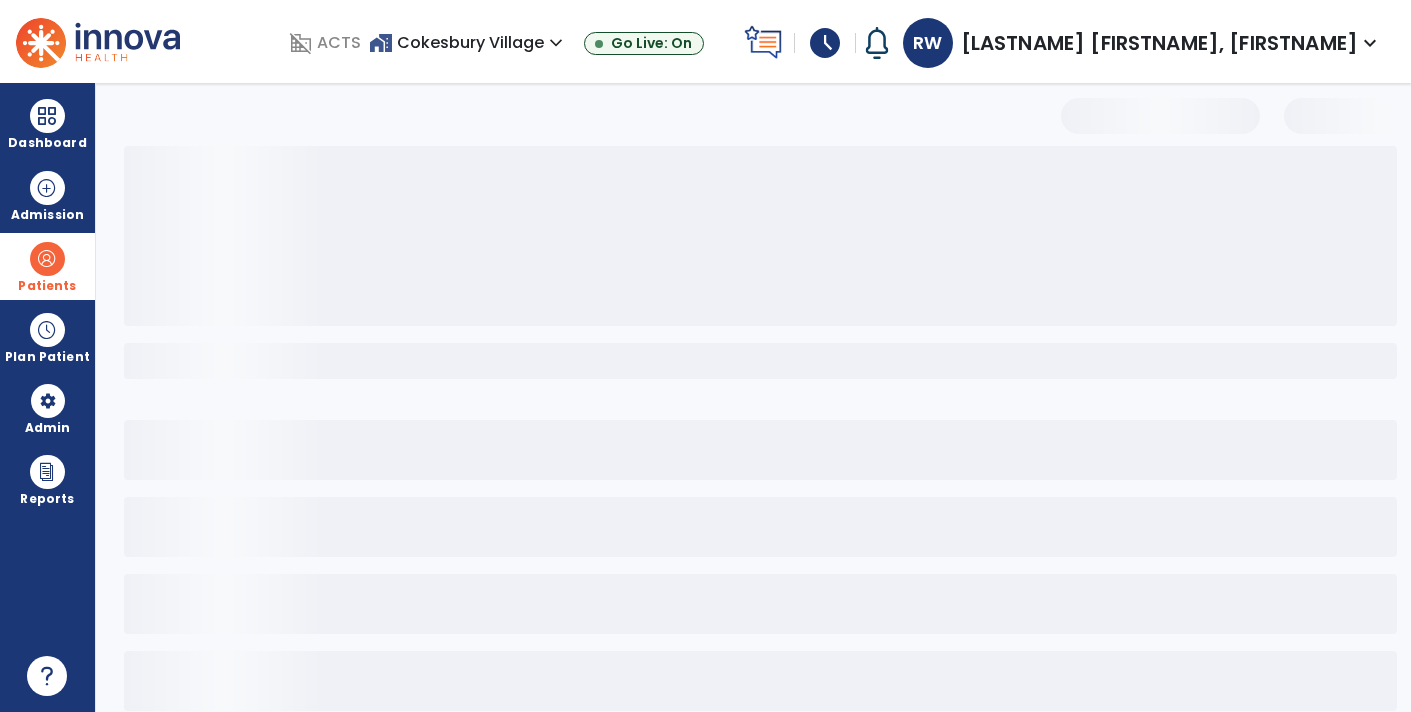 select on "***" 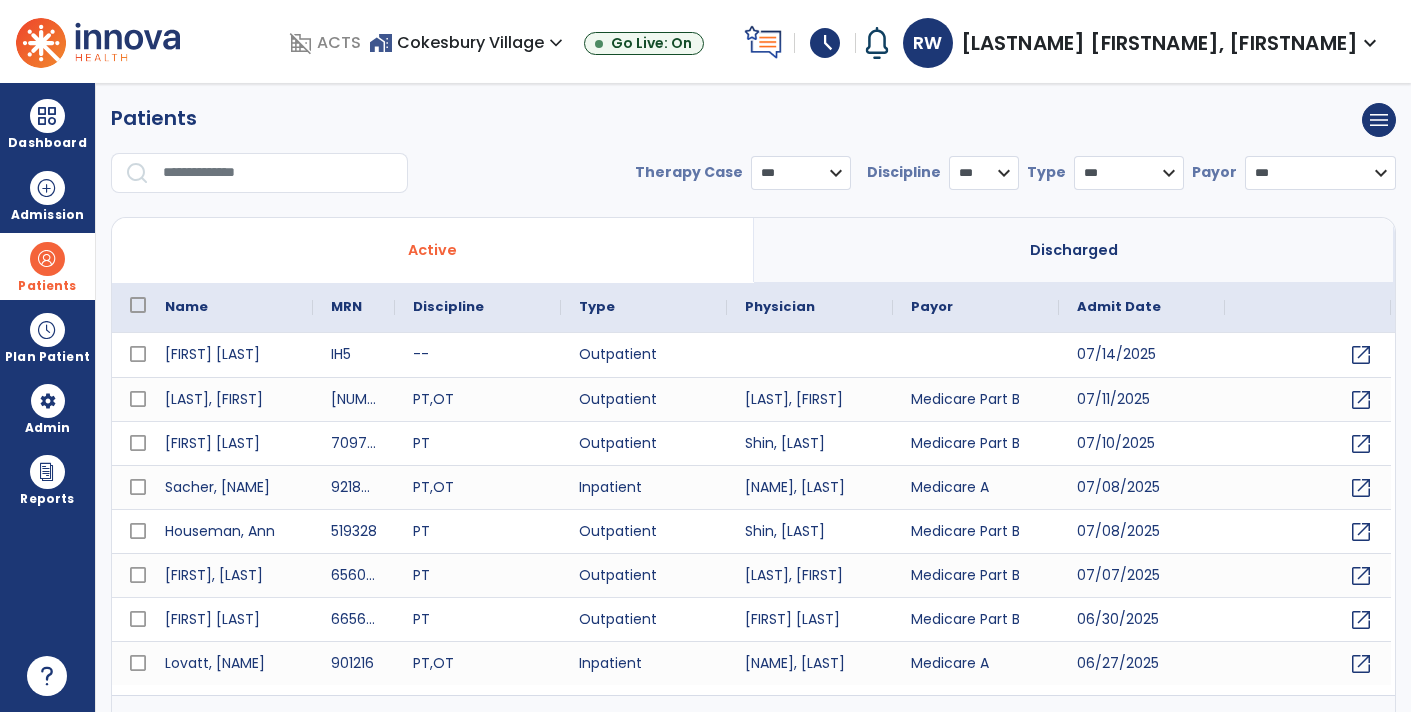click at bounding box center [278, 173] 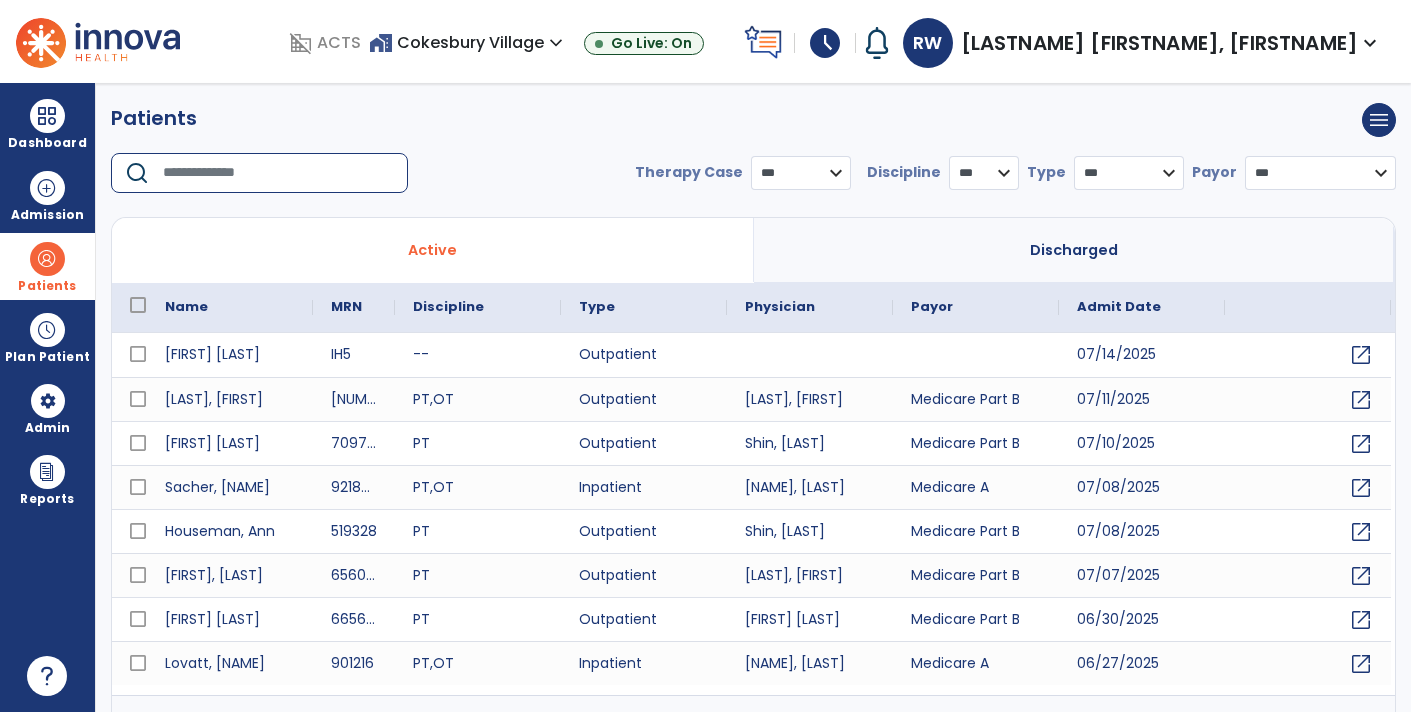 type on "*" 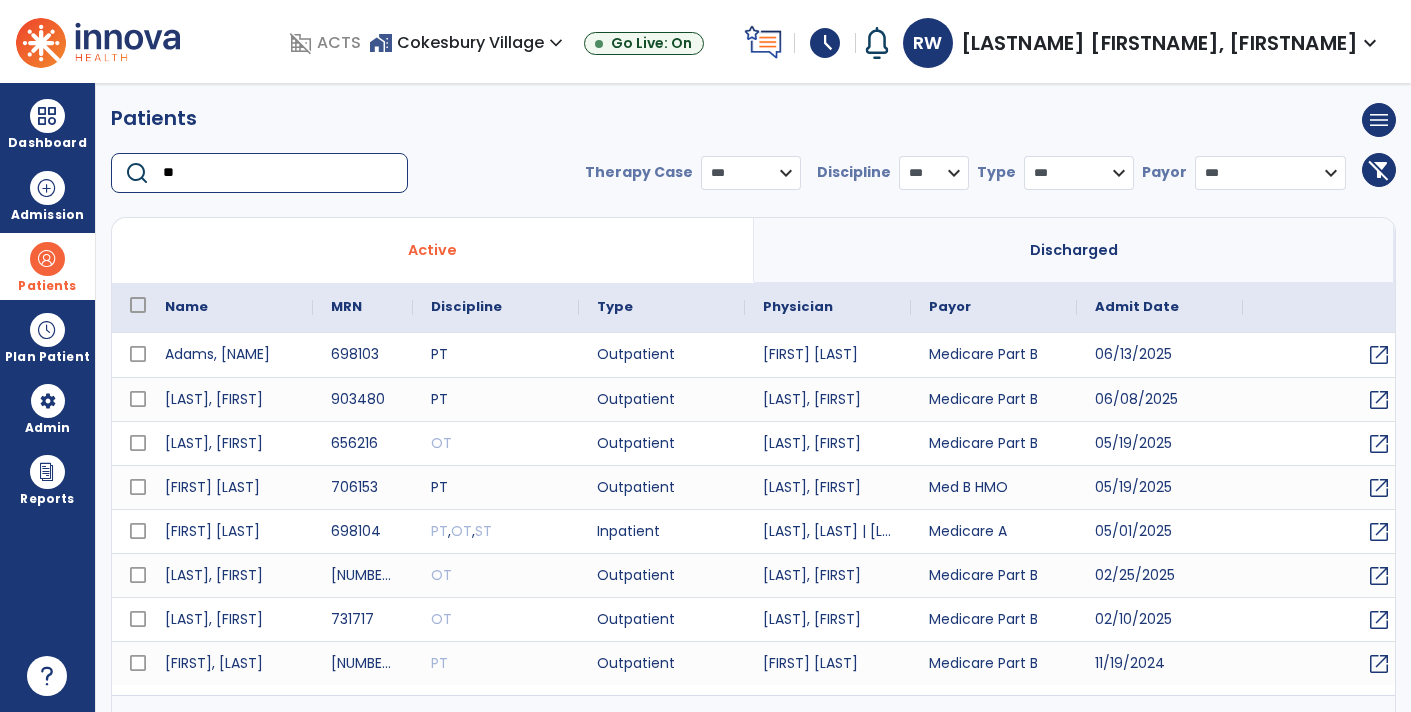 type on "**" 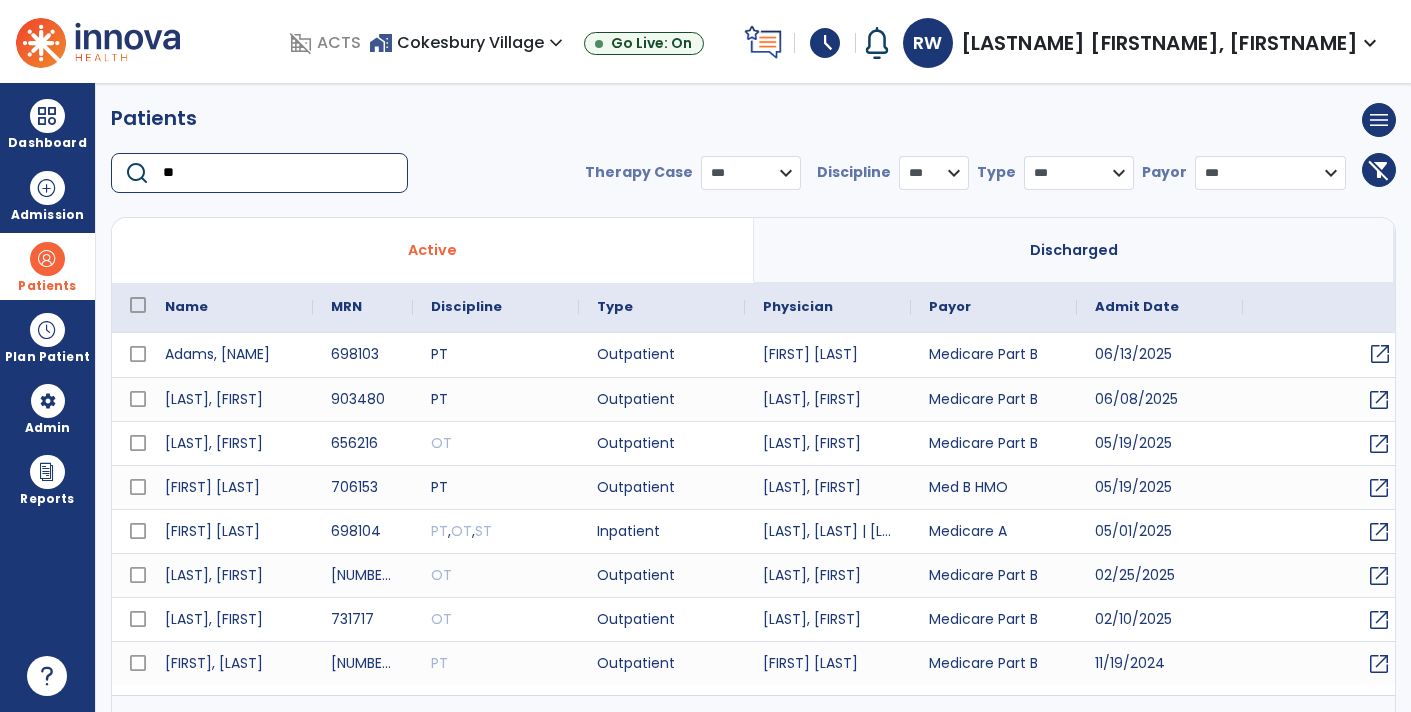 click on "open_in_new" at bounding box center (1380, 354) 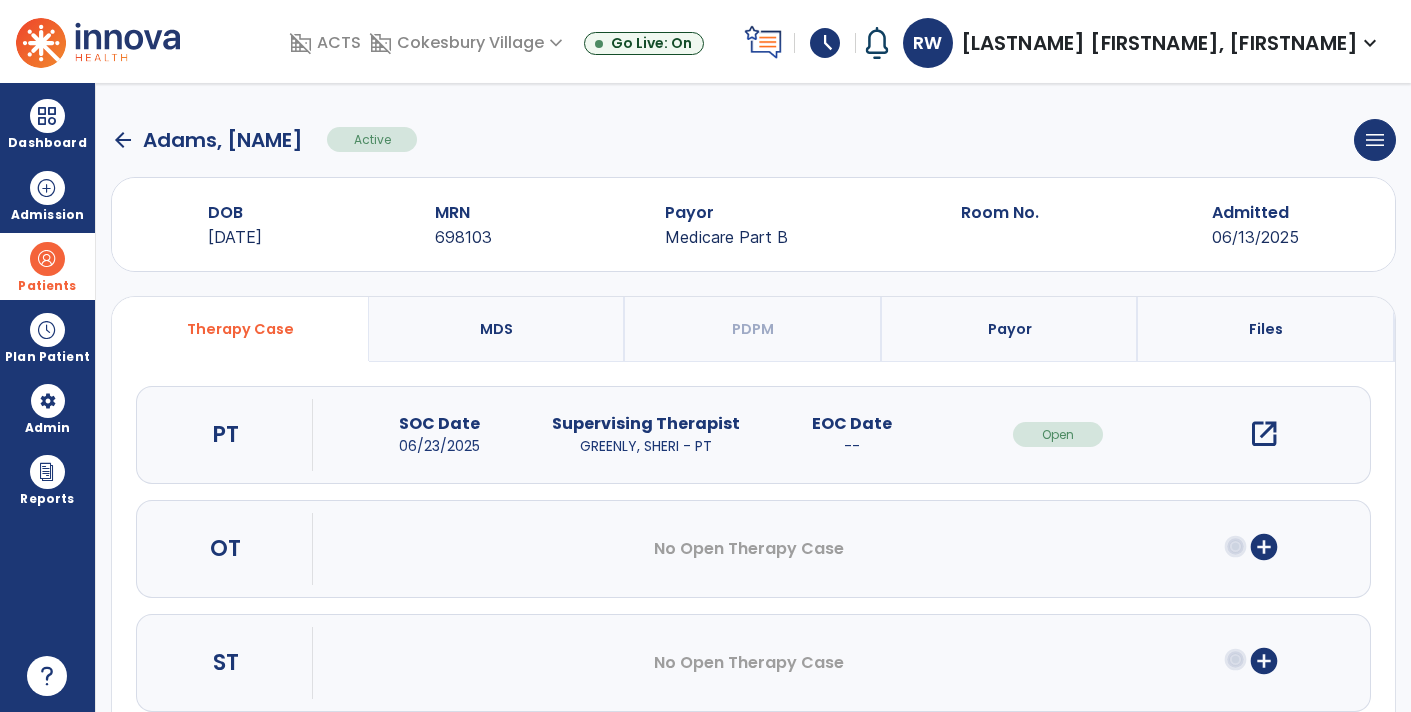 click on "open_in_new" at bounding box center [1264, 434] 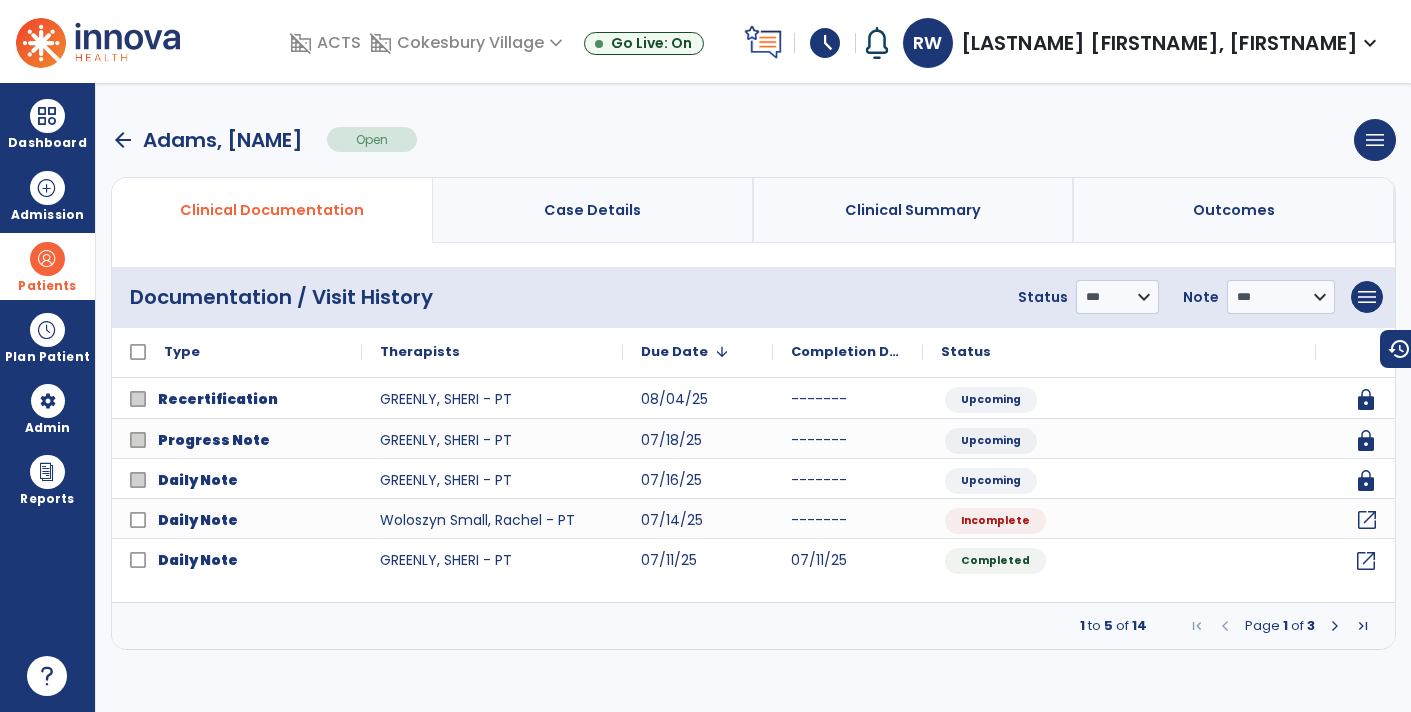click on "open_in_new" 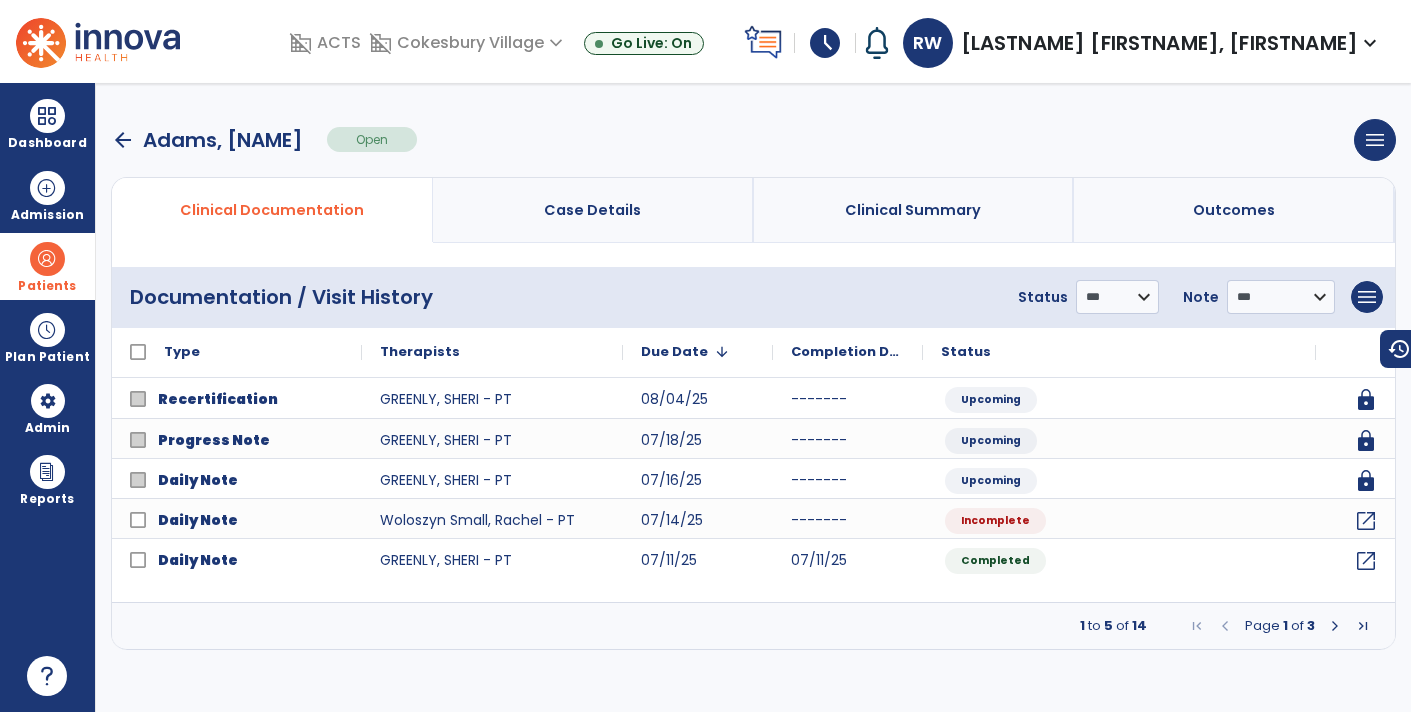 select on "*" 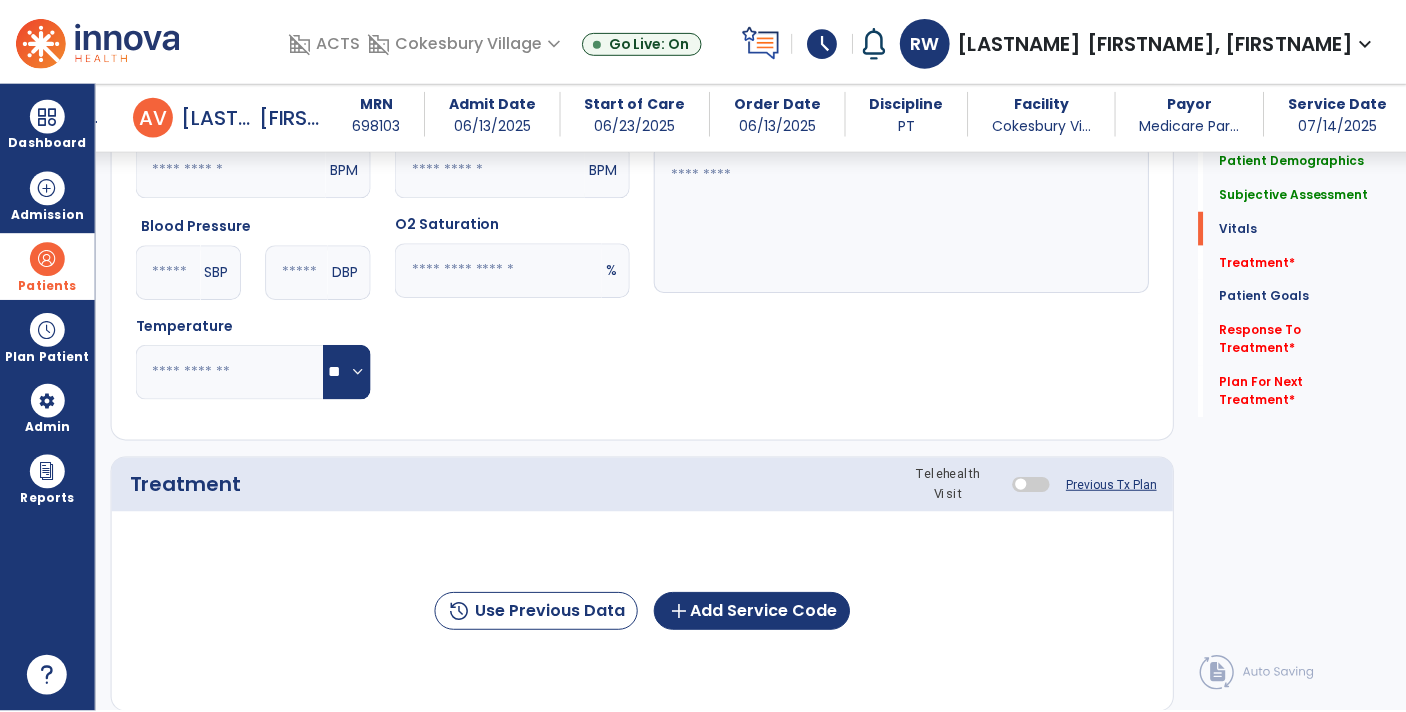 scroll, scrollTop: 826, scrollLeft: 0, axis: vertical 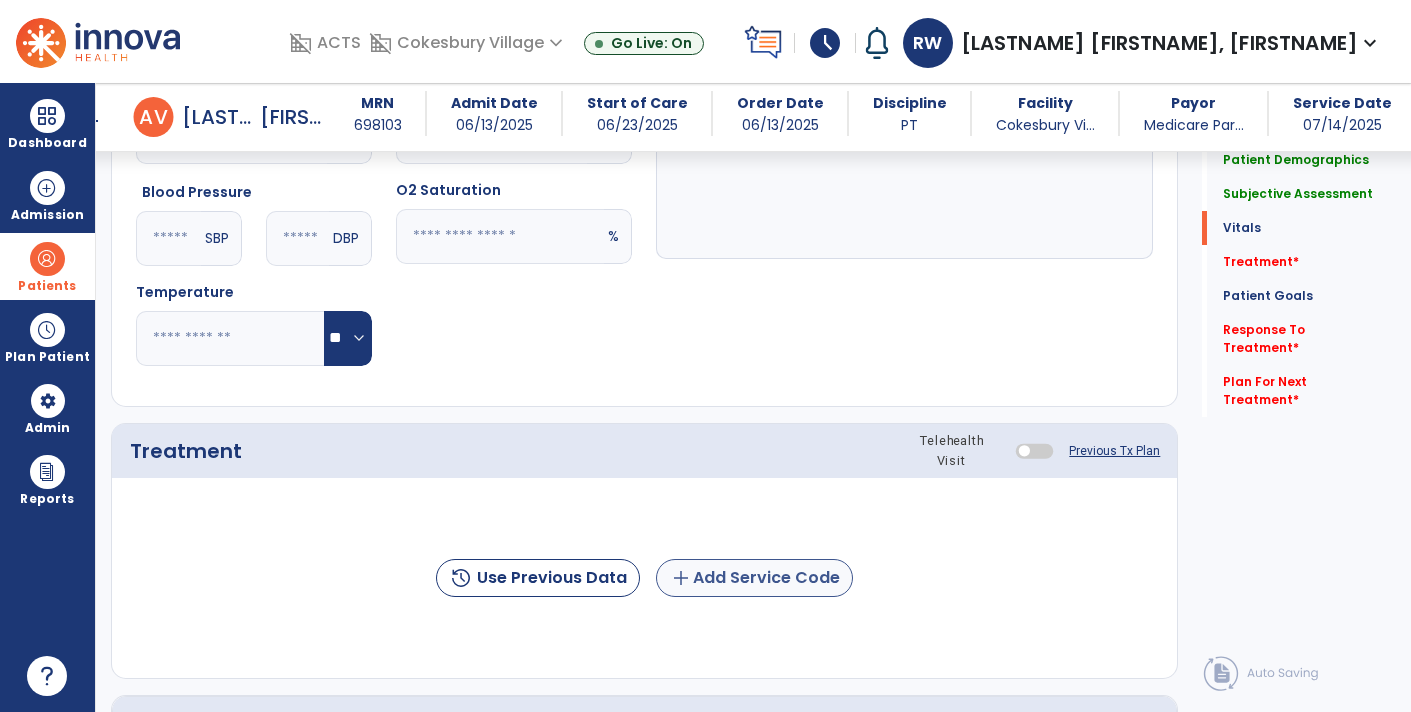 click on "add  Add Service Code" 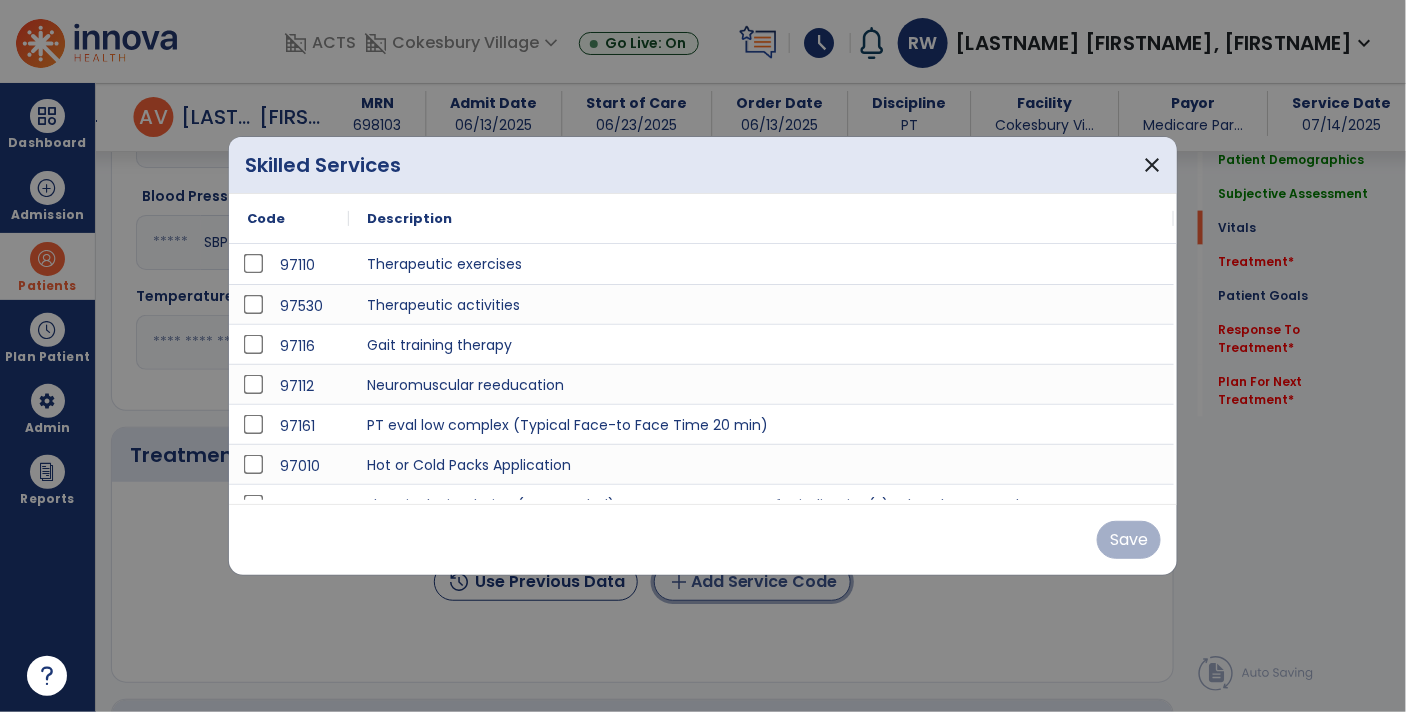 scroll, scrollTop: 826, scrollLeft: 0, axis: vertical 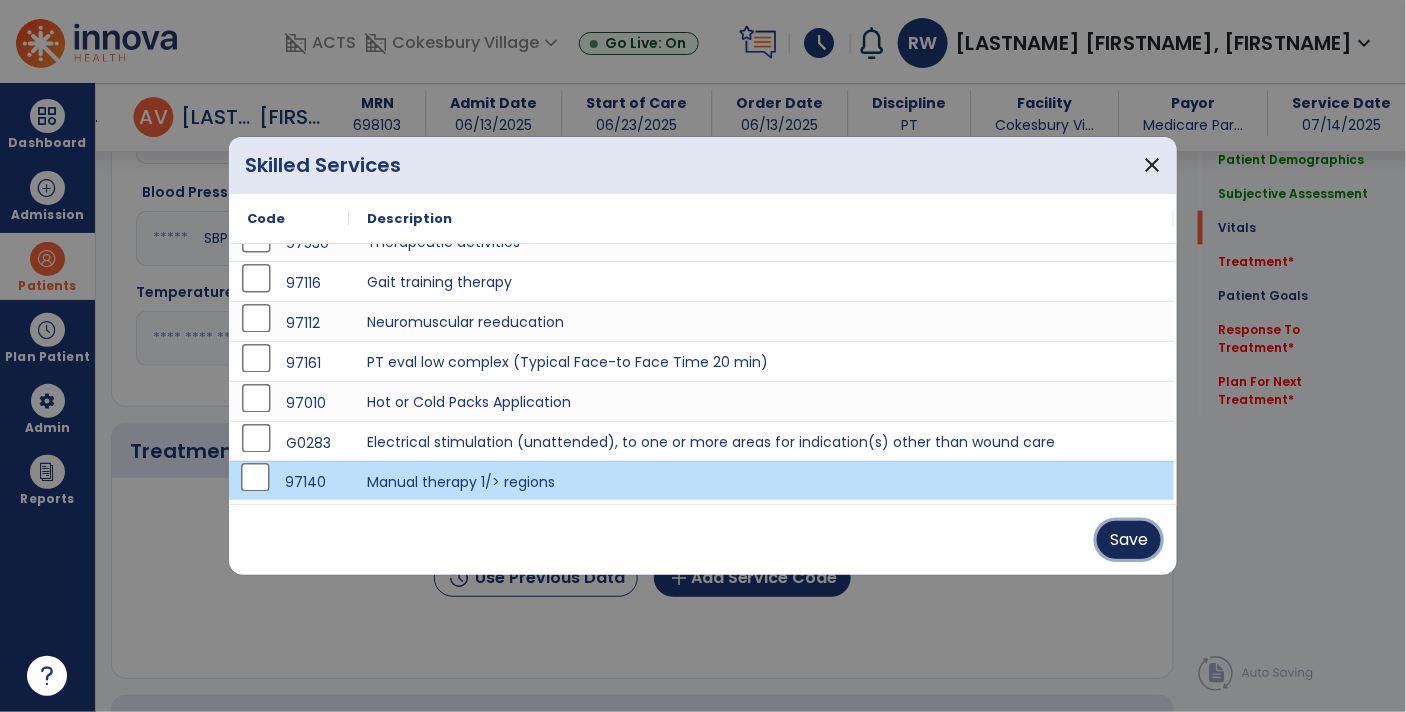 click on "Save" at bounding box center [1129, 540] 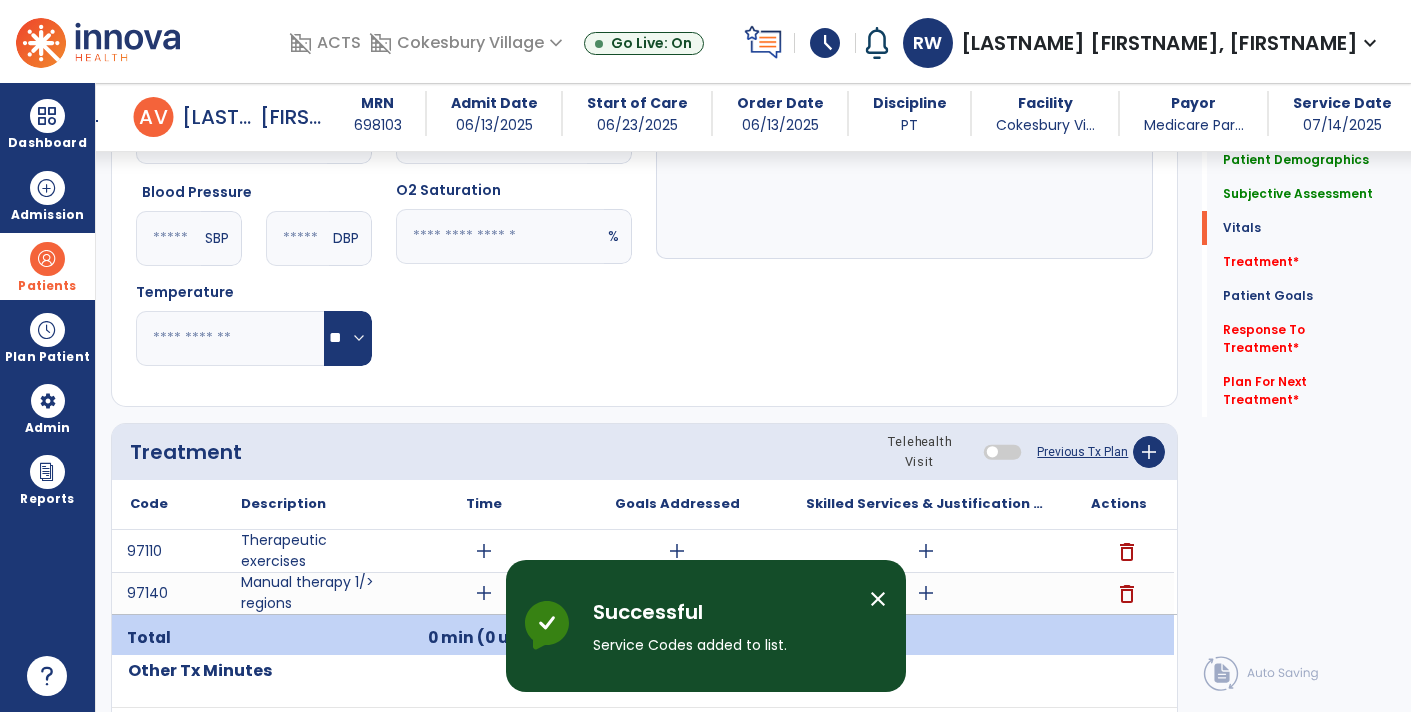 click on "close" at bounding box center (878, 599) 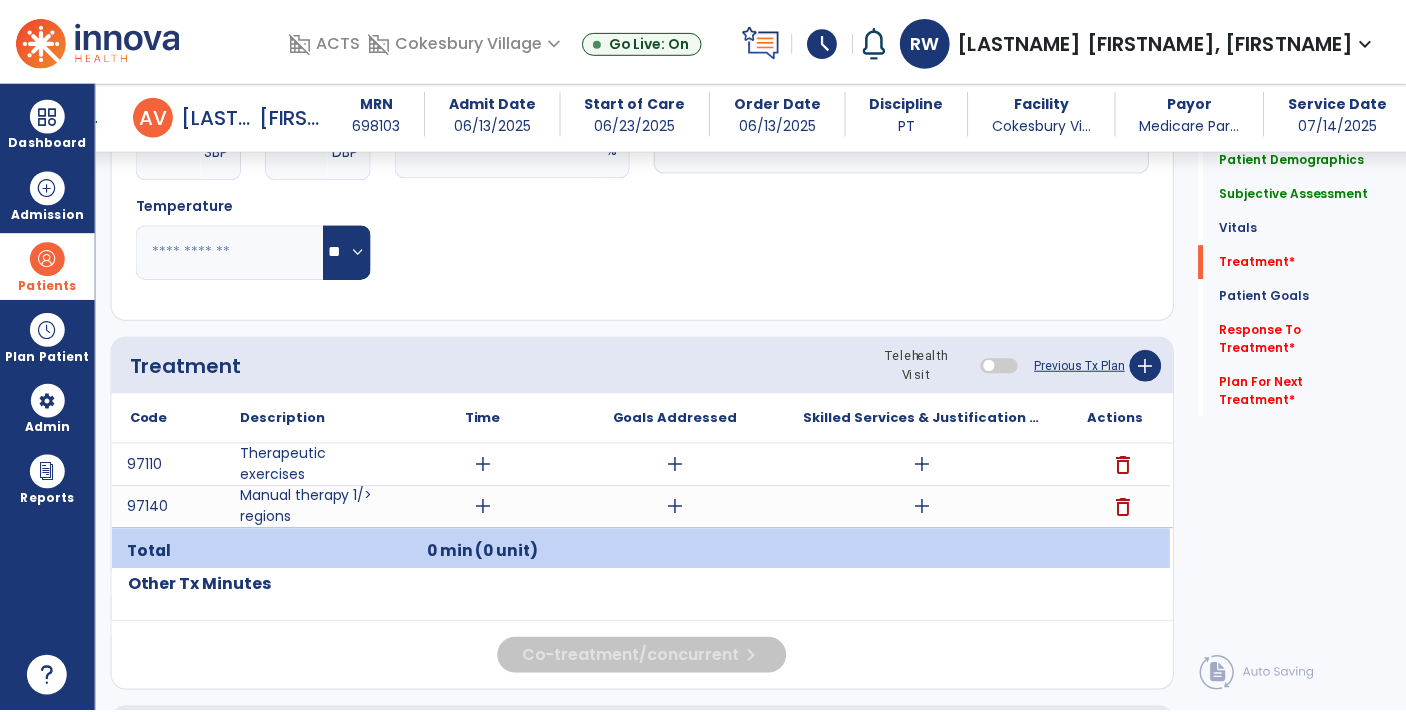 scroll, scrollTop: 914, scrollLeft: 0, axis: vertical 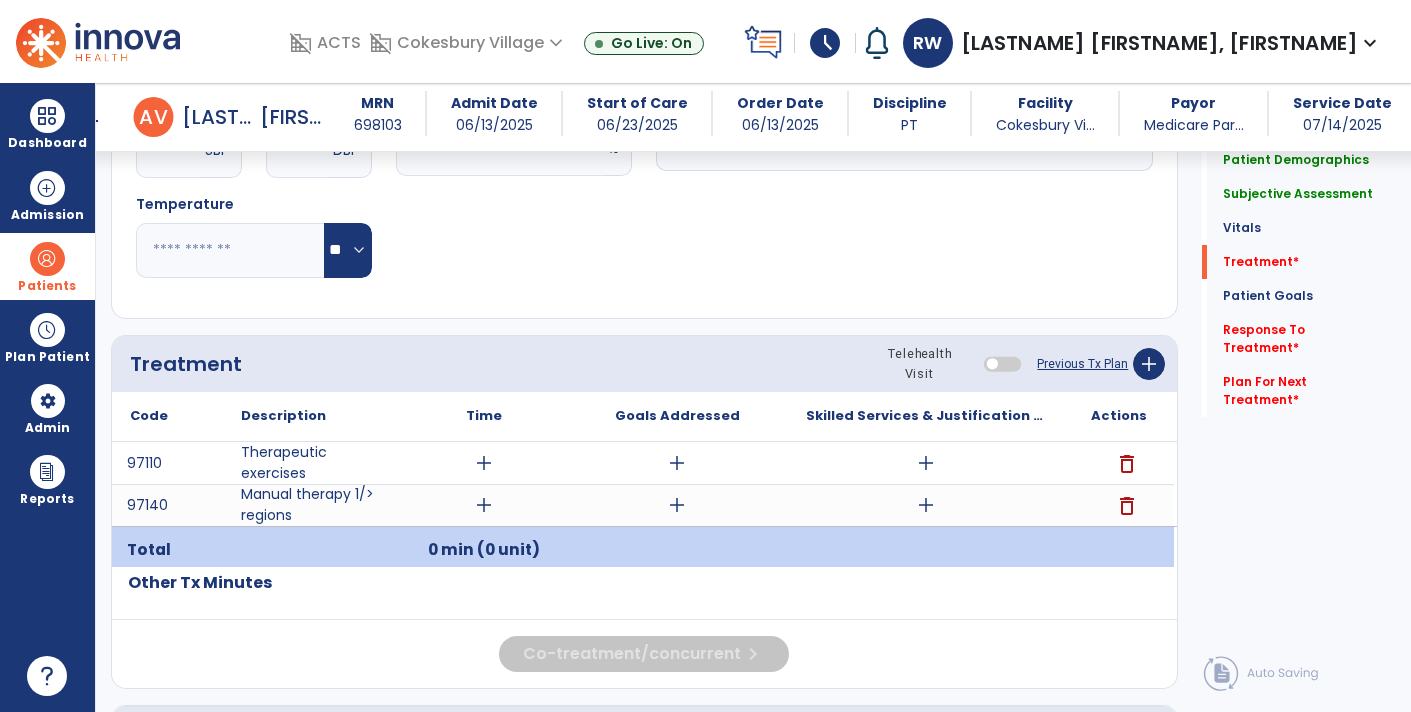 click on "add" at bounding box center (484, 463) 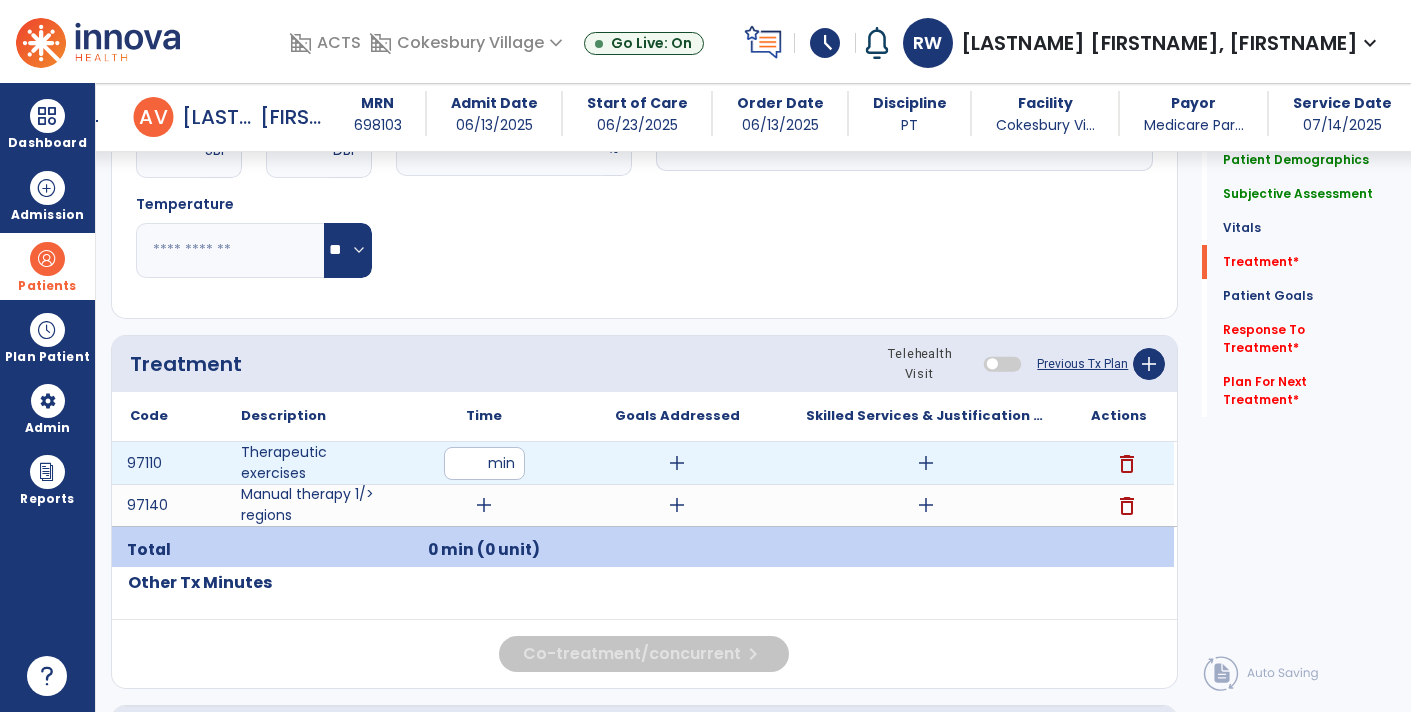 type on "**" 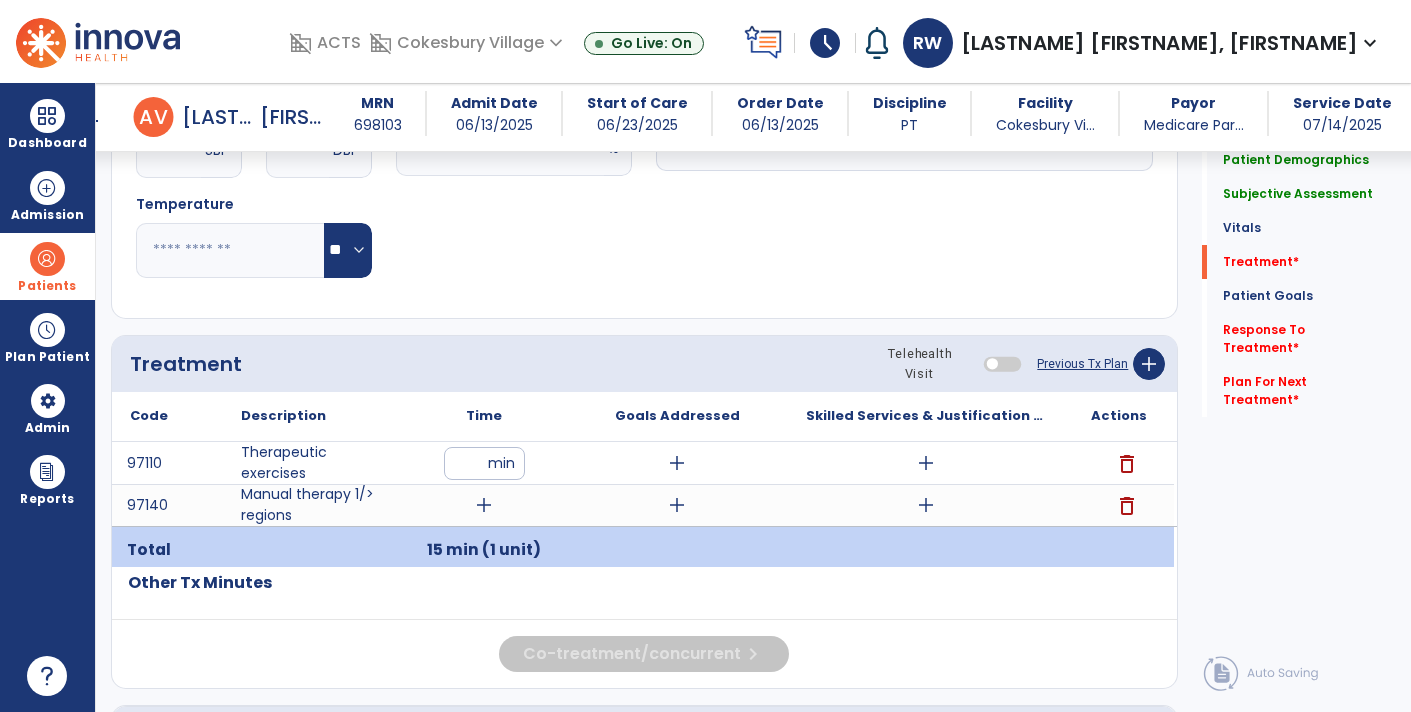 click on "add" at bounding box center [484, 505] 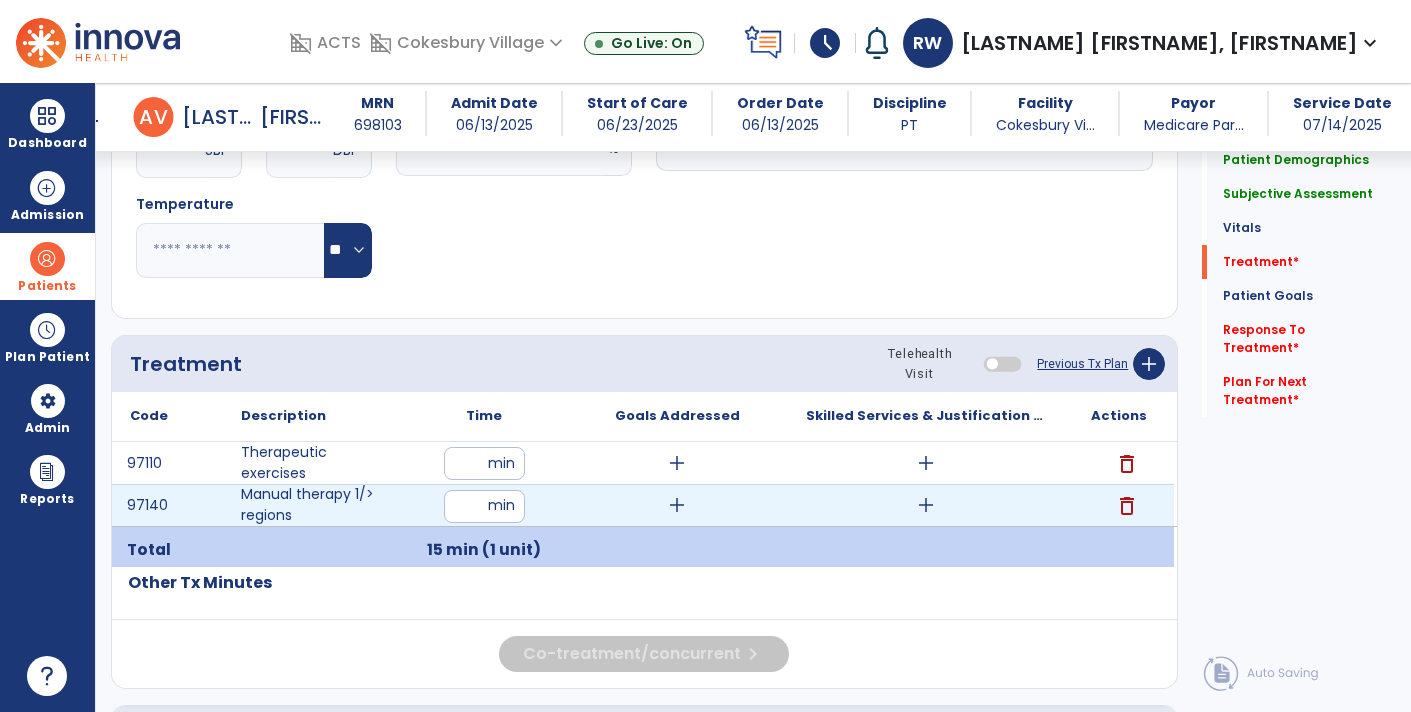 type on "**" 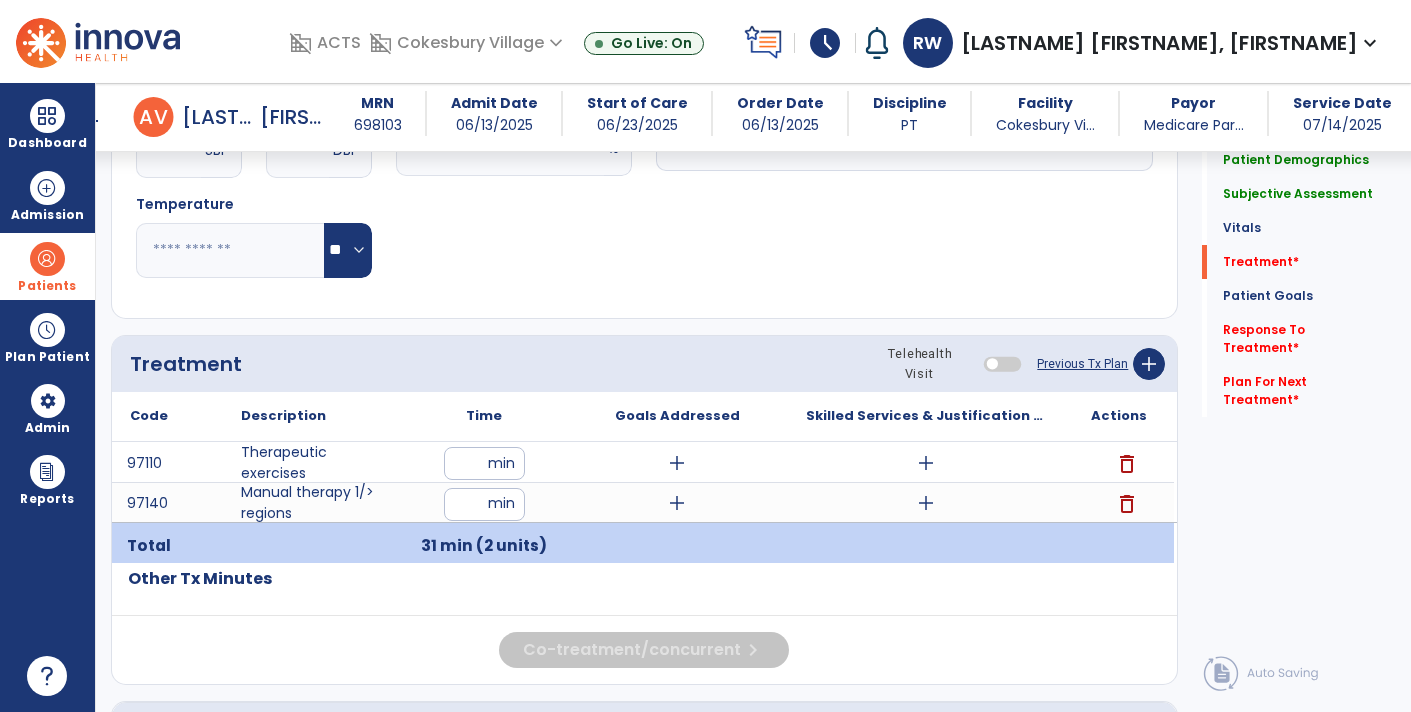 click on "add" at bounding box center [677, 503] 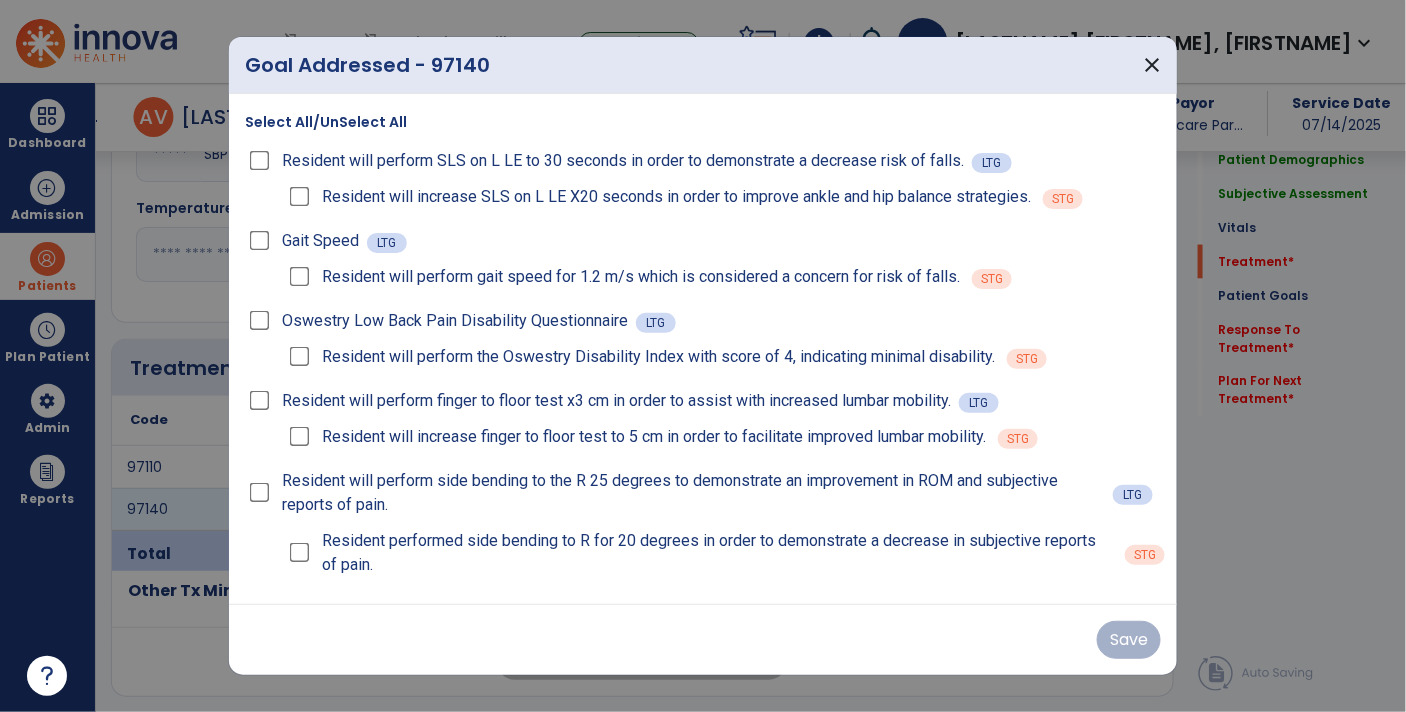 scroll, scrollTop: 914, scrollLeft: 0, axis: vertical 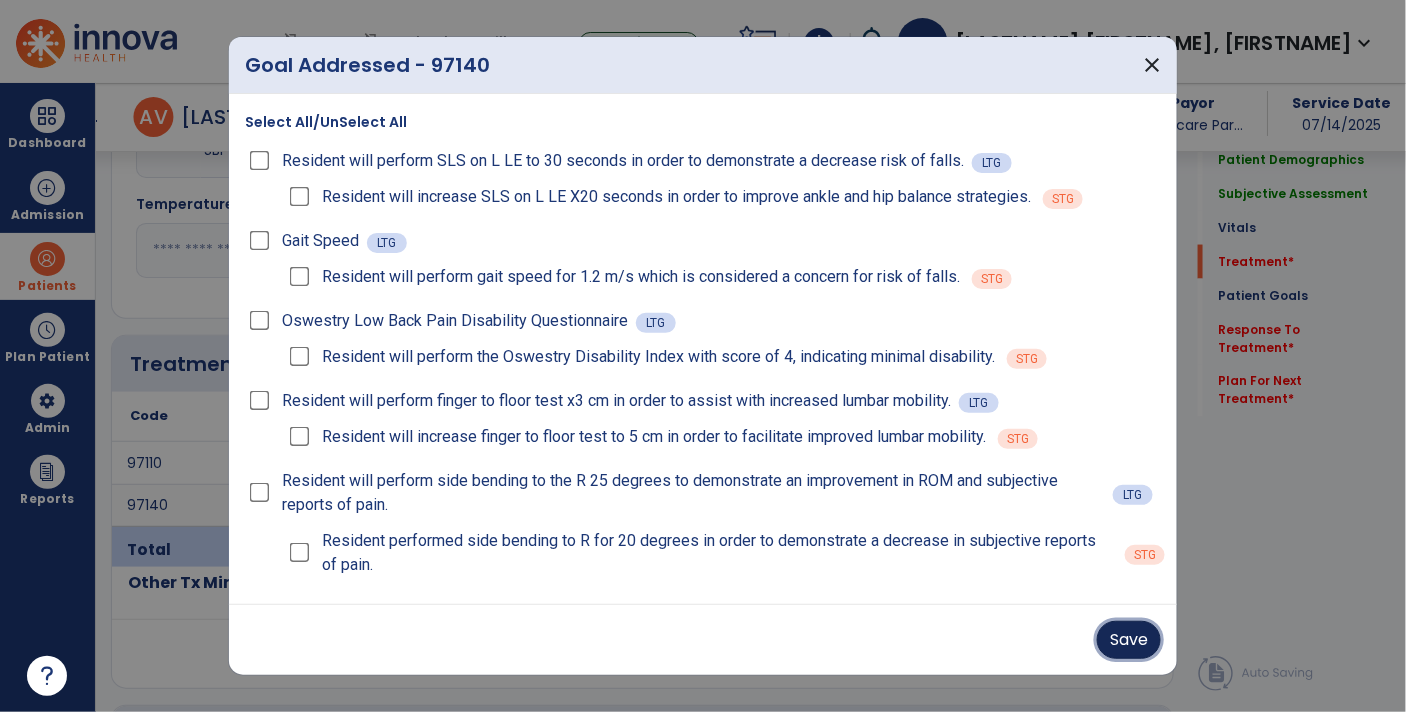 click on "Save" at bounding box center [1129, 640] 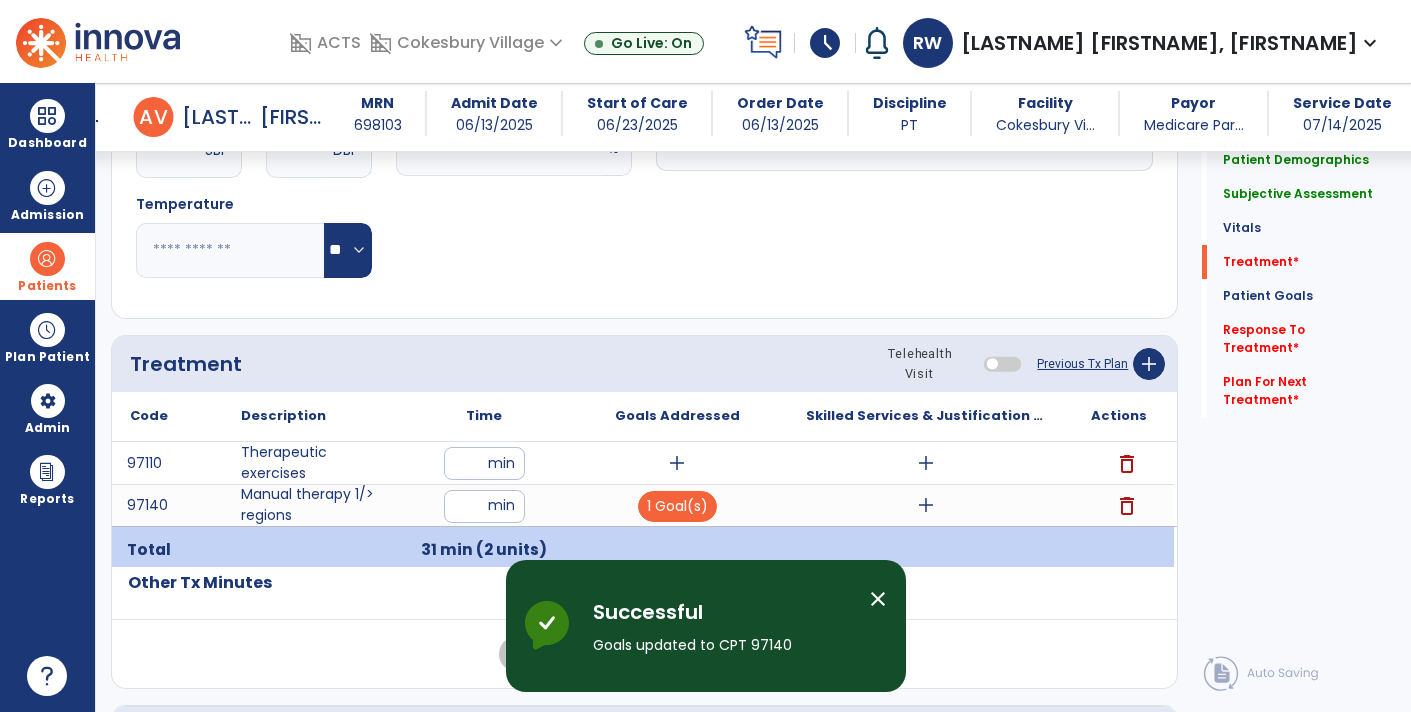 click on "add" at bounding box center (926, 505) 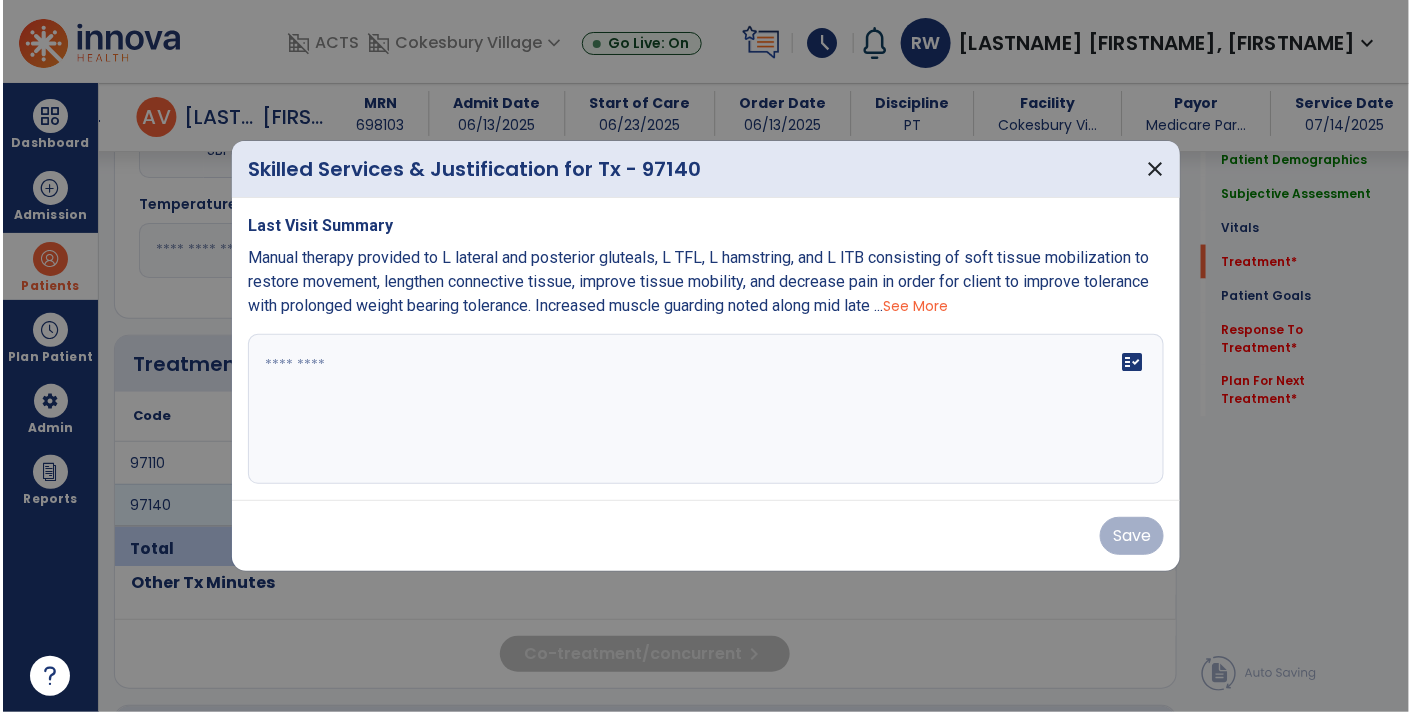 scroll, scrollTop: 914, scrollLeft: 0, axis: vertical 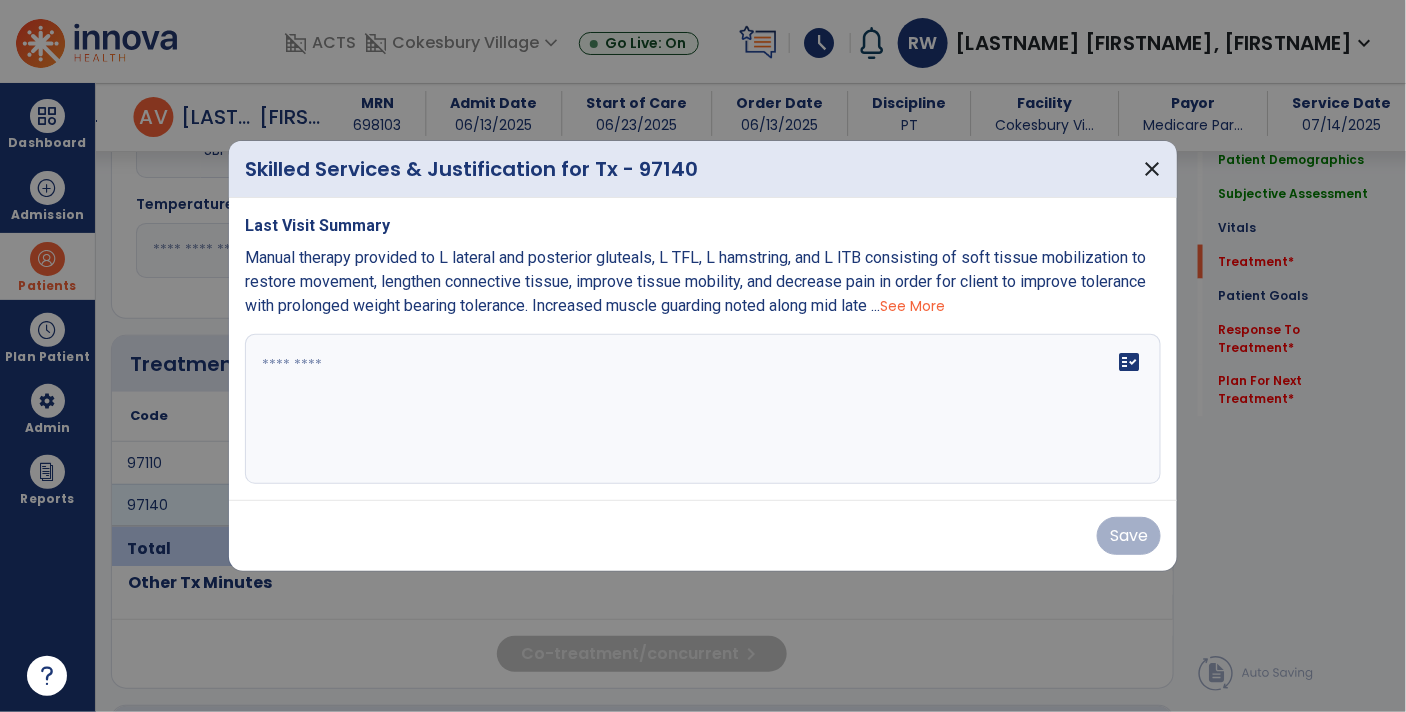 click at bounding box center (703, 409) 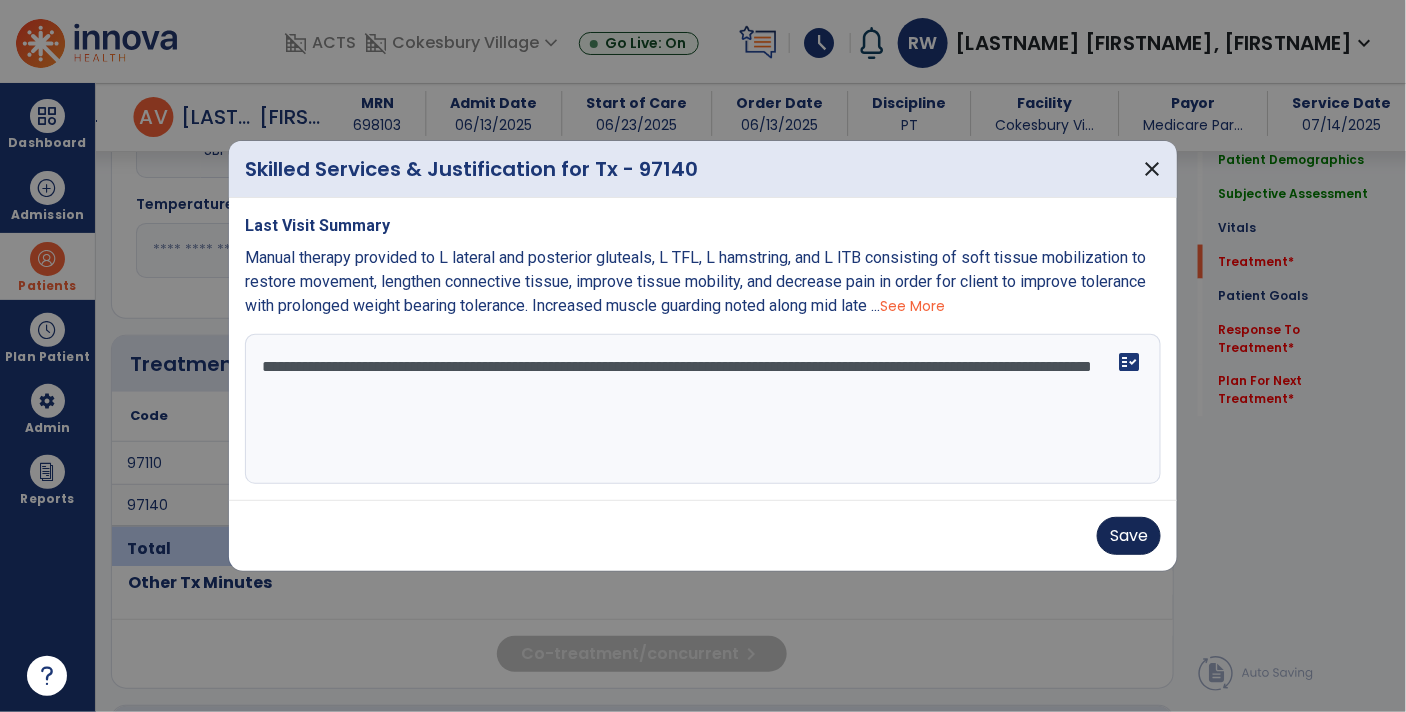 type on "**********" 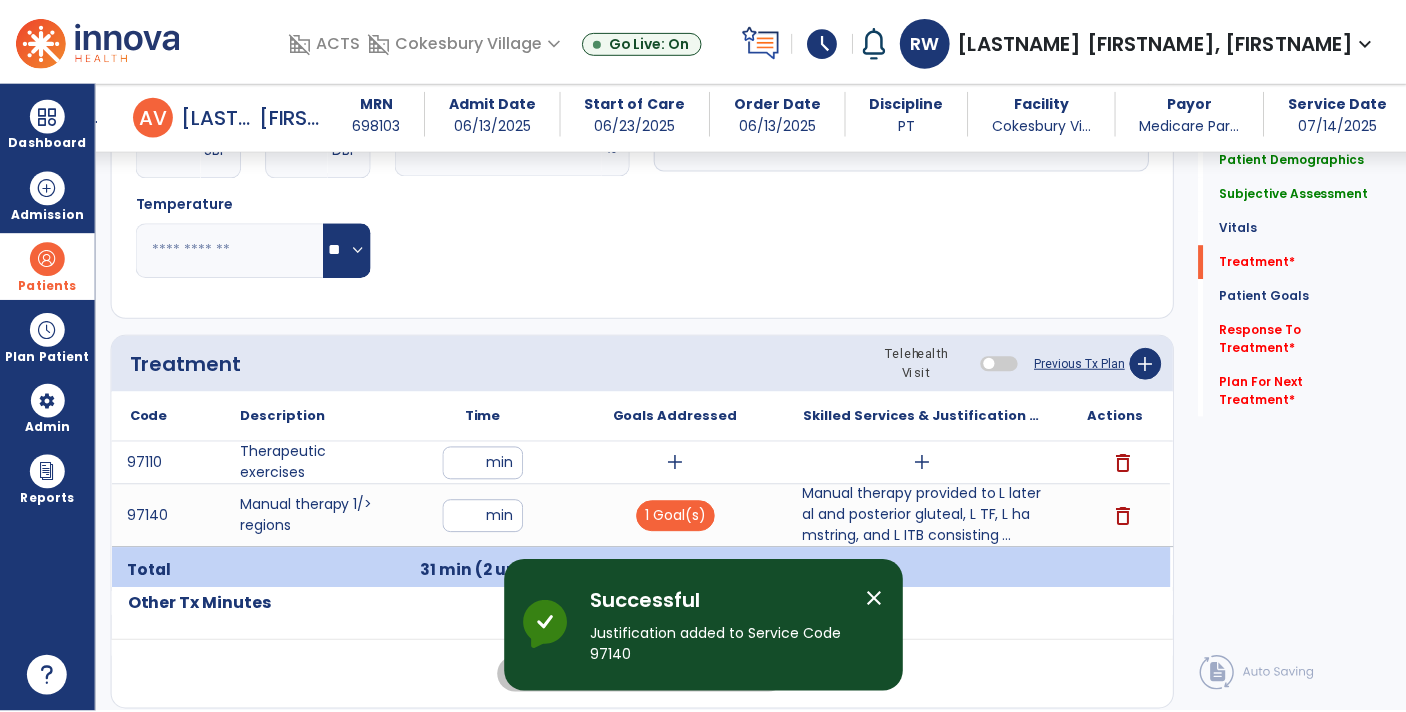 scroll, scrollTop: 892, scrollLeft: 0, axis: vertical 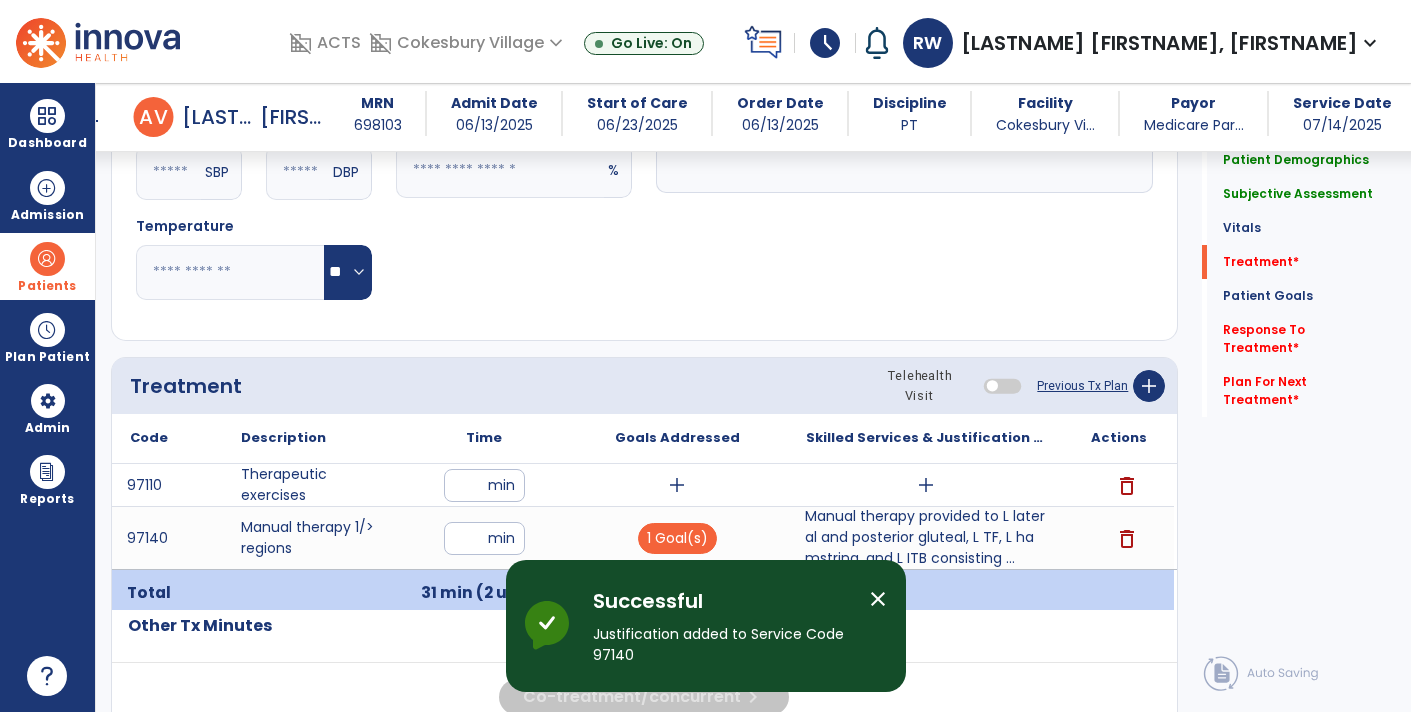 click on "add" at bounding box center [926, 485] 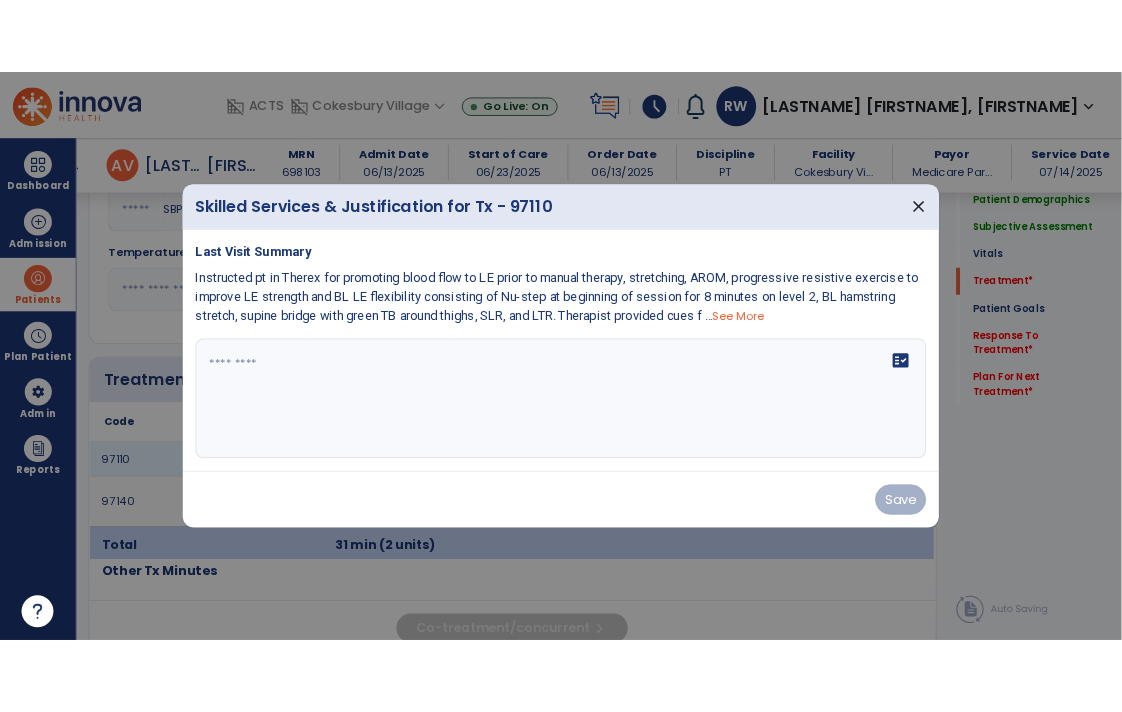 scroll, scrollTop: 892, scrollLeft: 0, axis: vertical 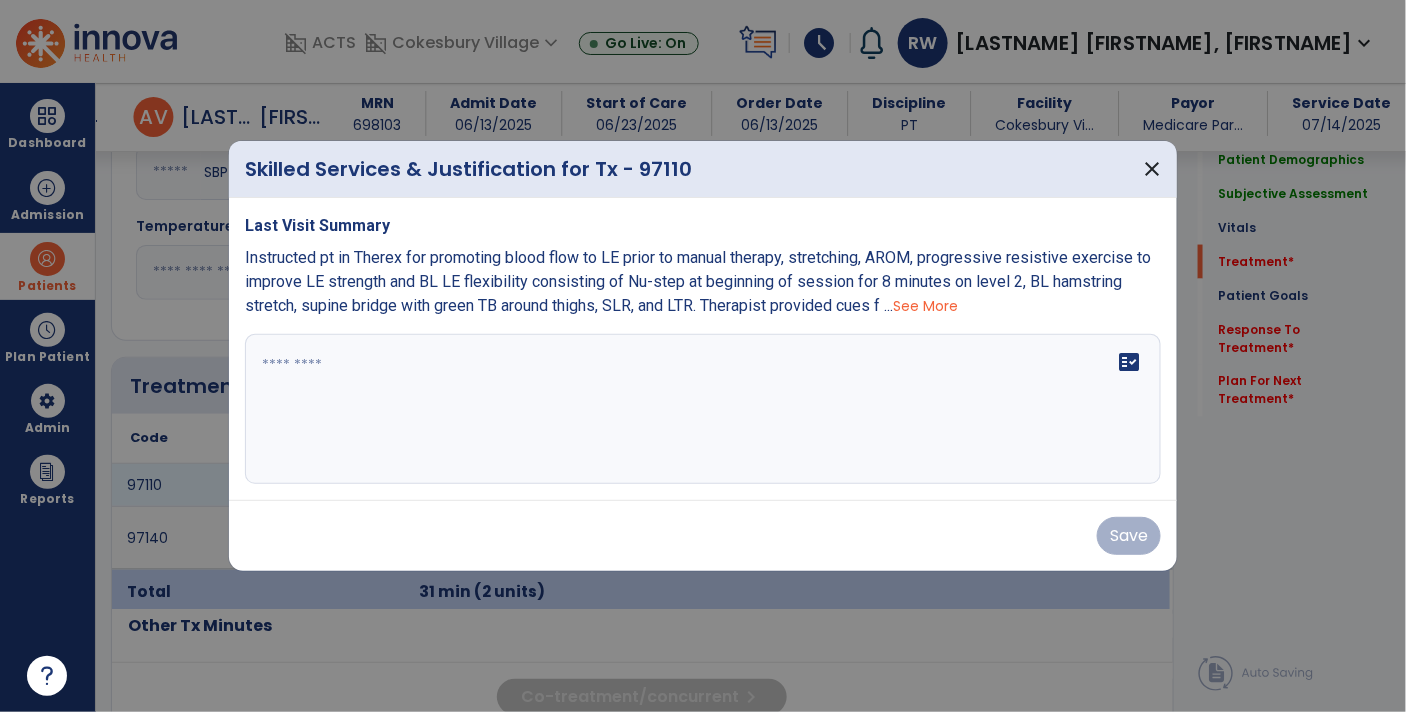 click on "See More" at bounding box center (925, 306) 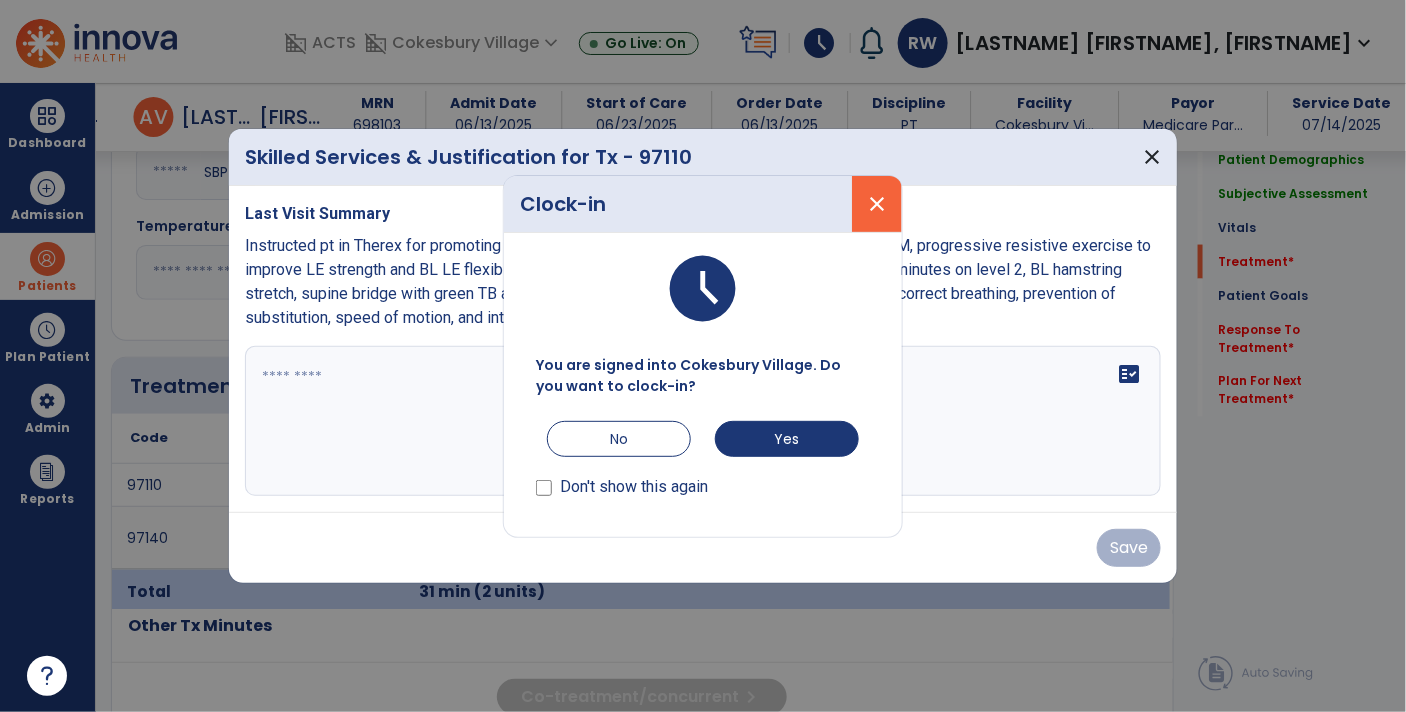 click on "close" at bounding box center (877, 204) 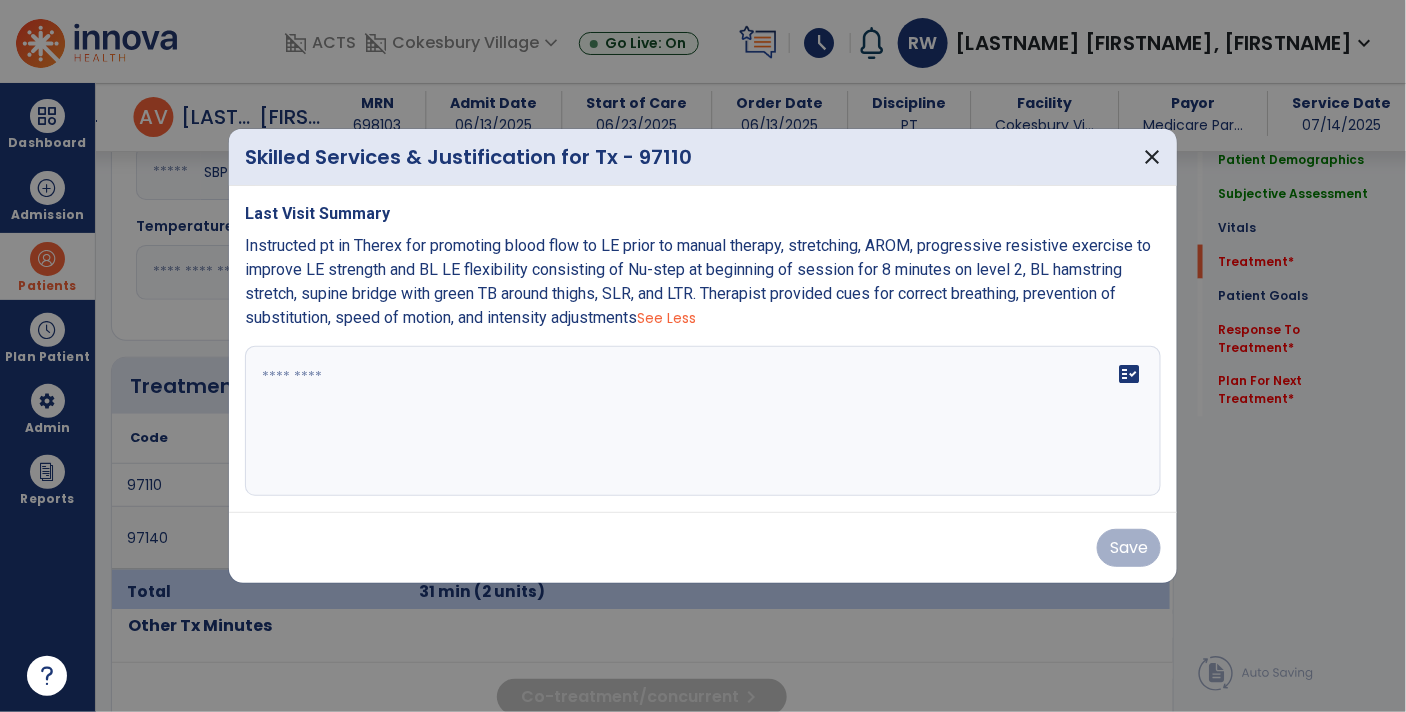 click at bounding box center [703, 421] 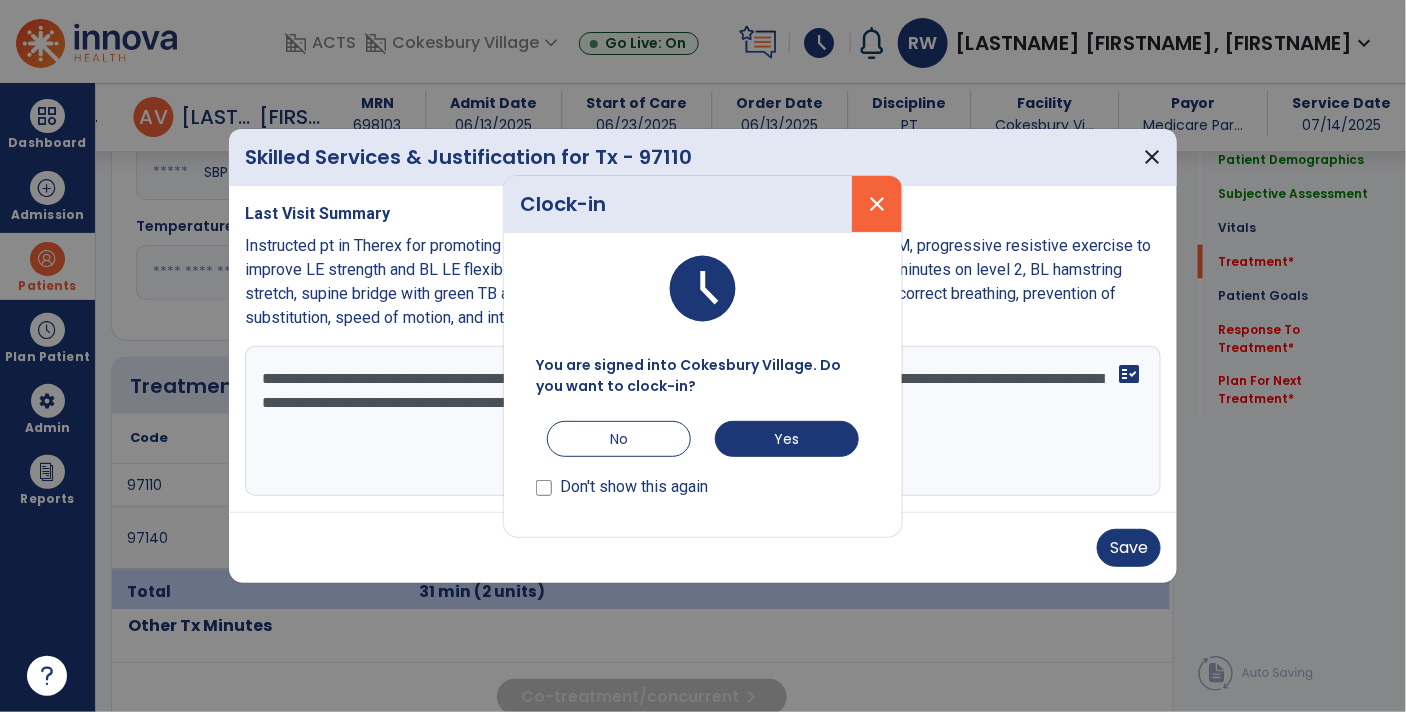 click on "close" at bounding box center [877, 204] 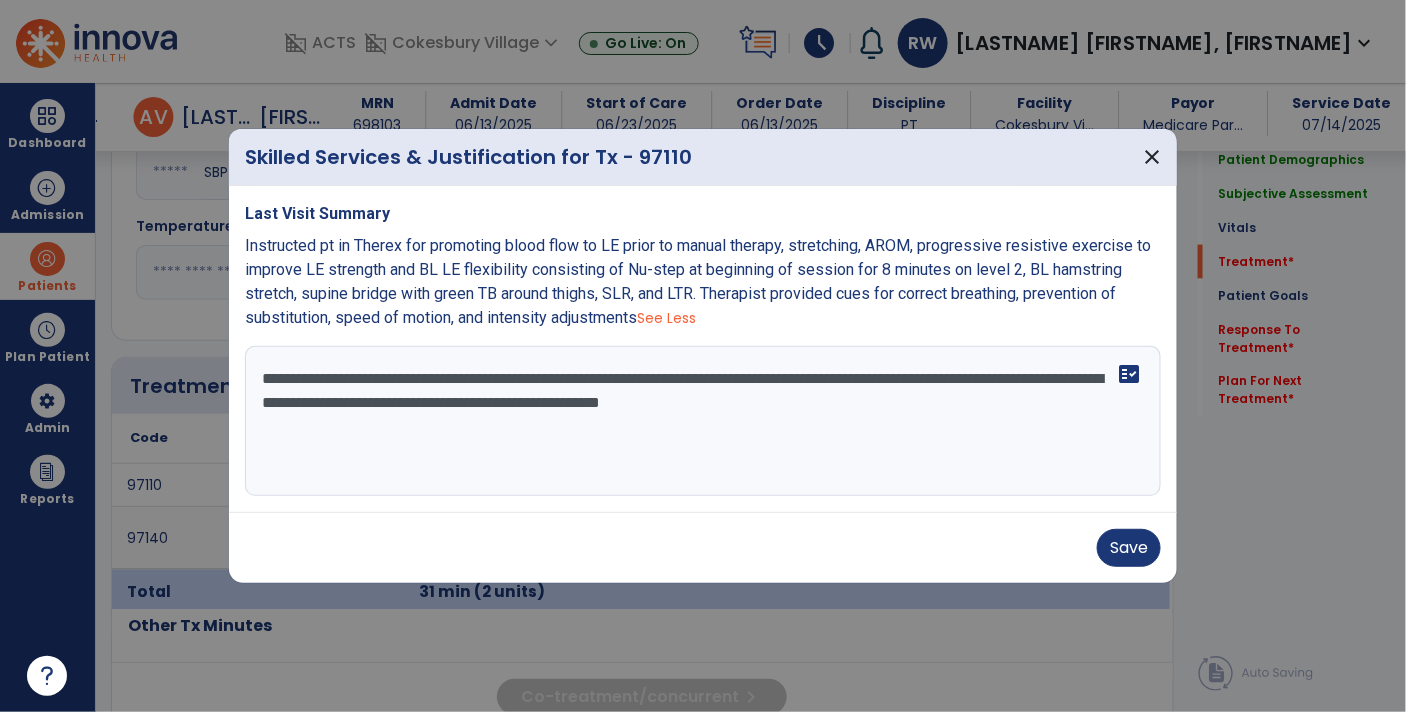 click on "**********" at bounding box center (703, 421) 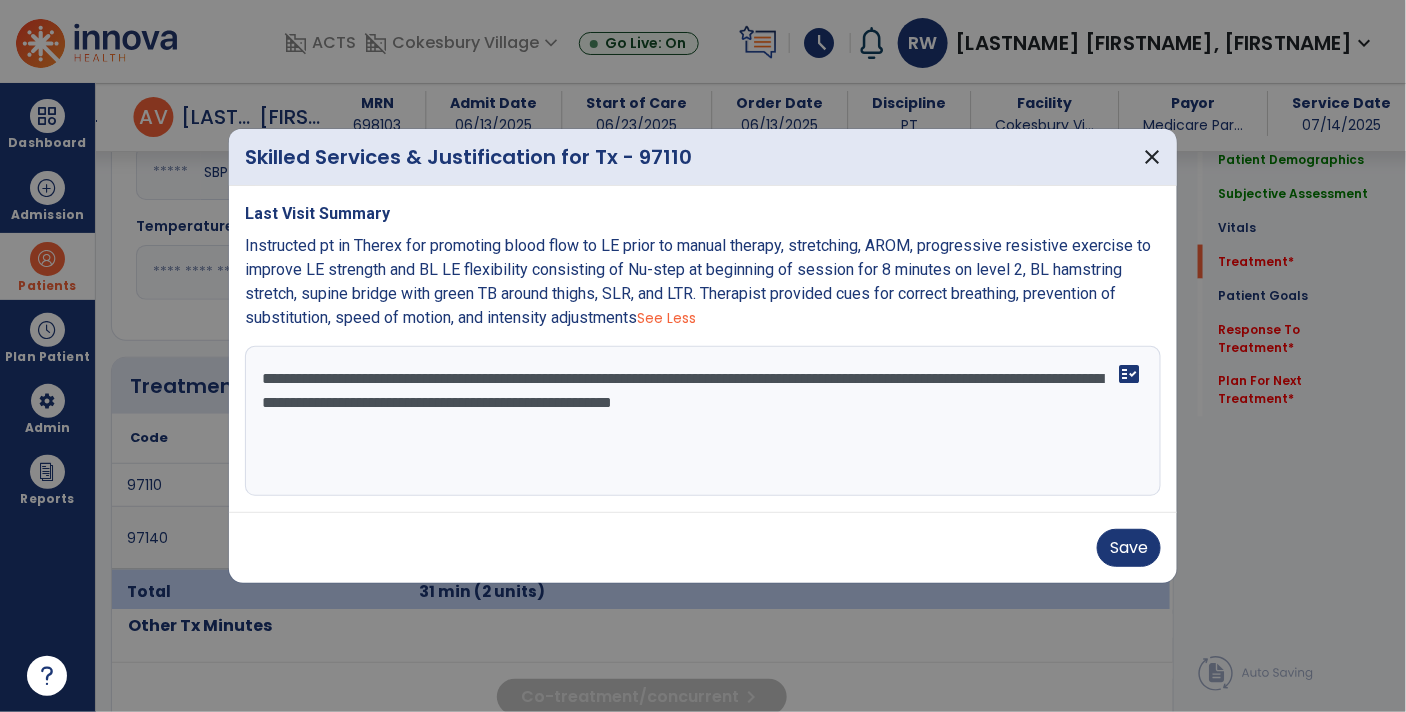 click at bounding box center (703, 356) 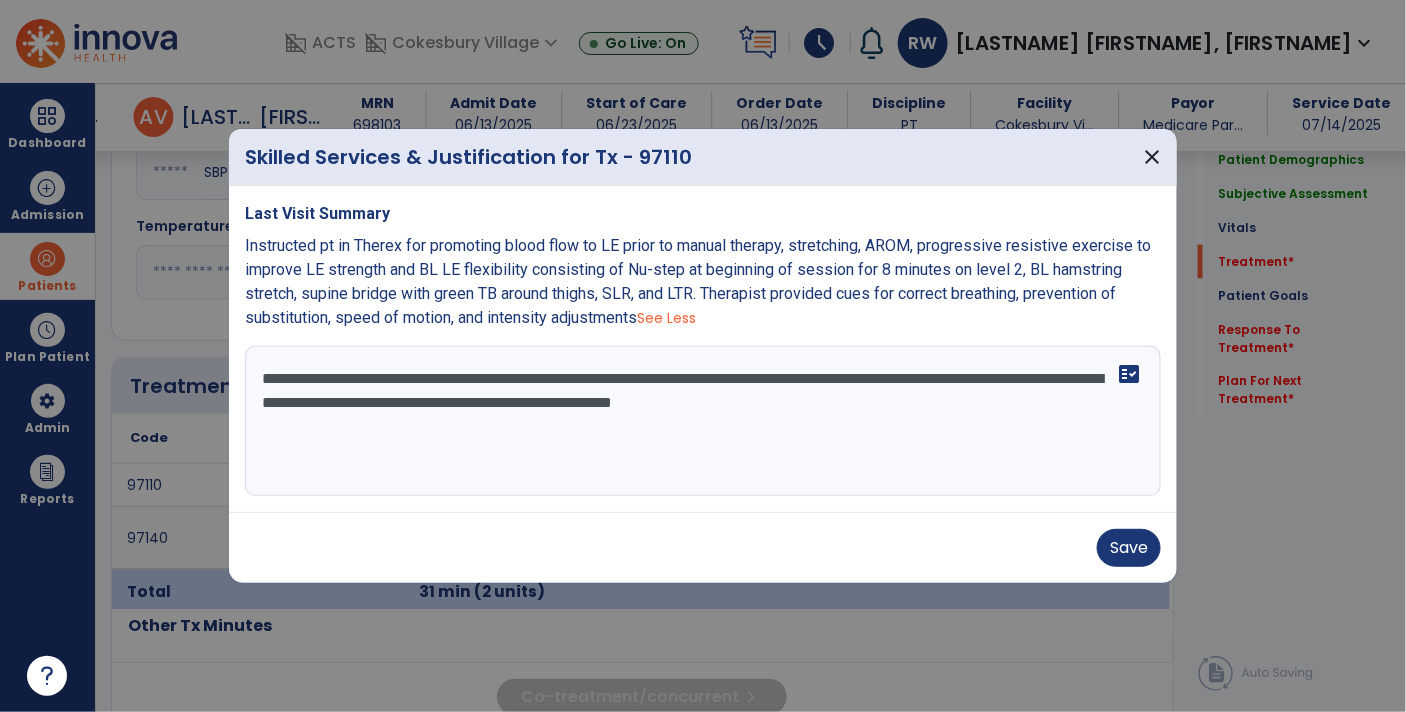 click on "**********" at bounding box center (703, 421) 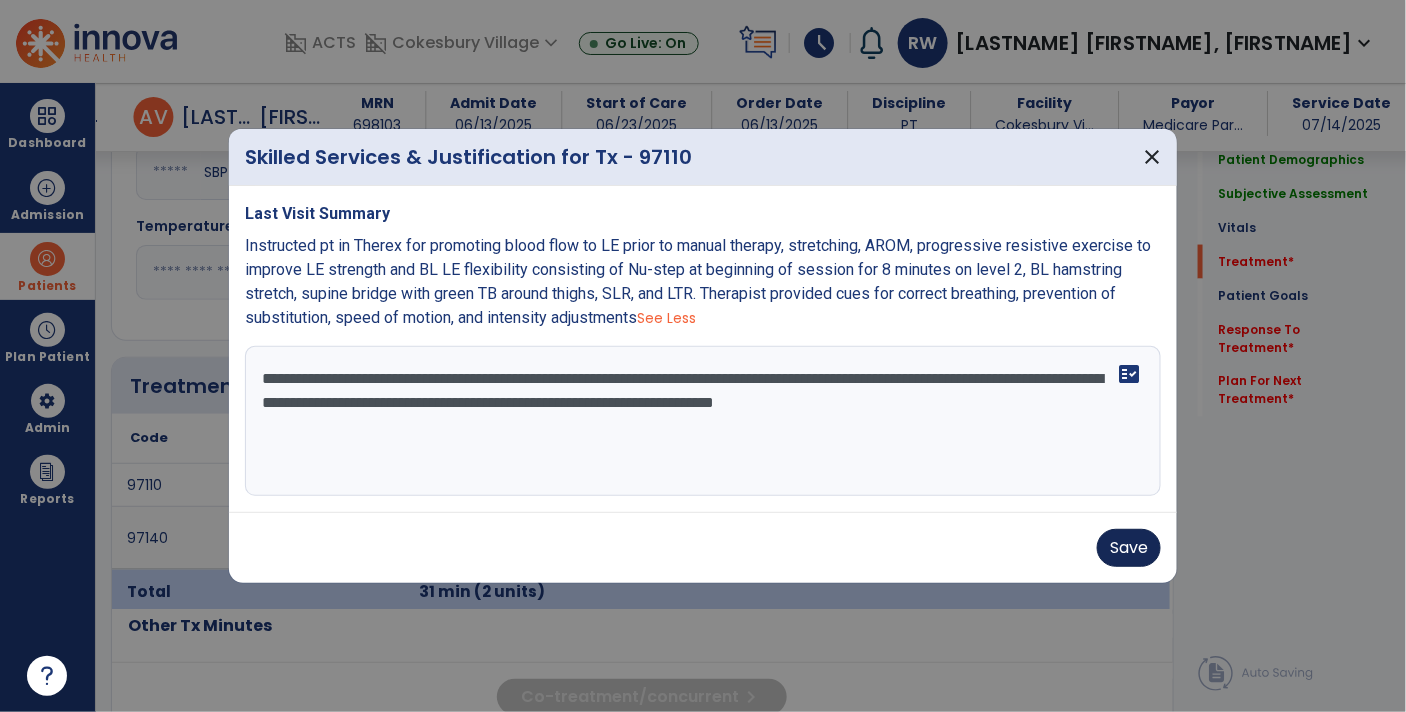 type on "**********" 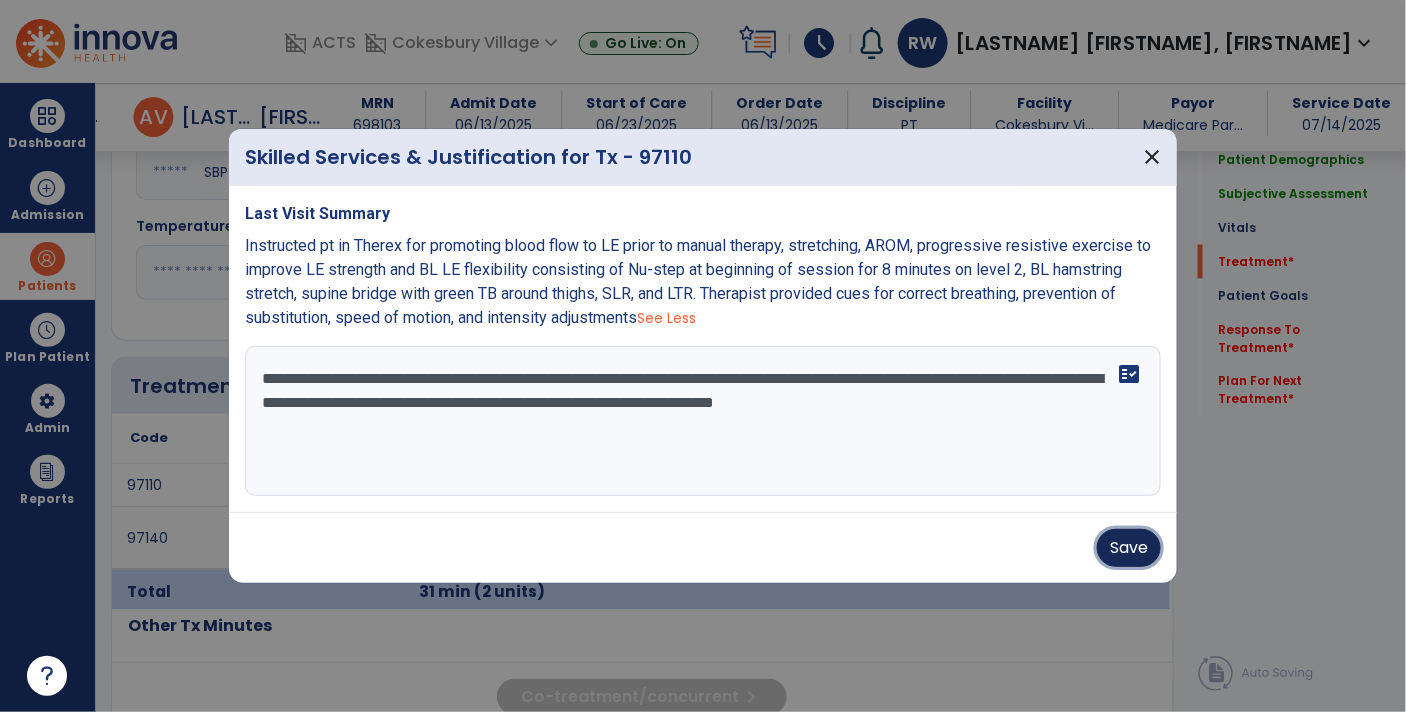 click on "Save" at bounding box center [1129, 548] 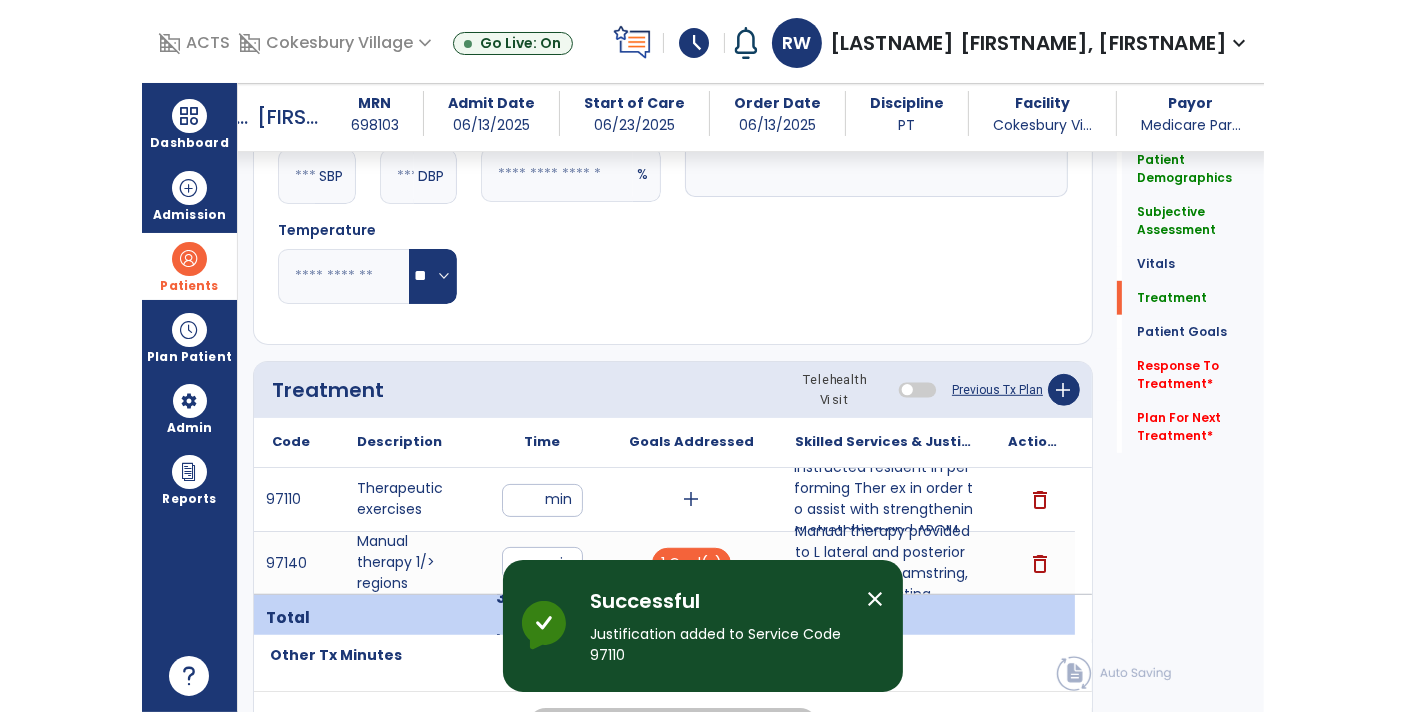 scroll, scrollTop: 892, scrollLeft: 0, axis: vertical 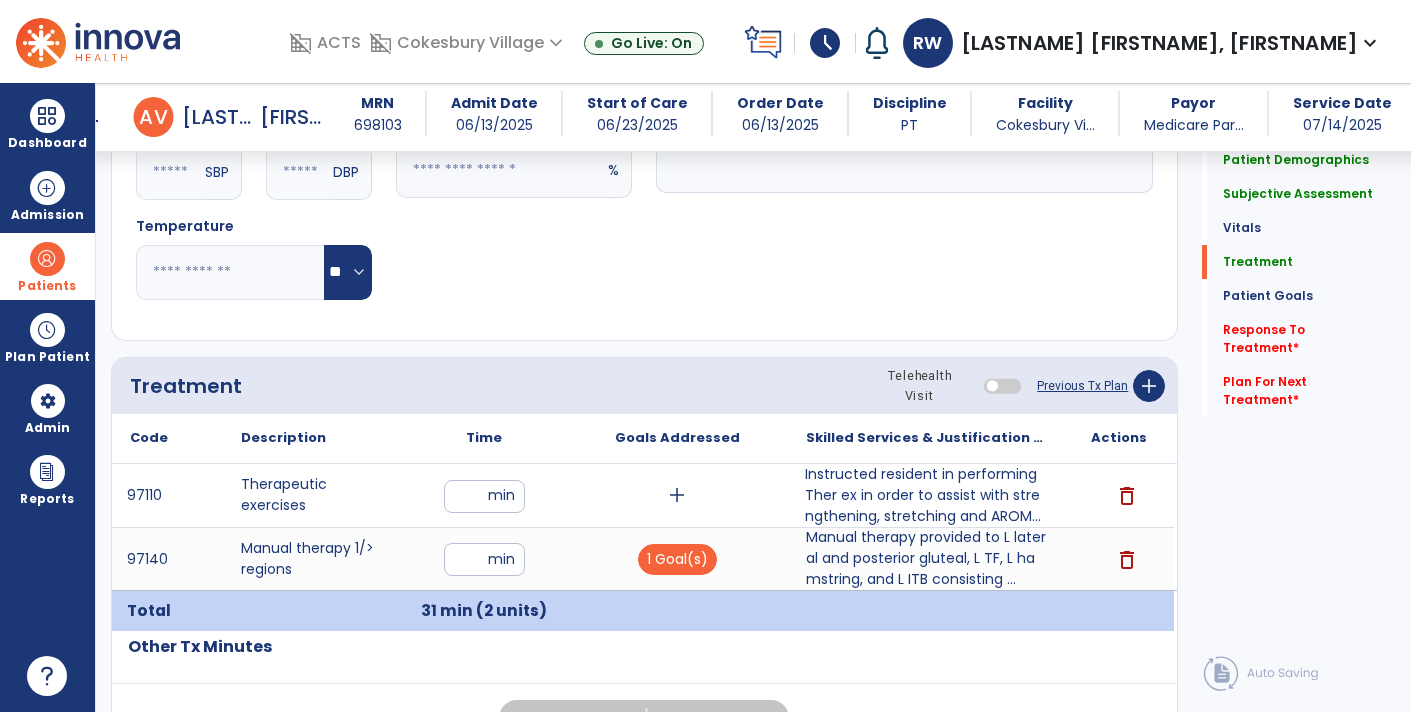 click on "Instructed resident in performing Ther ex in order to assist with strengthening, stretching and AROM..." at bounding box center (926, 495) 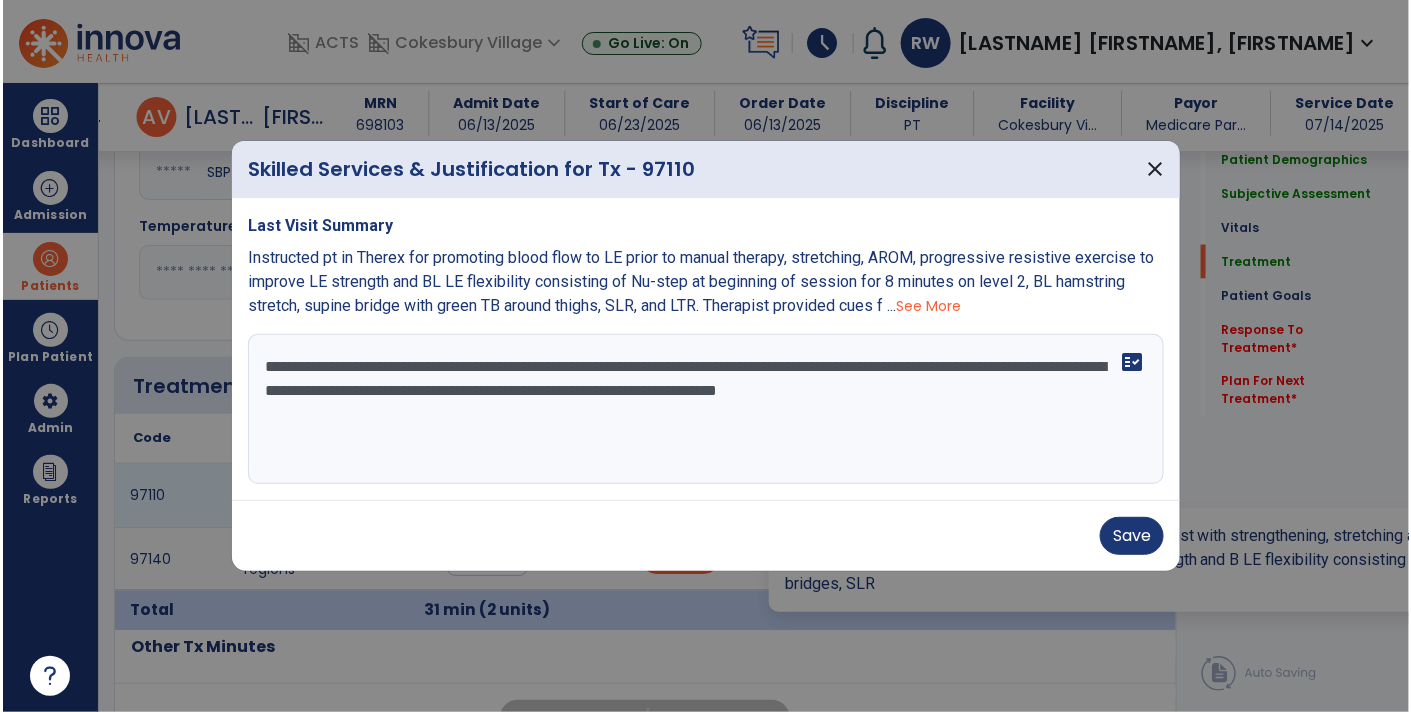 scroll, scrollTop: 892, scrollLeft: 0, axis: vertical 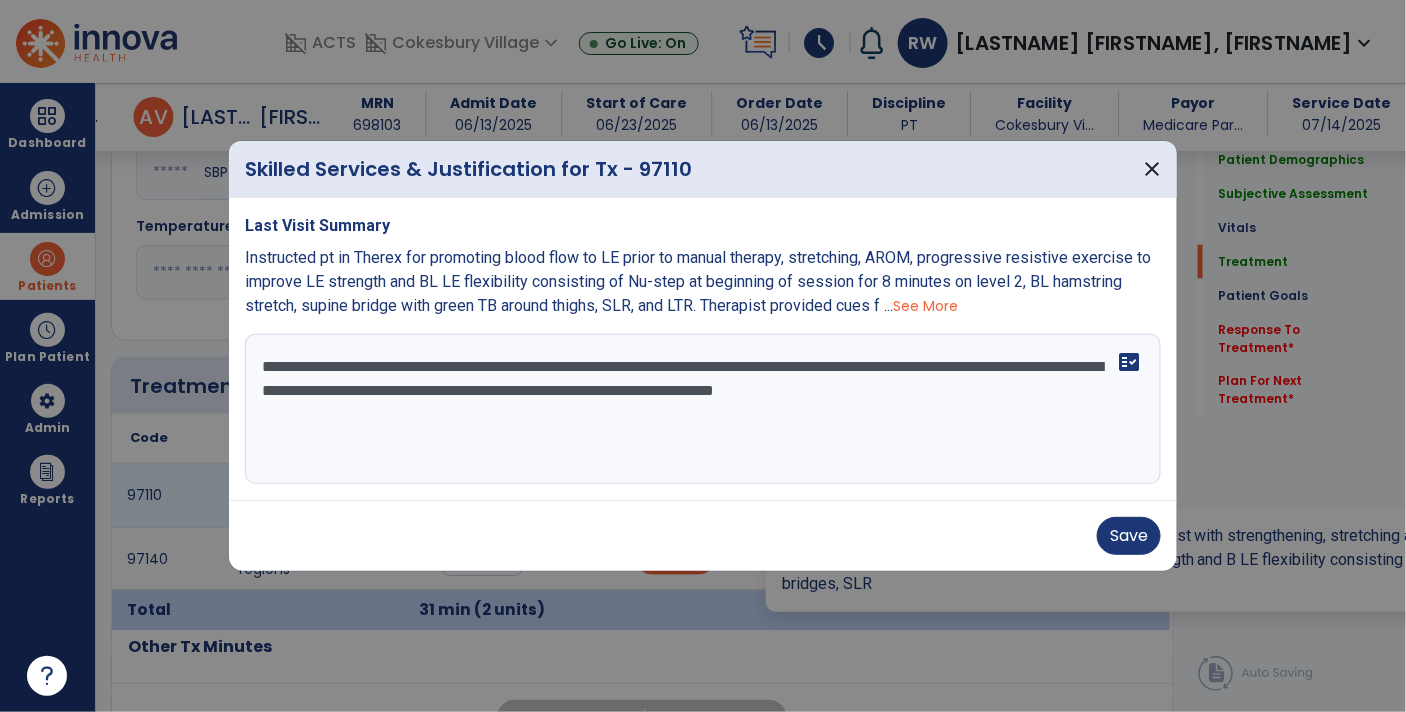 click on "**********" at bounding box center (703, 409) 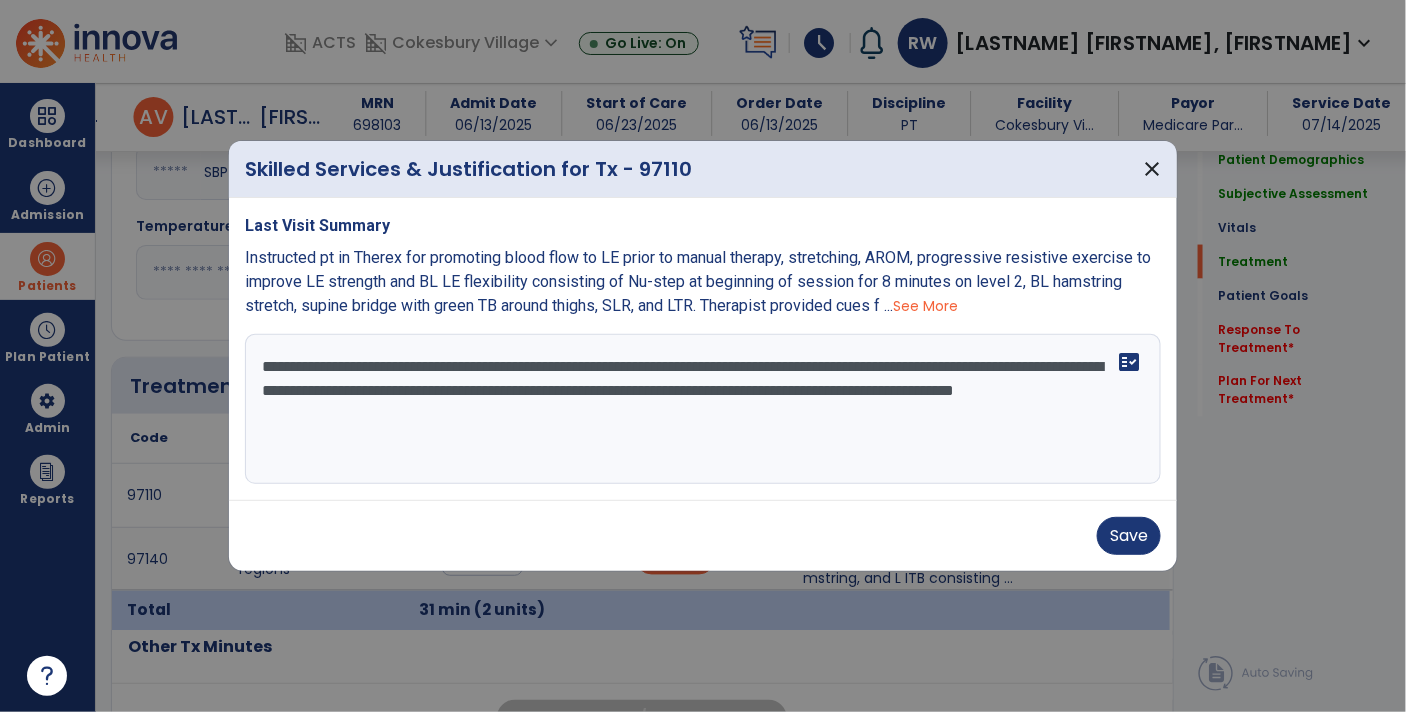 click on "See More" at bounding box center (925, 306) 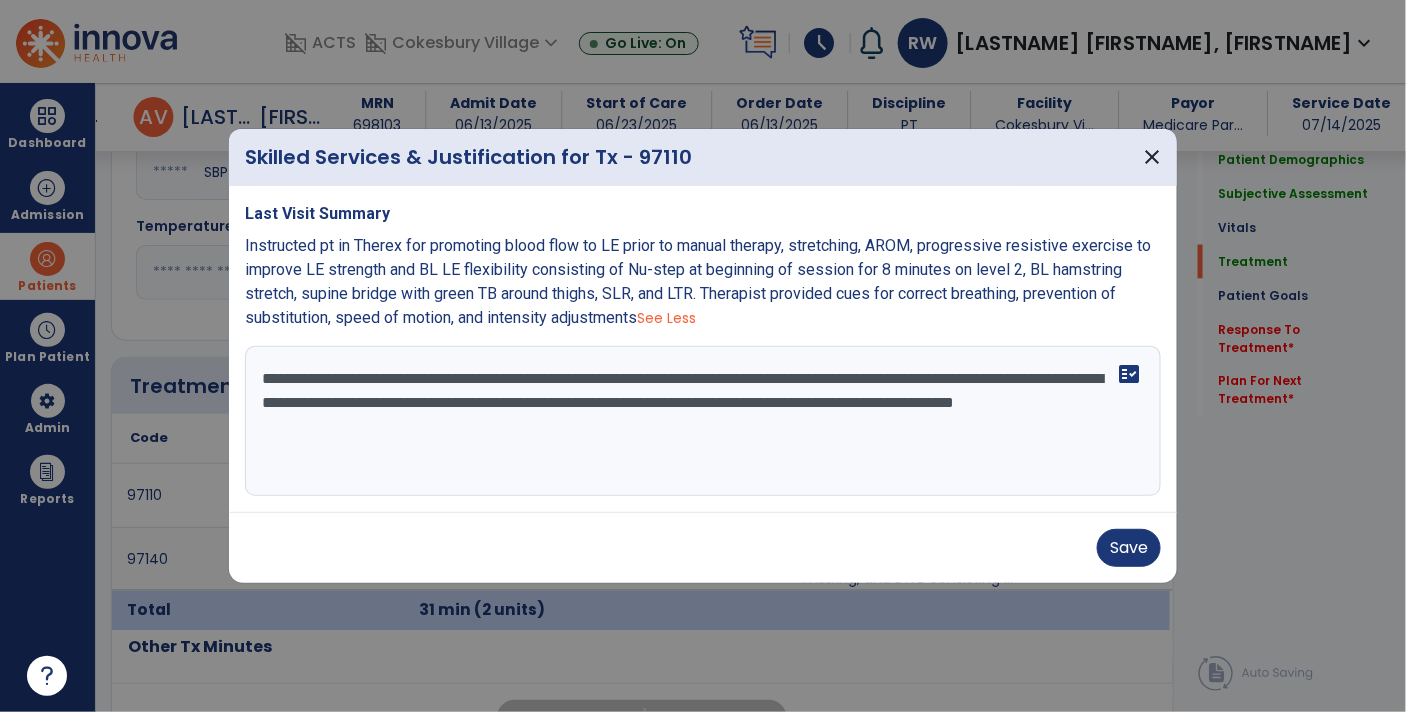click on "**********" at bounding box center [703, 421] 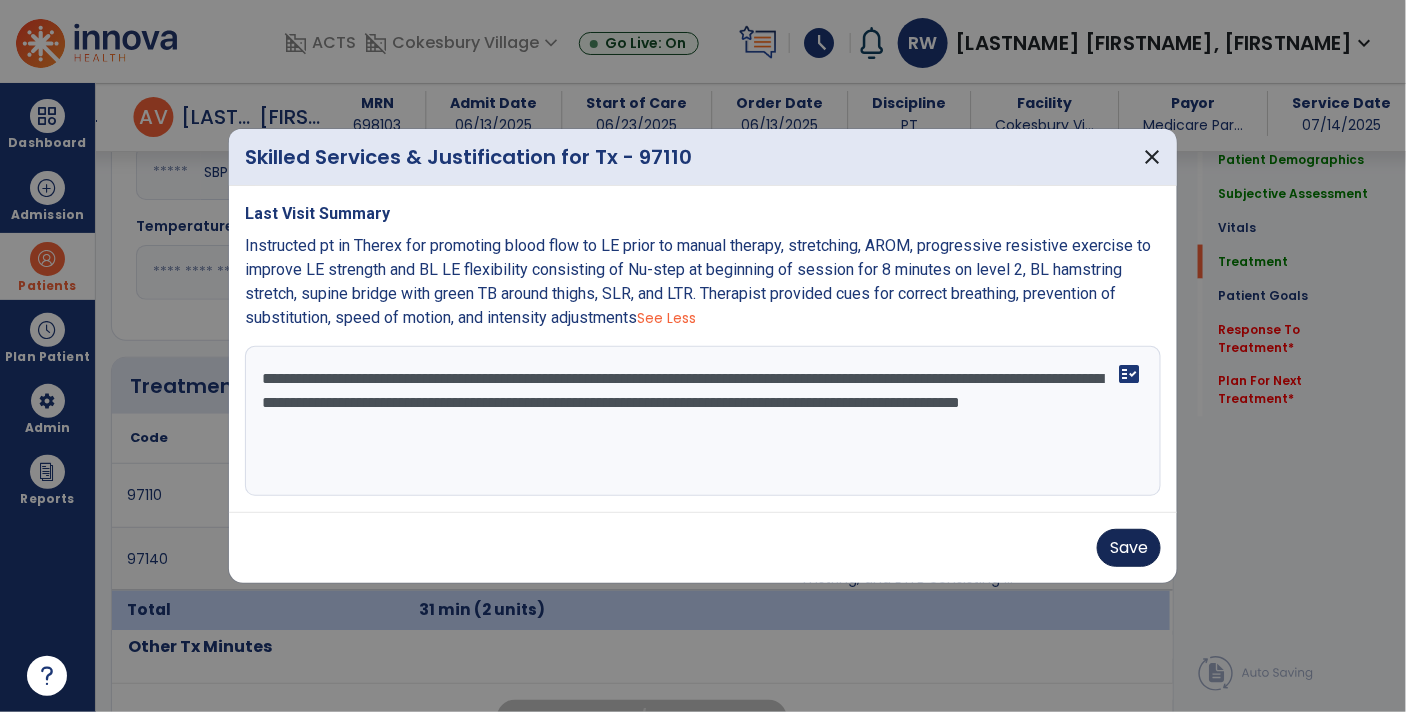 type on "**********" 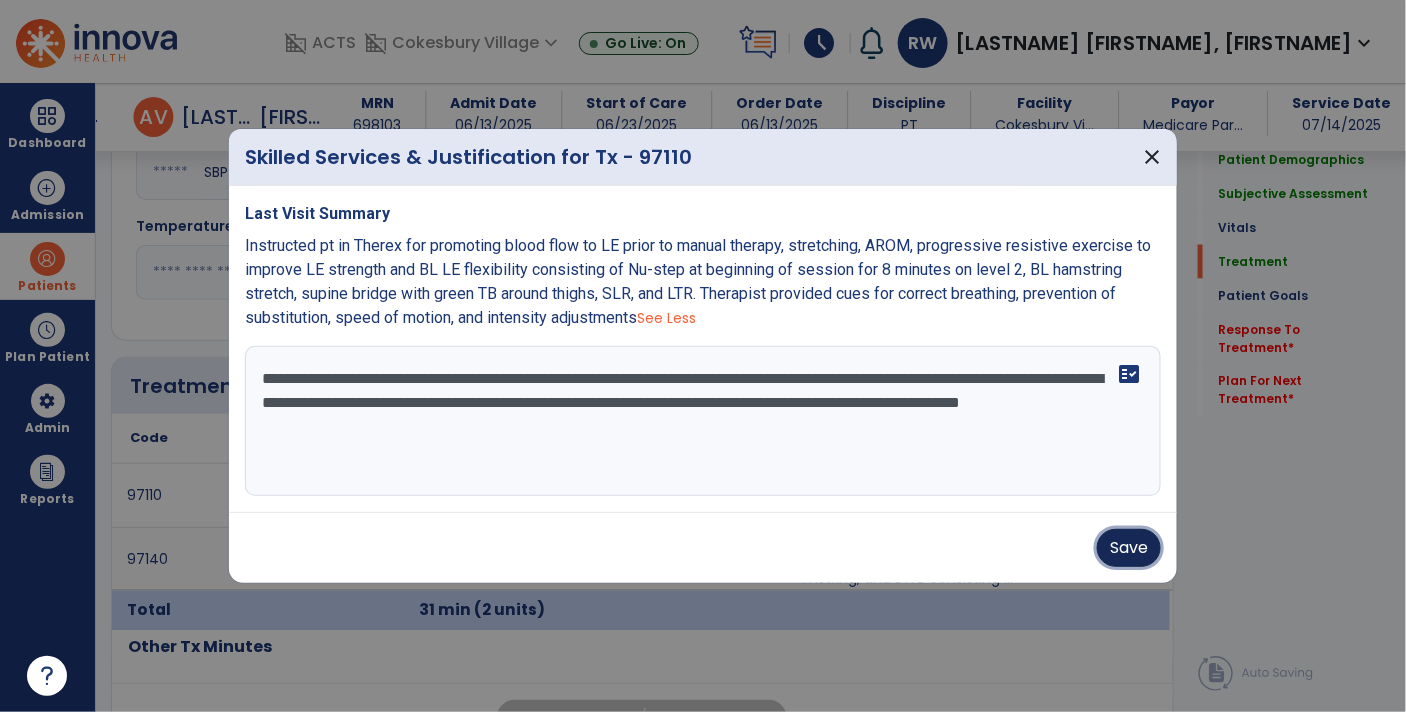 click on "Save" at bounding box center [1129, 548] 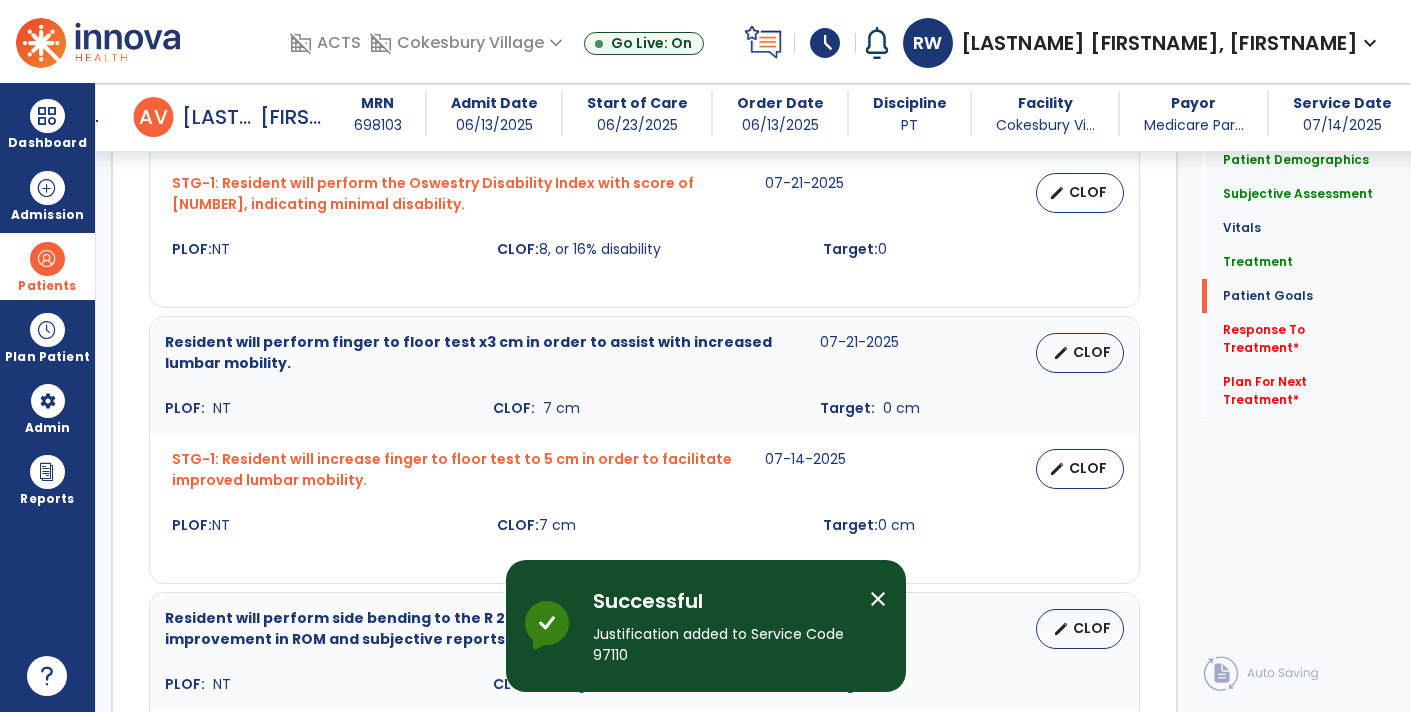 scroll, scrollTop: 3074, scrollLeft: 0, axis: vertical 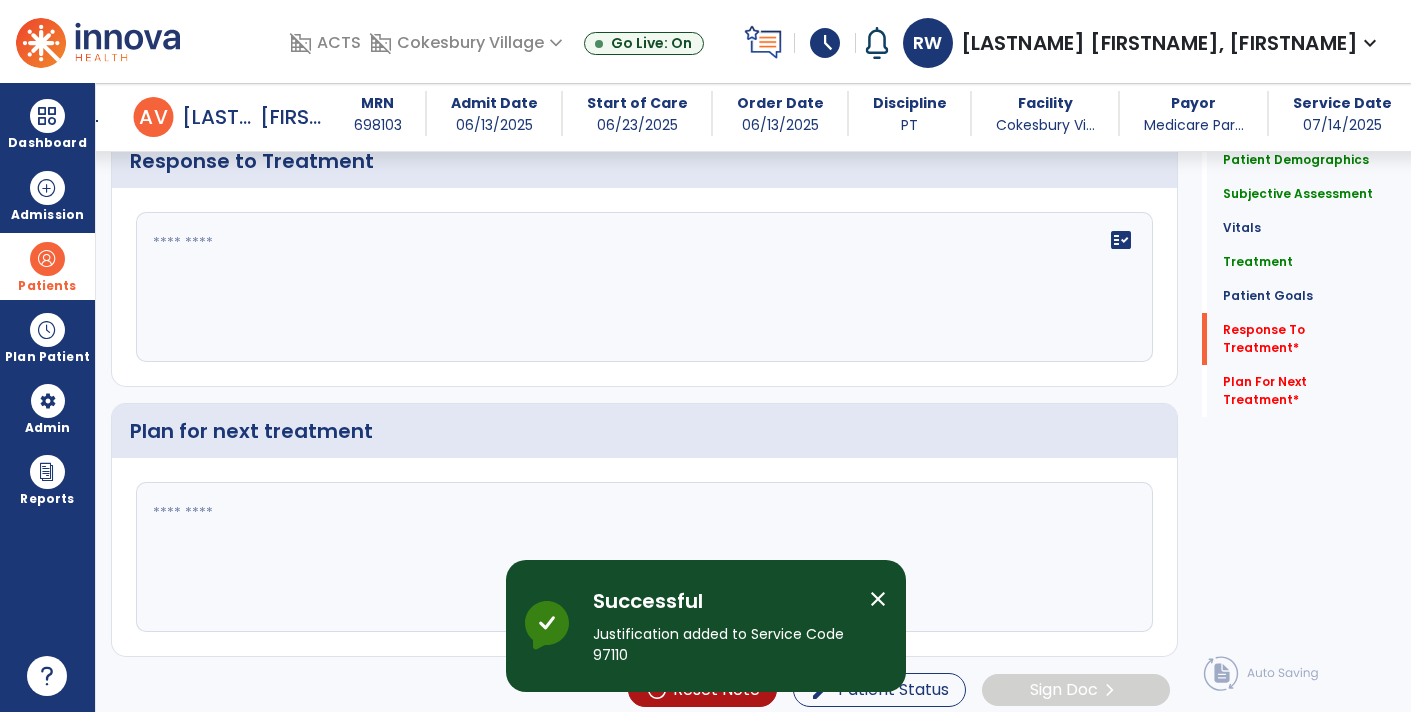 click 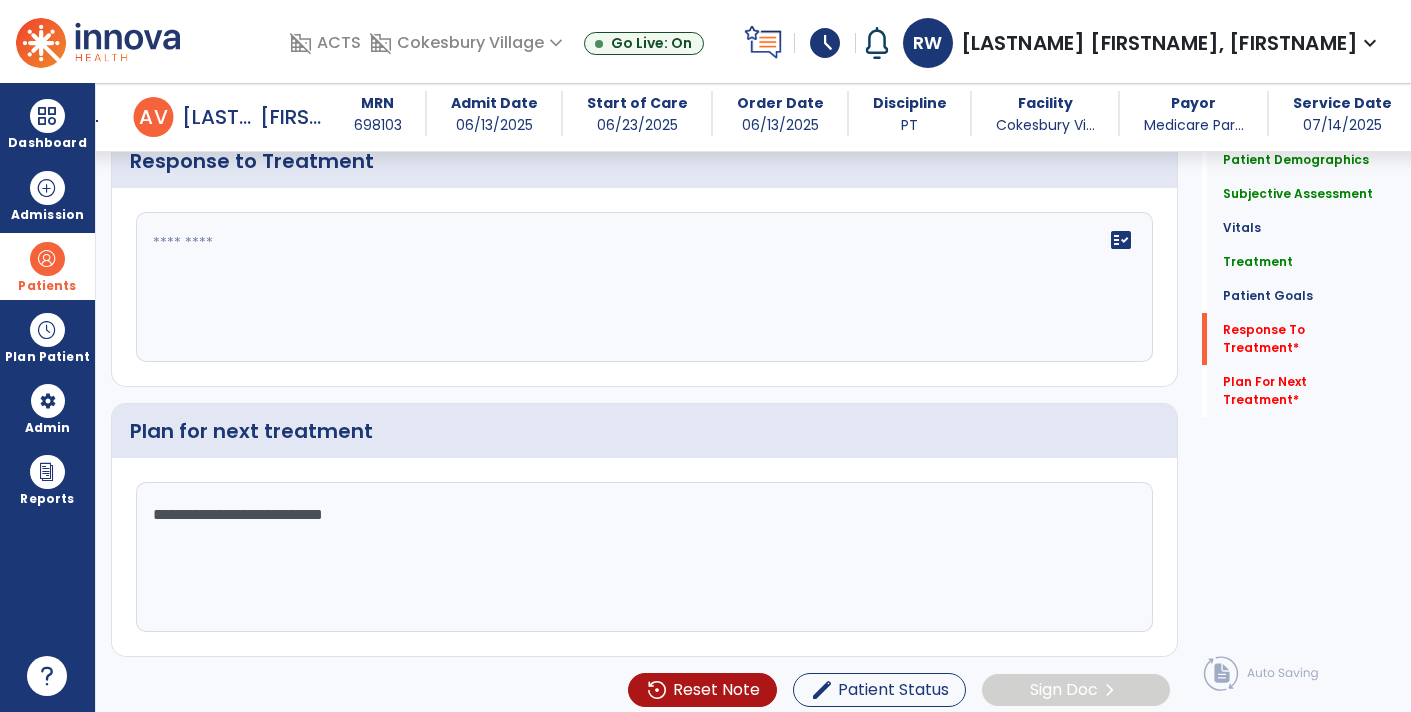 type on "**********" 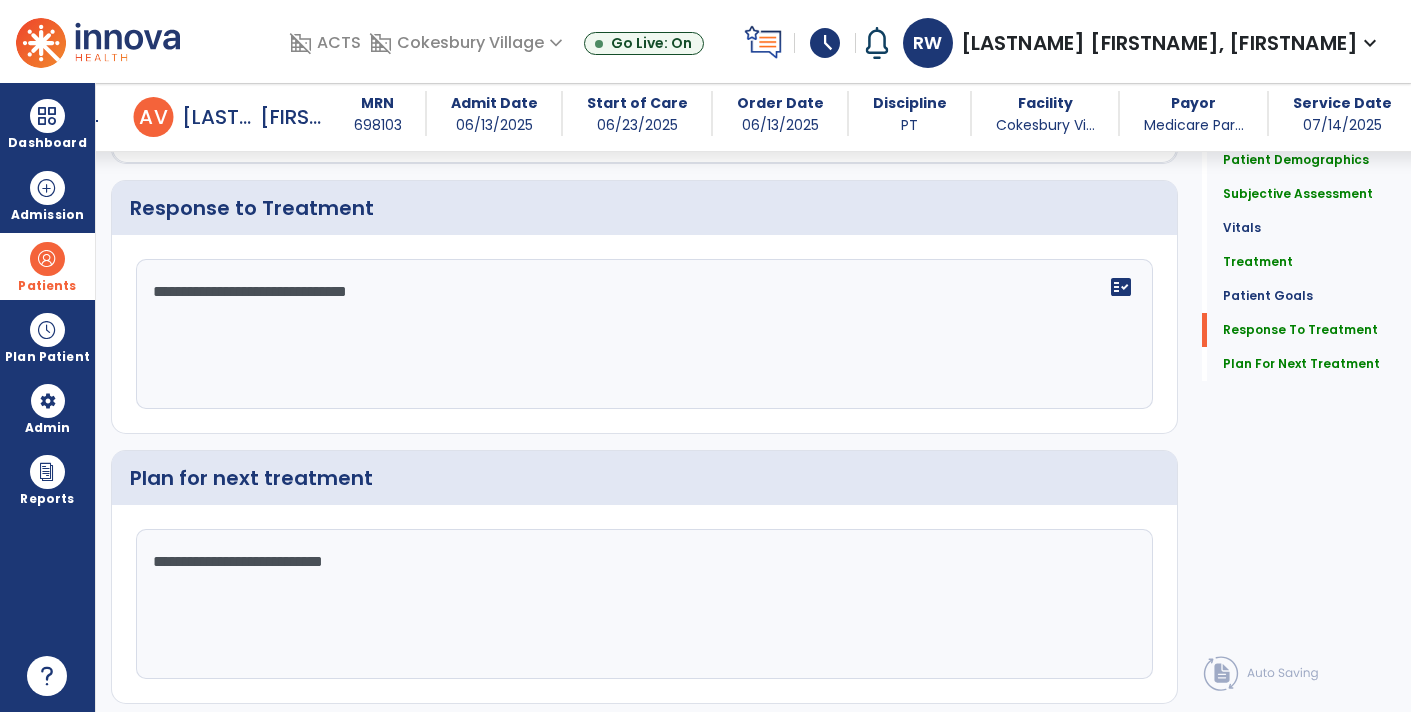 scroll, scrollTop: 3074, scrollLeft: 0, axis: vertical 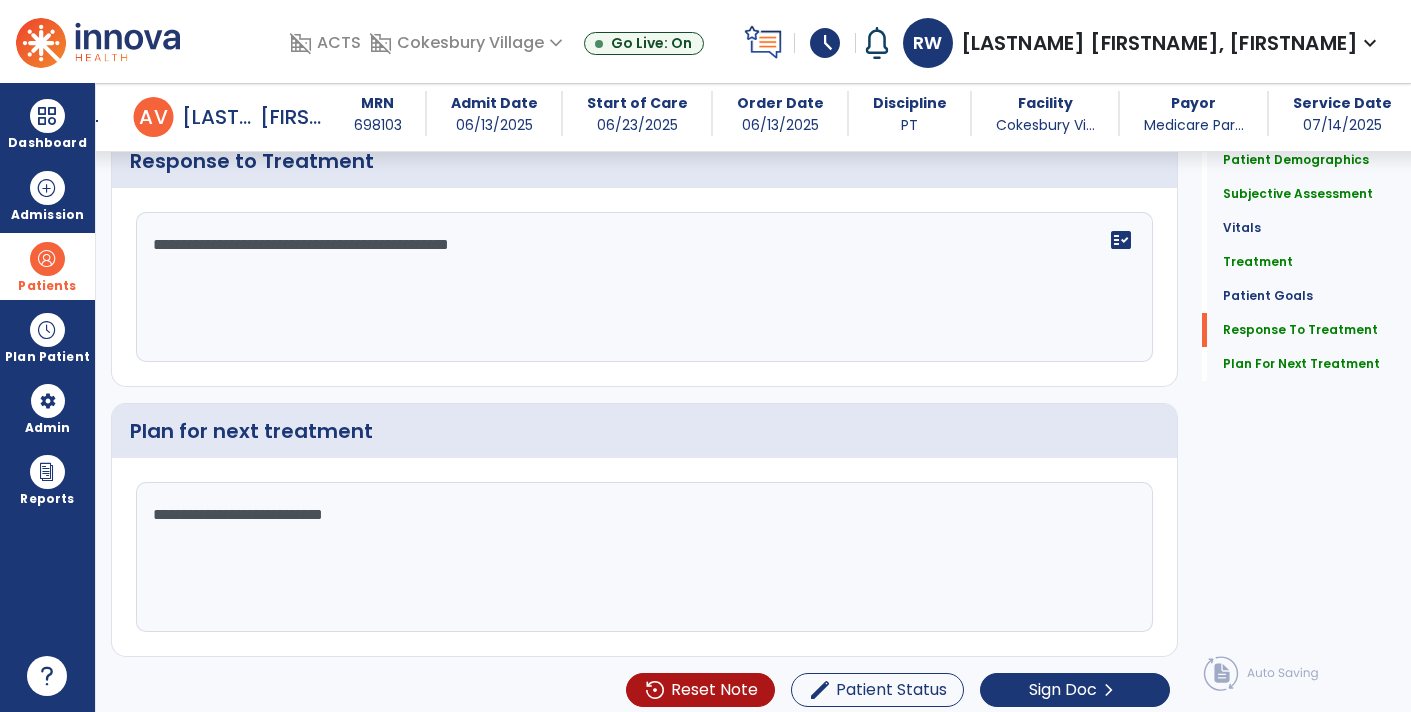 type on "**********" 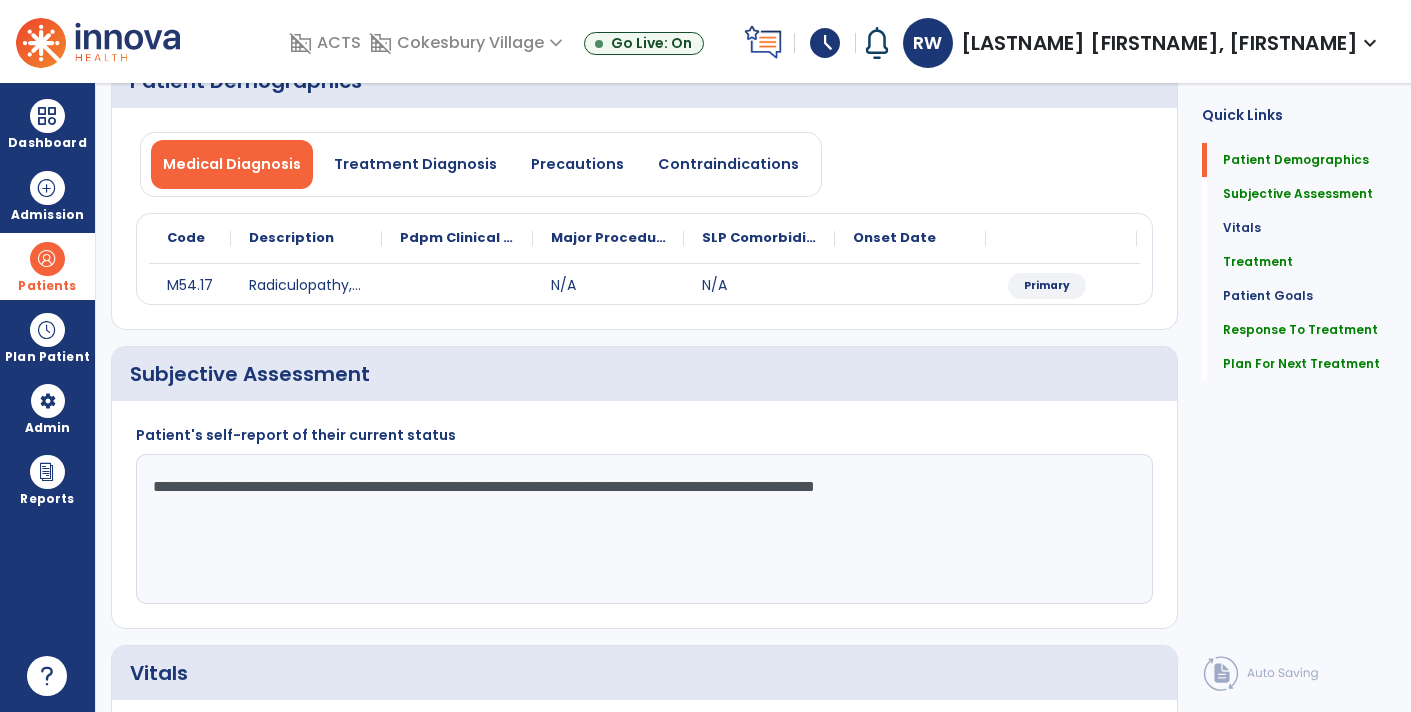 scroll, scrollTop: 0, scrollLeft: 0, axis: both 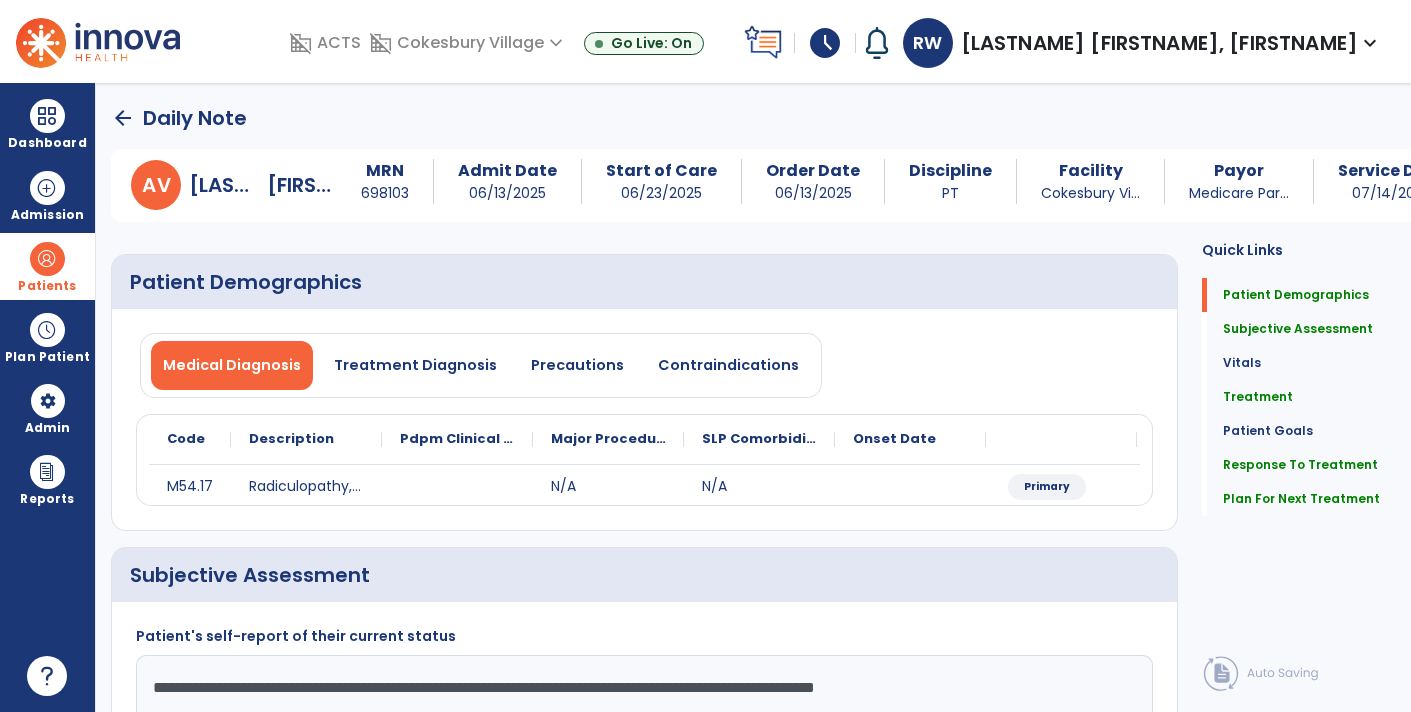 click on "arrow_back" 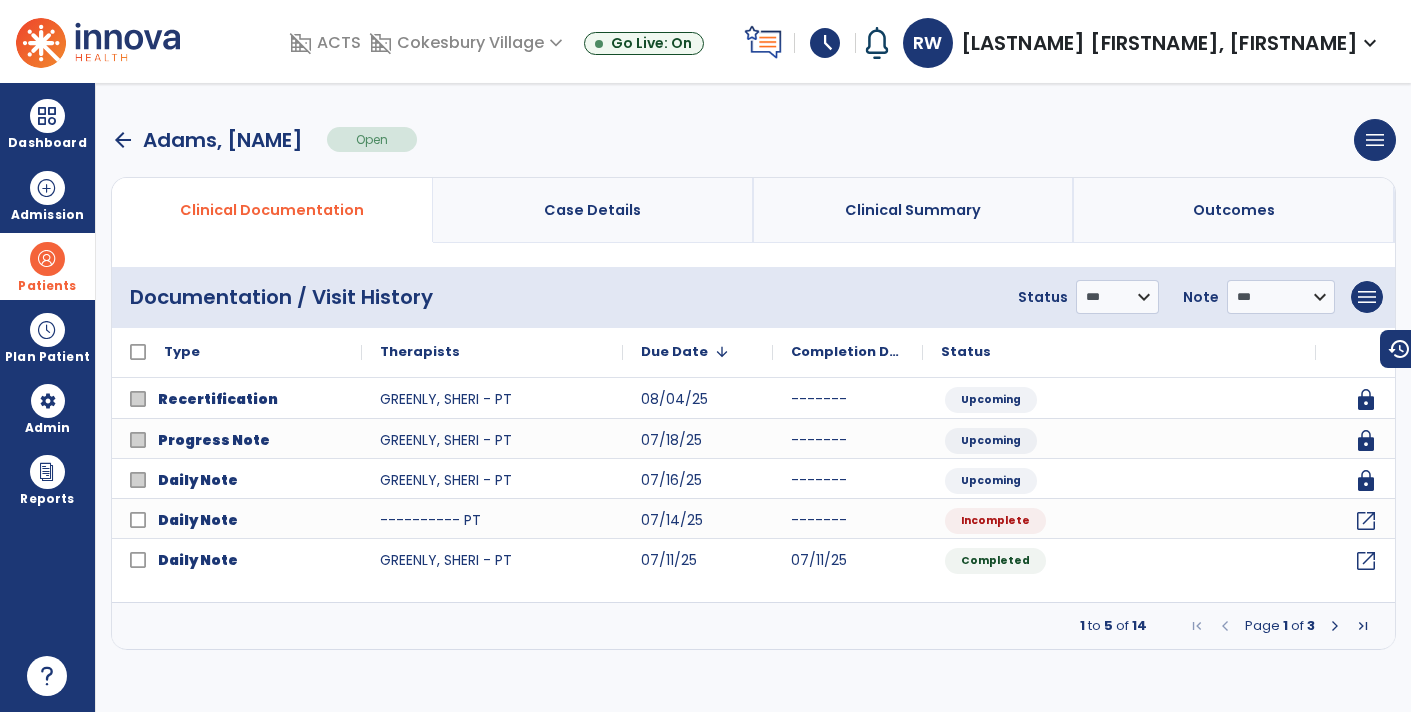 click at bounding box center [1335, 626] 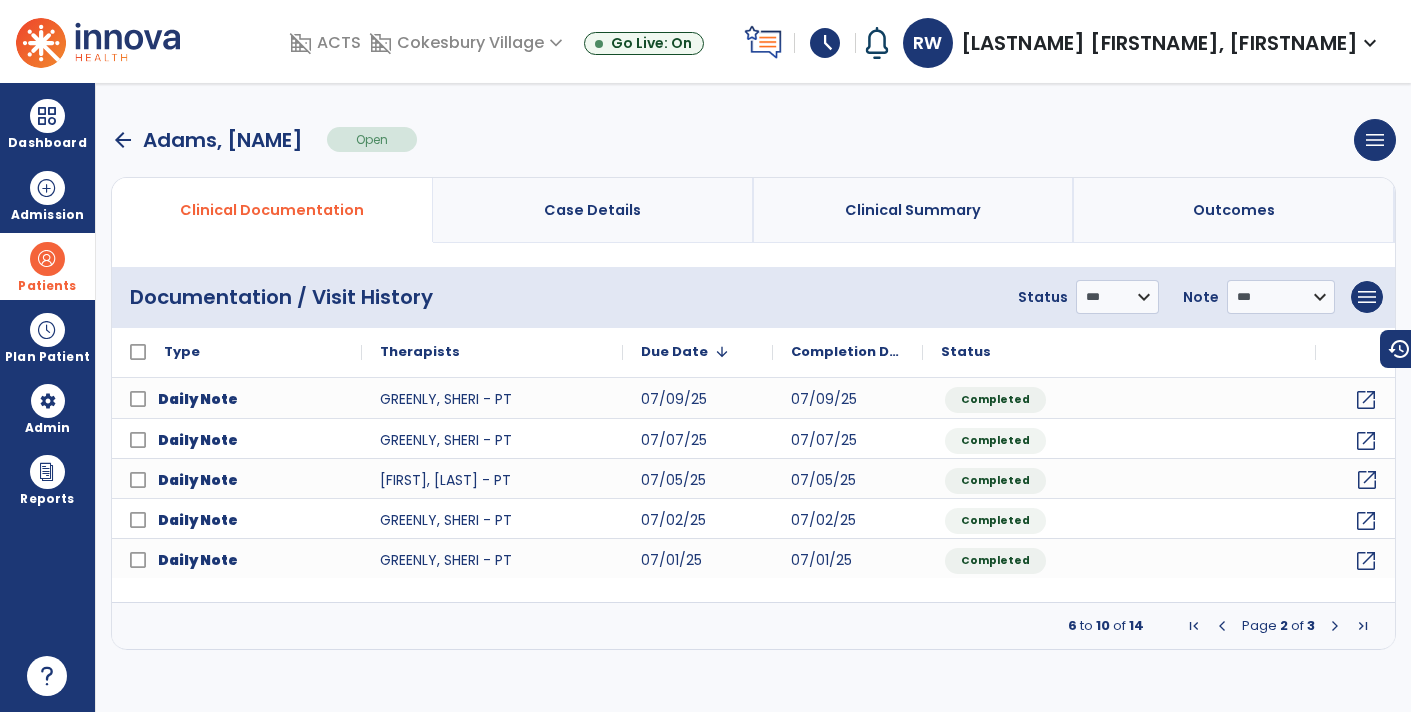 click on "open_in_new" 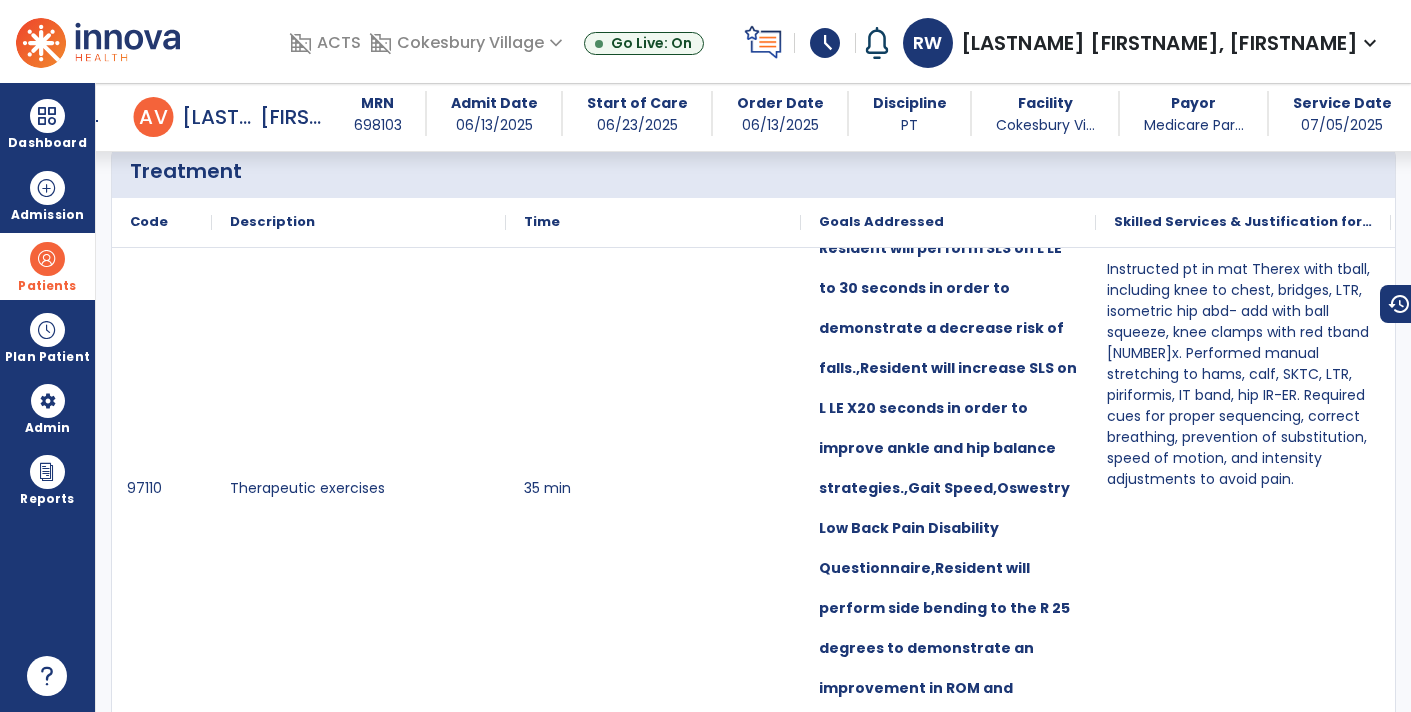 scroll, scrollTop: 1163, scrollLeft: 0, axis: vertical 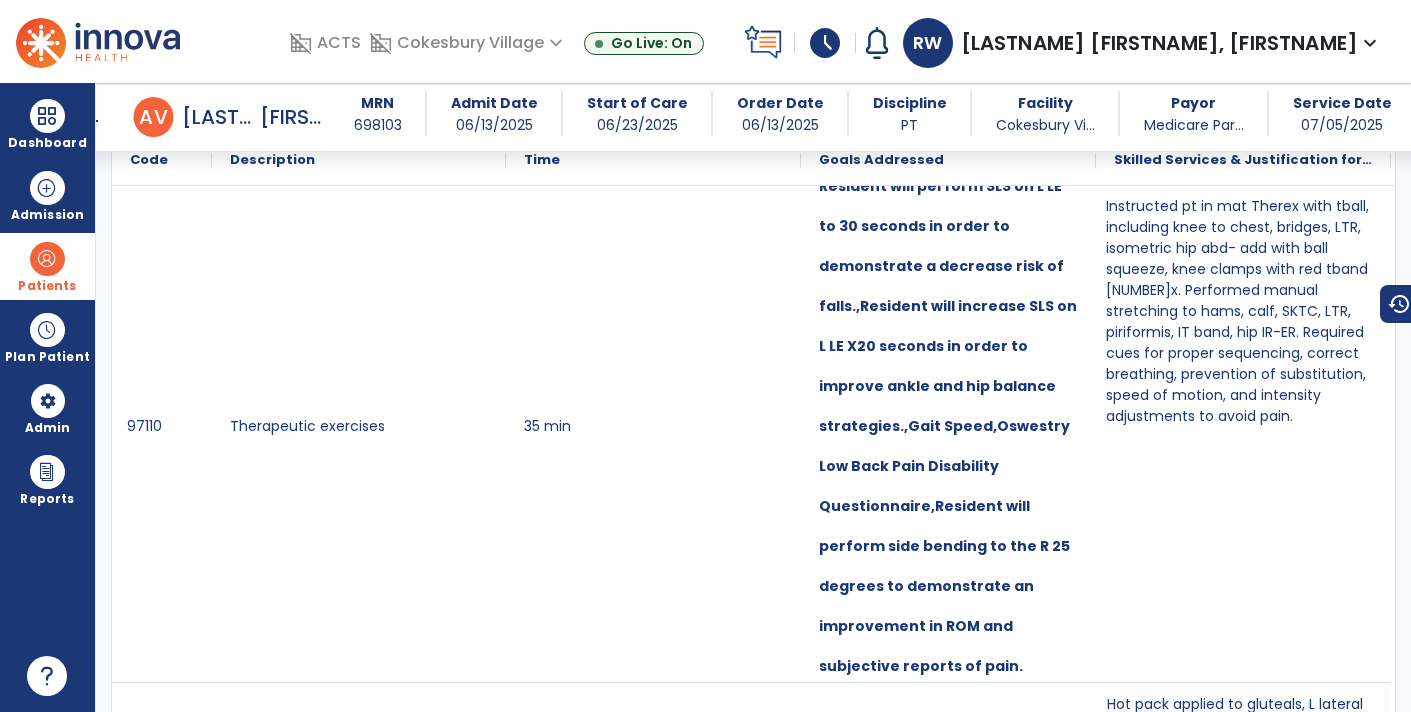 click on "Instructed pt in mat Therex with tball, including knee to chest, bridges, LTR, isometric hip abd- add with ball squeeze, knee clamps with red tband [NUMBER]x. Performed manual stretching to hams, calf, SKTC, LTR, piriformis, IT band, hip IR-ER. Required cues for proper sequencing, correct breathing, prevention of substitution, speed of motion, and intensity adjustments to avoid pain." at bounding box center (1243, 311) 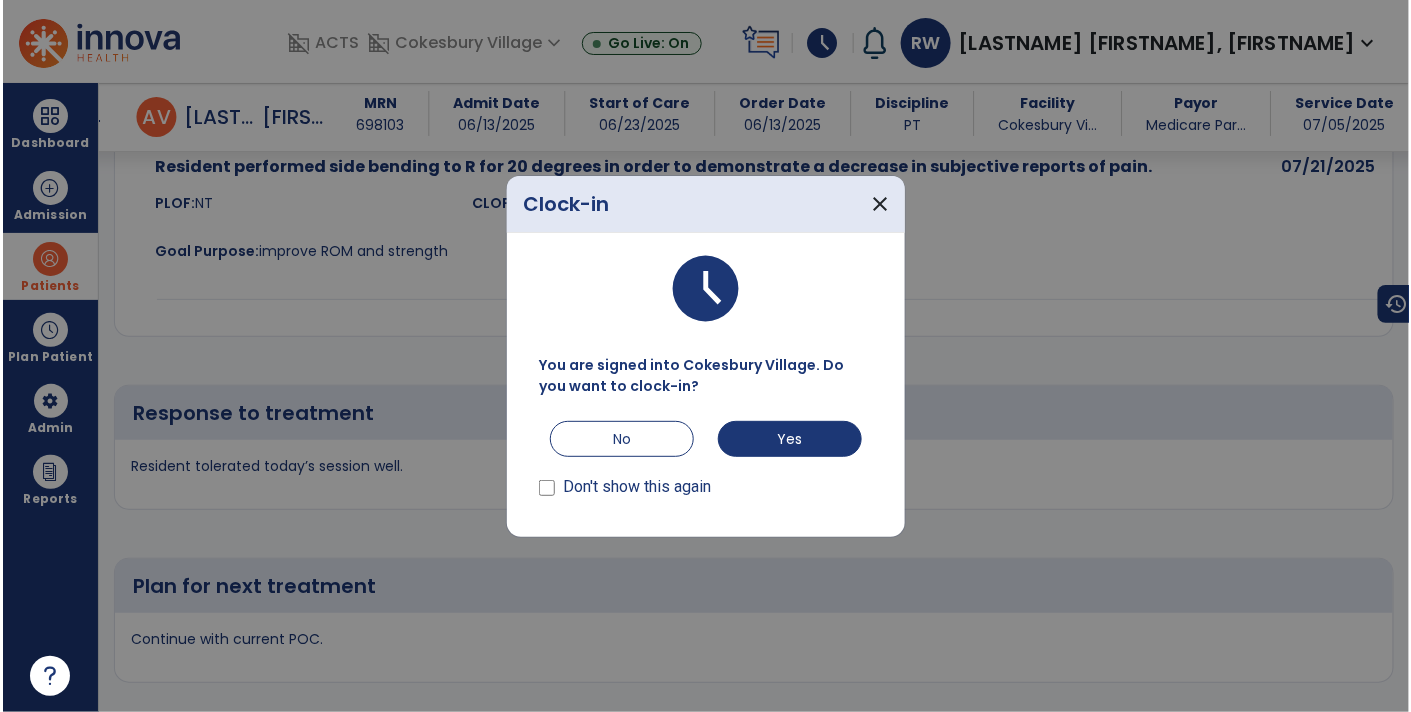 scroll, scrollTop: 4182, scrollLeft: 0, axis: vertical 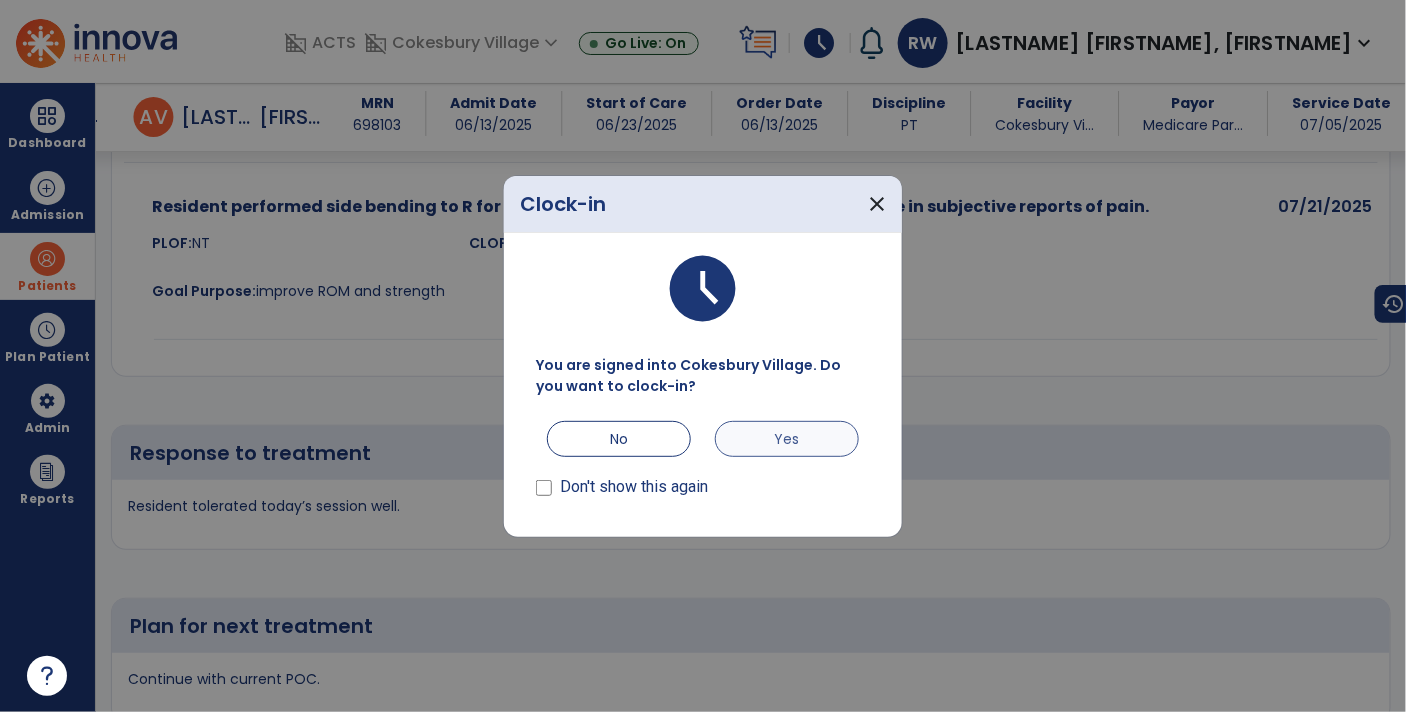 click on "Yes" at bounding box center (787, 439) 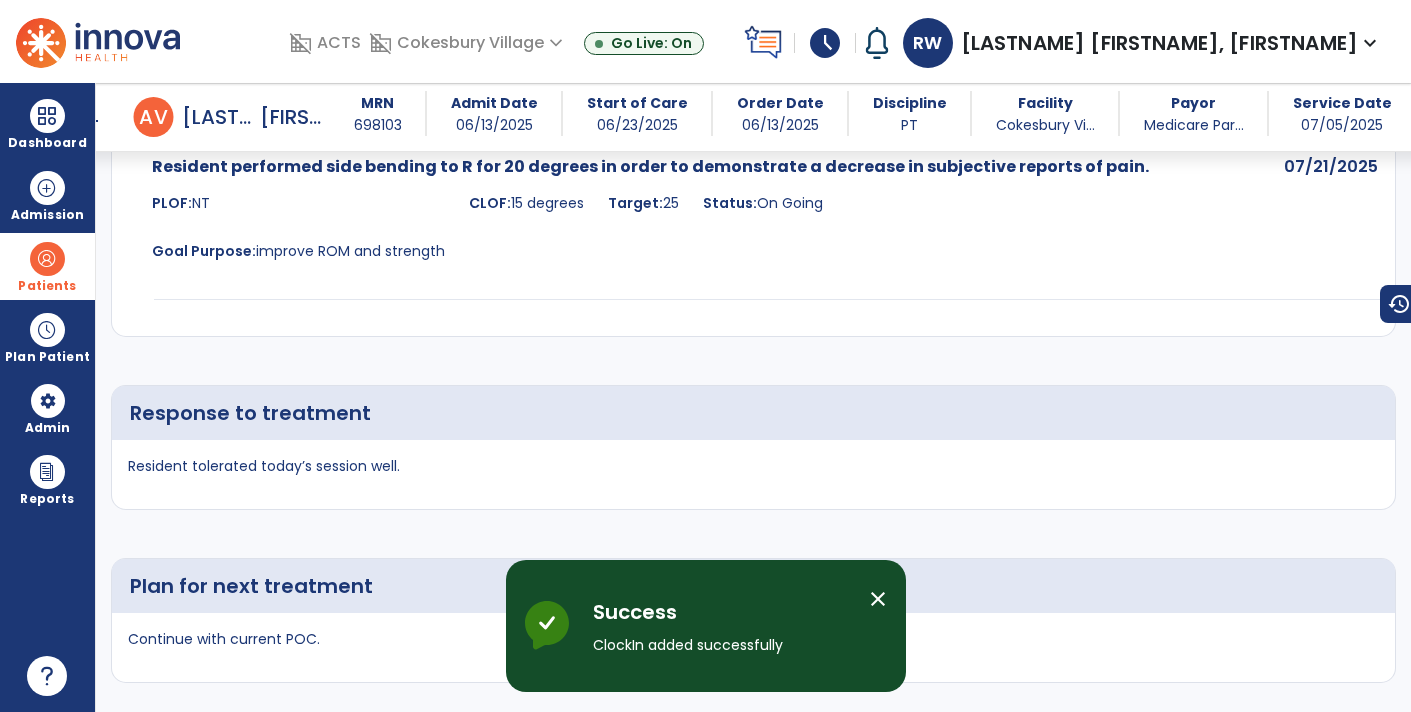 scroll, scrollTop: 4142, scrollLeft: 0, axis: vertical 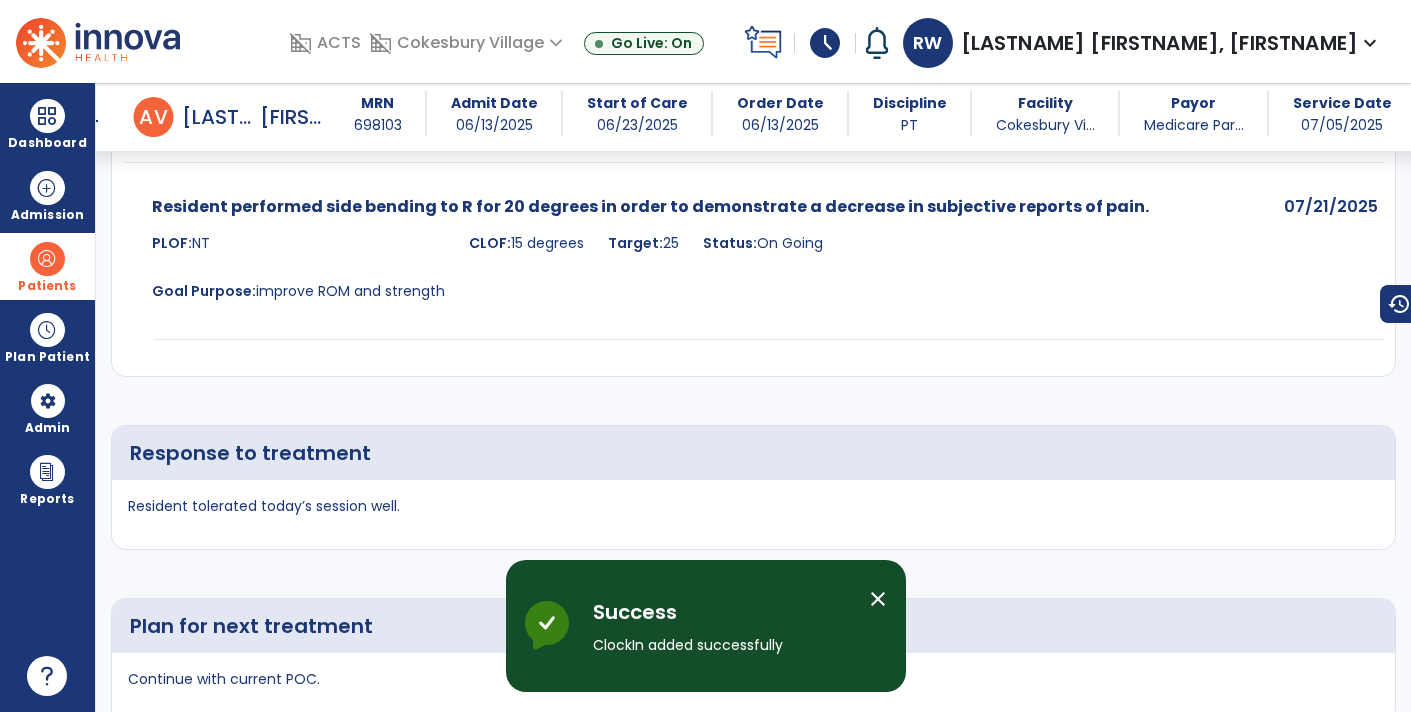click on "close" at bounding box center (878, 599) 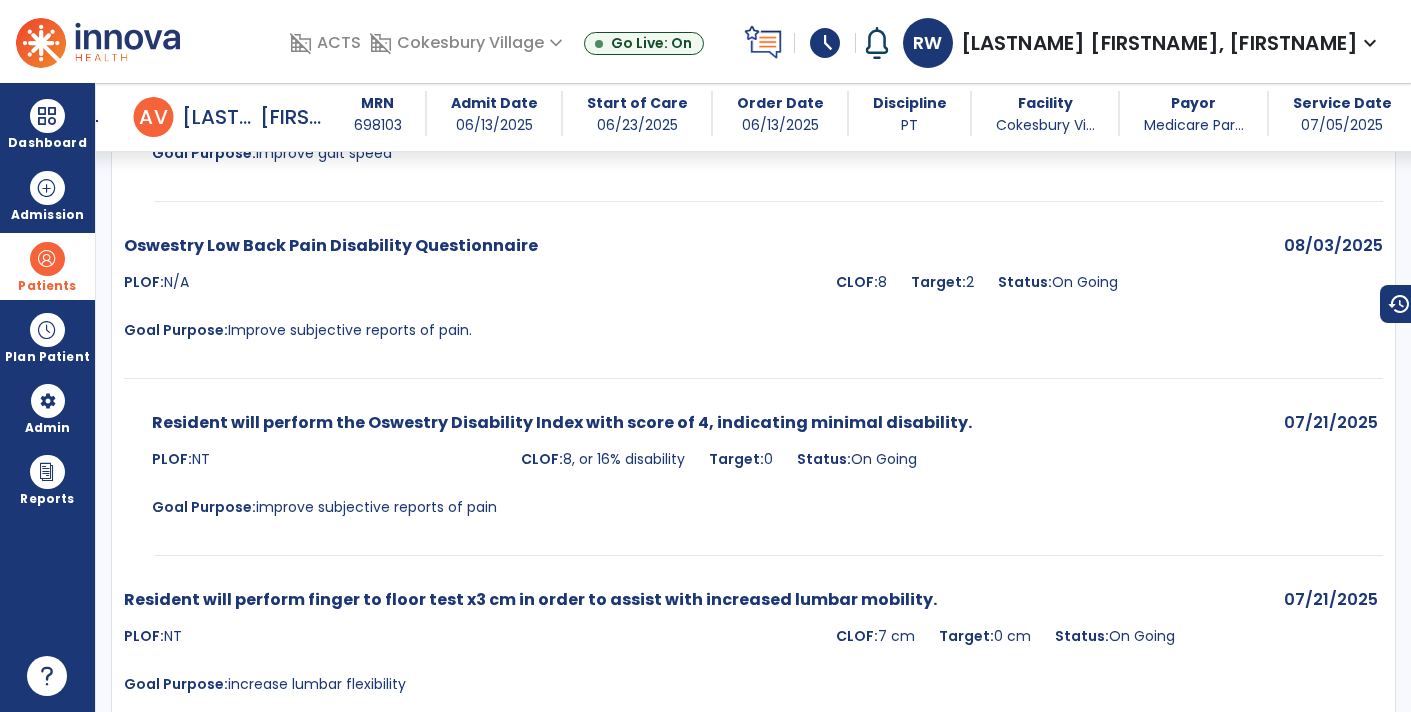 scroll, scrollTop: 3221, scrollLeft: 0, axis: vertical 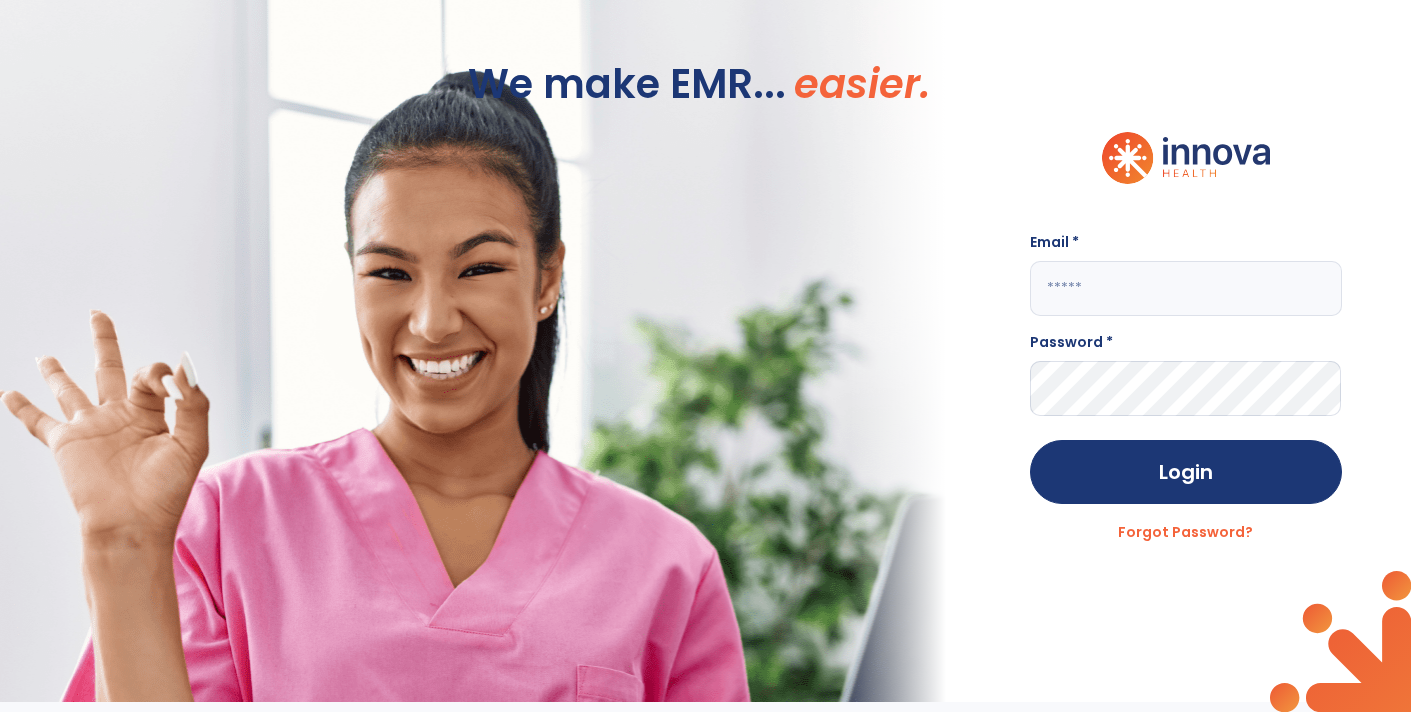 click 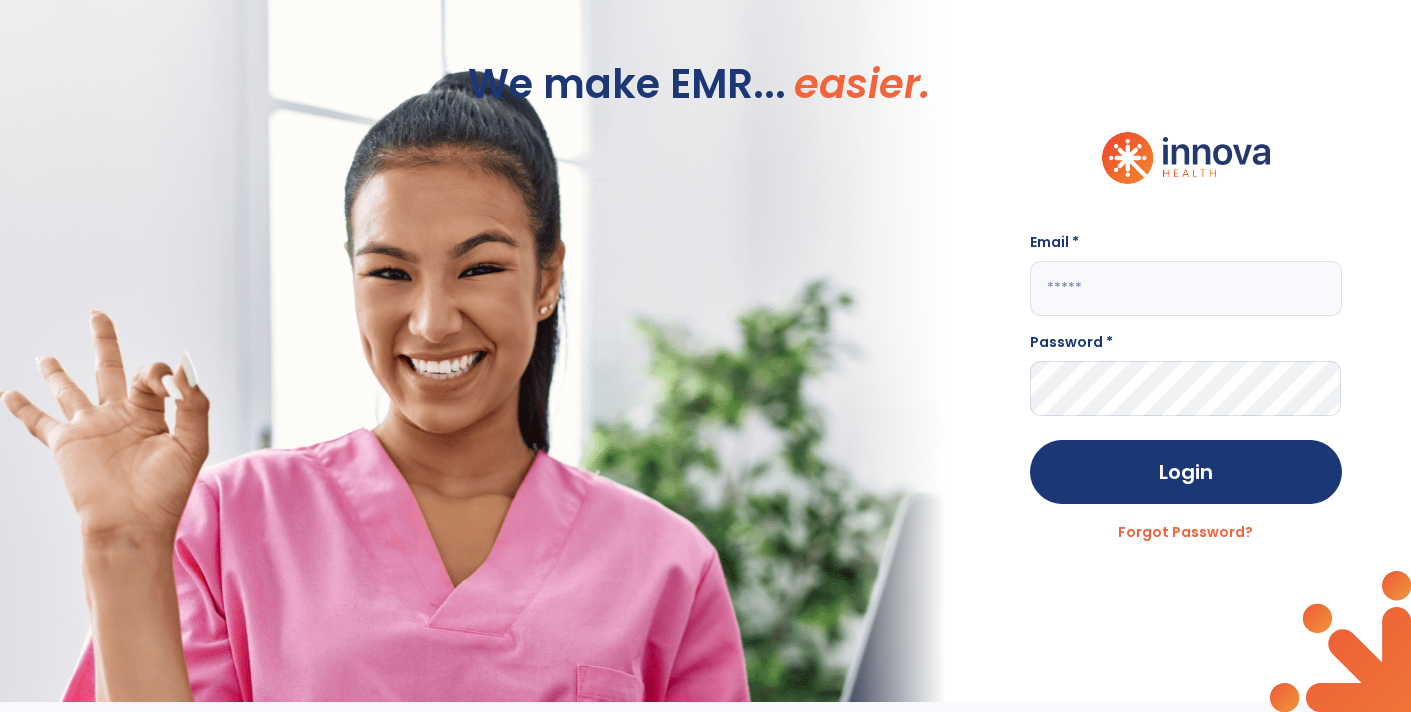 type on "*" 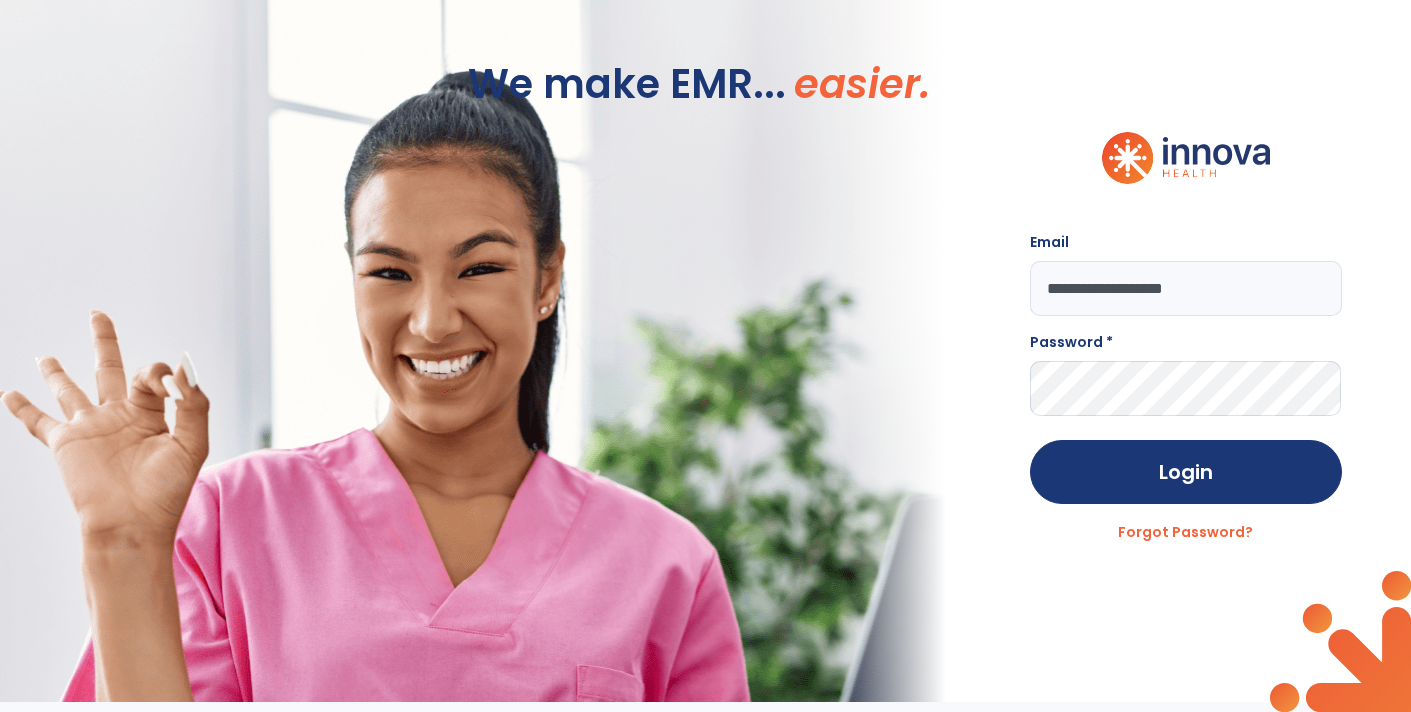 type on "**********" 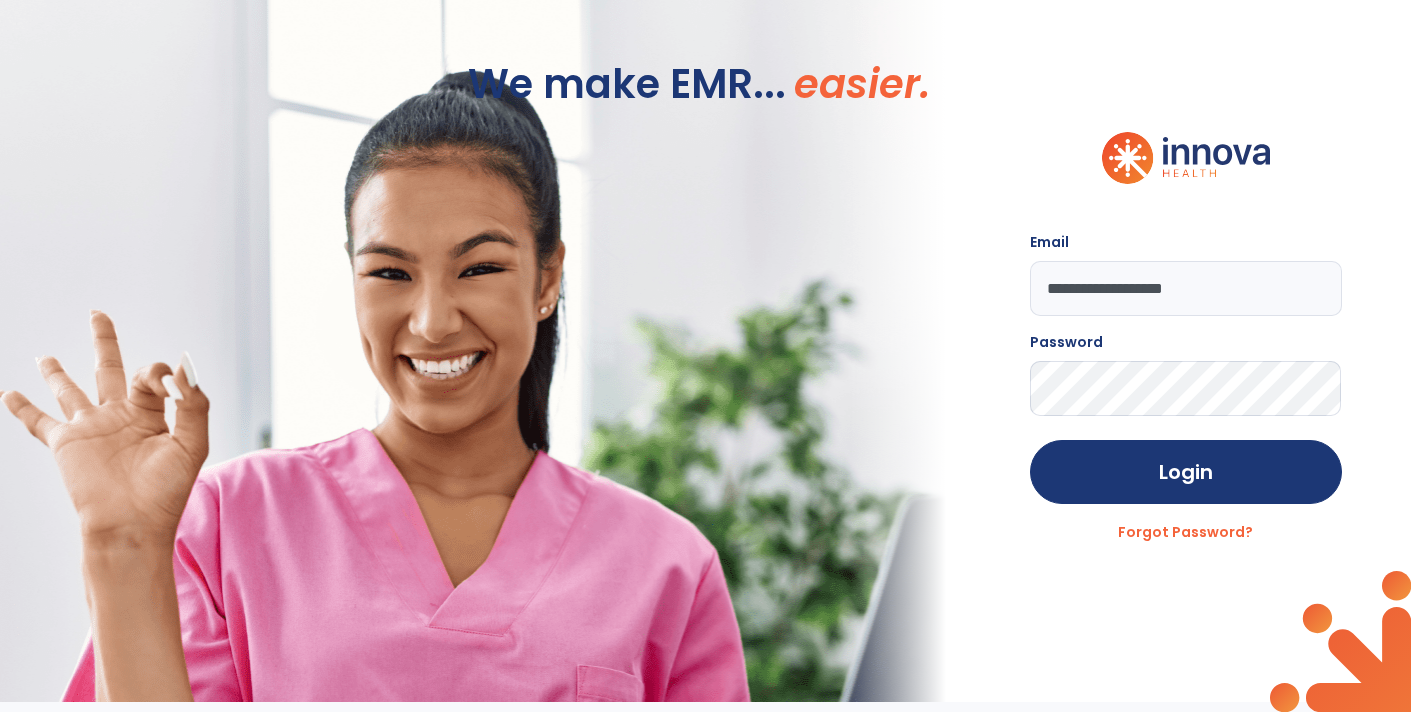 click on "Login" 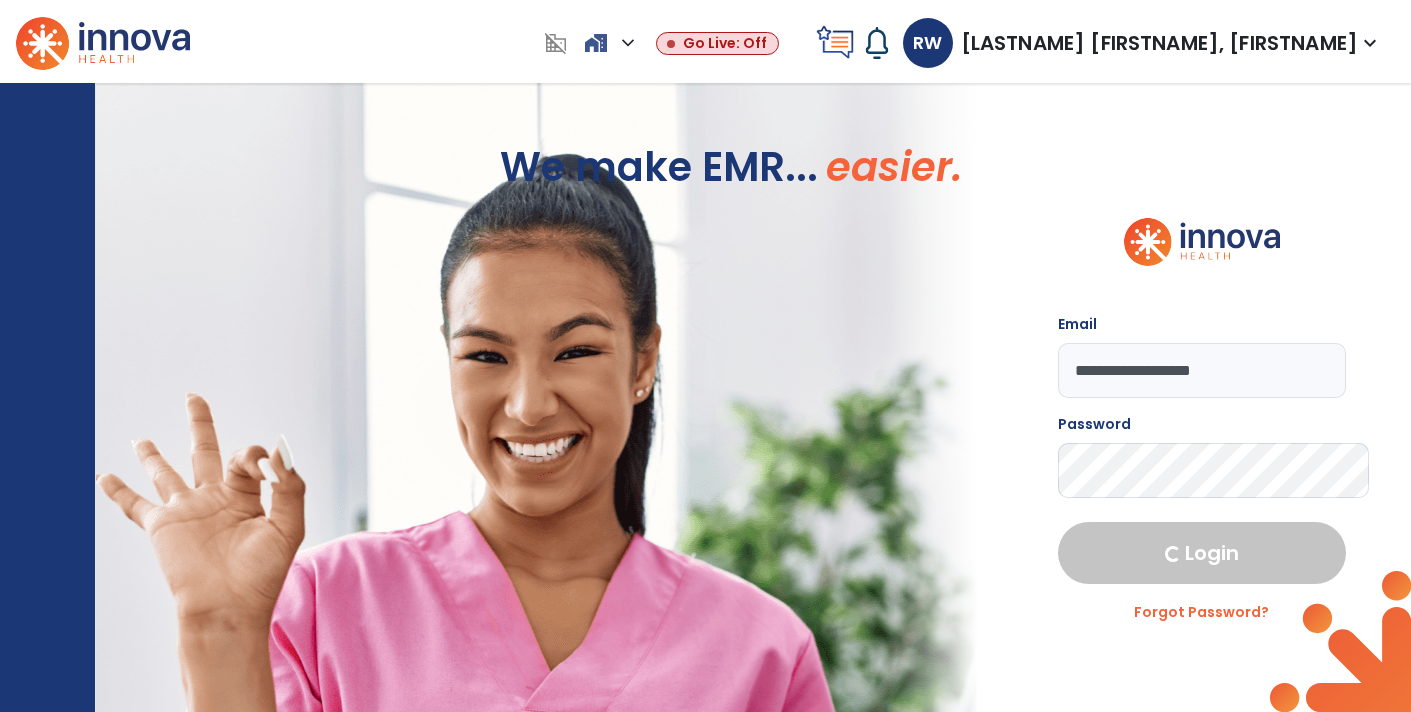 select on "****" 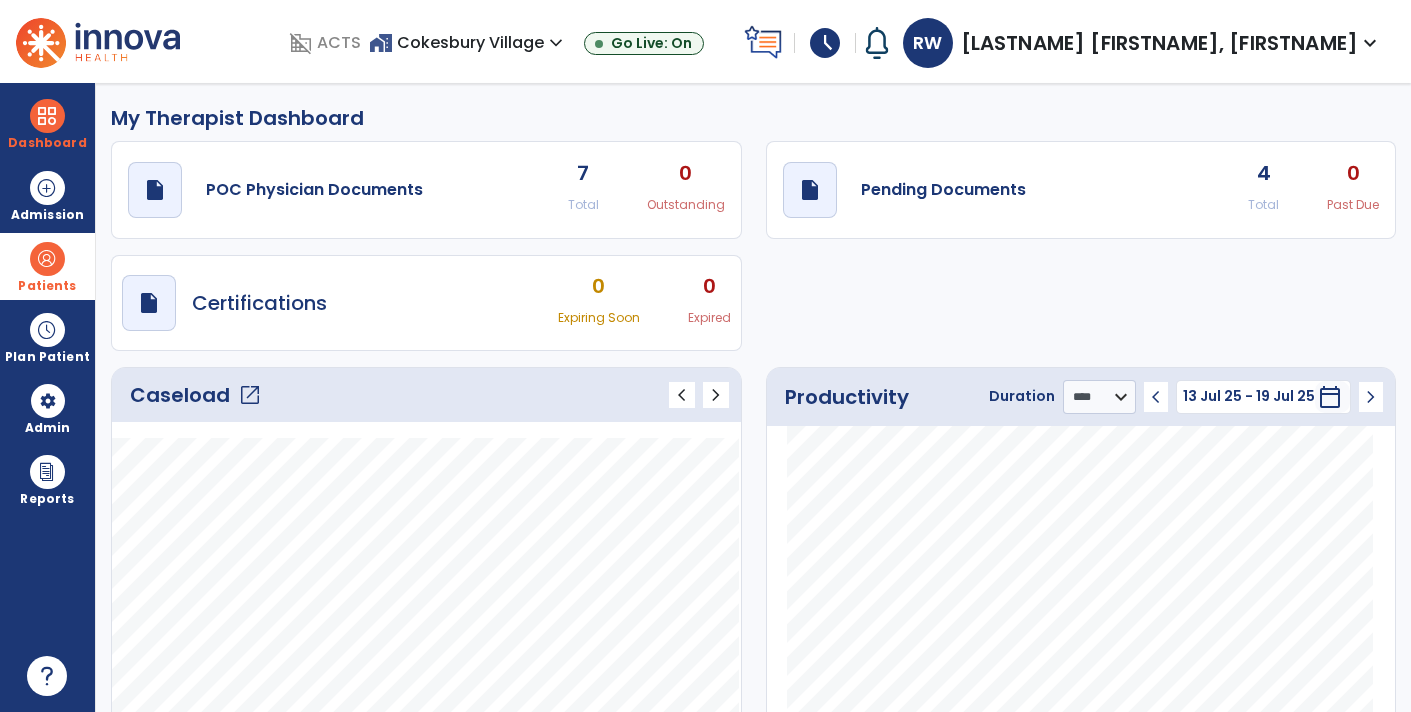 click at bounding box center [47, 259] 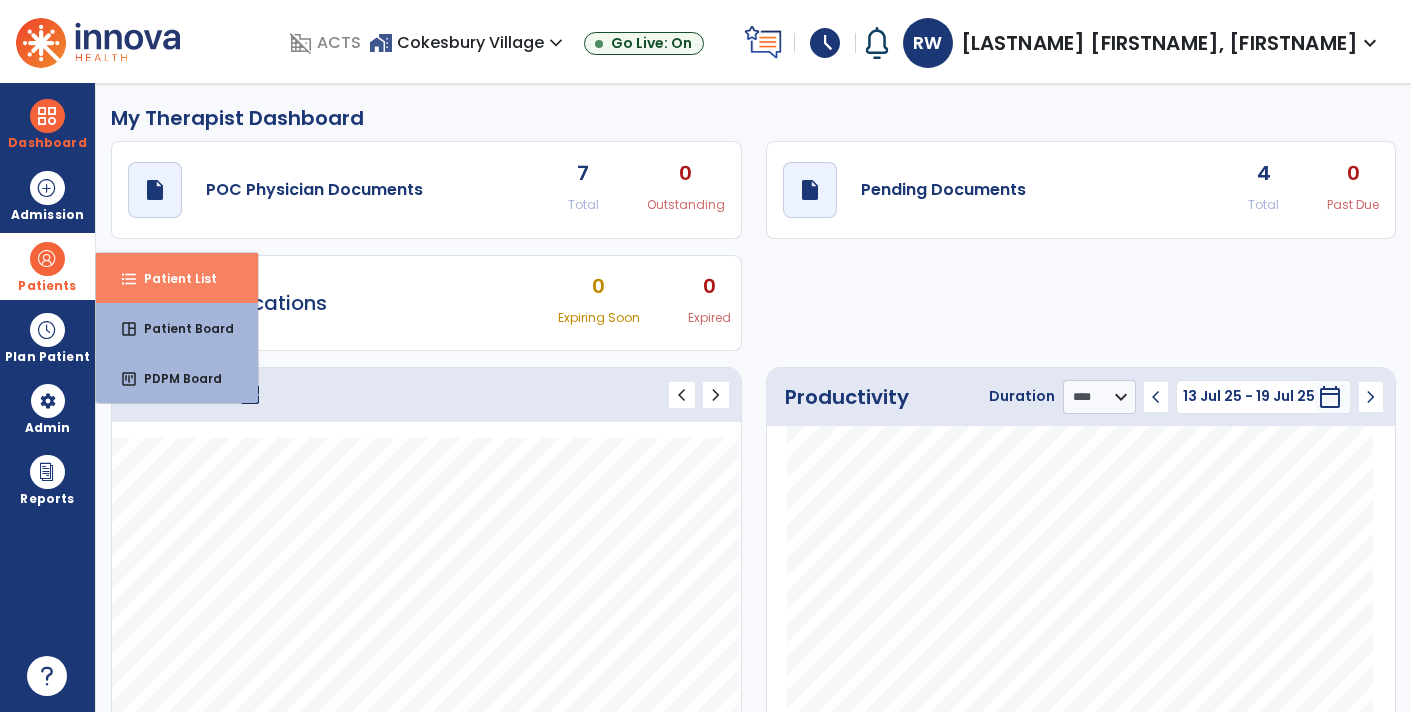 click on "format_list_bulleted  Patient List" at bounding box center [177, 278] 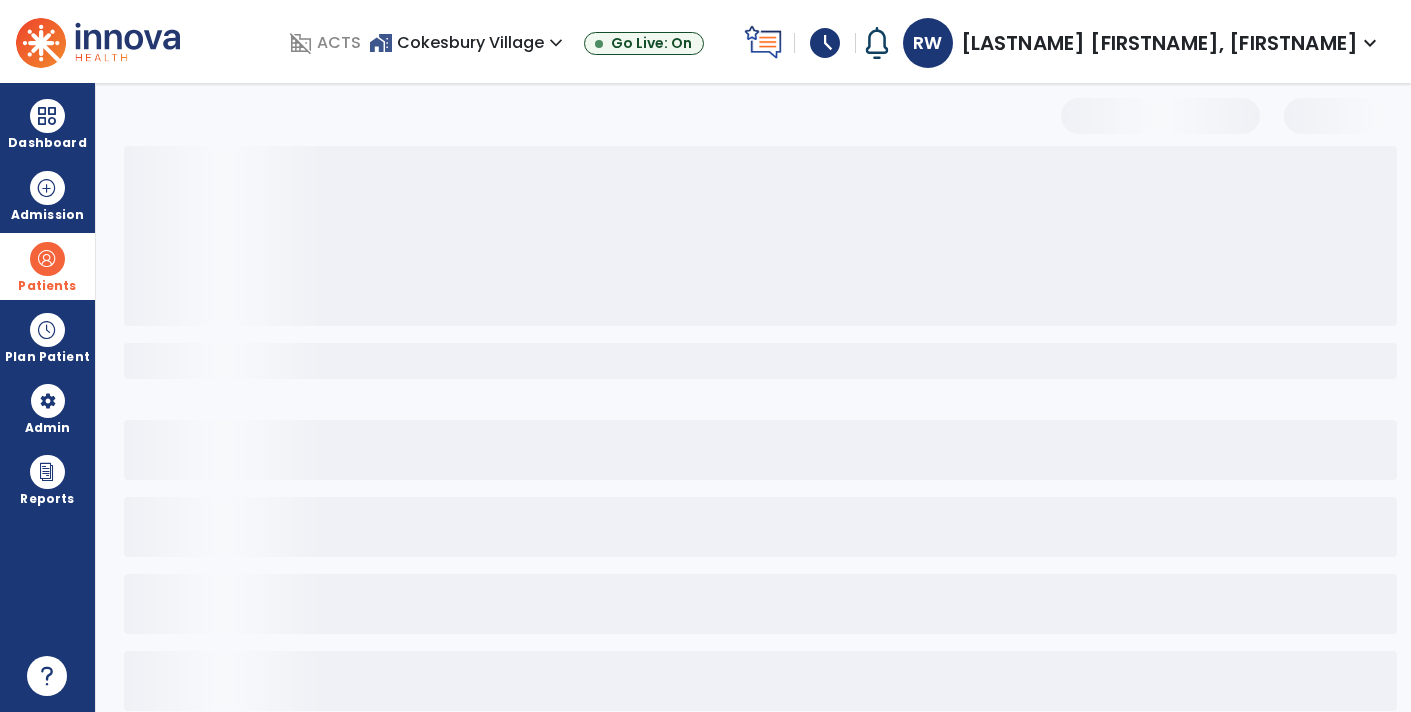 select on "***" 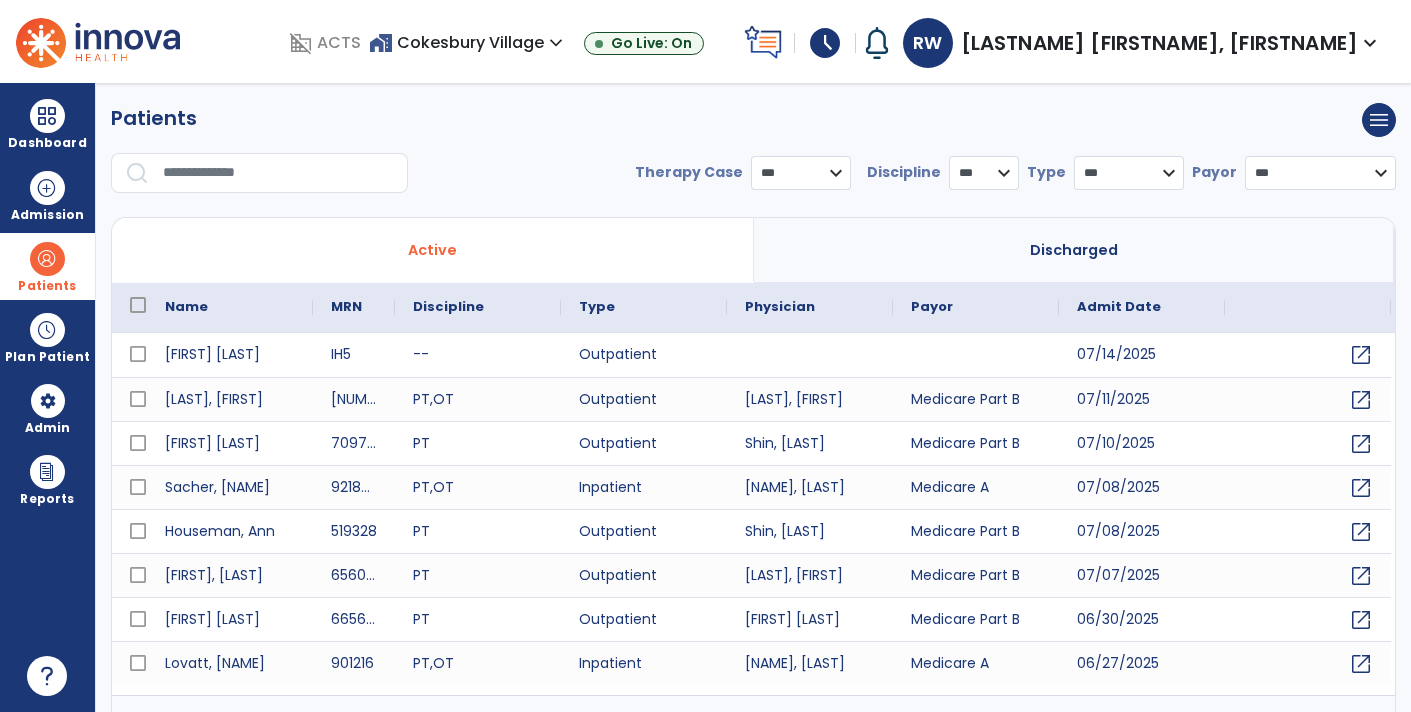 click at bounding box center (278, 173) 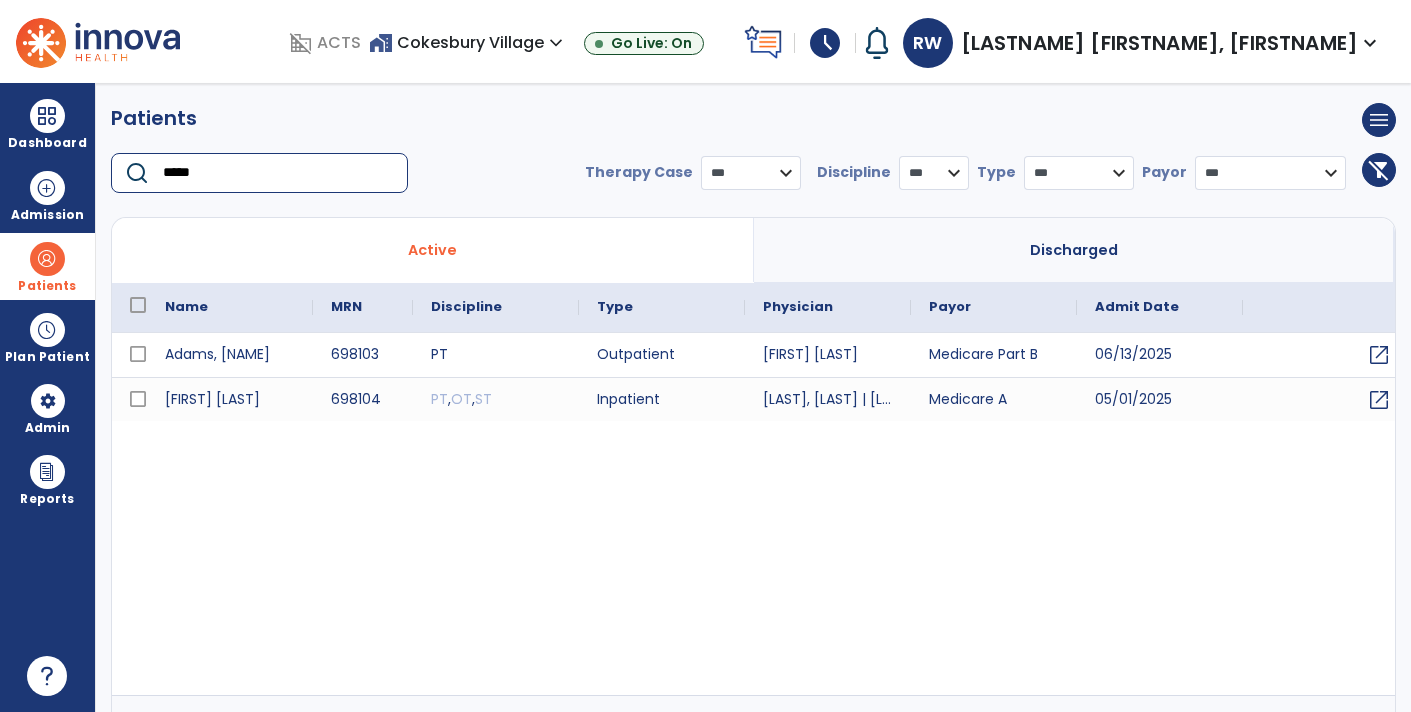 type on "*****" 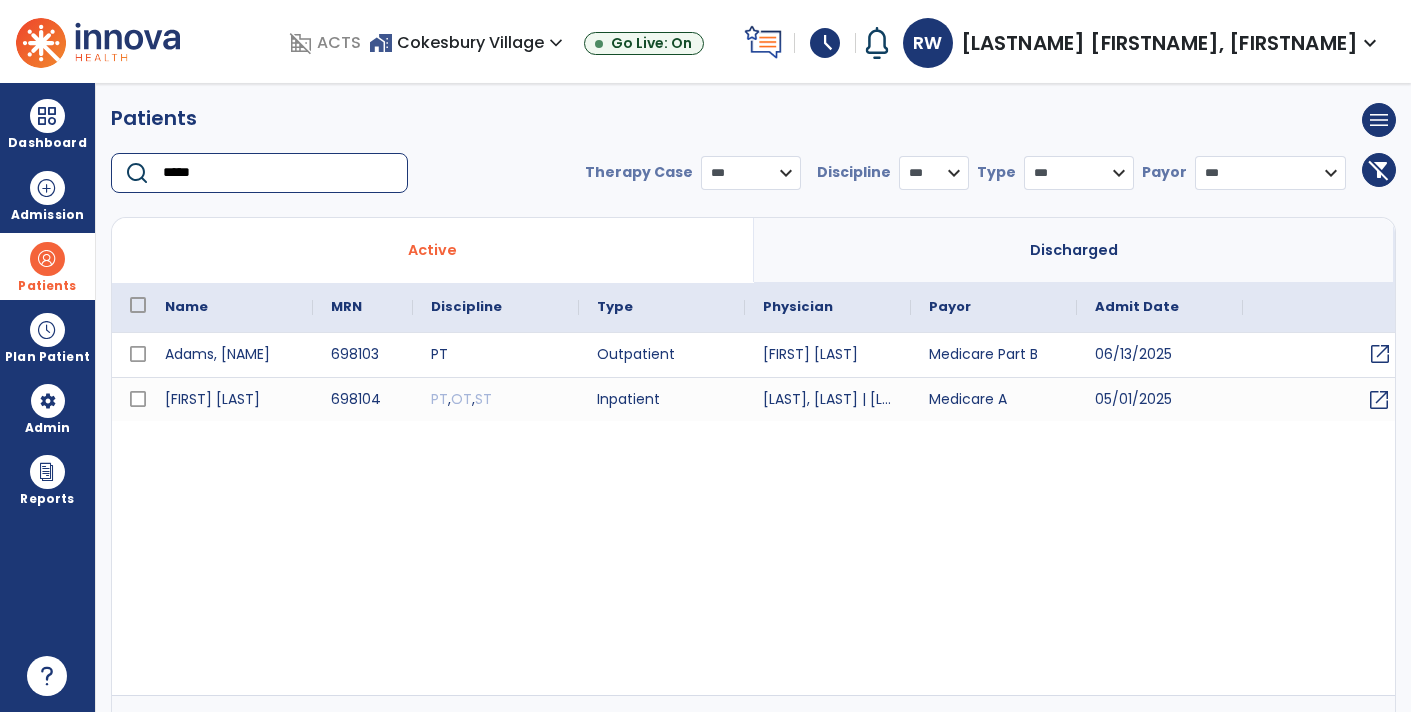 click on "open_in_new" at bounding box center (1380, 354) 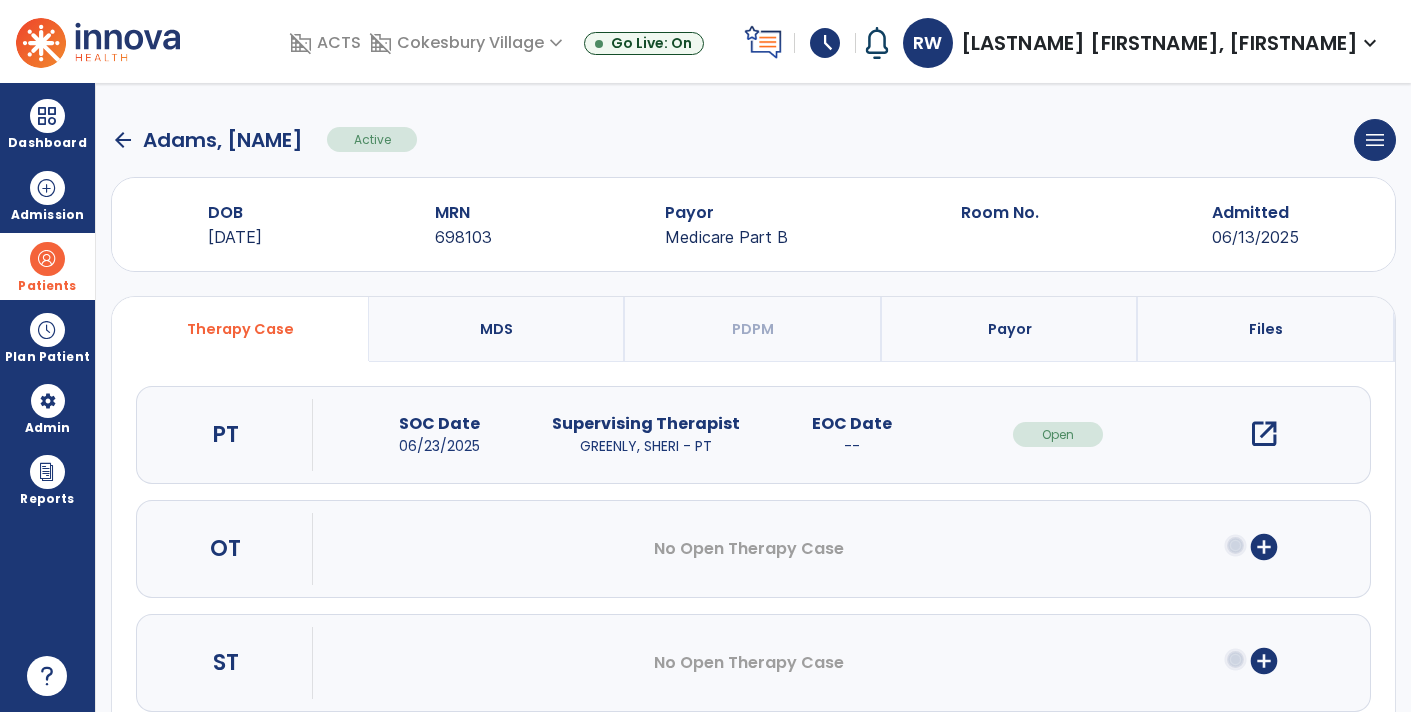 click on "open_in_new" at bounding box center [1264, 434] 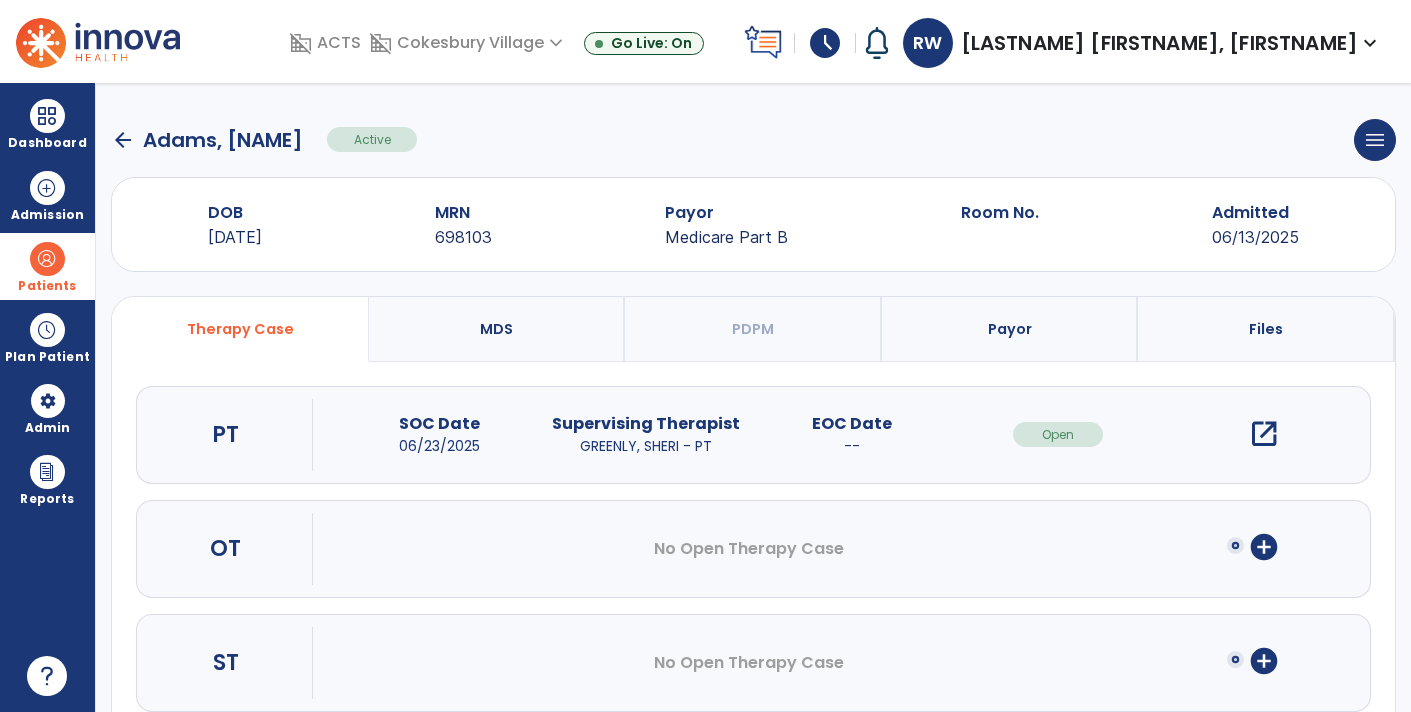 scroll, scrollTop: 0, scrollLeft: 0, axis: both 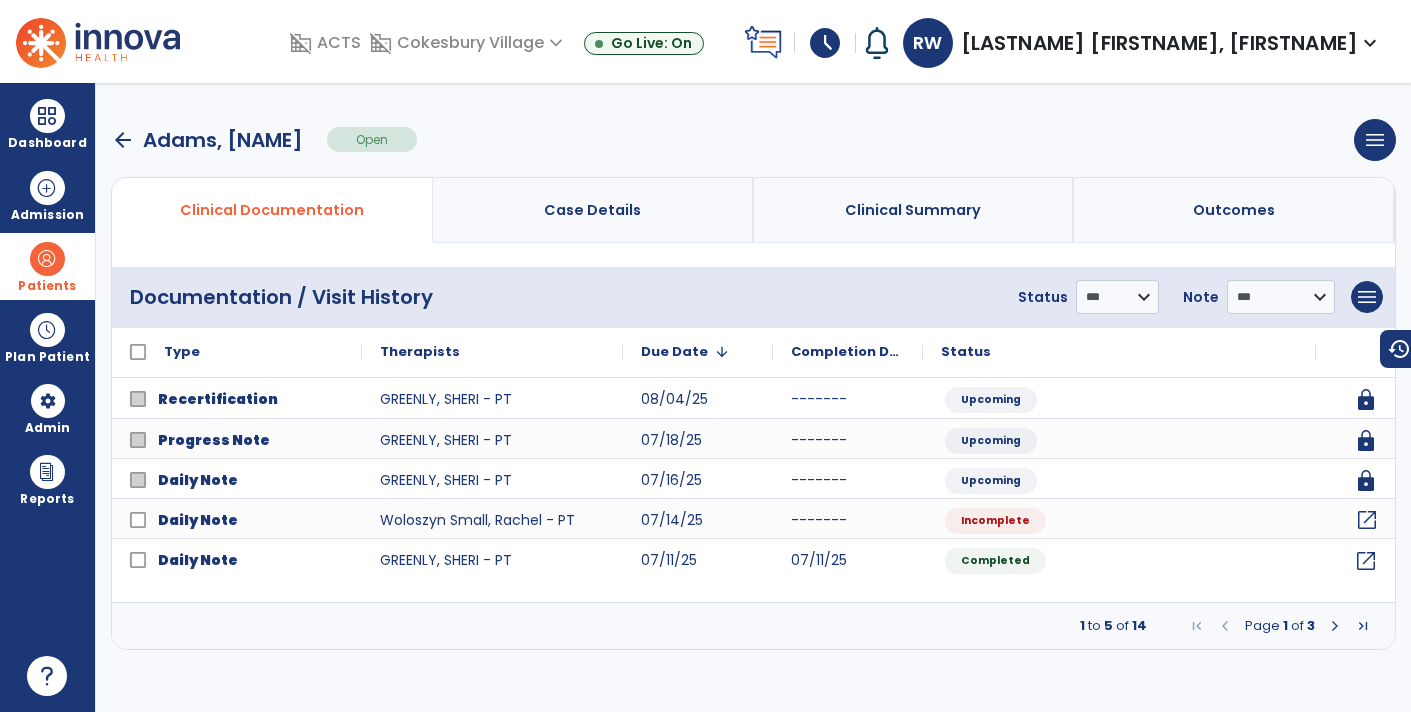 click on "open_in_new" 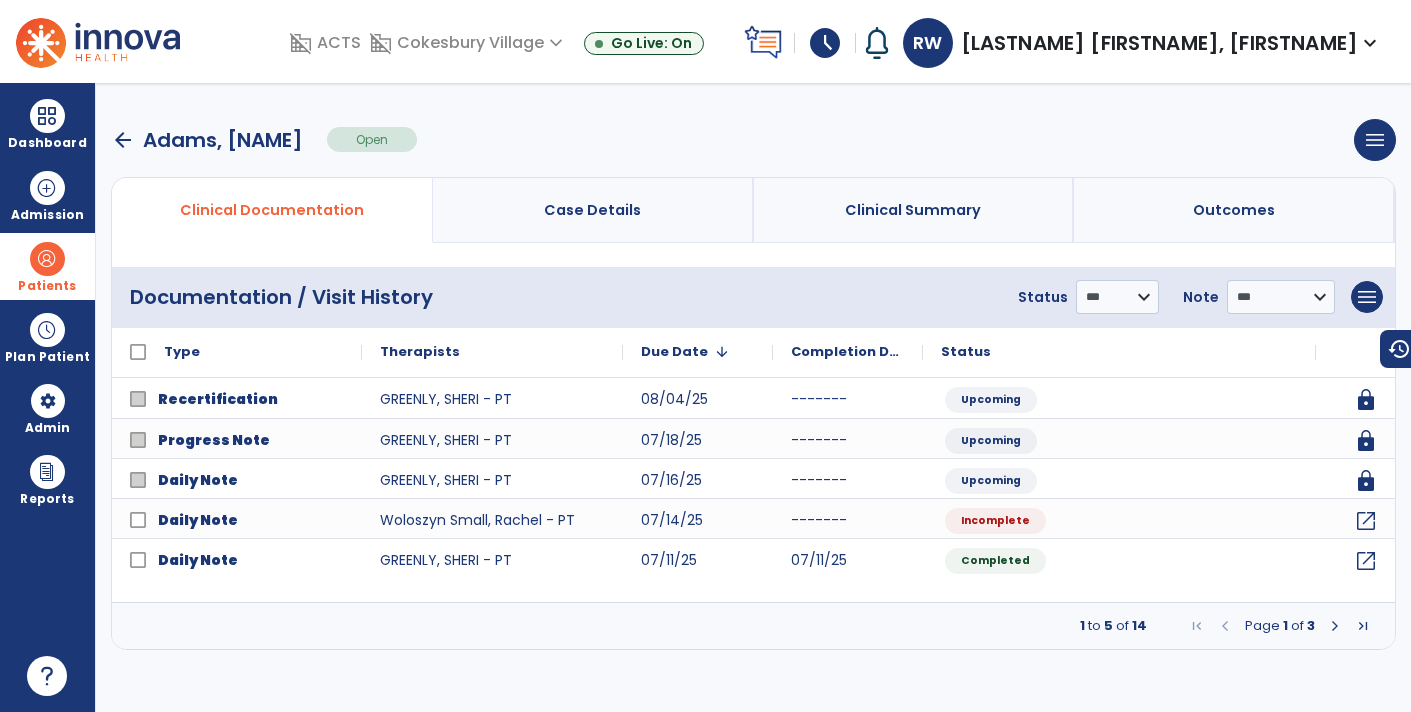 select on "*" 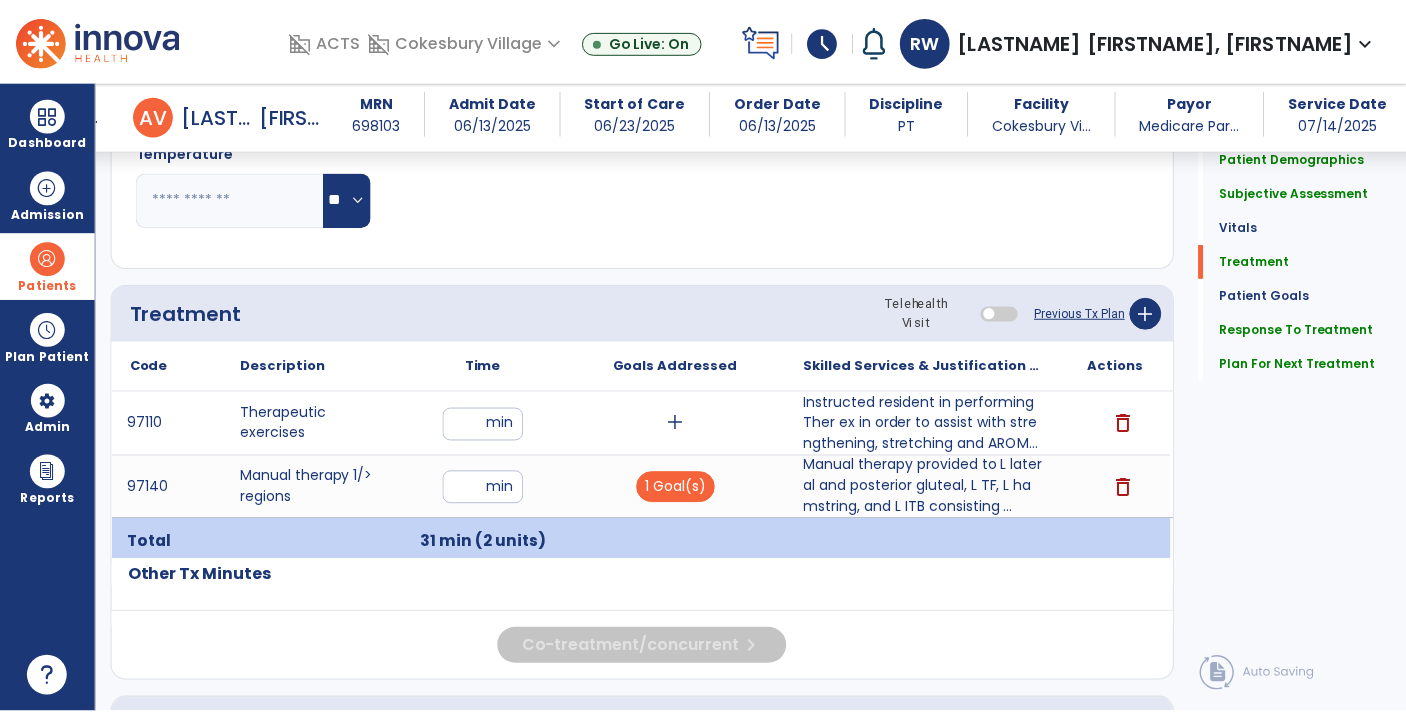 scroll, scrollTop: 961, scrollLeft: 0, axis: vertical 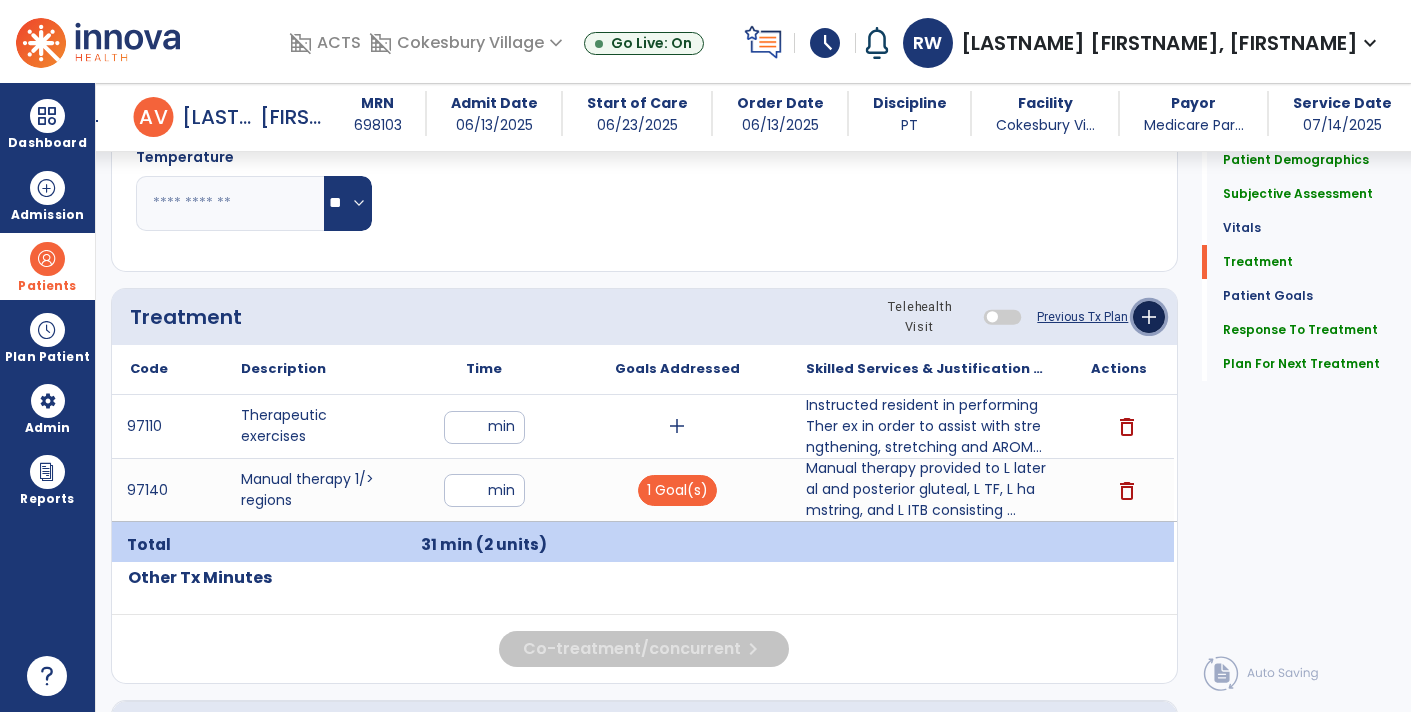 click on "add" 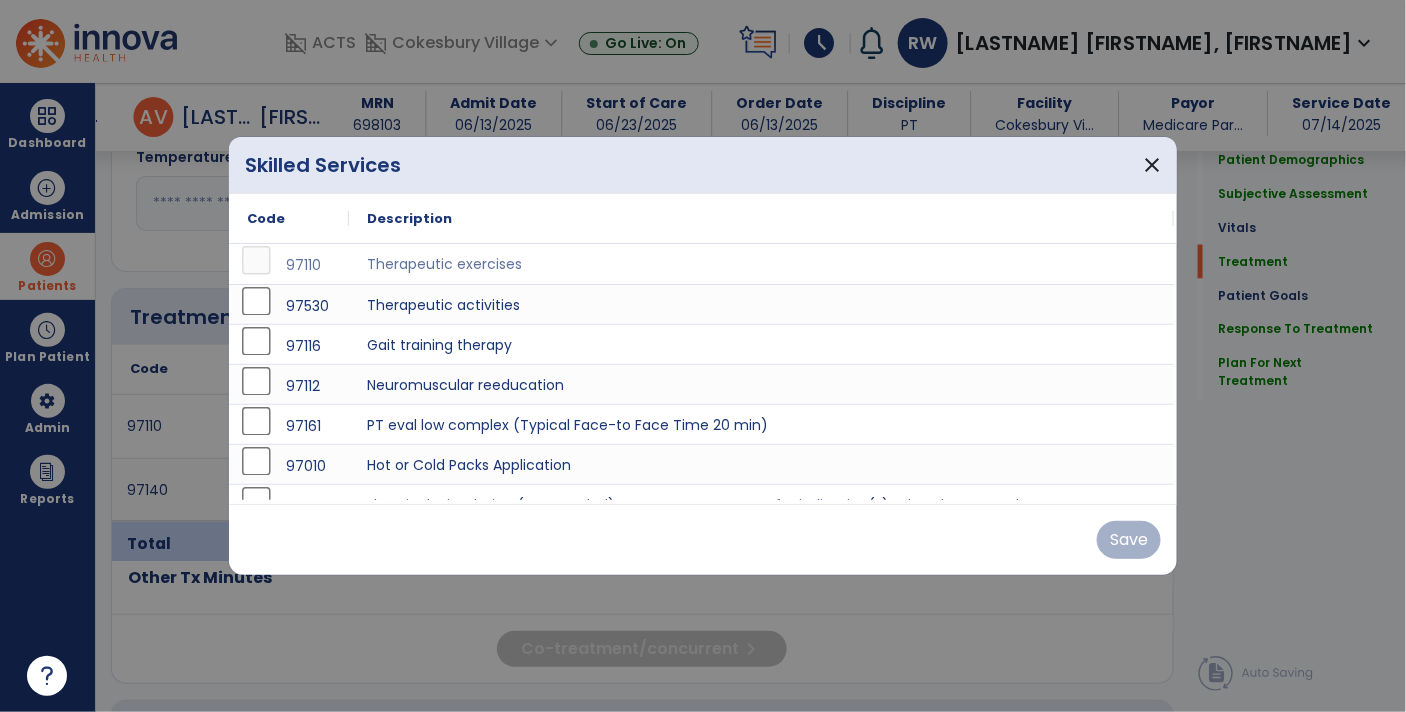 scroll, scrollTop: 961, scrollLeft: 0, axis: vertical 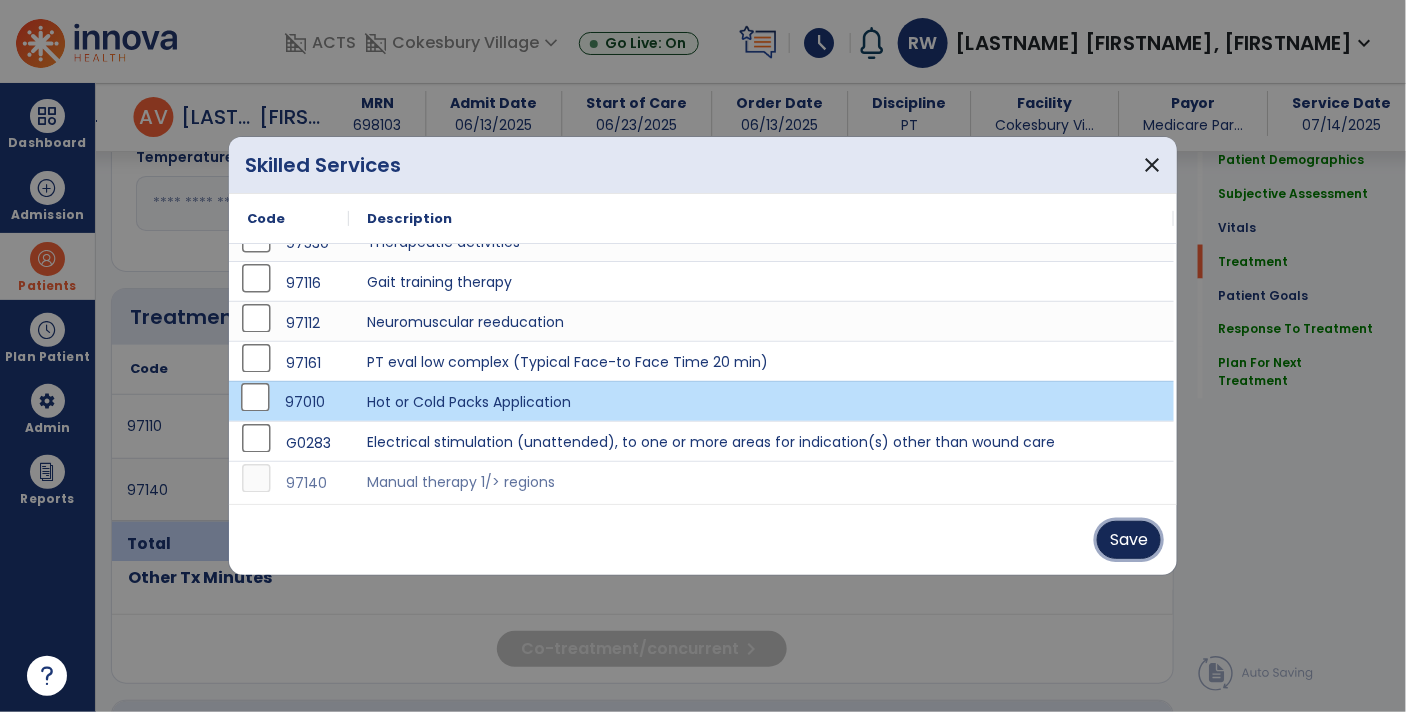 click on "Save" at bounding box center (1129, 540) 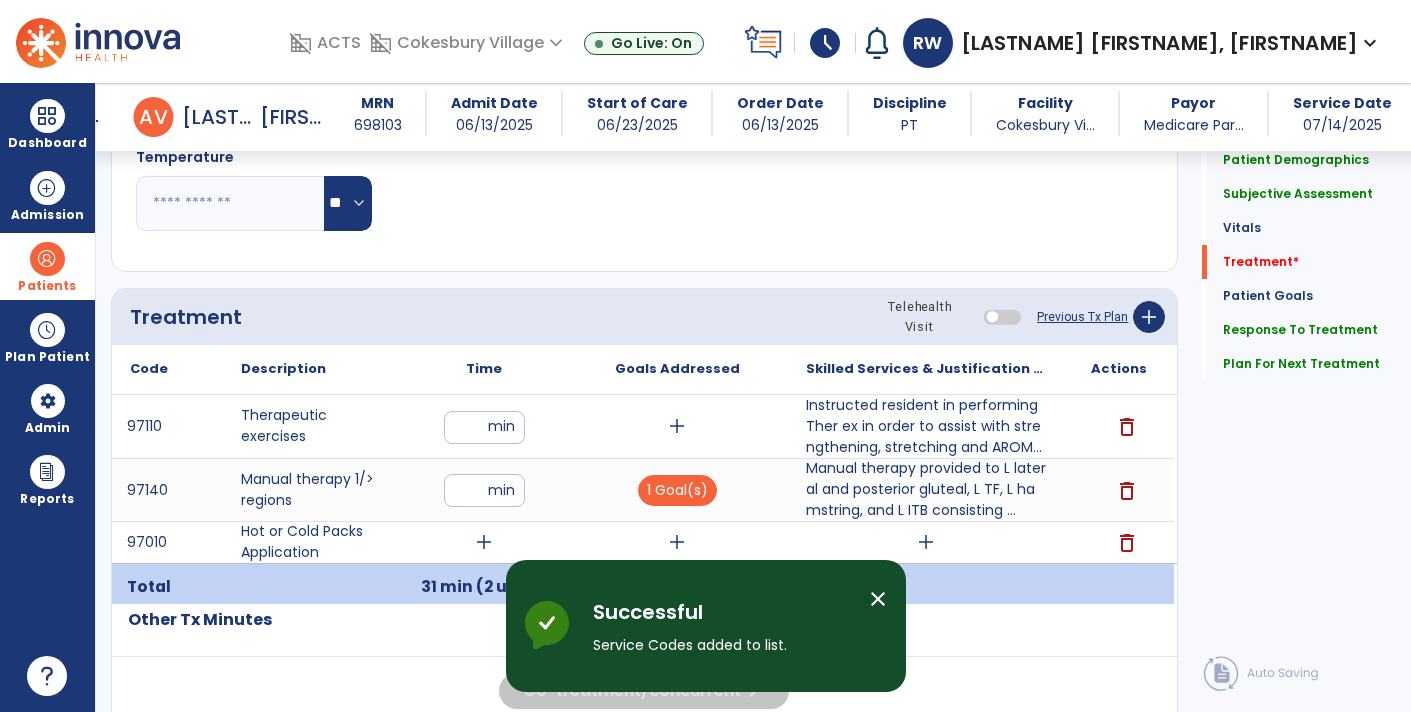 click on "add" at bounding box center (484, 542) 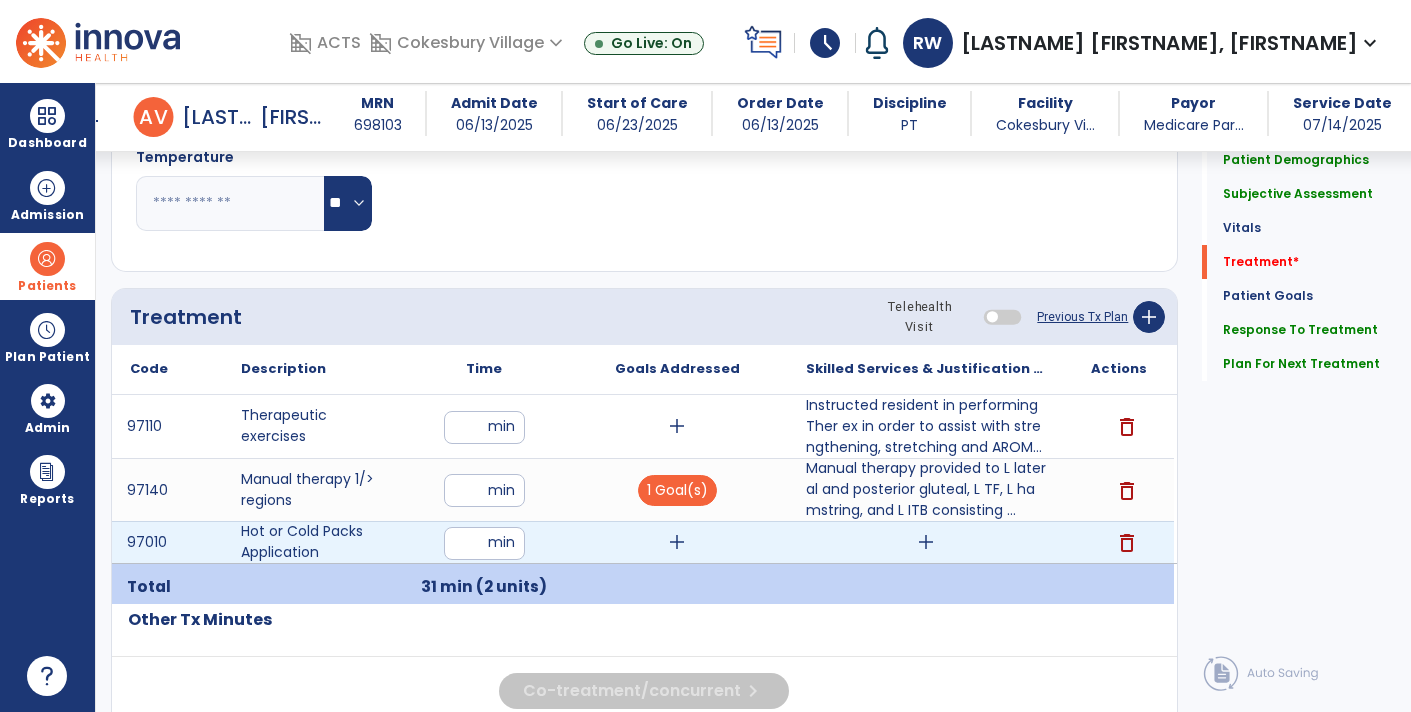 type on "*" 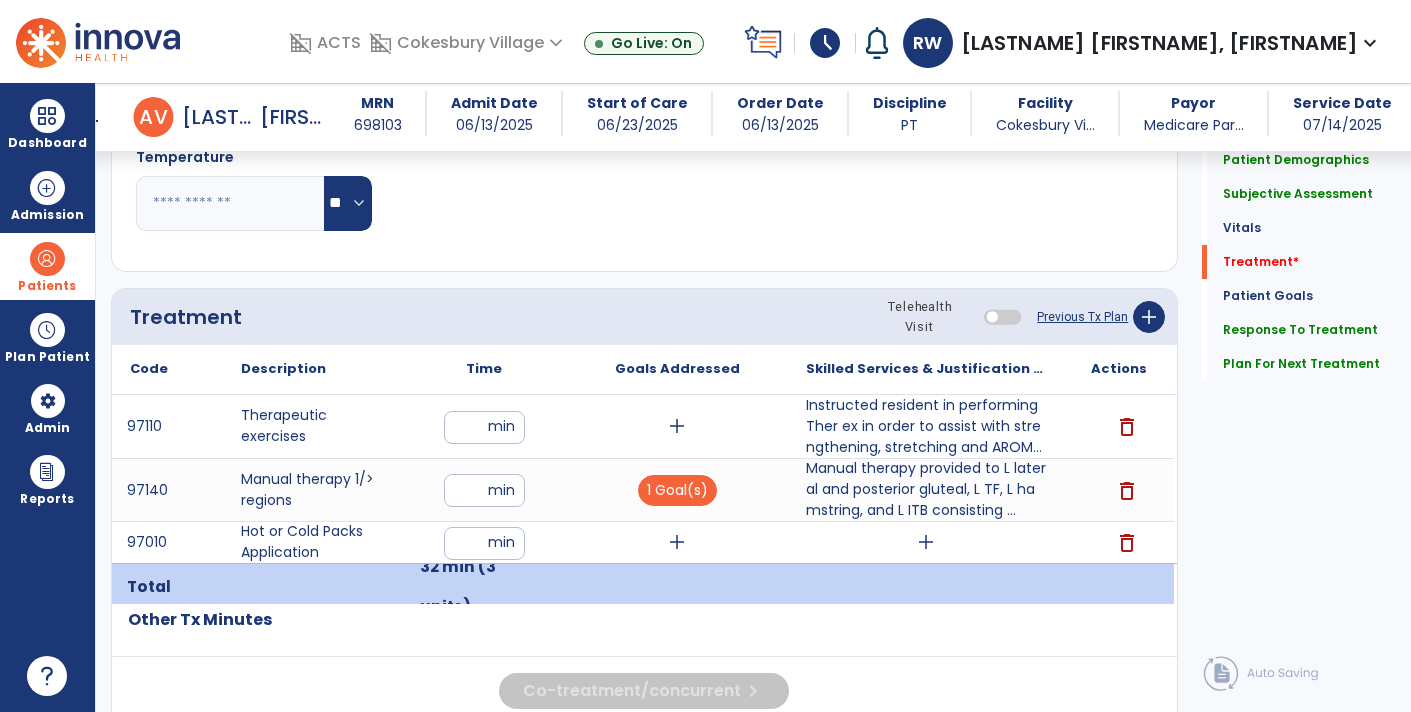 click on "add" at bounding box center (677, 542) 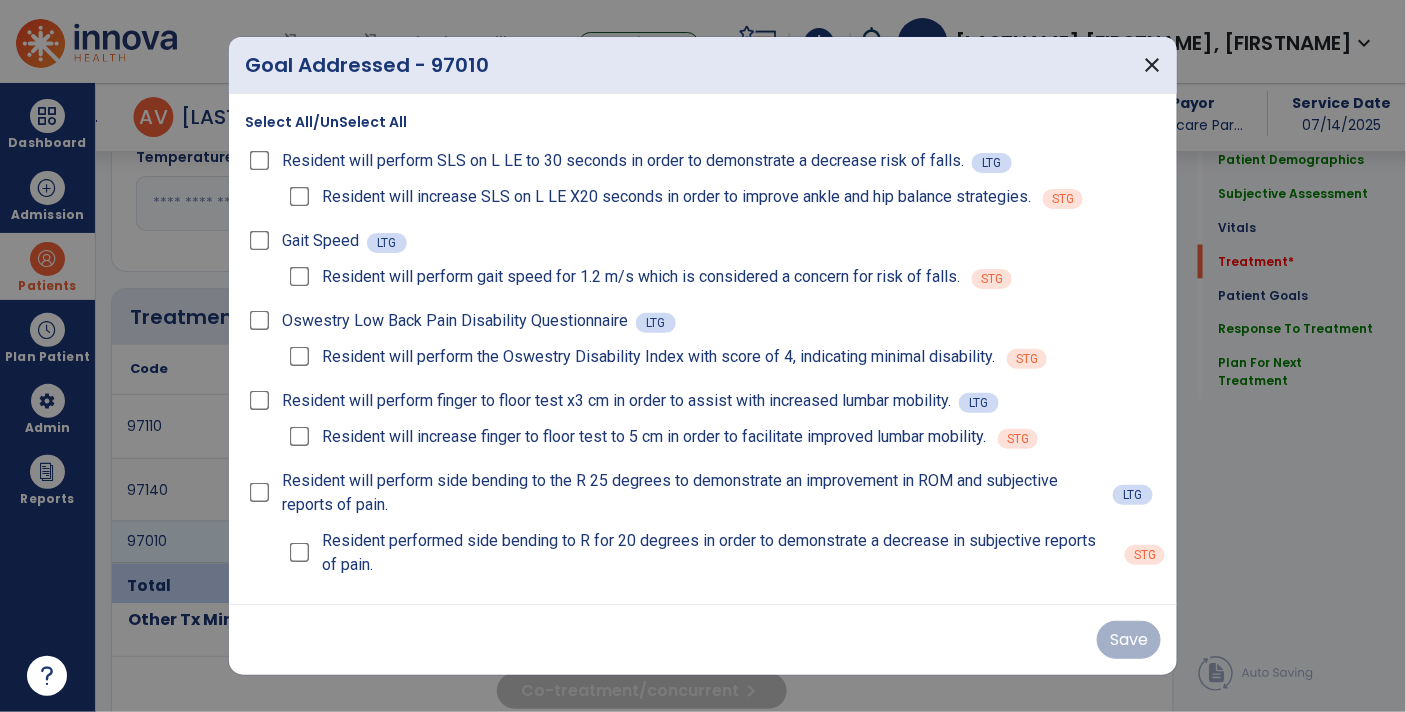 scroll, scrollTop: 961, scrollLeft: 0, axis: vertical 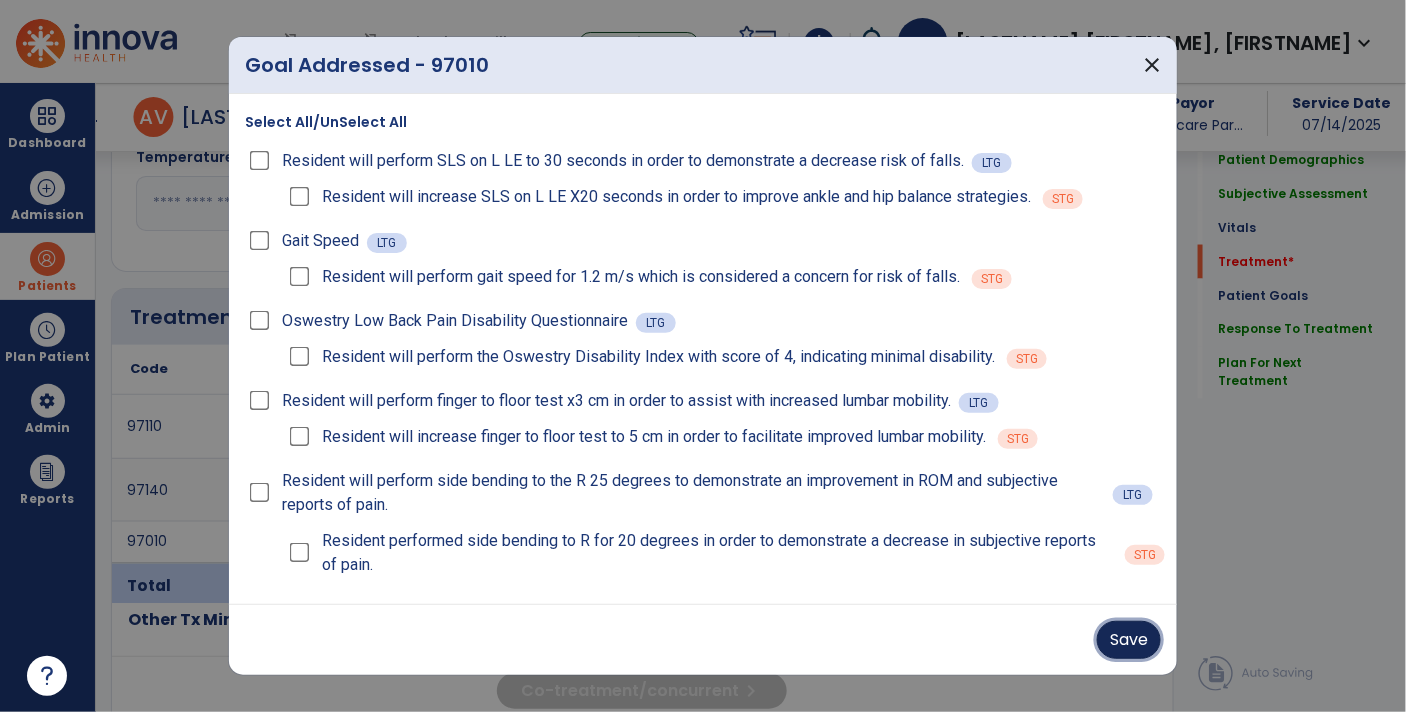 click on "Save" at bounding box center (1129, 640) 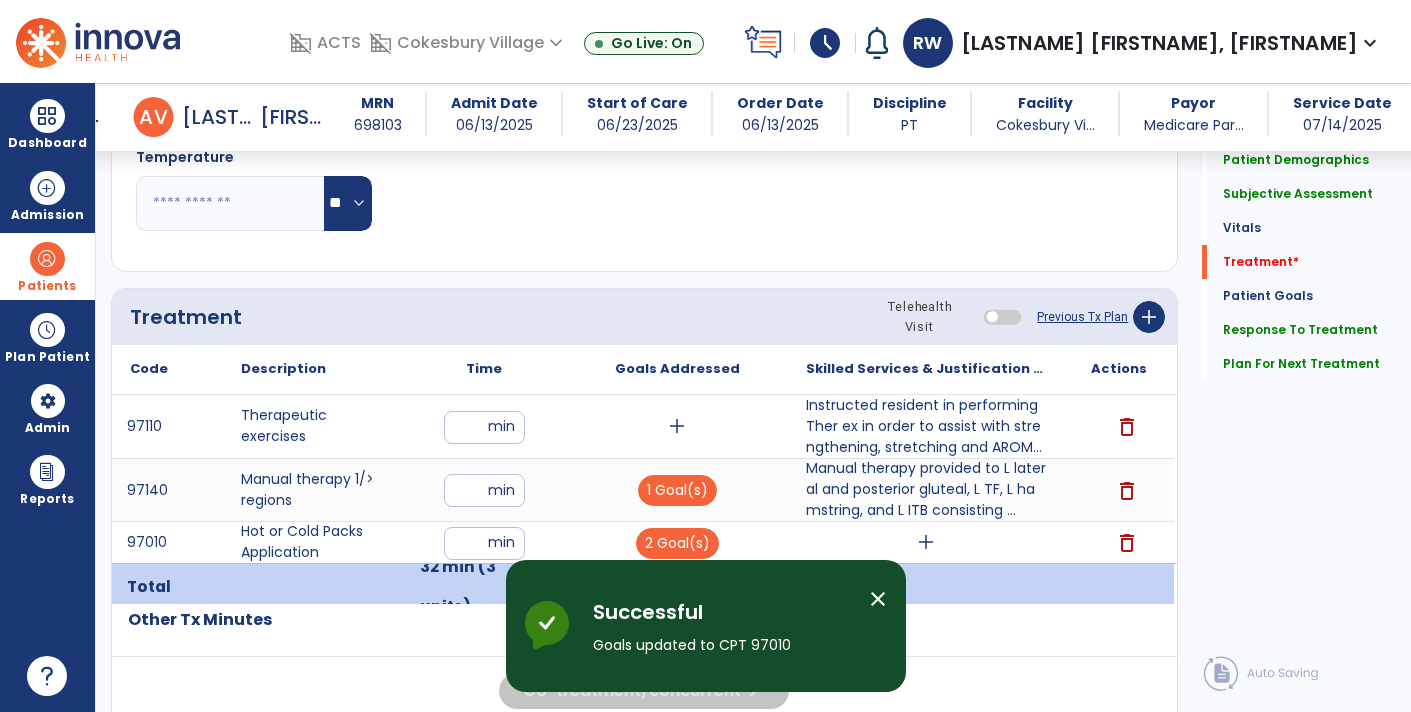click on "add" at bounding box center (926, 542) 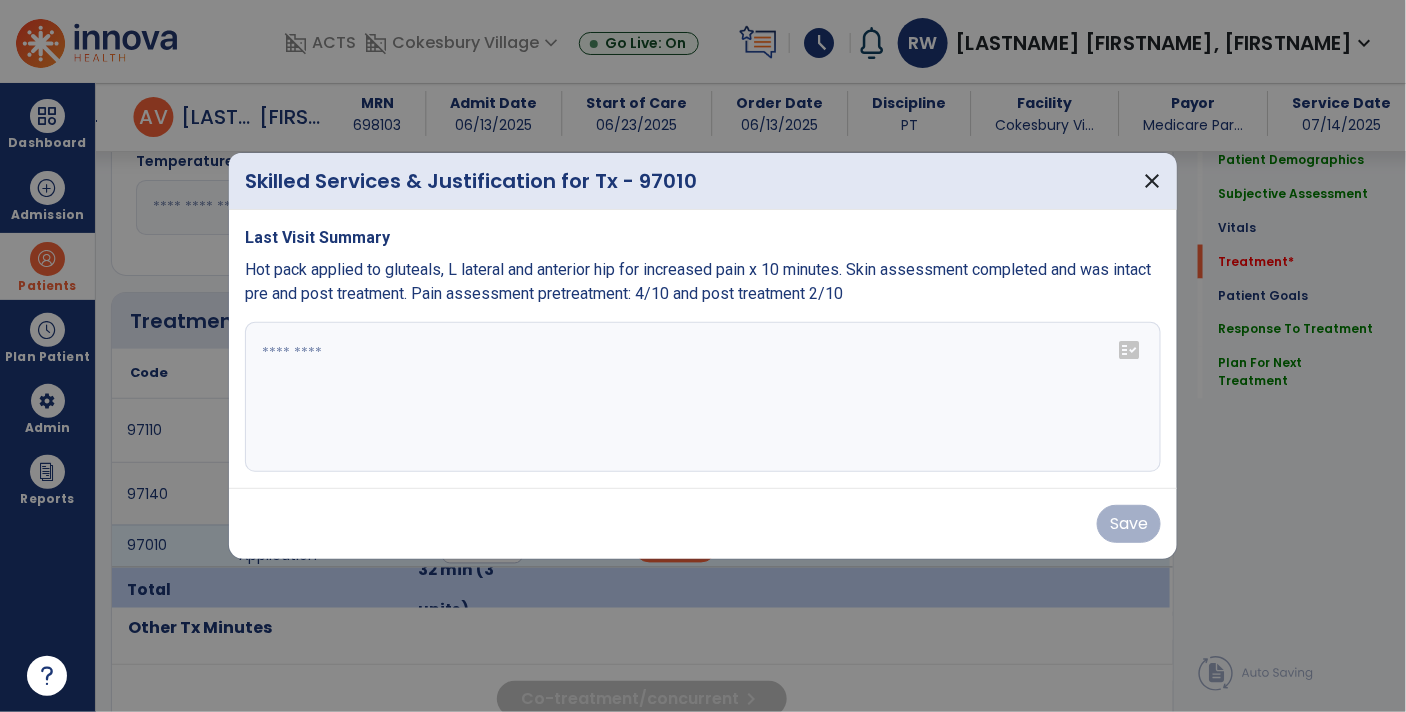scroll, scrollTop: 961, scrollLeft: 0, axis: vertical 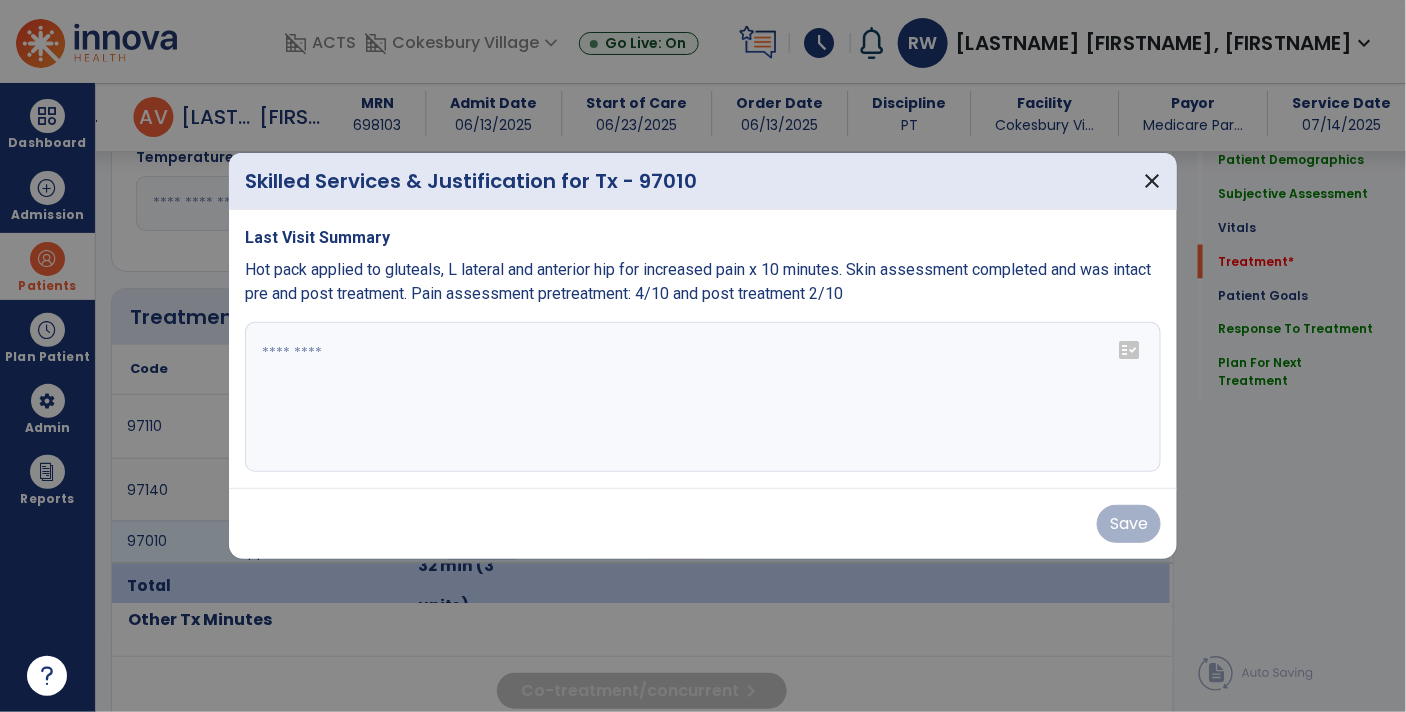 click 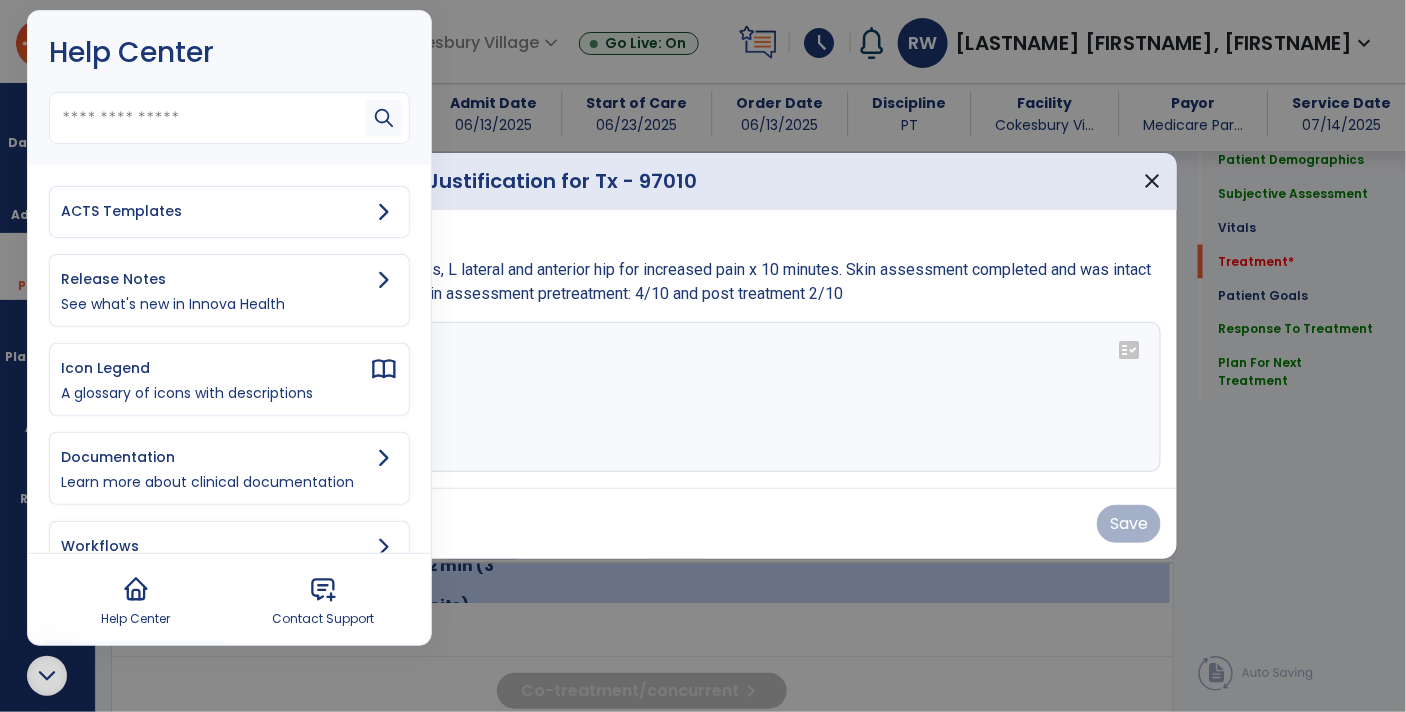 click on "ACTS Templates" at bounding box center (215, 211) 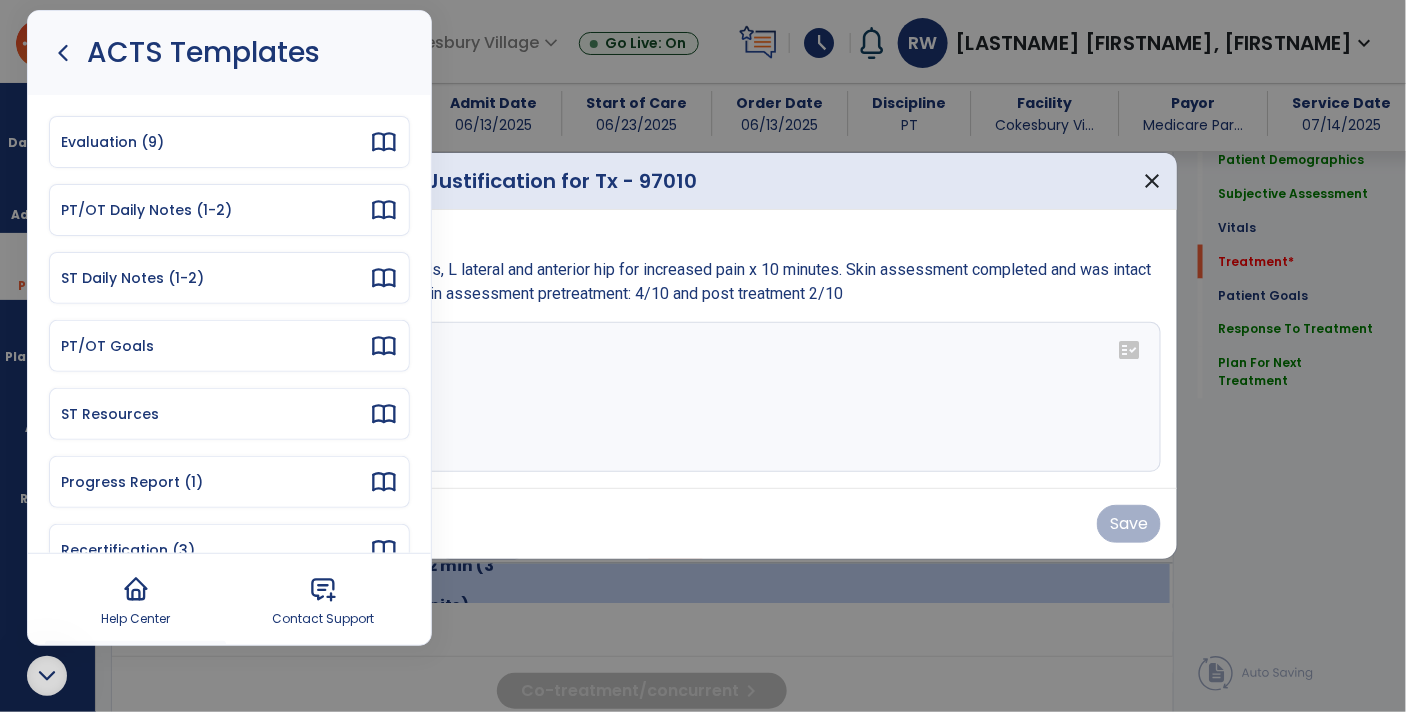 click on "PT/OT Daily Notes (1-2)" at bounding box center (215, 210) 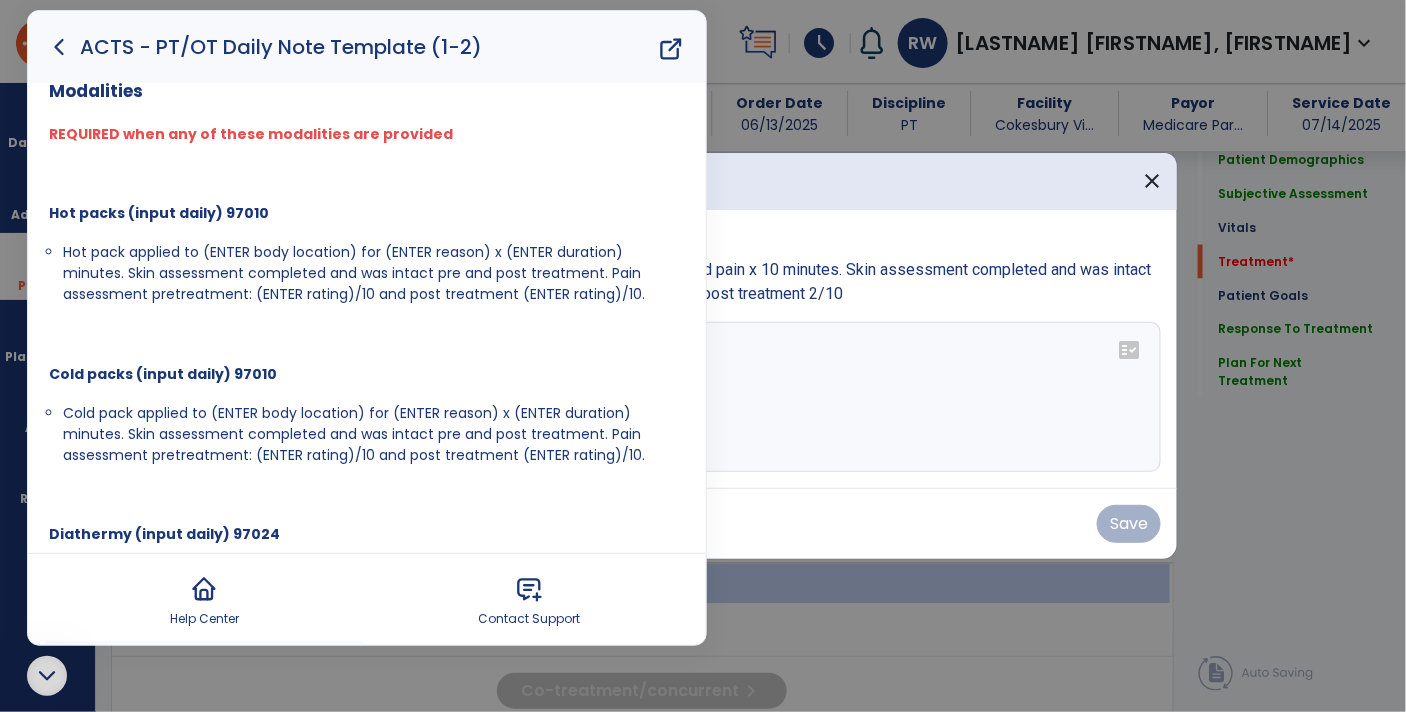 scroll, scrollTop: 1496, scrollLeft: 0, axis: vertical 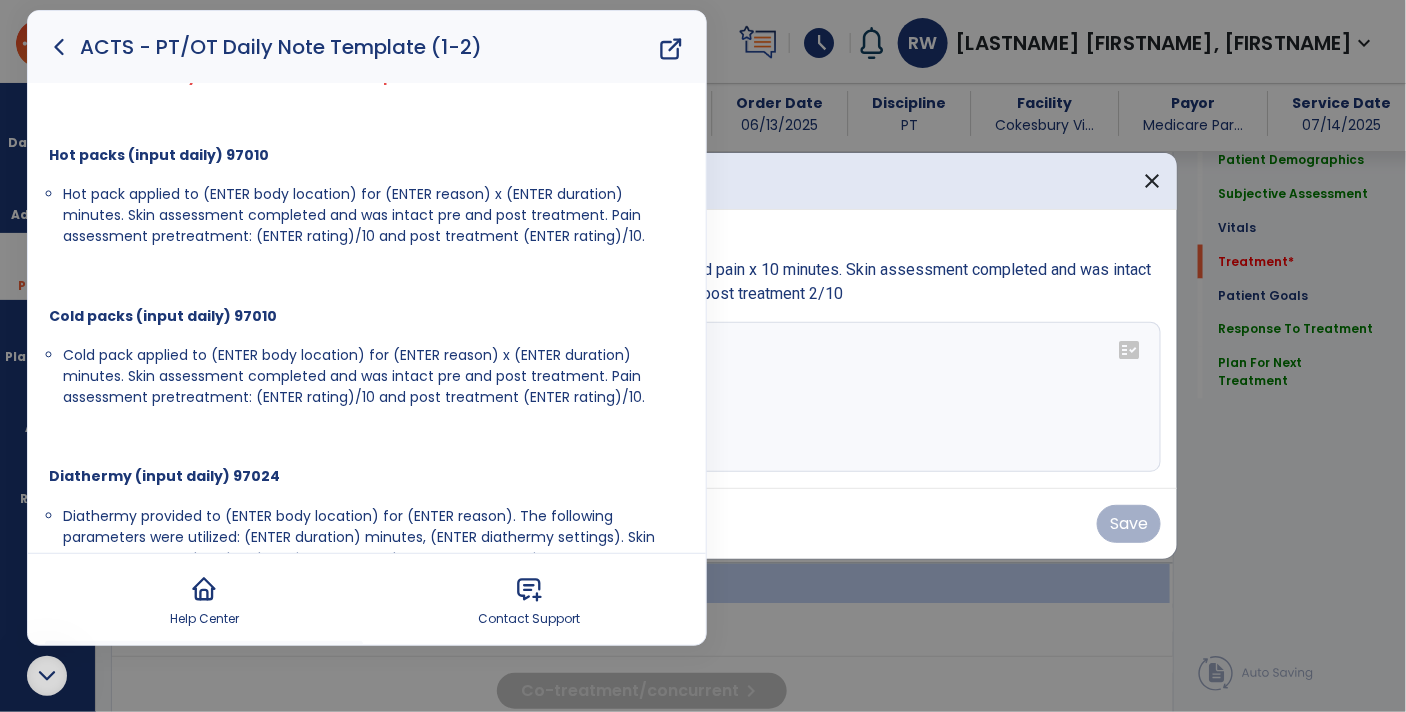 drag, startPoint x: 62, startPoint y: 213, endPoint x: 644, endPoint y: 263, distance: 584.1438 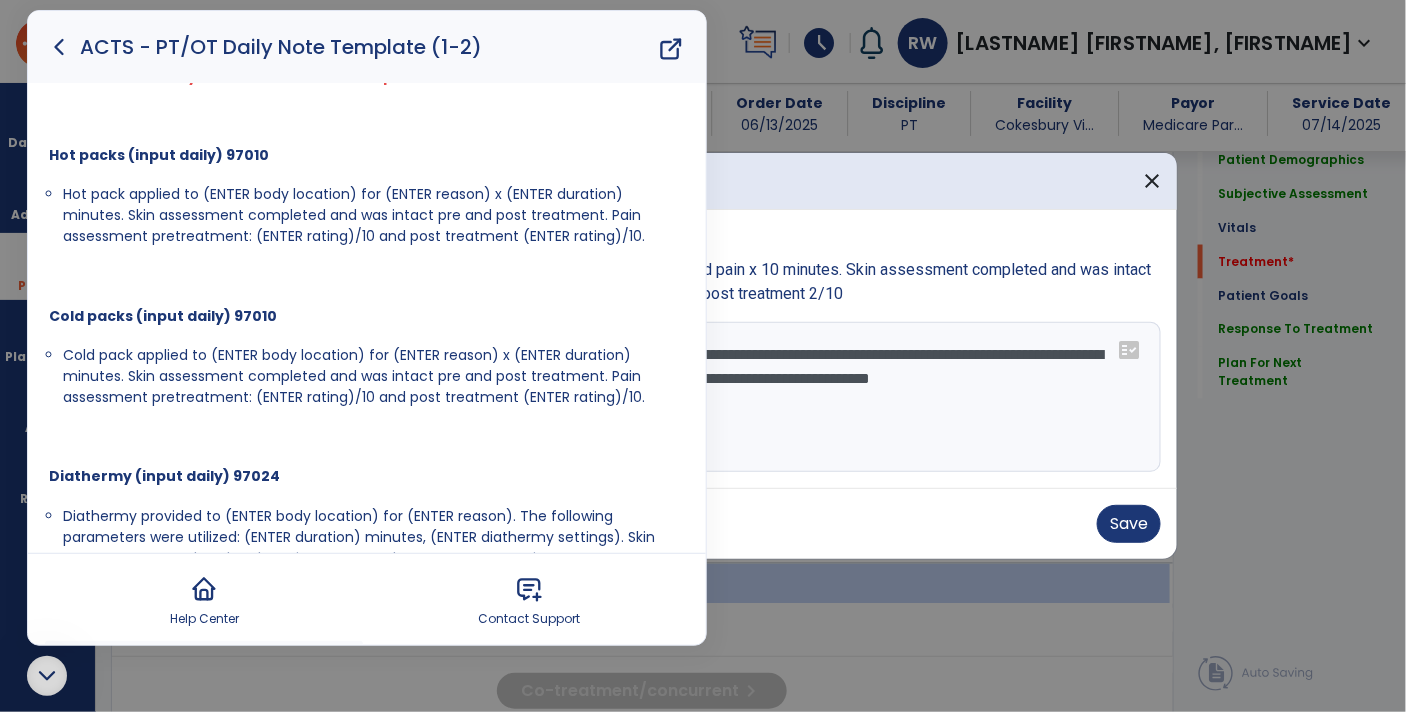 click 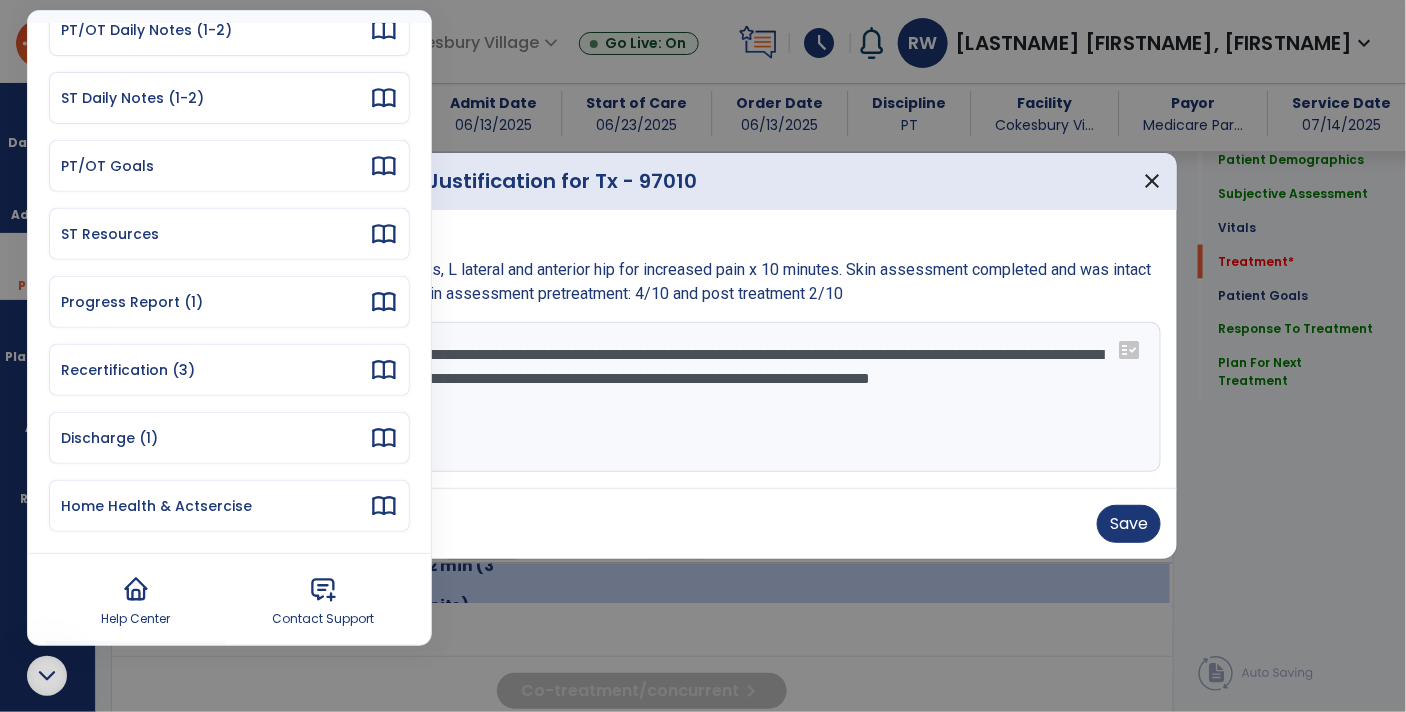 scroll, scrollTop: 179, scrollLeft: 0, axis: vertical 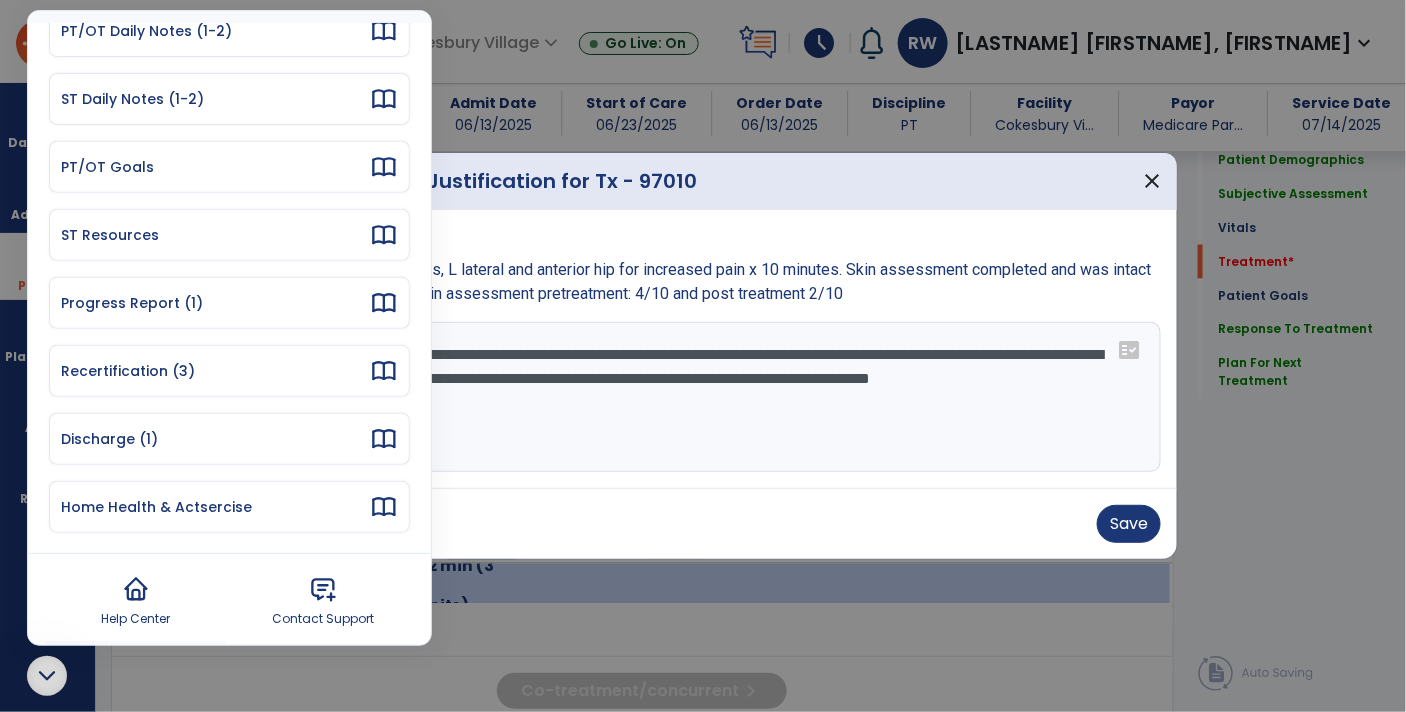 click 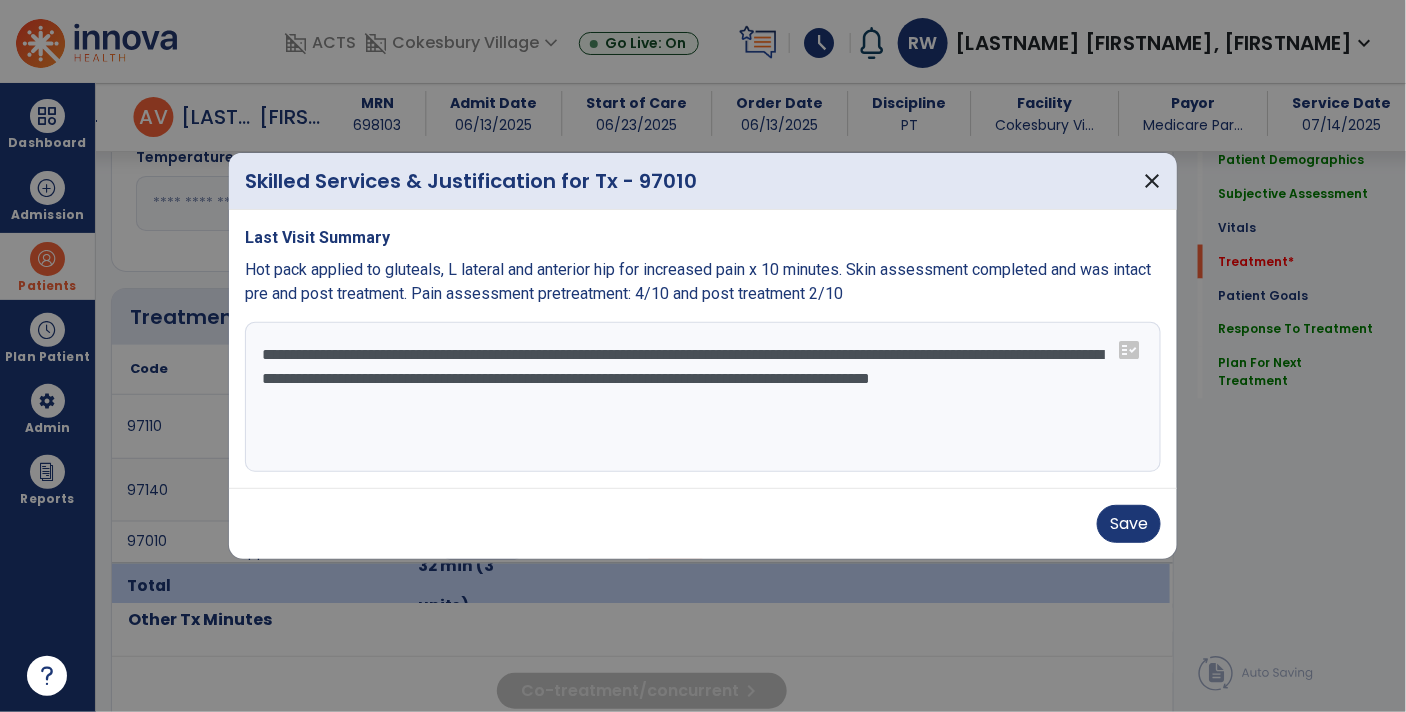 click on "**********" at bounding box center (703, 397) 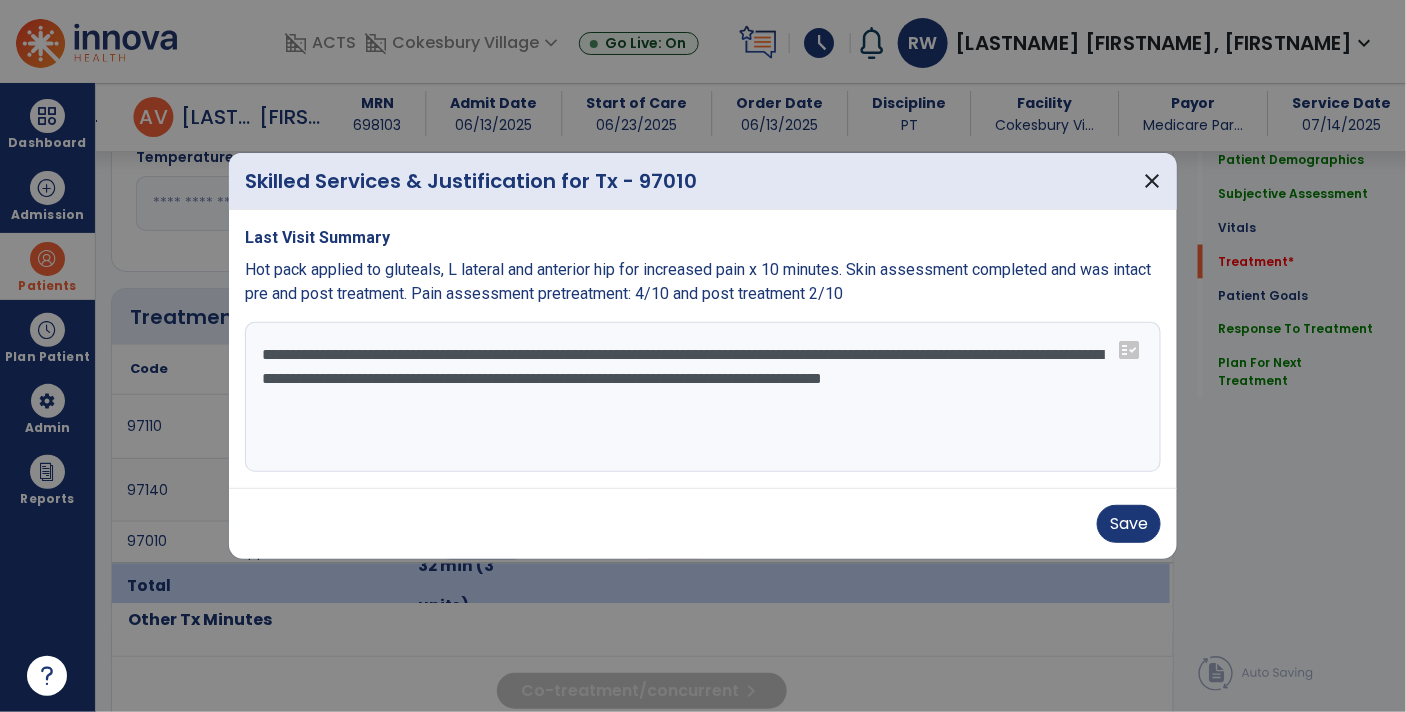click on "**********" at bounding box center (703, 397) 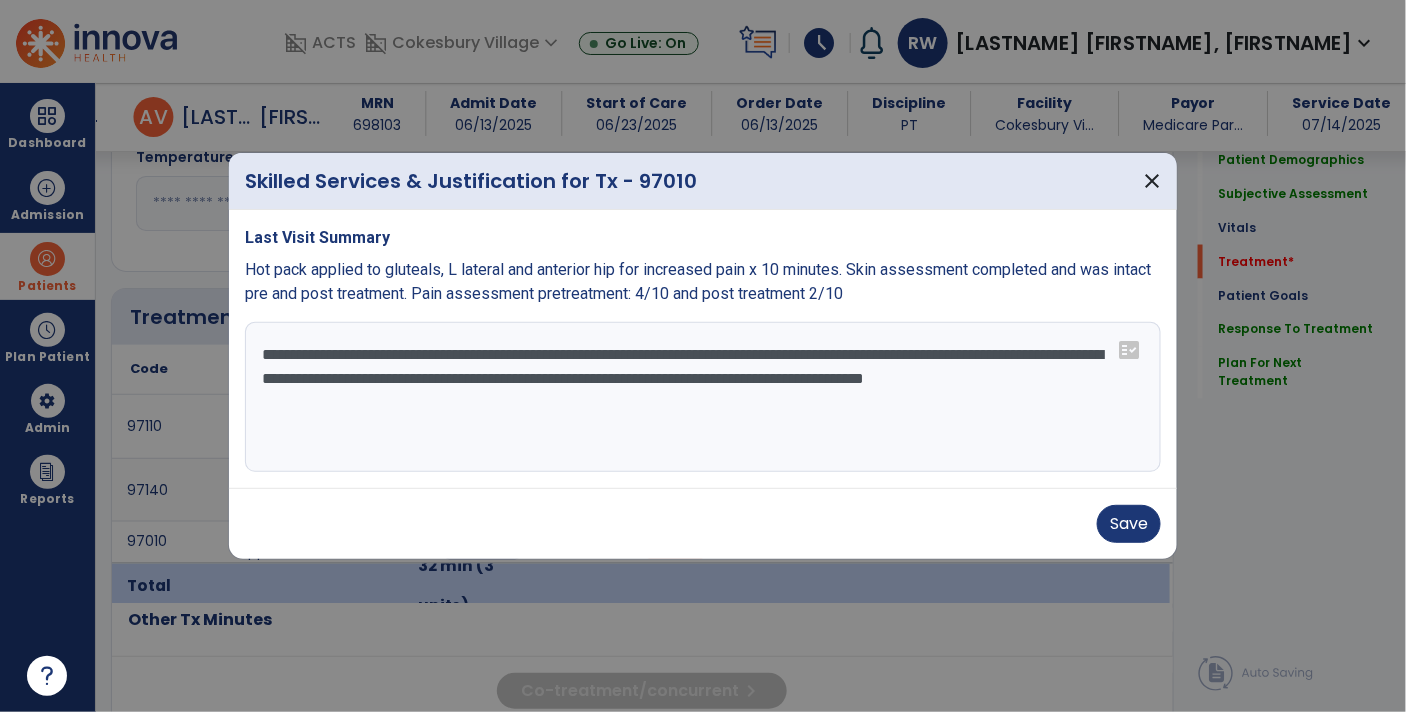 click on "**********" at bounding box center (703, 397) 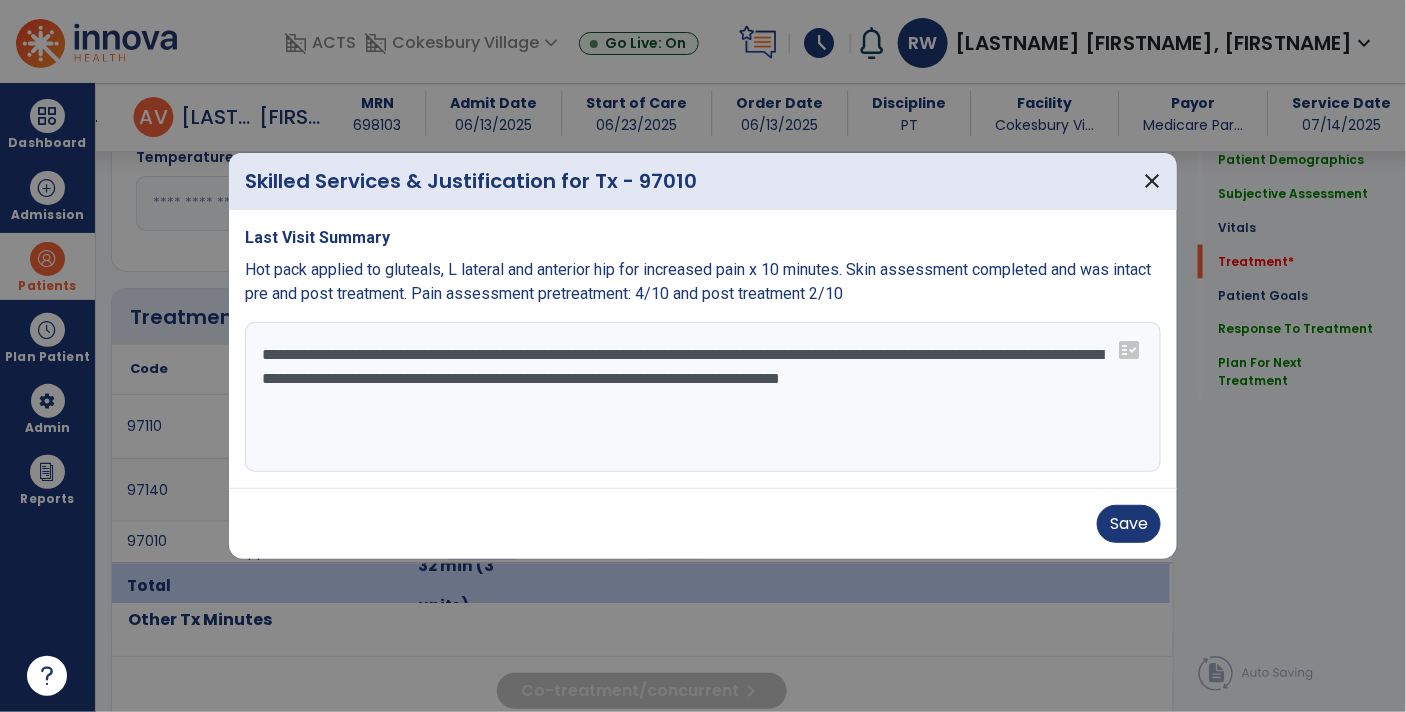 click on "**********" at bounding box center (703, 397) 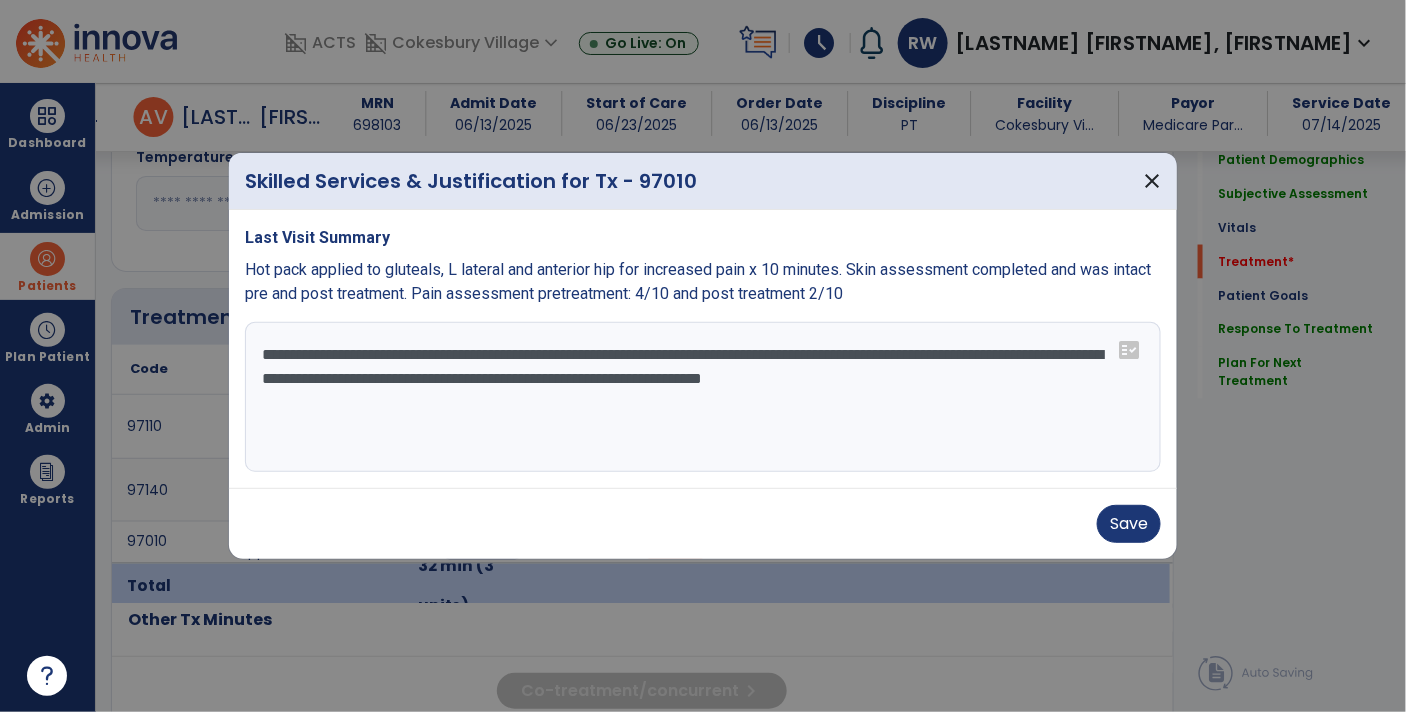 click on "**********" at bounding box center [703, 397] 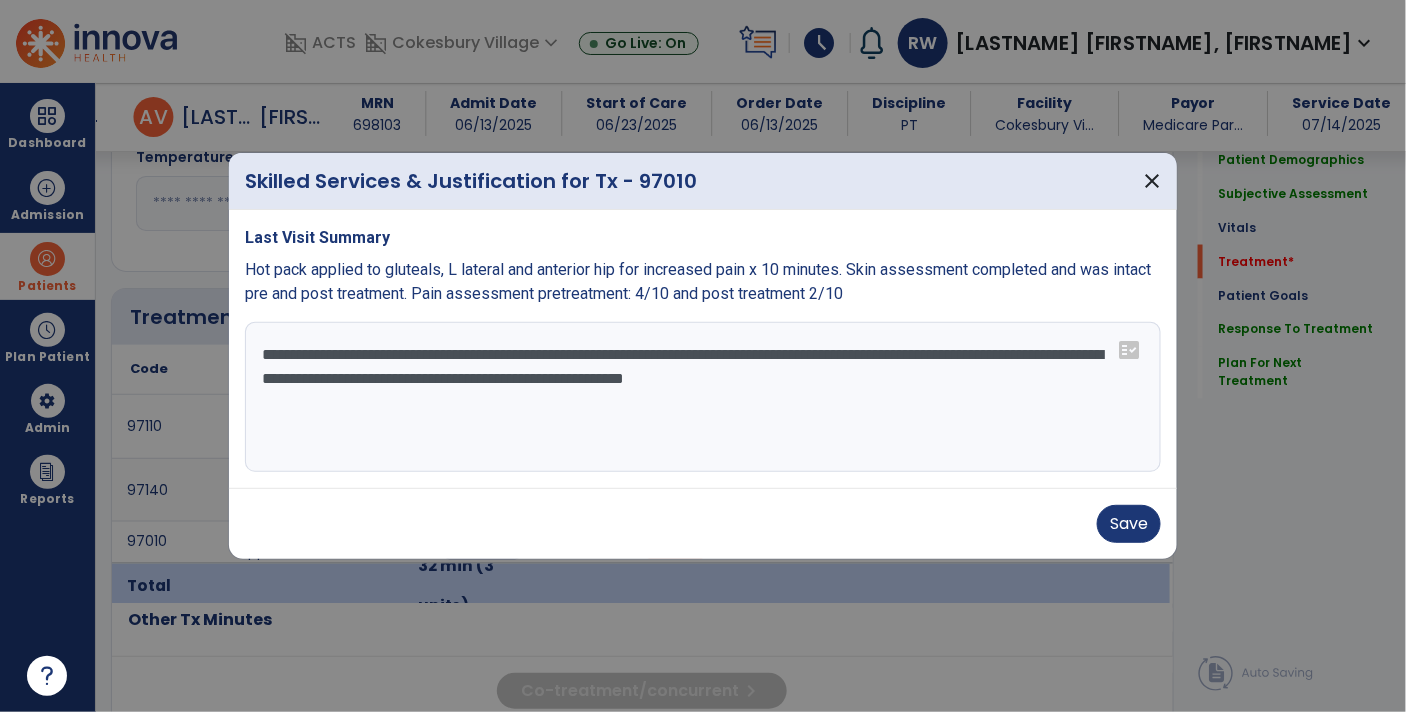click on "**********" at bounding box center (703, 397) 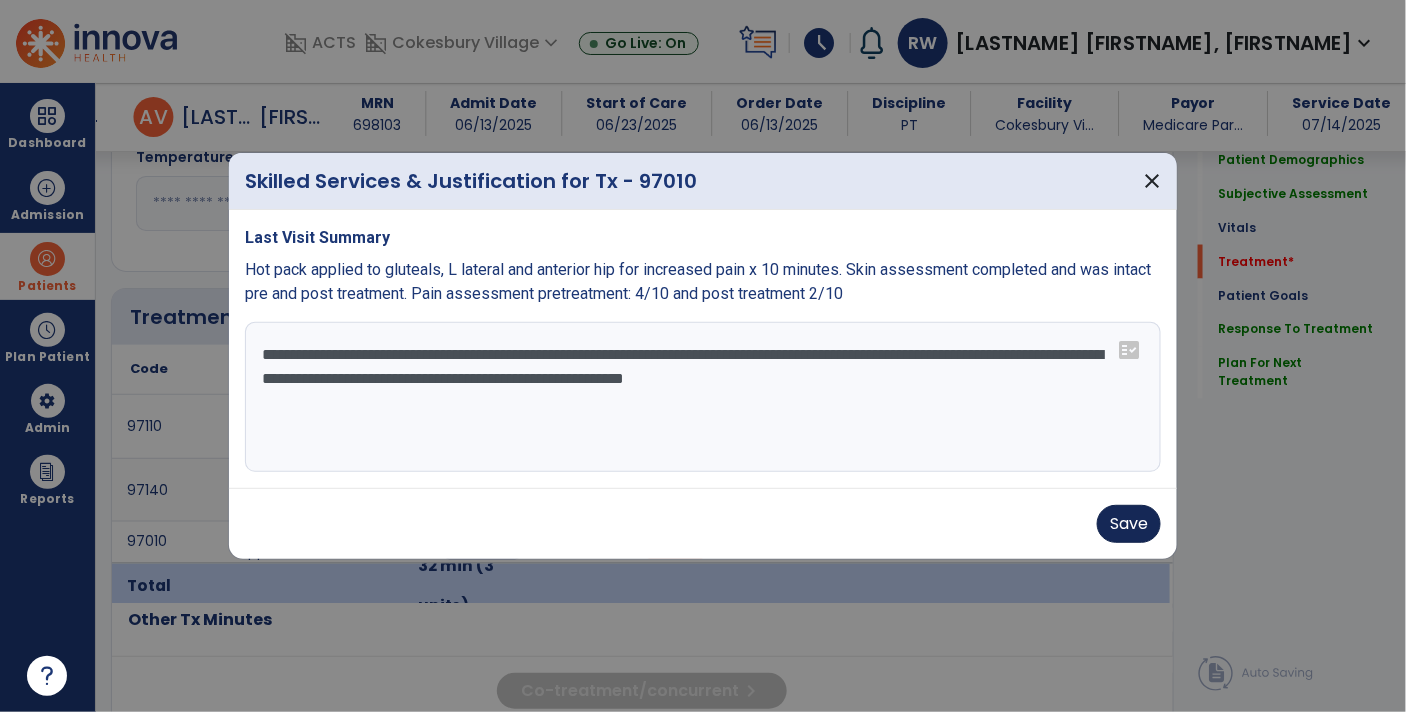 type on "**********" 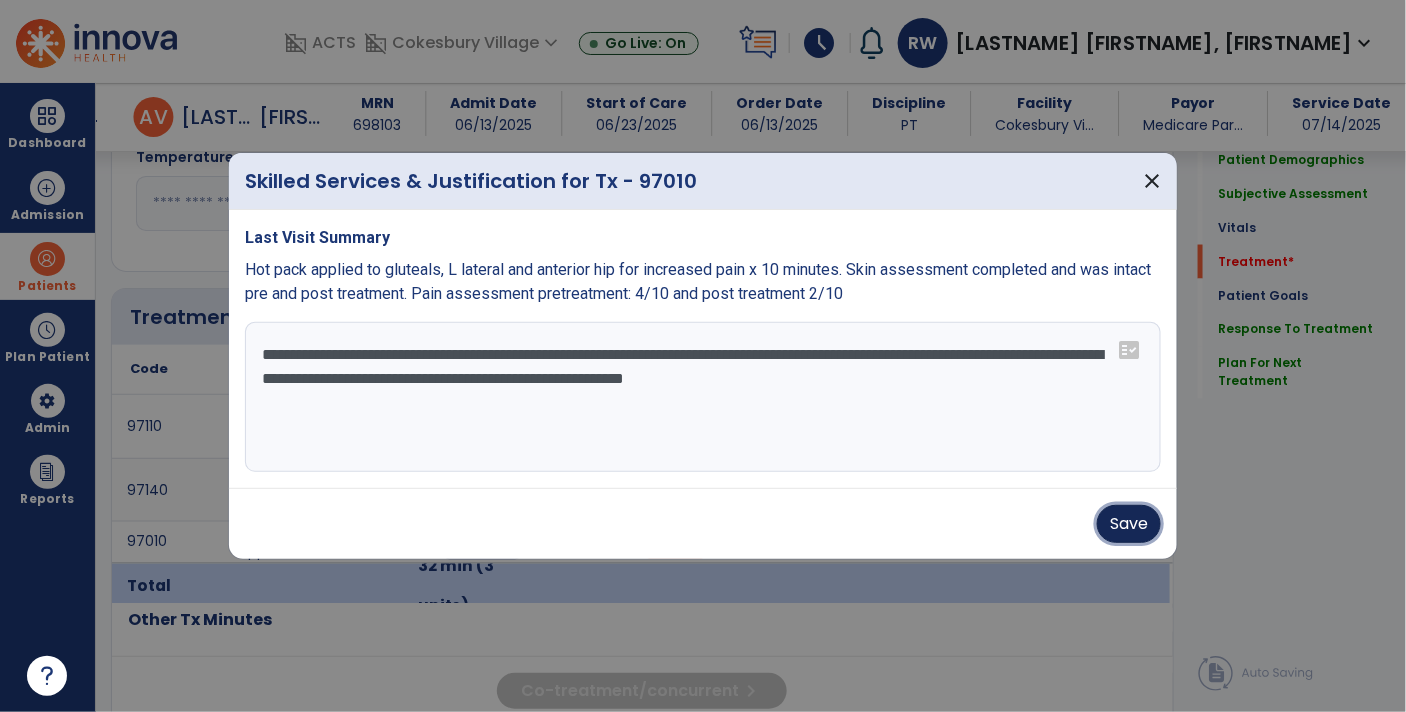 click on "Save" at bounding box center [1129, 524] 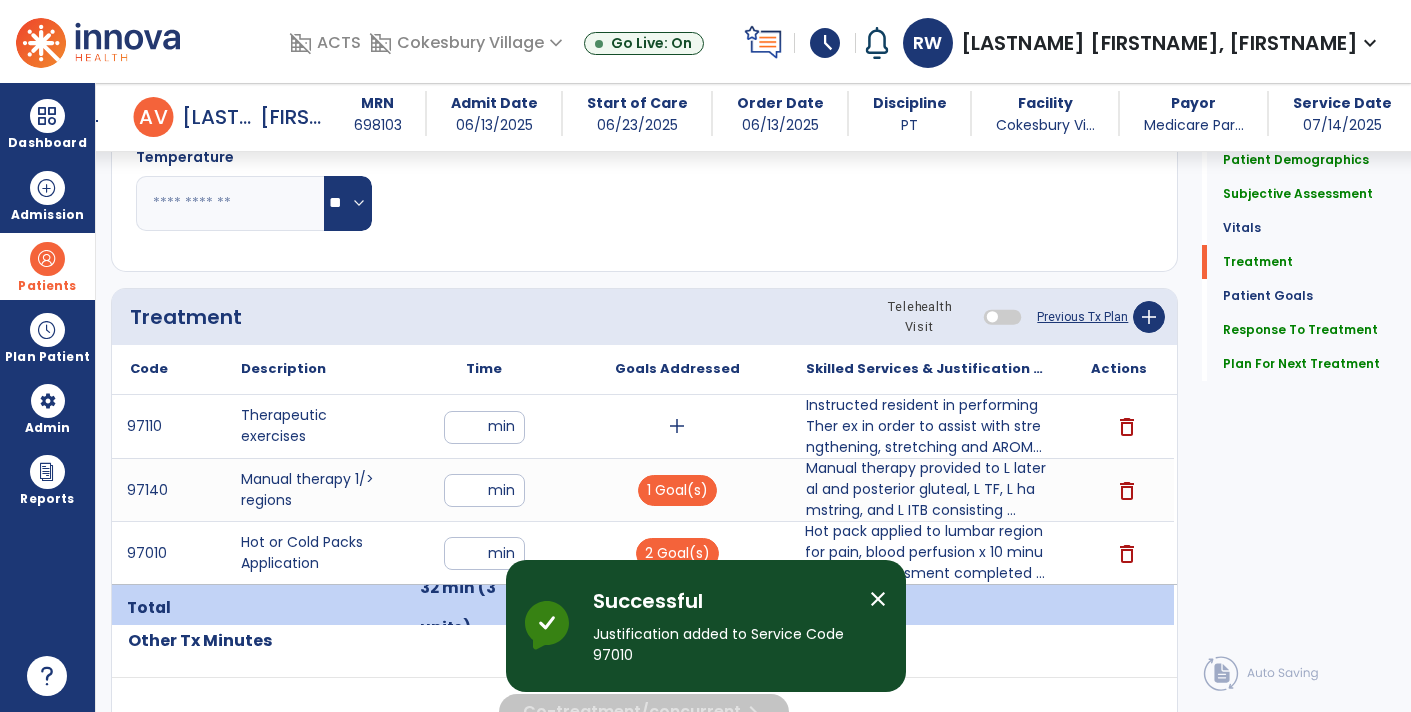 click on "add" at bounding box center (677, 426) 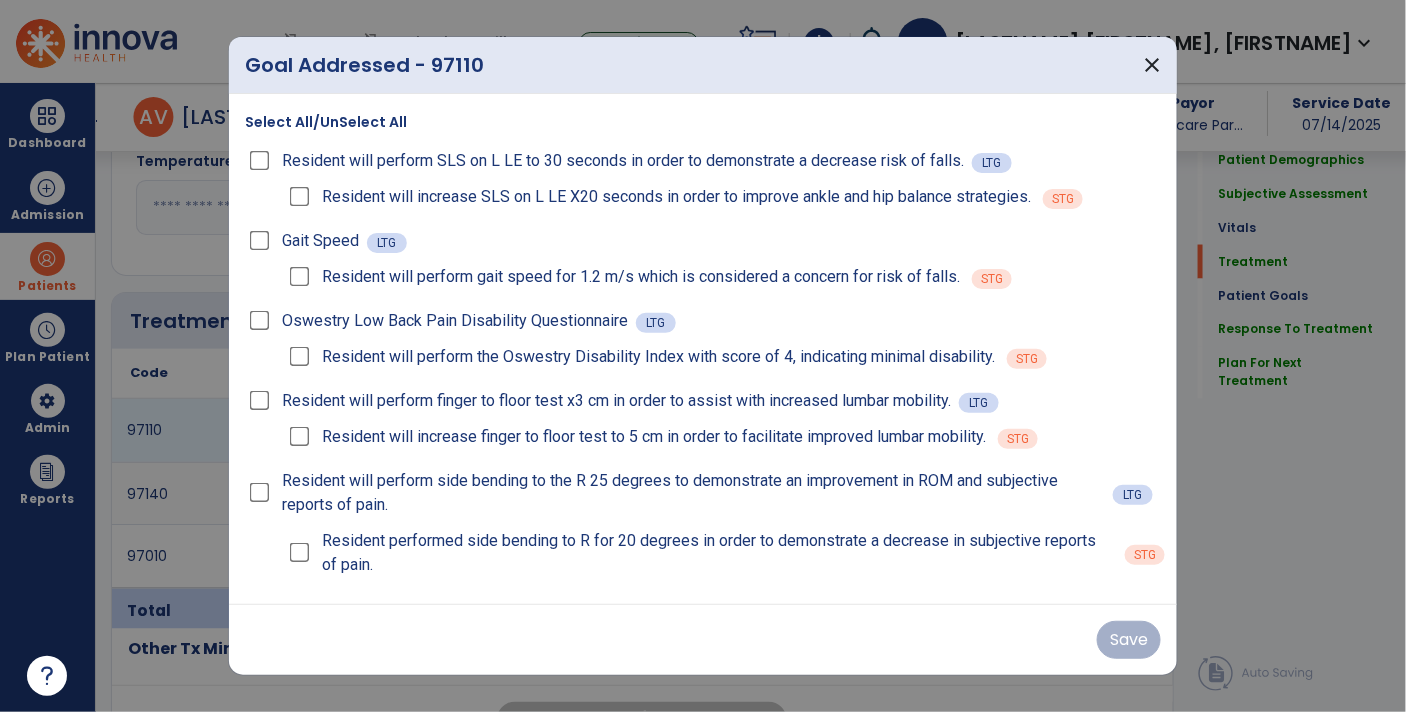 scroll, scrollTop: 961, scrollLeft: 0, axis: vertical 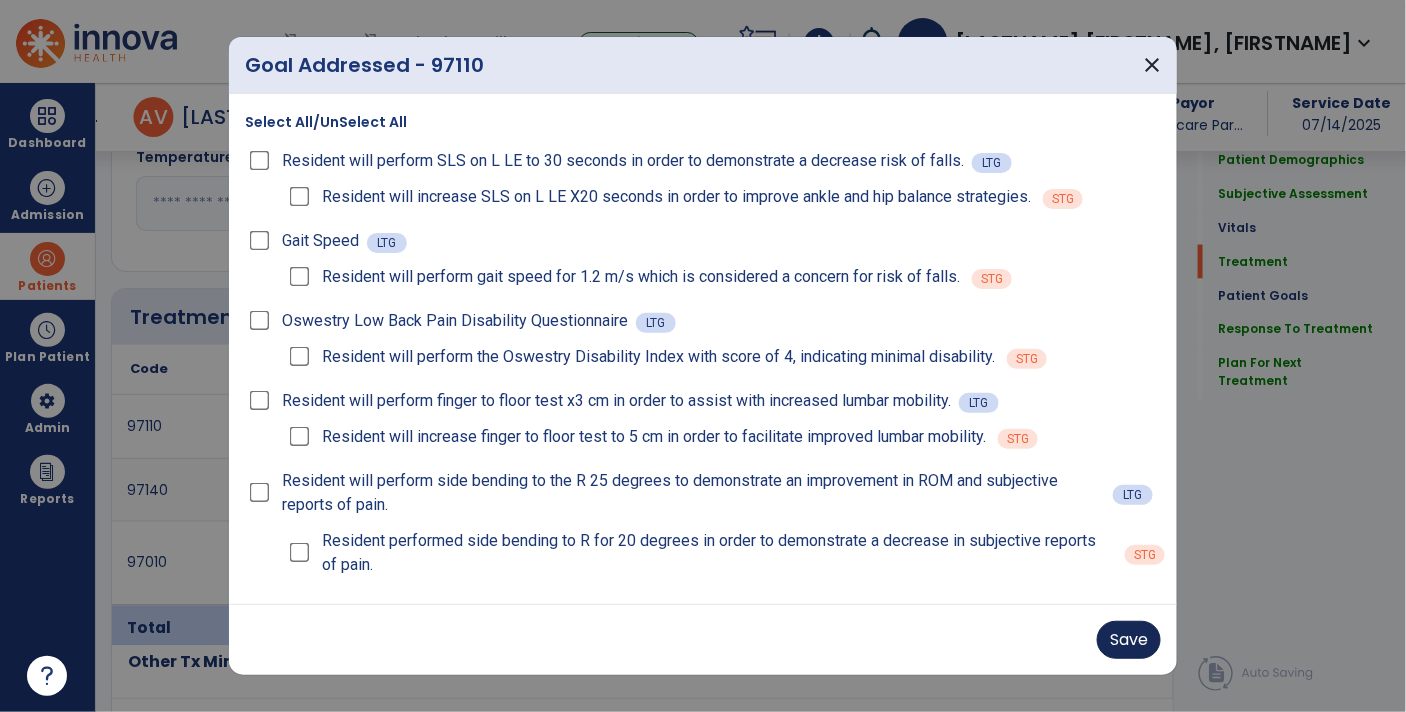 click on "Save" at bounding box center (1129, 640) 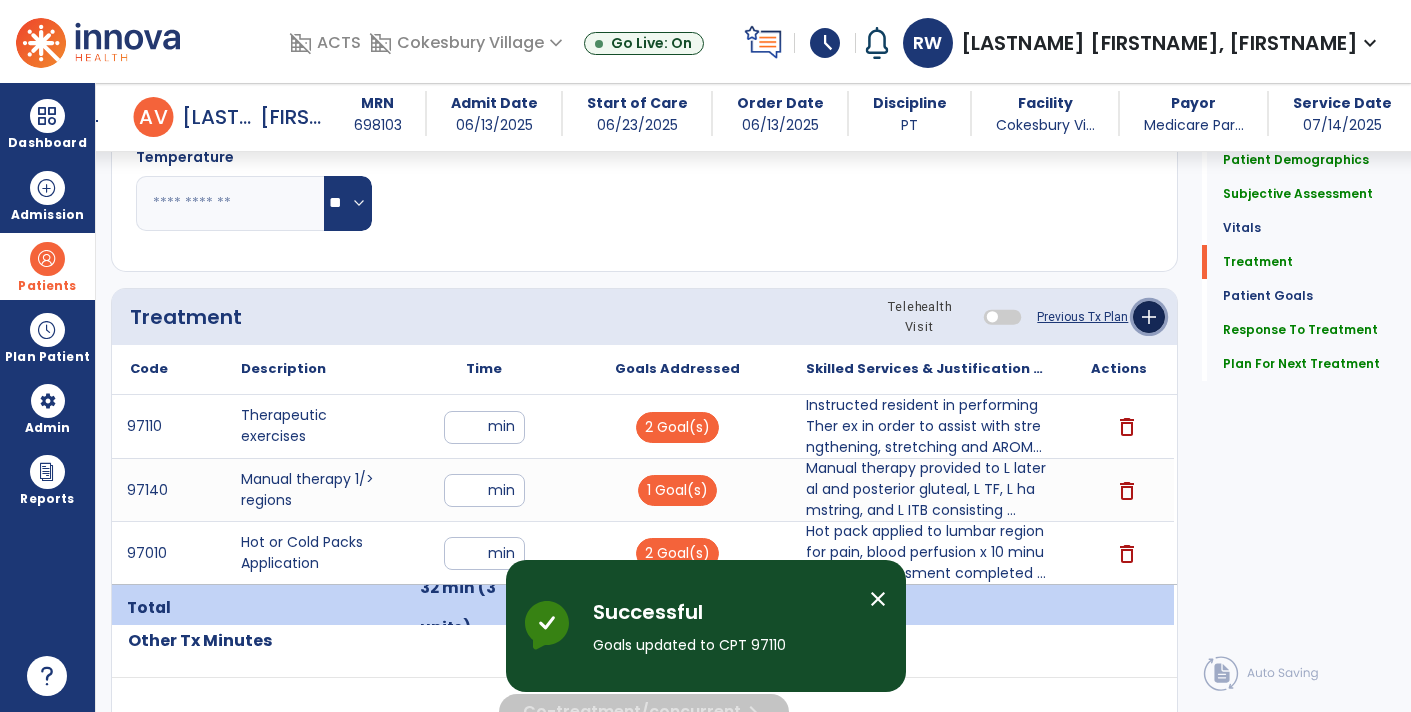 click on "add" 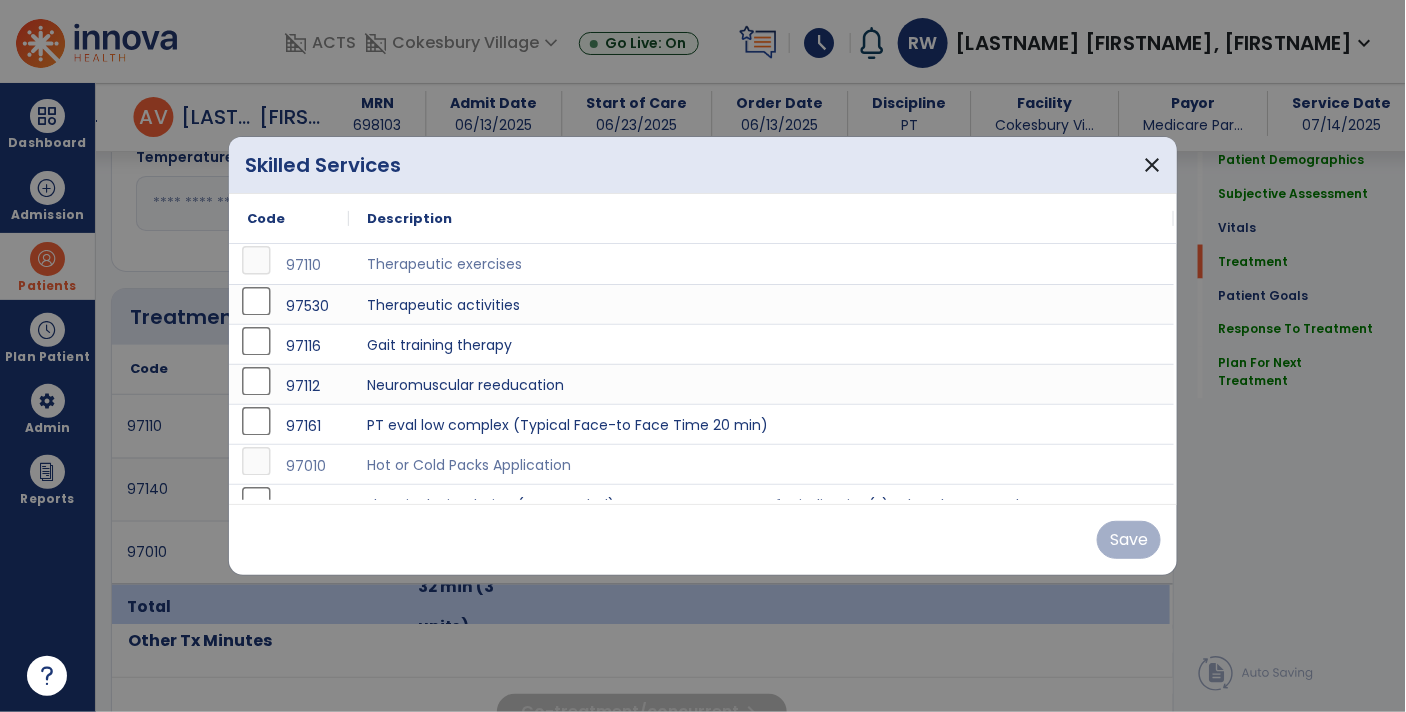 scroll, scrollTop: 961, scrollLeft: 0, axis: vertical 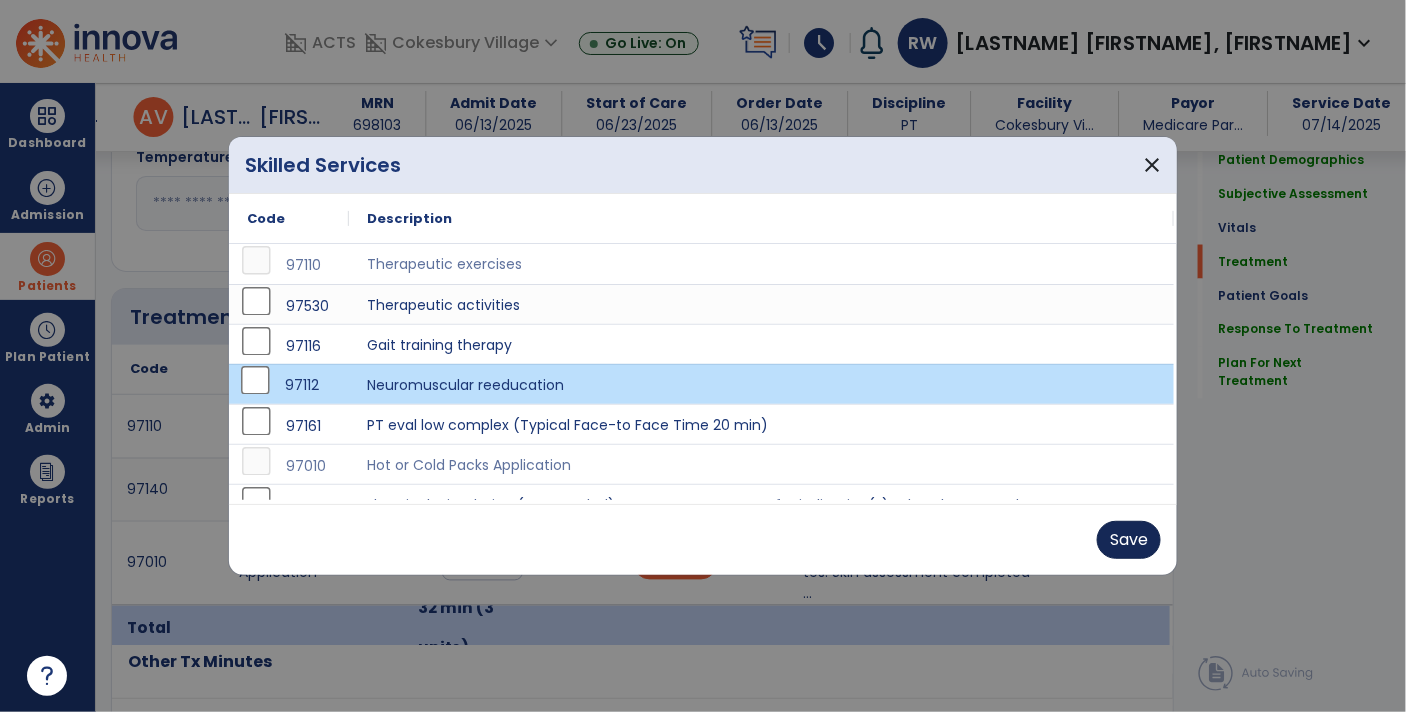 click on "Save" at bounding box center (1129, 540) 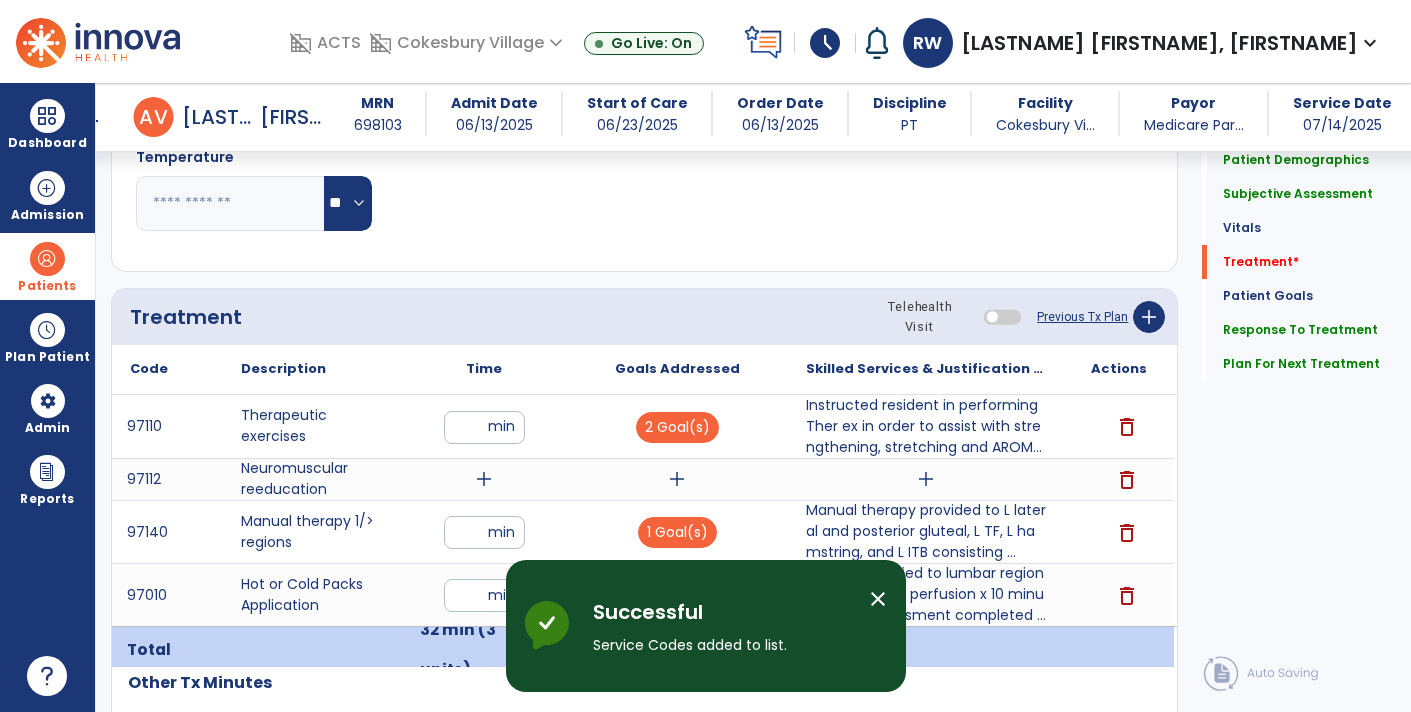 click on "add" at bounding box center [926, 479] 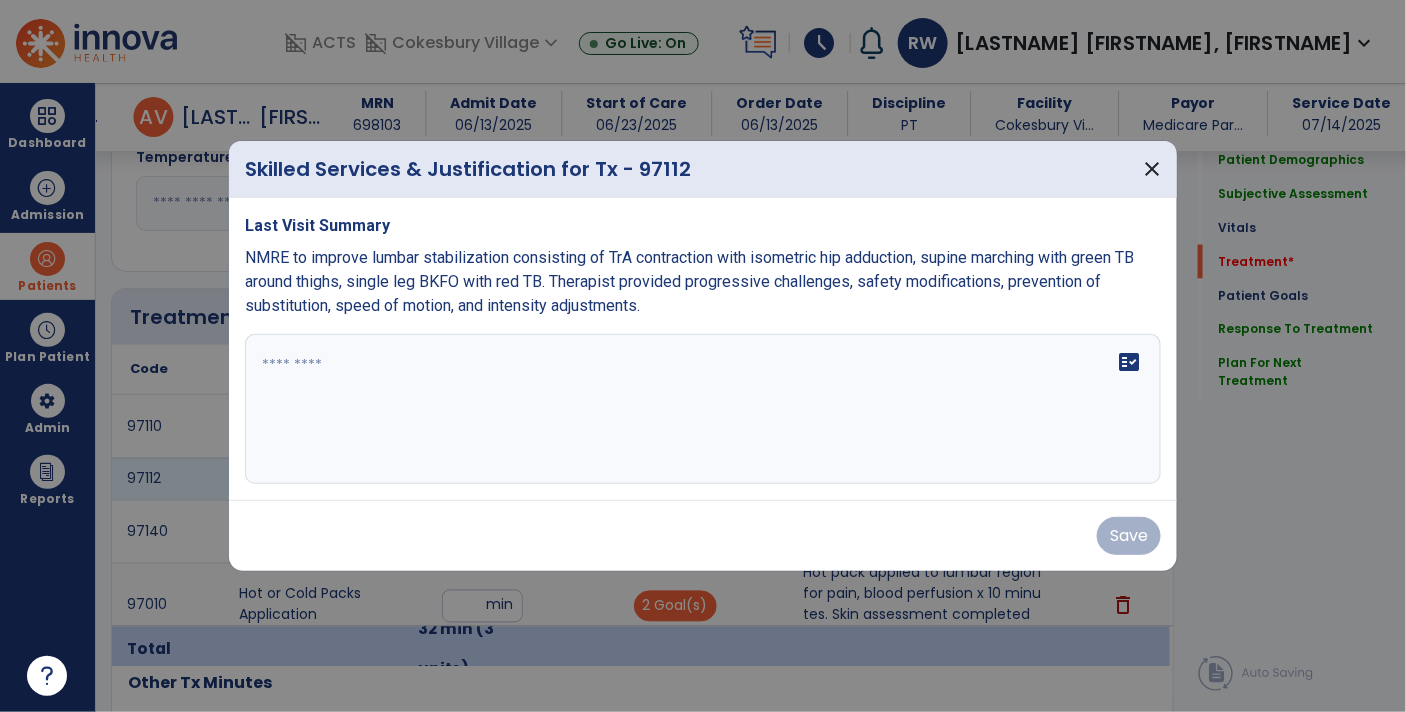 scroll, scrollTop: 961, scrollLeft: 0, axis: vertical 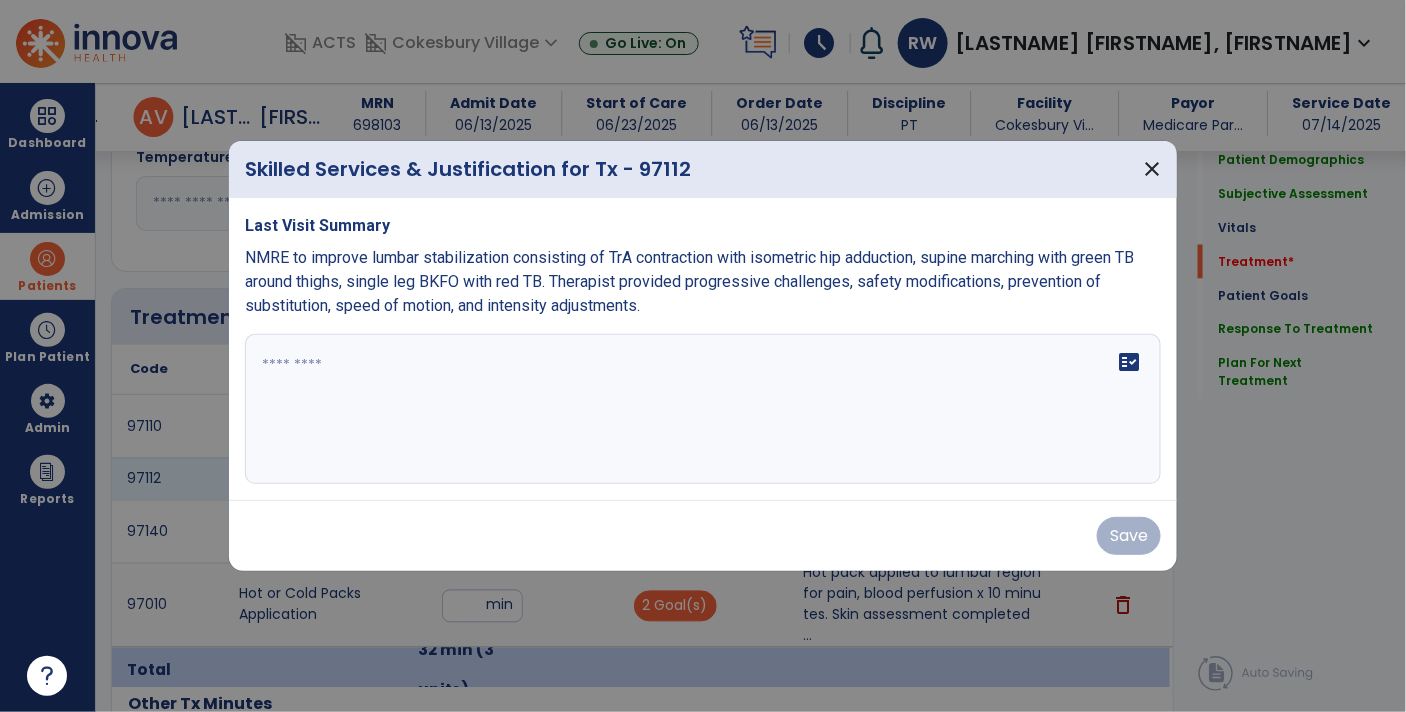 click at bounding box center (703, 409) 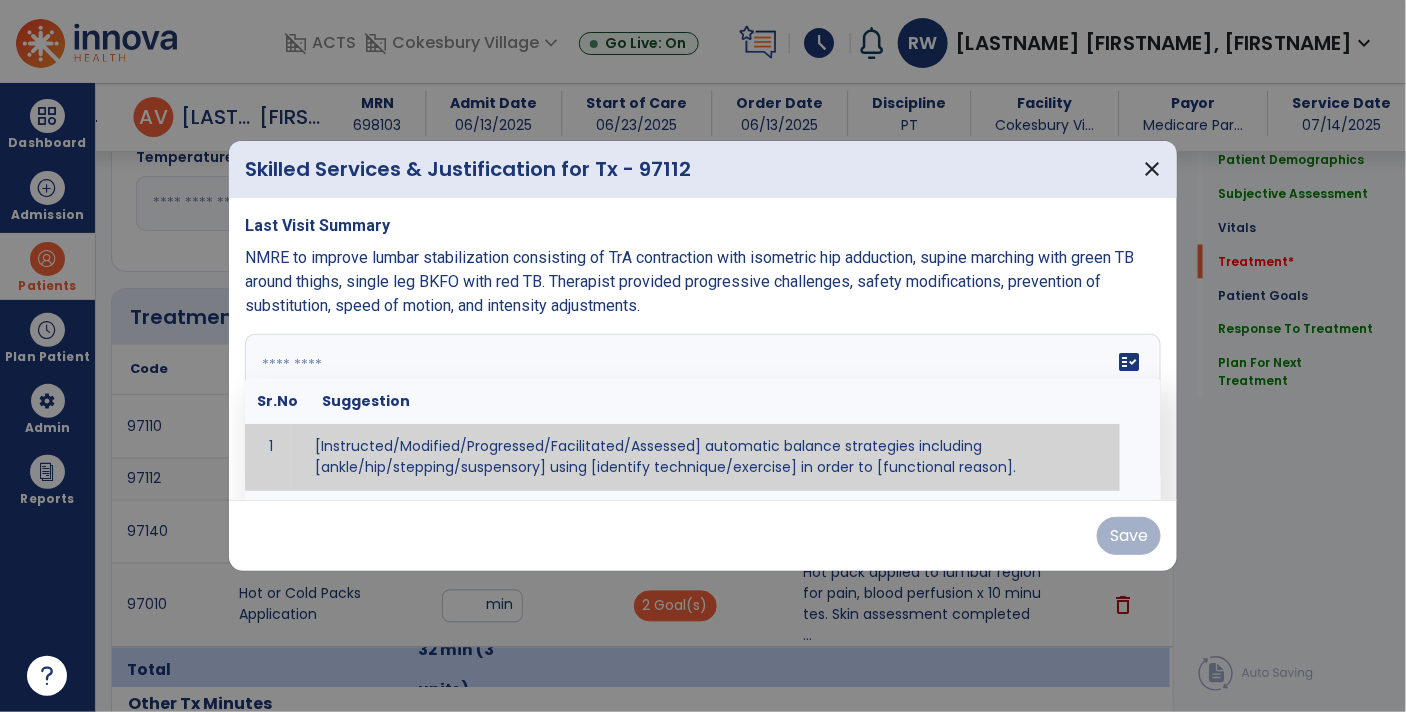 click 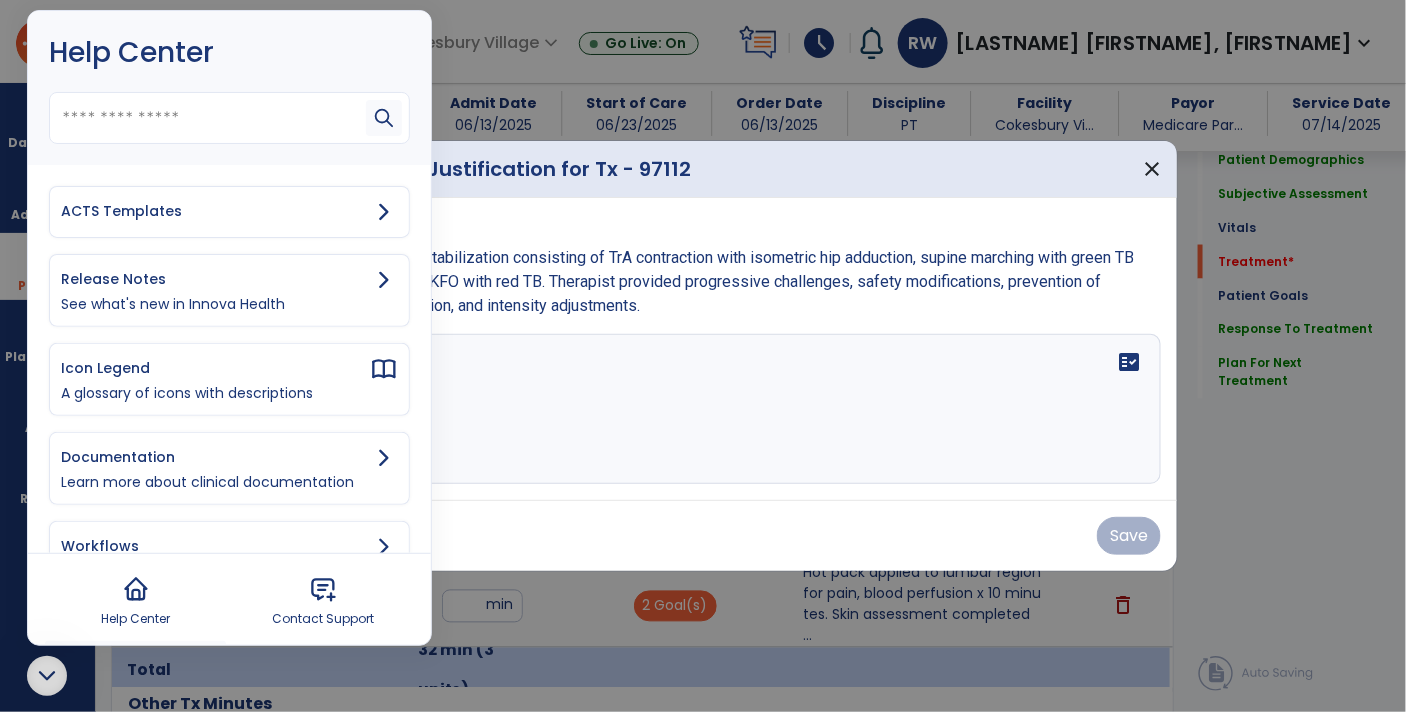 click on "ACTS Templates" at bounding box center [215, 211] 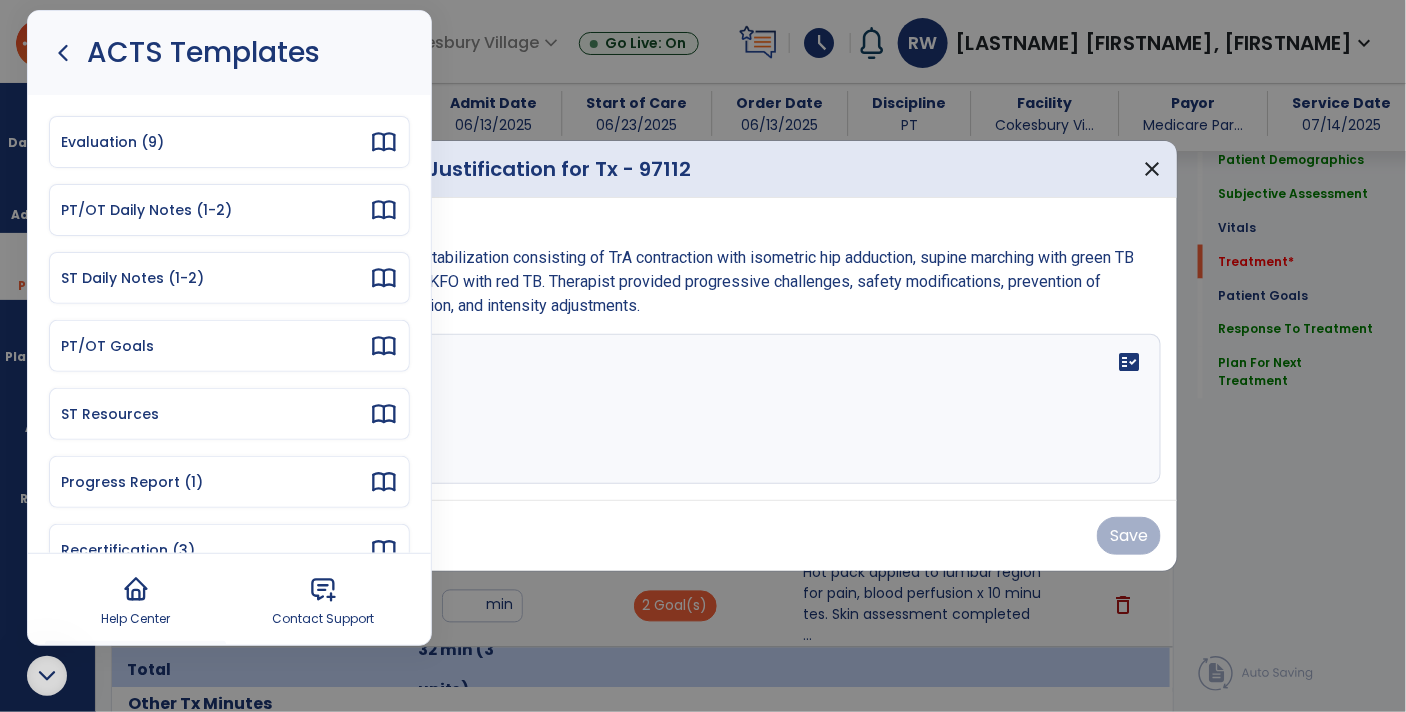 click on "PT/OT Daily Notes (1-2)" at bounding box center [215, 210] 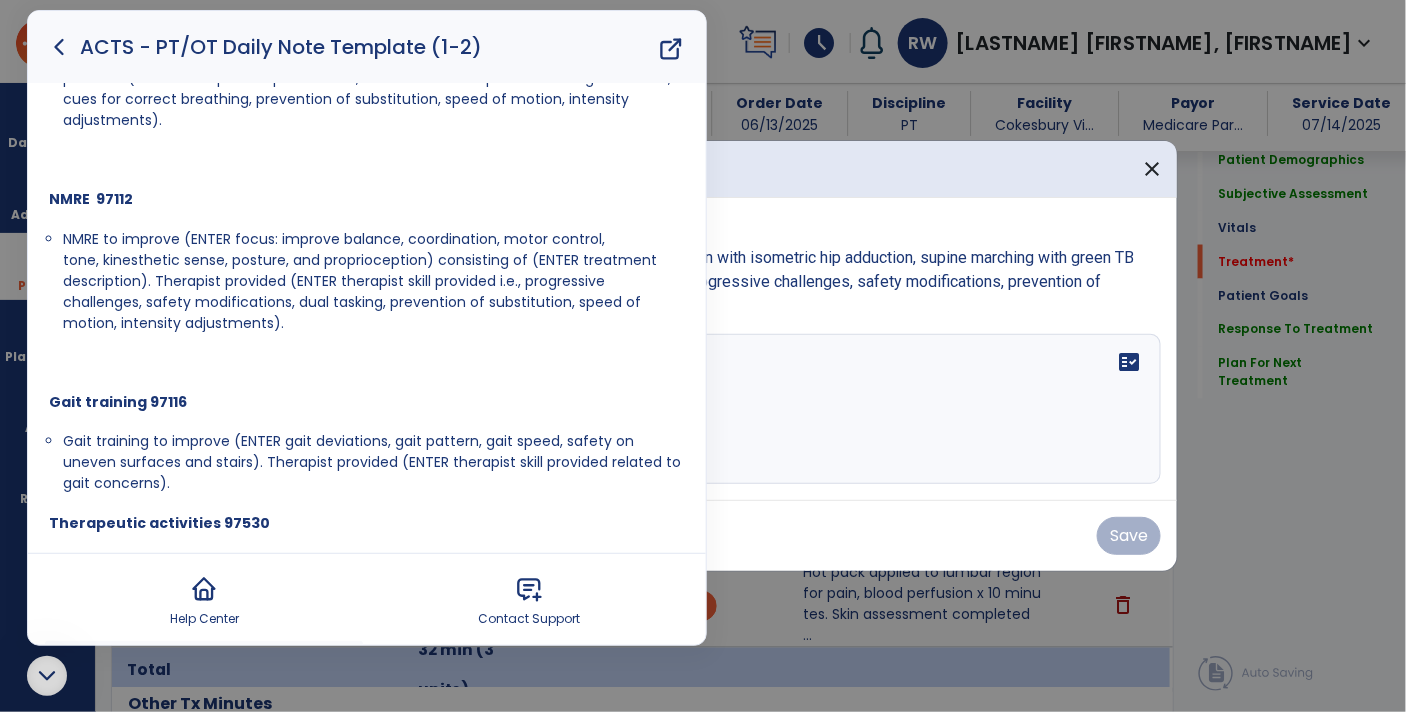 scroll, scrollTop: 346, scrollLeft: 0, axis: vertical 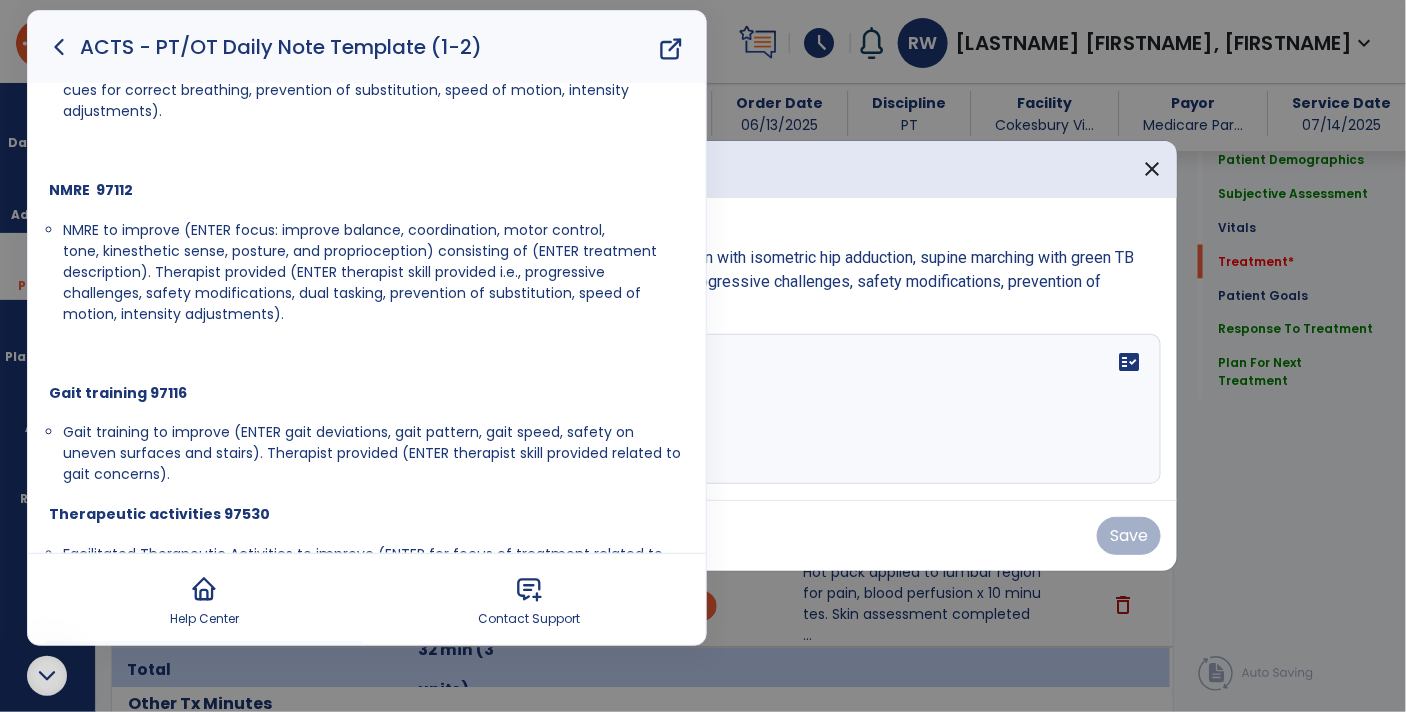 drag, startPoint x: 65, startPoint y: 227, endPoint x: 355, endPoint y: 313, distance: 302.48306 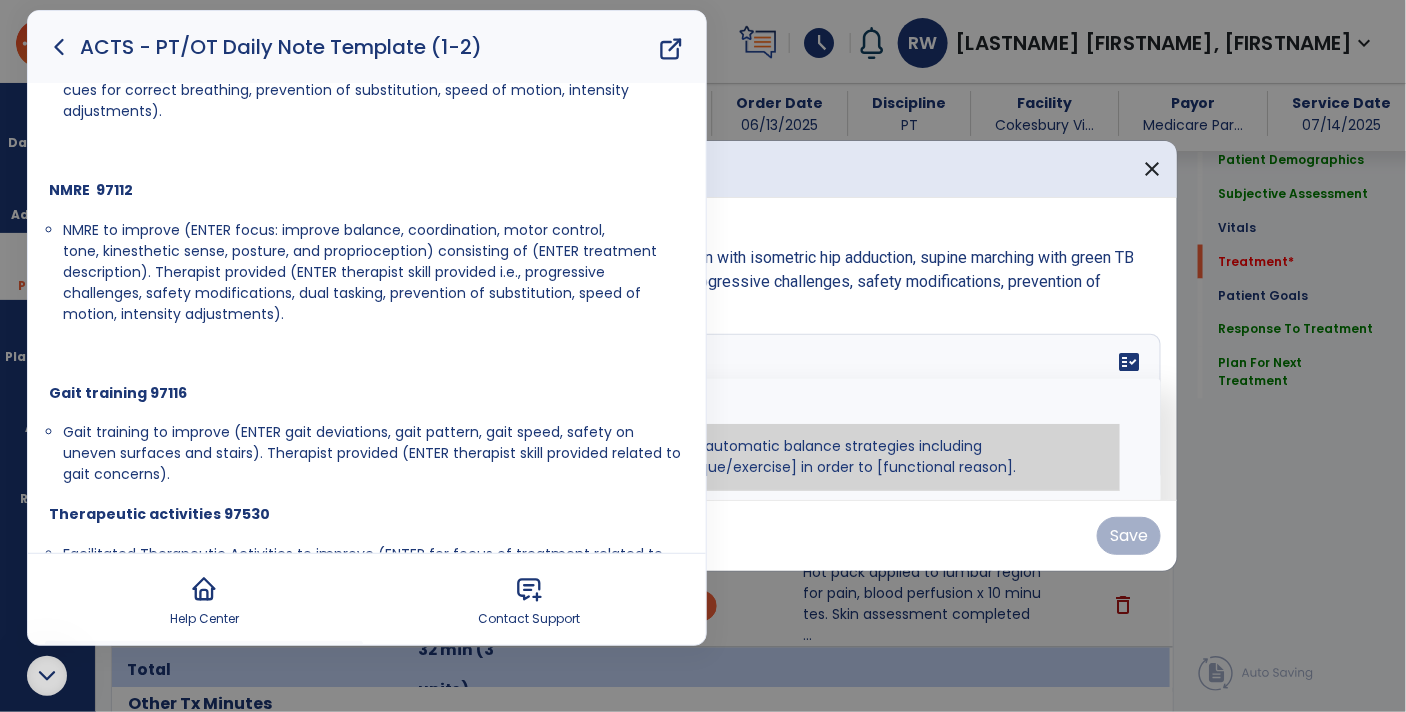 paste on "**********" 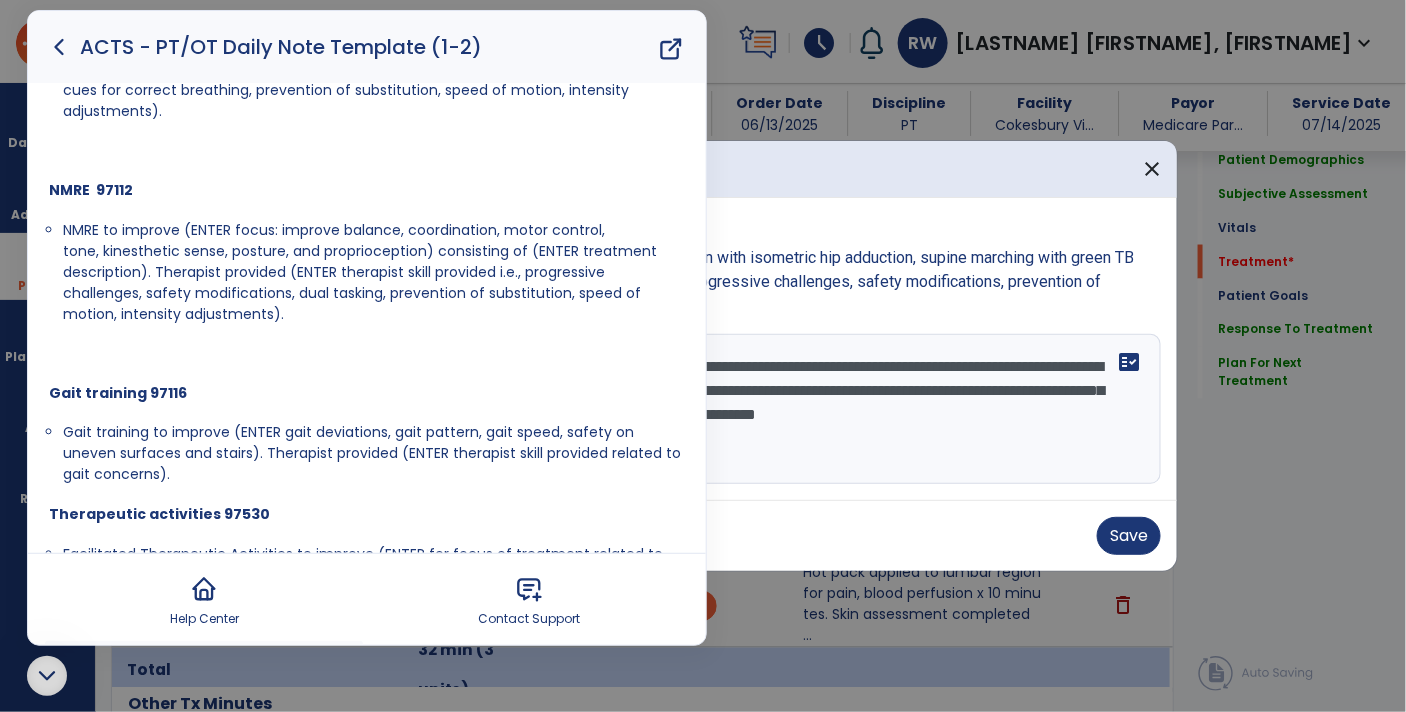 click 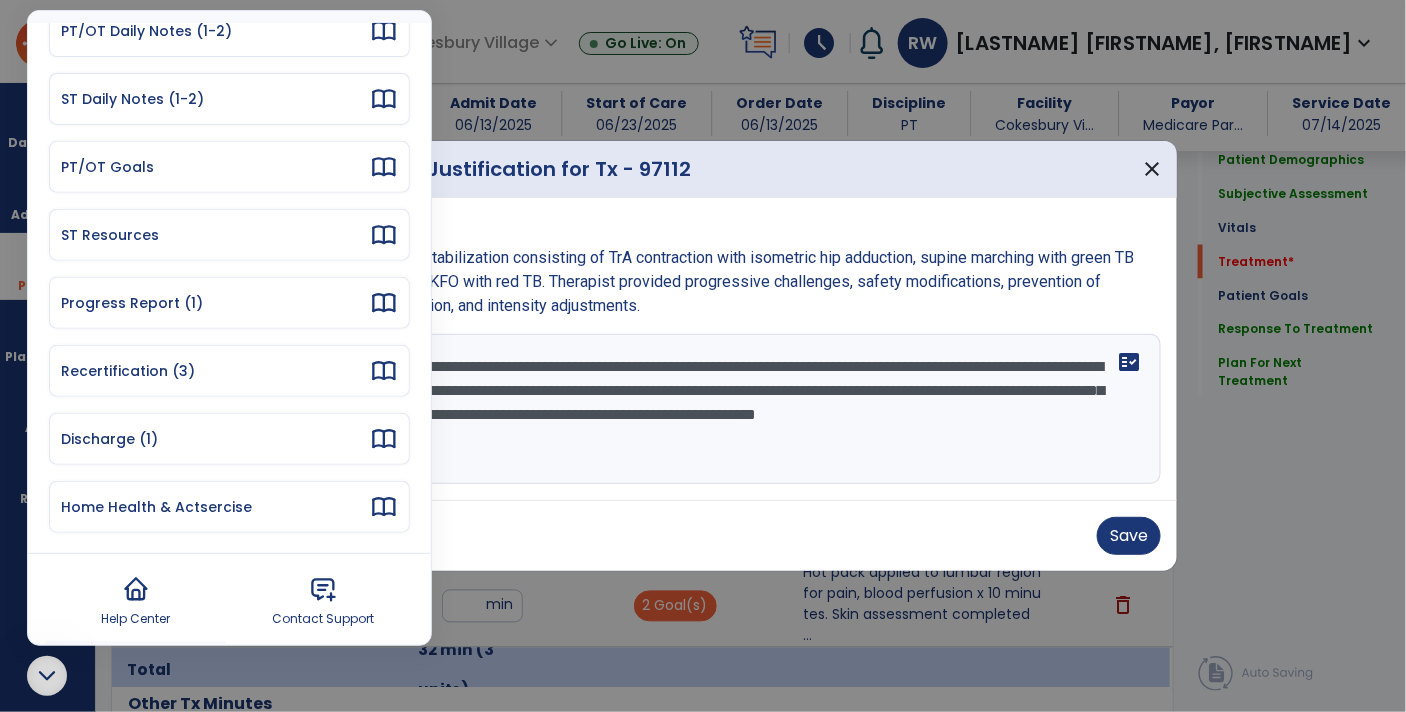 click 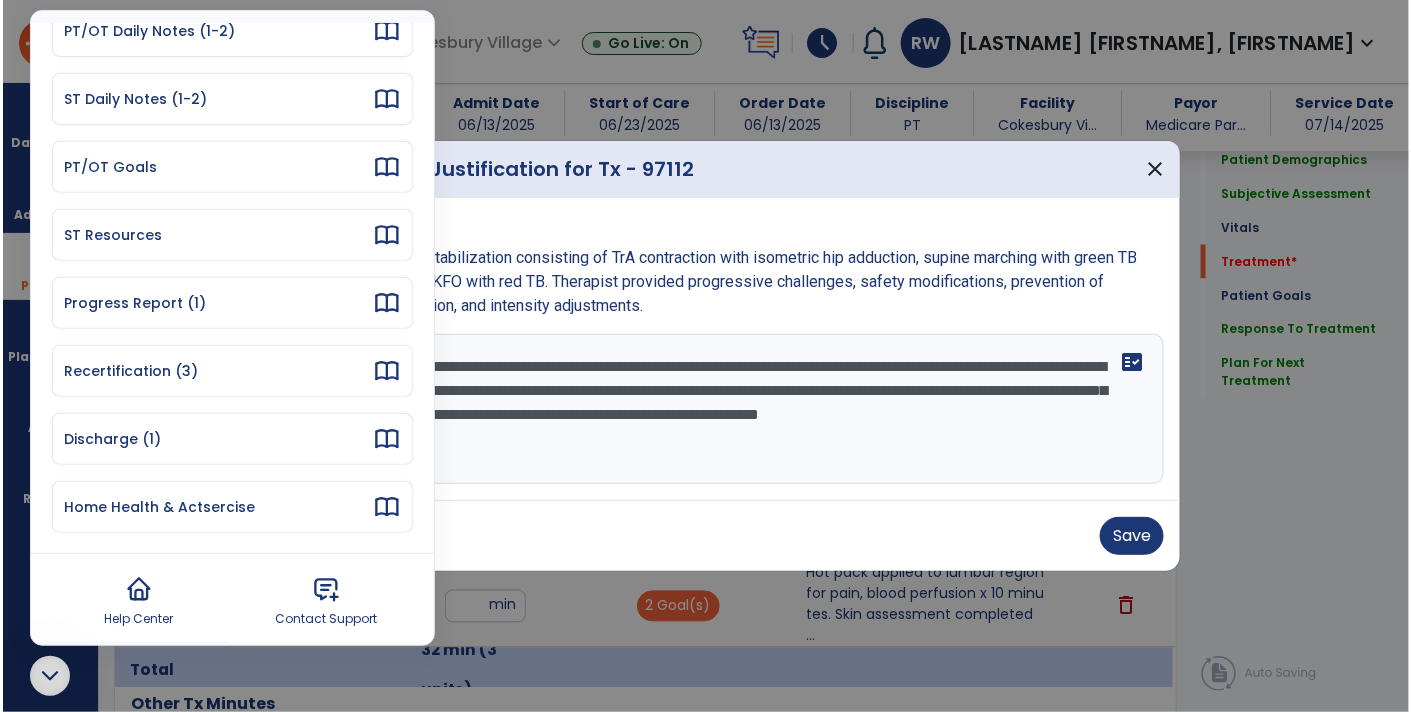 scroll, scrollTop: 0, scrollLeft: 0, axis: both 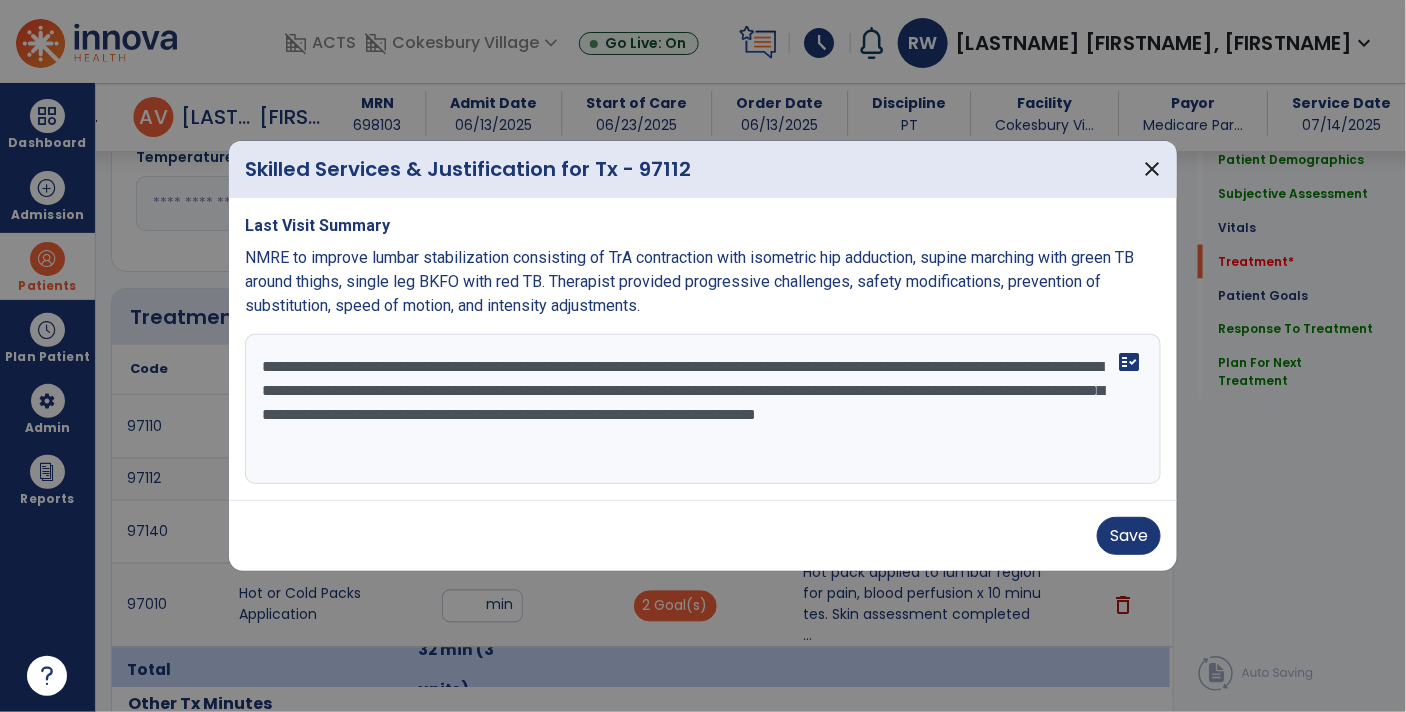 click on "**********" at bounding box center (703, 409) 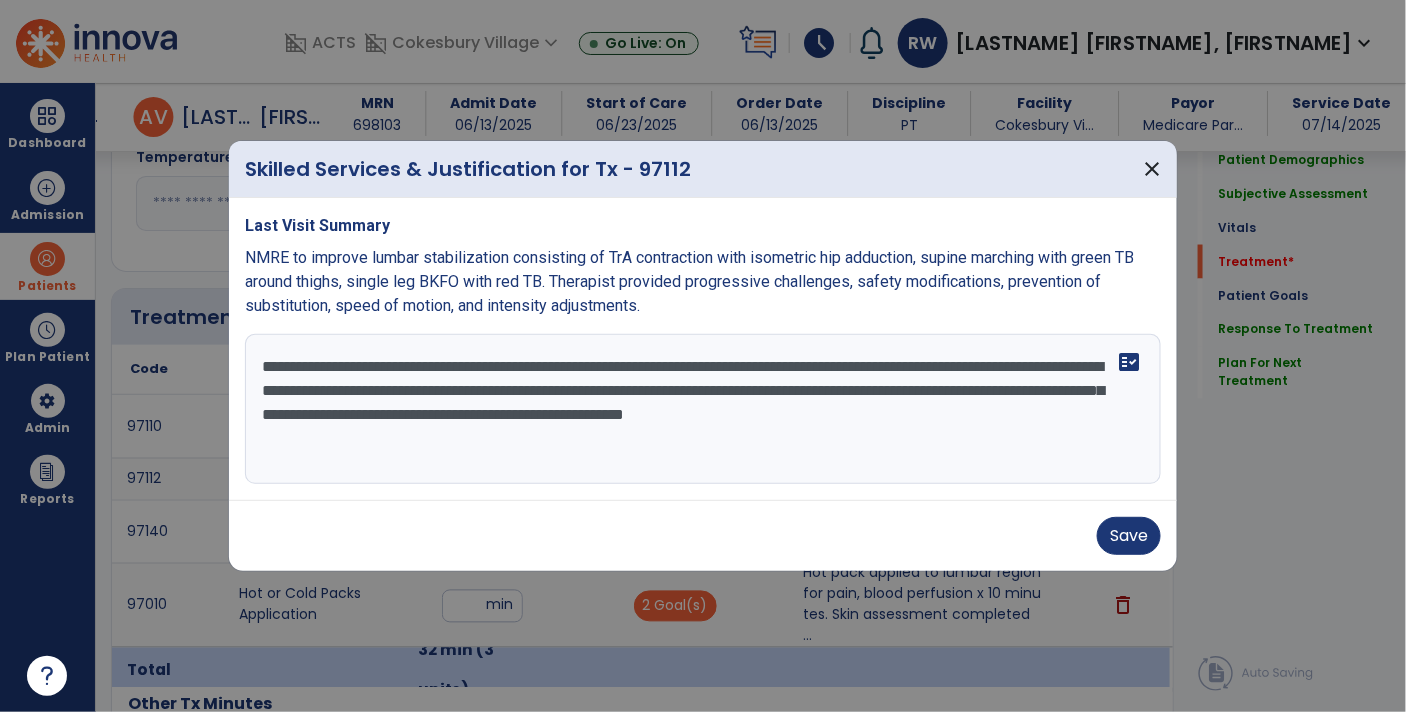 click on "**********" at bounding box center [703, 409] 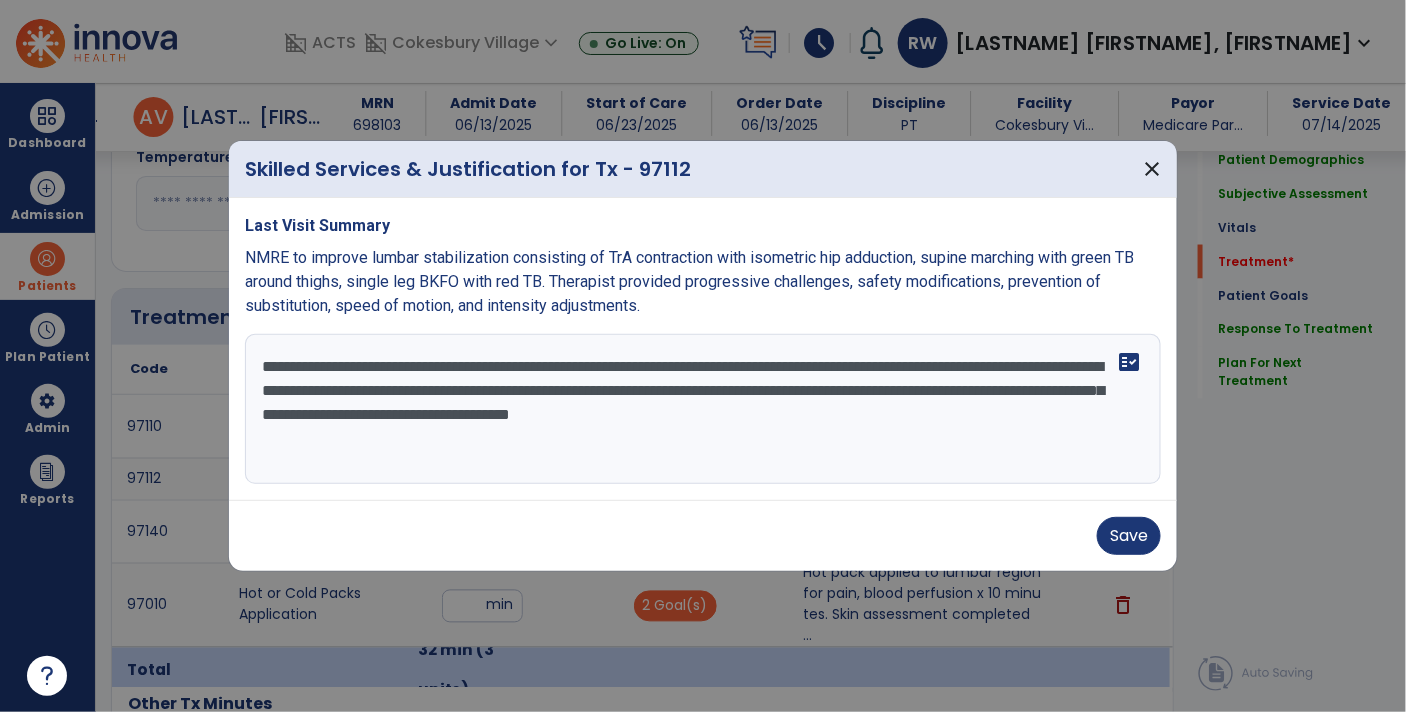 click on "**********" at bounding box center (703, 409) 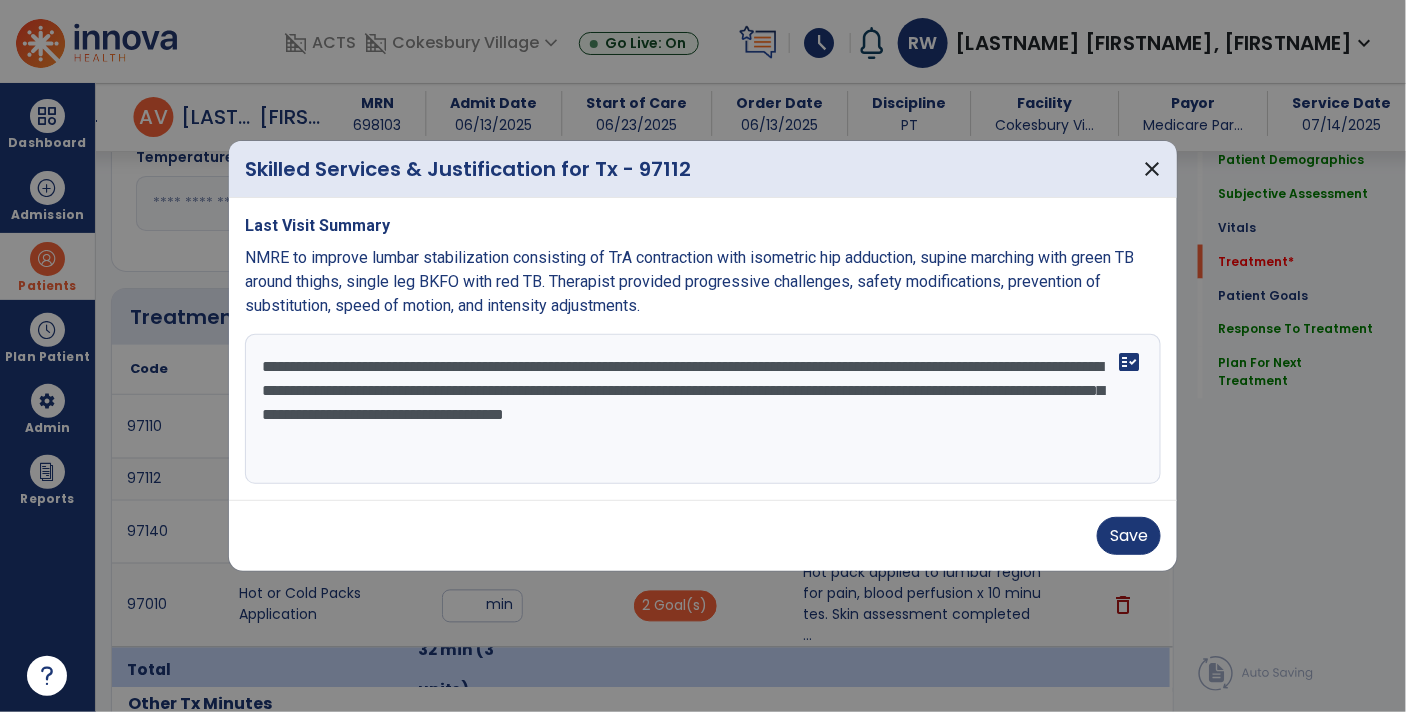 click on "**********" at bounding box center [703, 409] 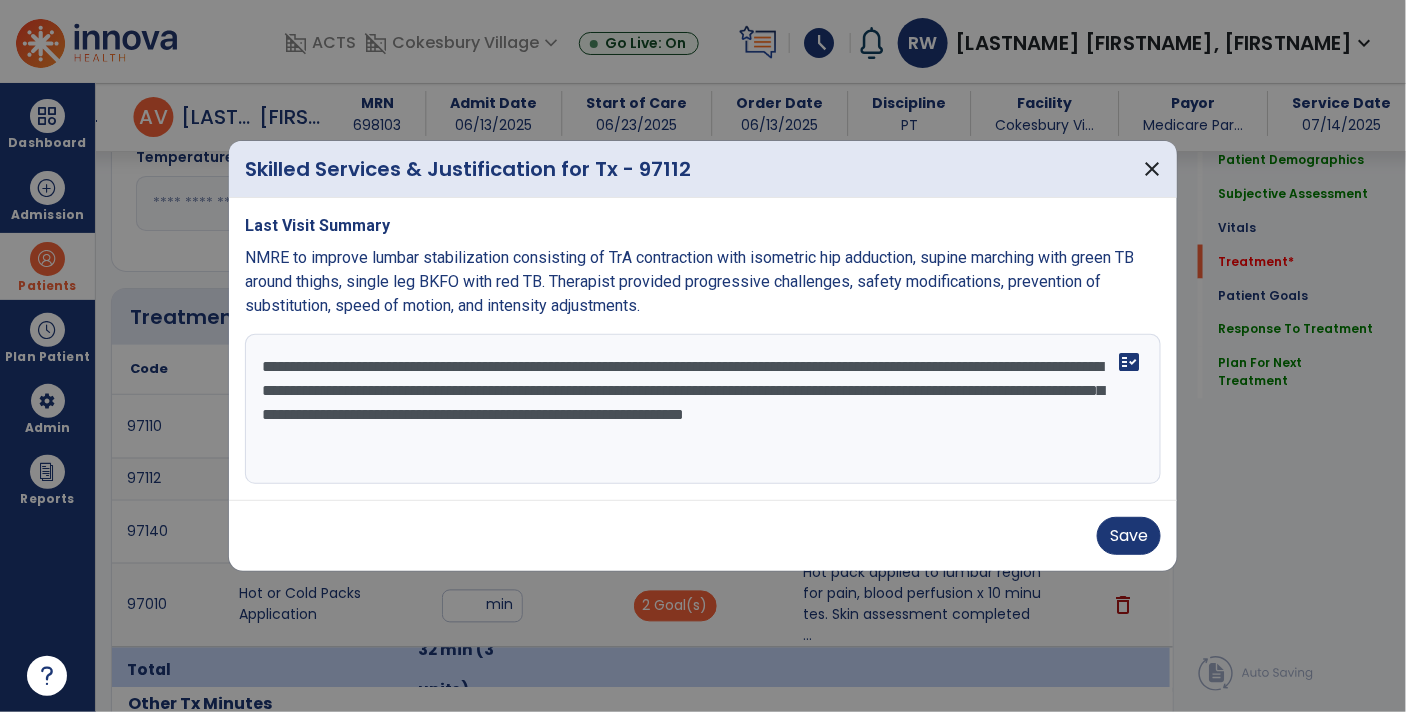 click on "**********" at bounding box center (703, 409) 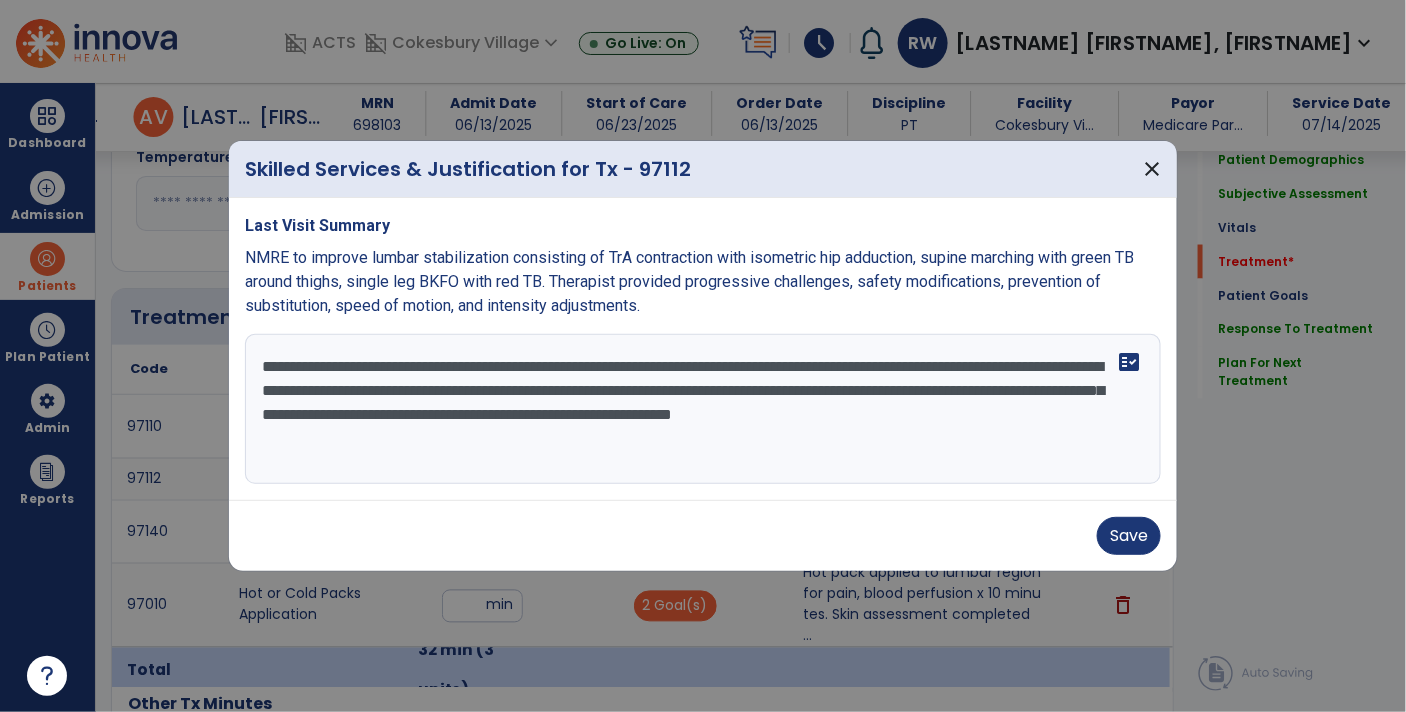 click on "**********" at bounding box center (703, 409) 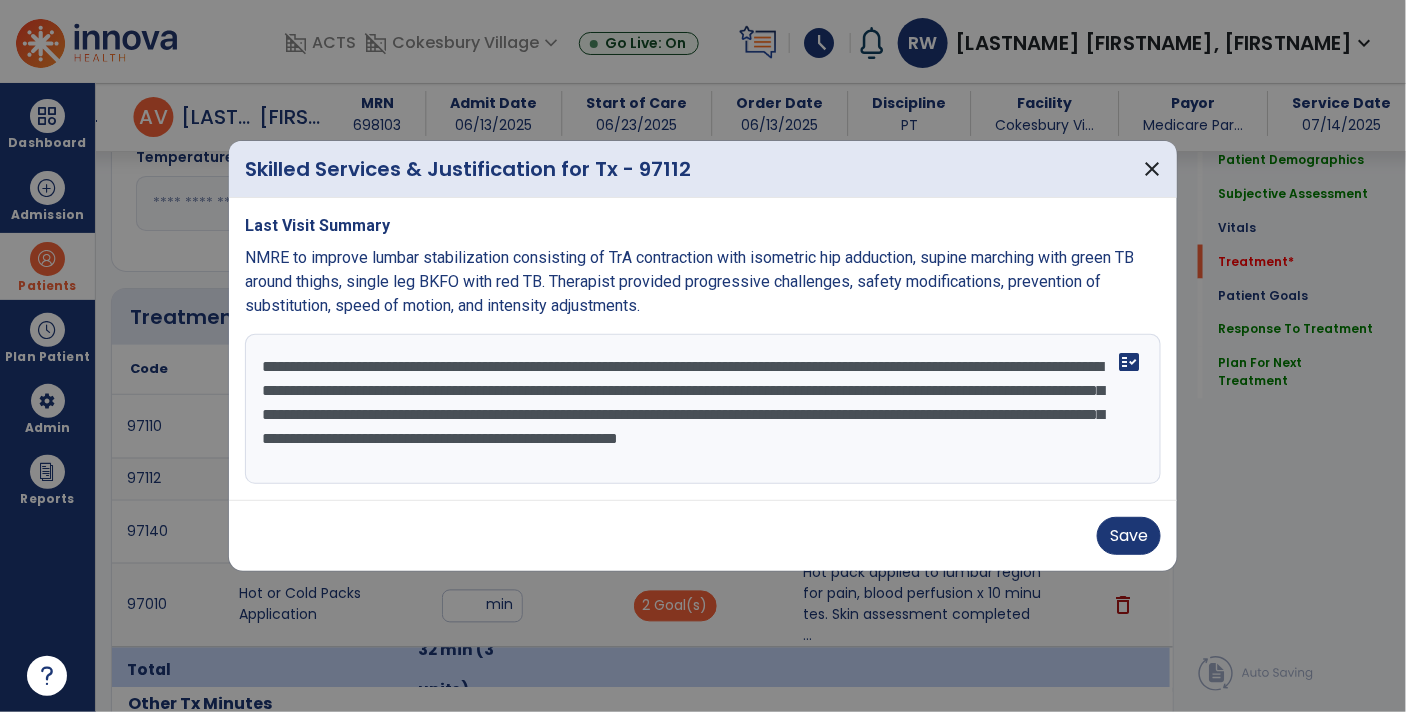 click on "**********" at bounding box center [703, 409] 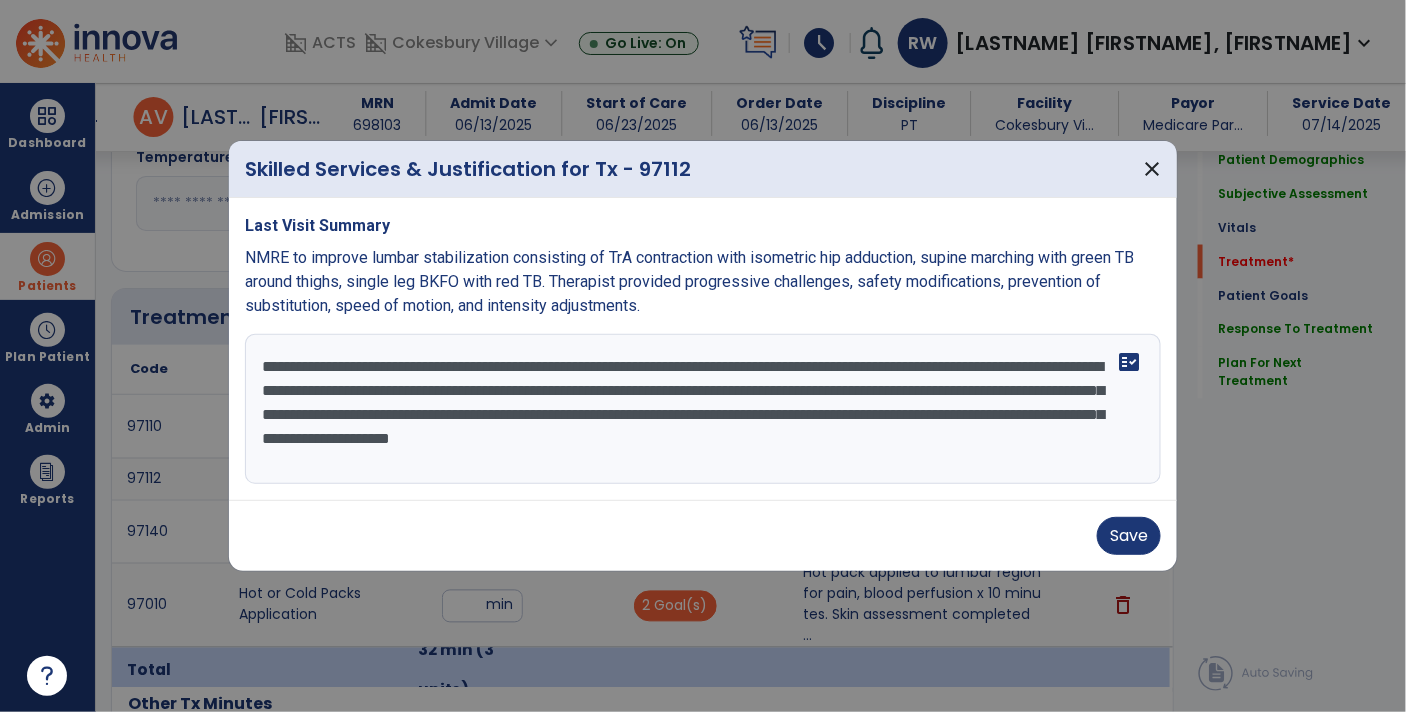 click on "**********" at bounding box center (703, 409) 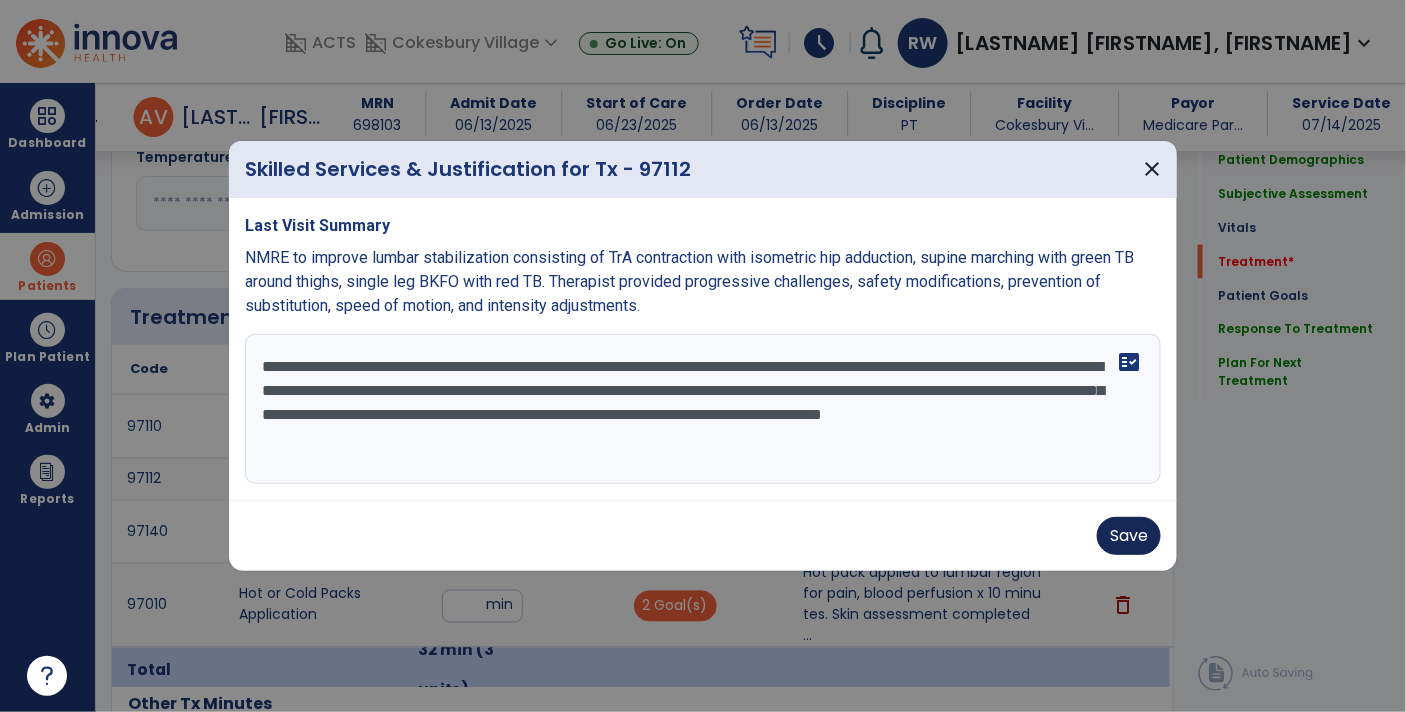 type on "**********" 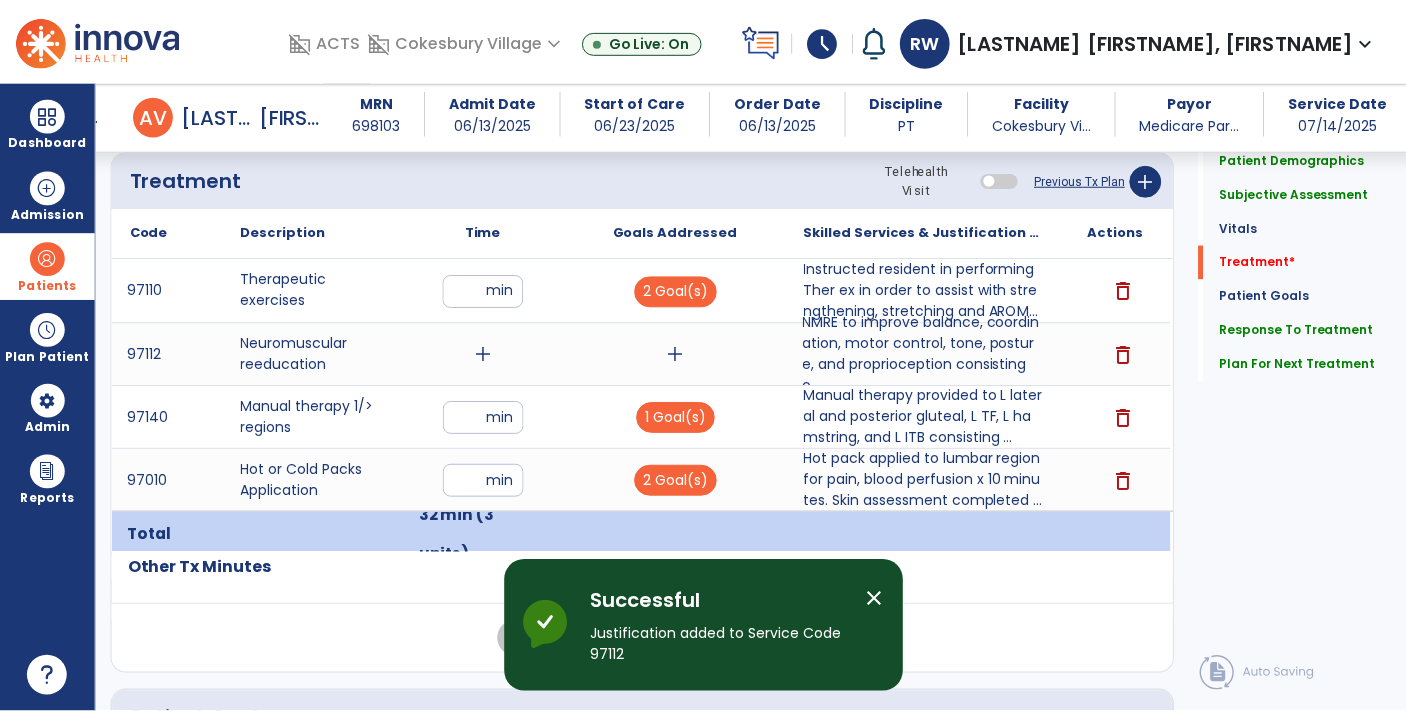 scroll, scrollTop: 1098, scrollLeft: 0, axis: vertical 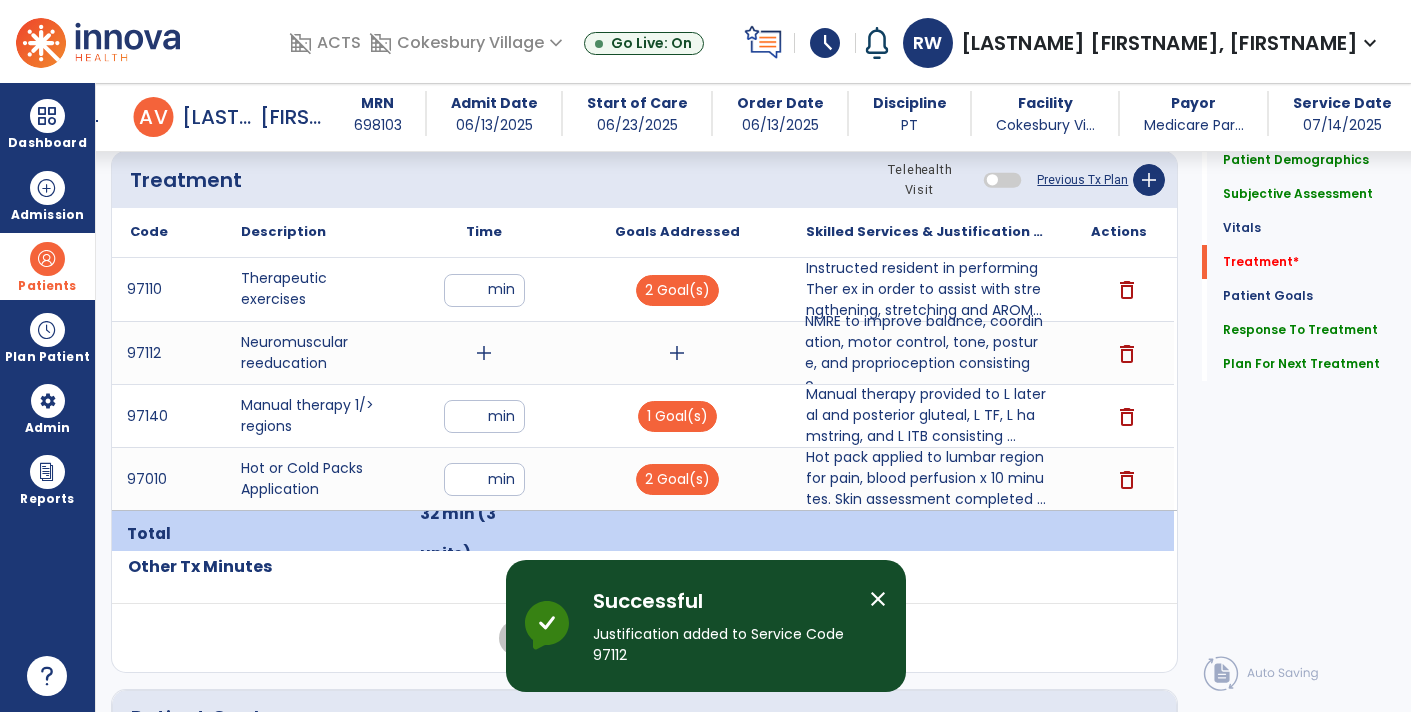click on "add" at bounding box center [677, 353] 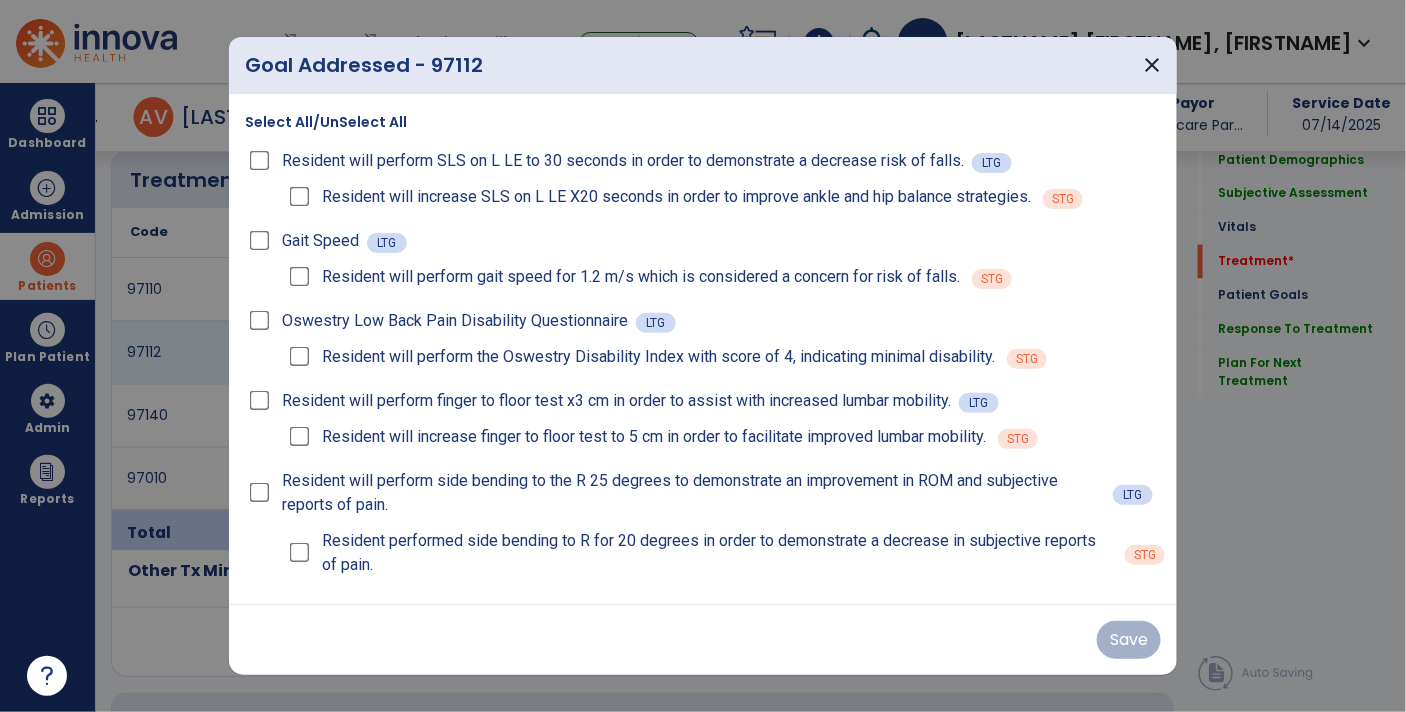 scroll, scrollTop: 1098, scrollLeft: 0, axis: vertical 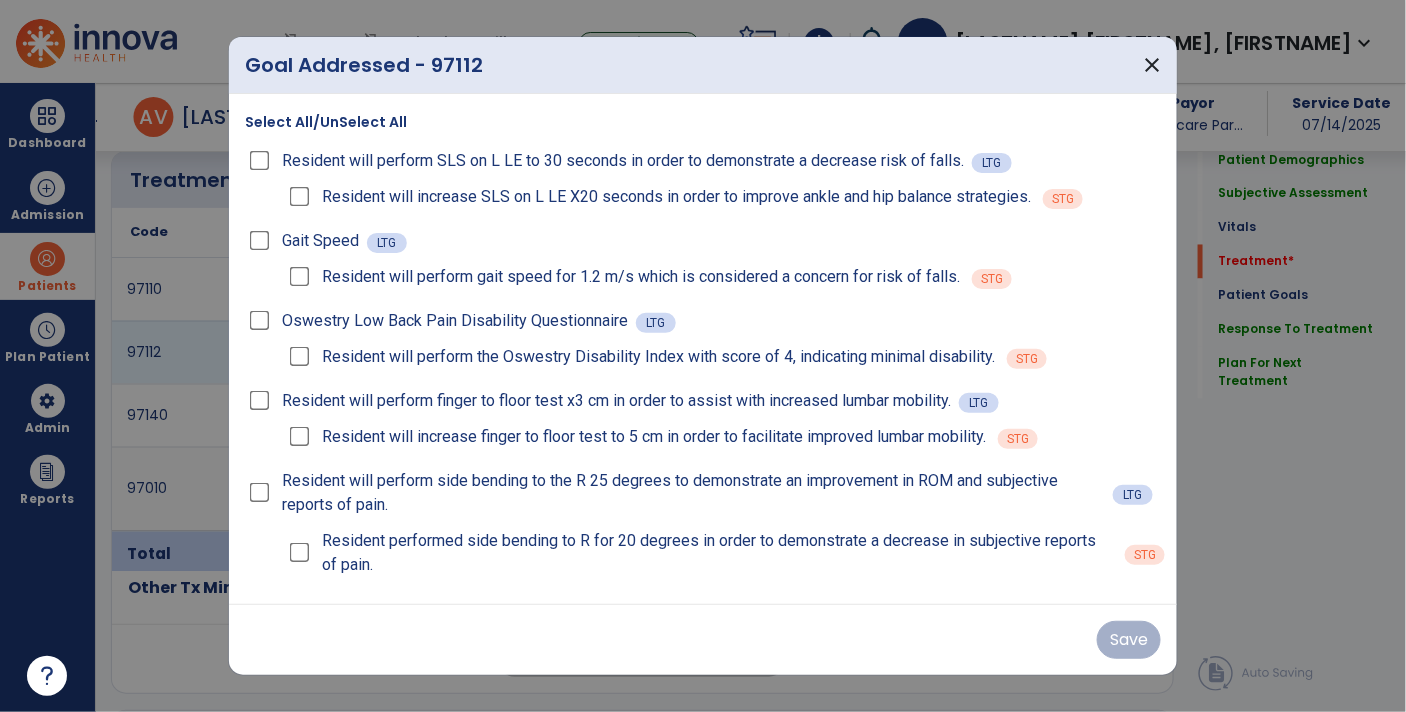 click on "Resident will perform SLS on L LE to 30 seconds in order to demonstrate a decrease risk of falls." at bounding box center [623, 161] 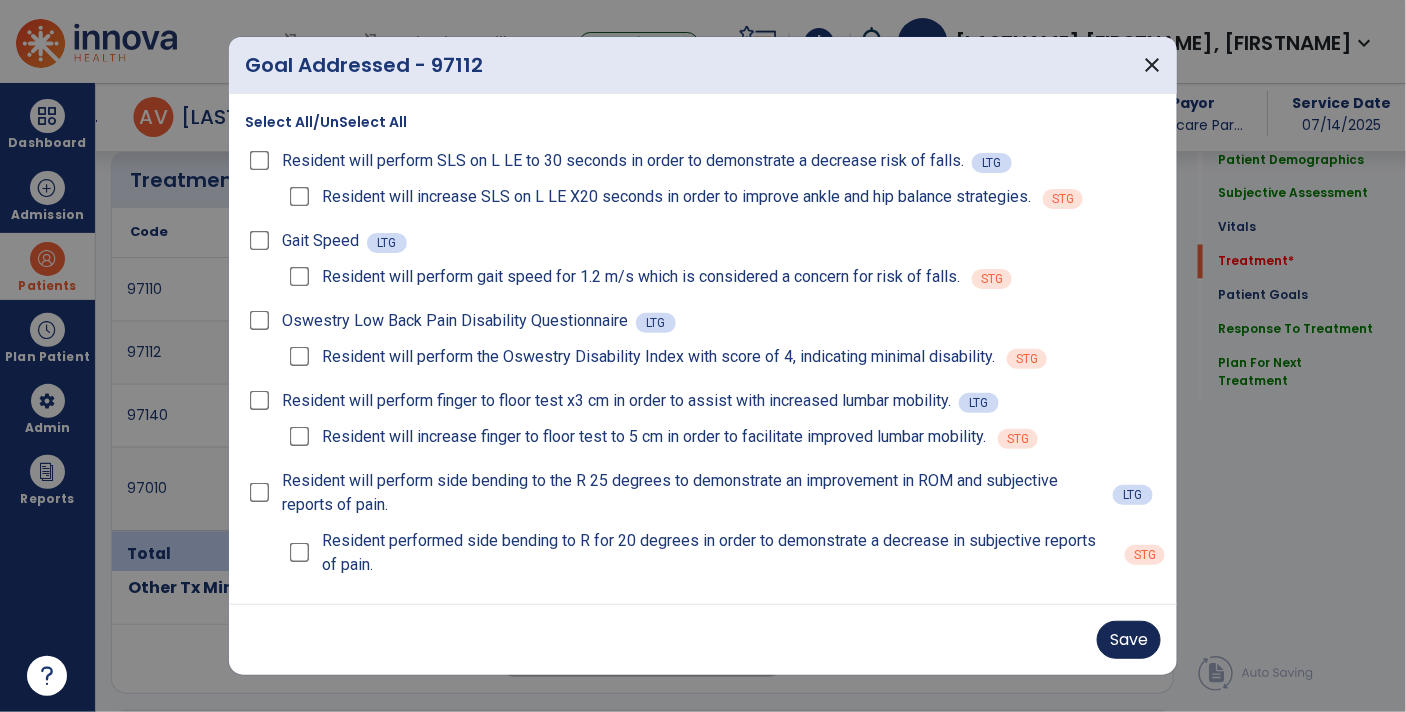 click on "Save" at bounding box center [1129, 640] 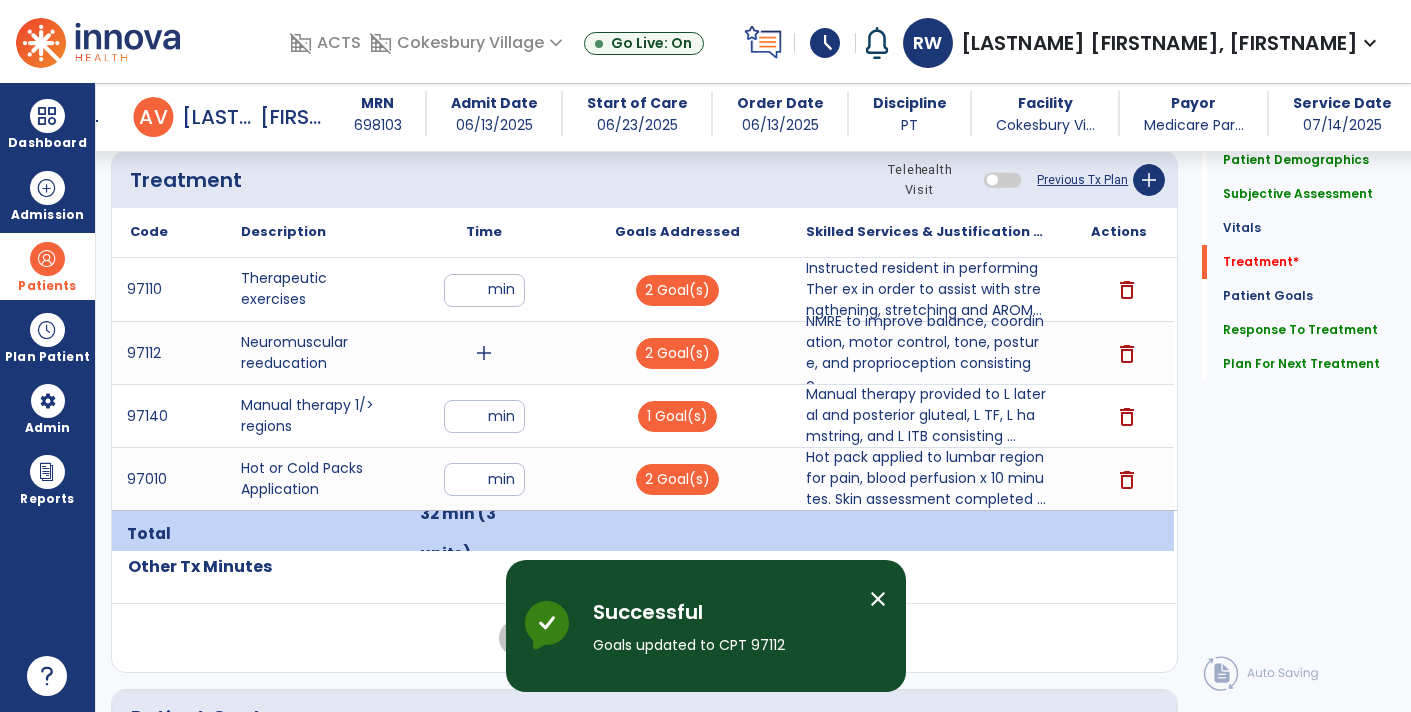 click on "add" at bounding box center (484, 353) 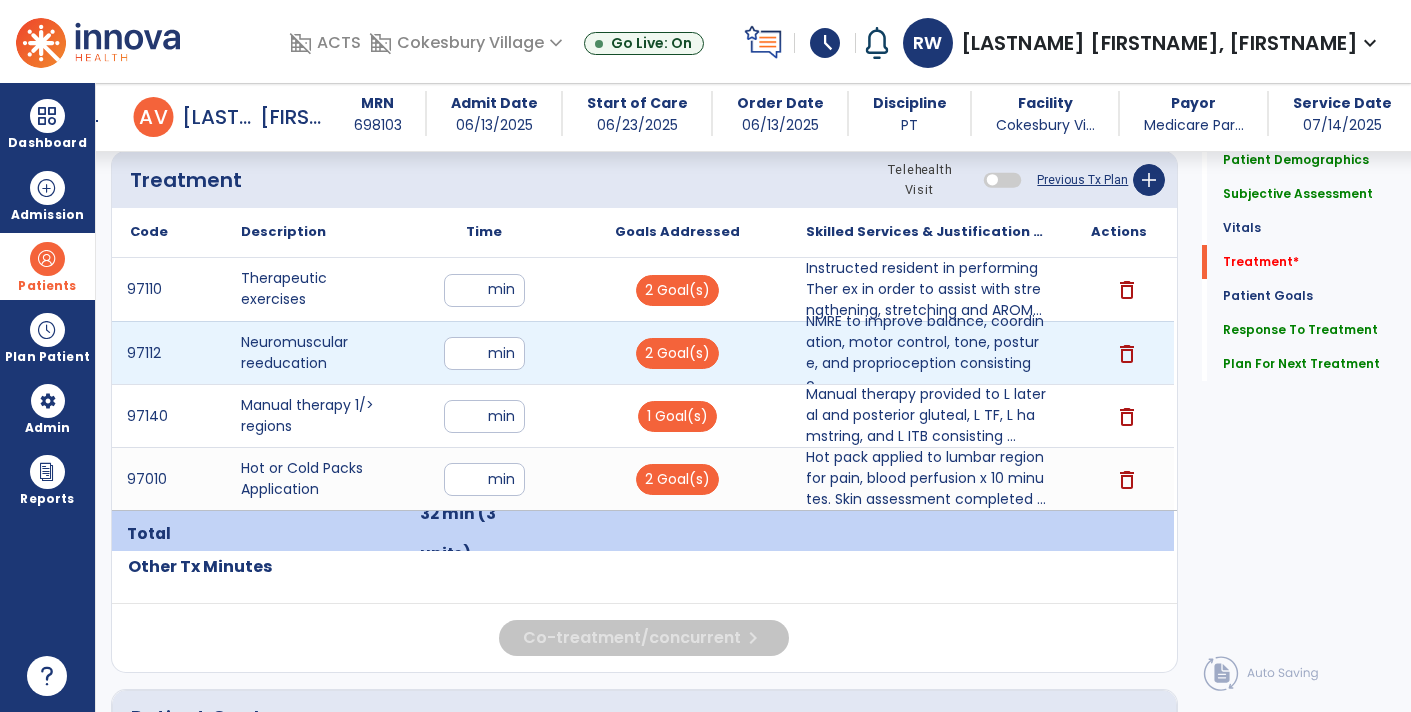 type on "**" 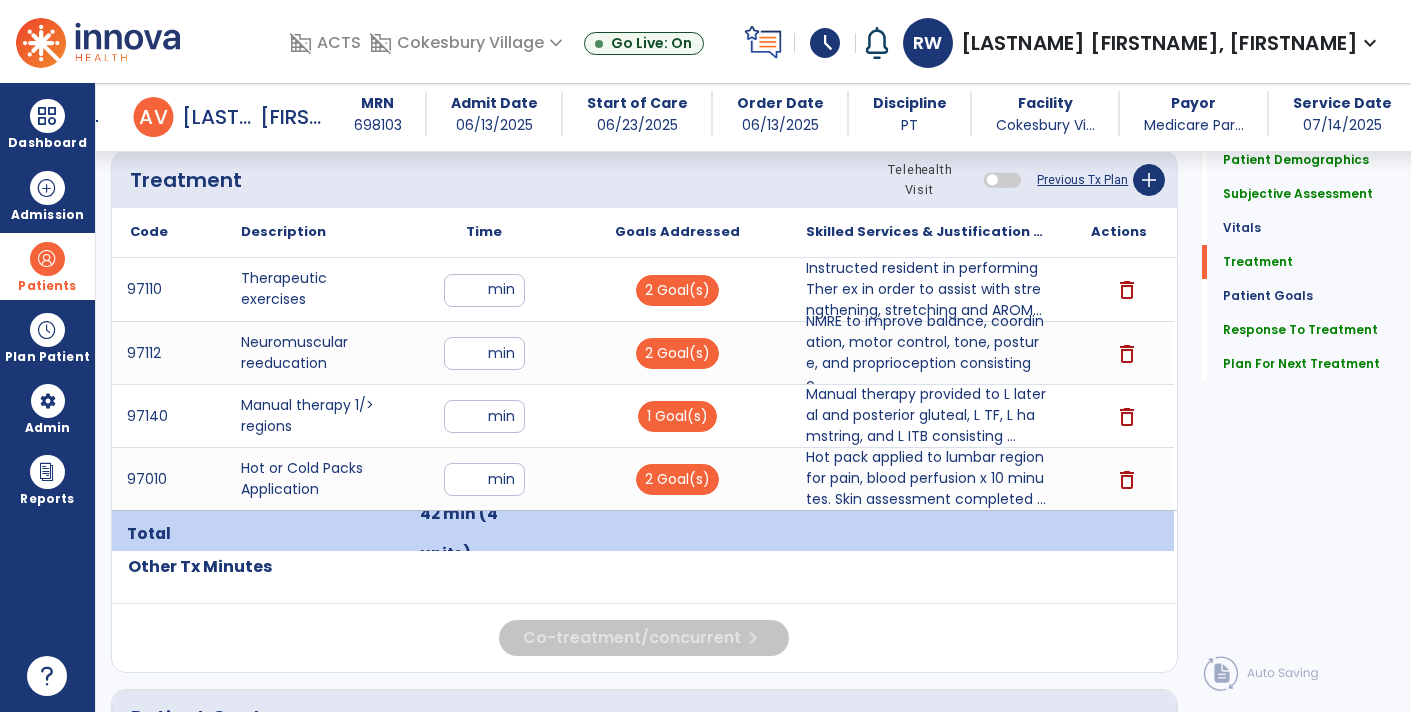 click on "**" at bounding box center (484, 290) 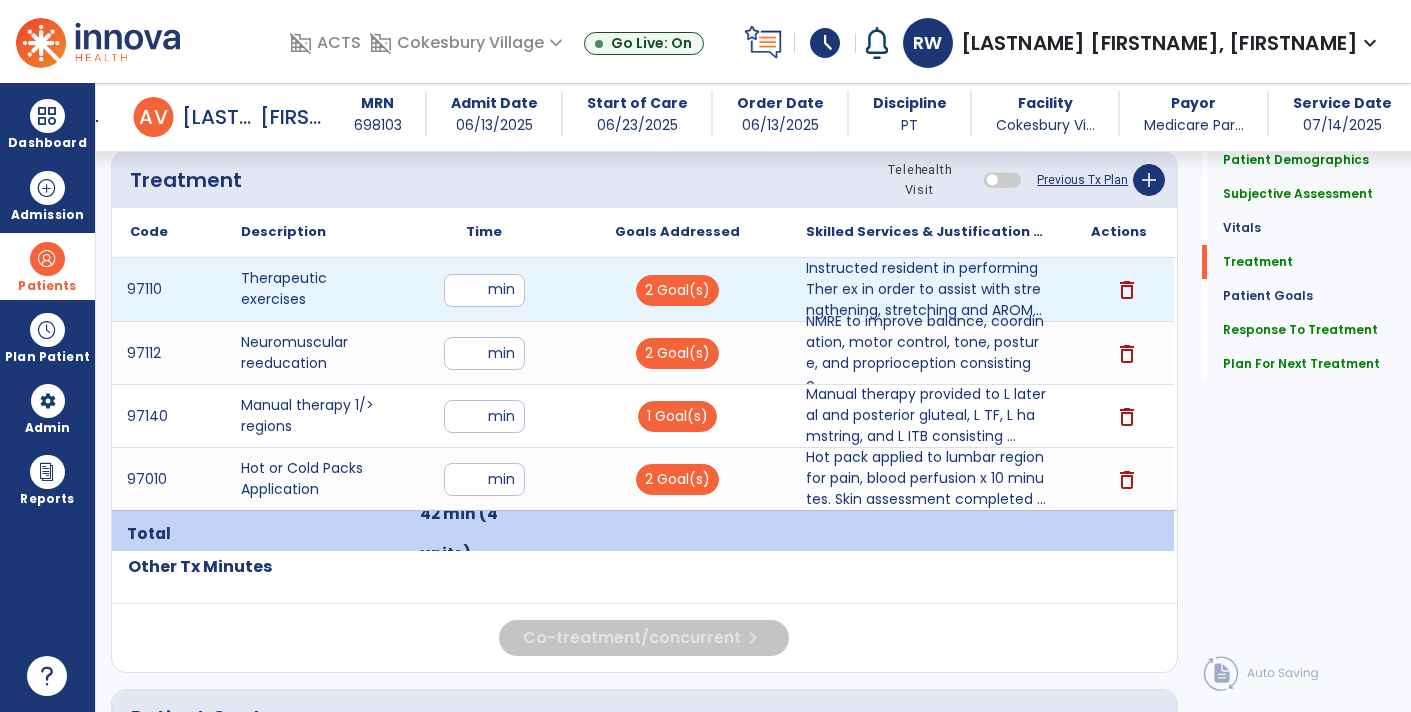 type on "*" 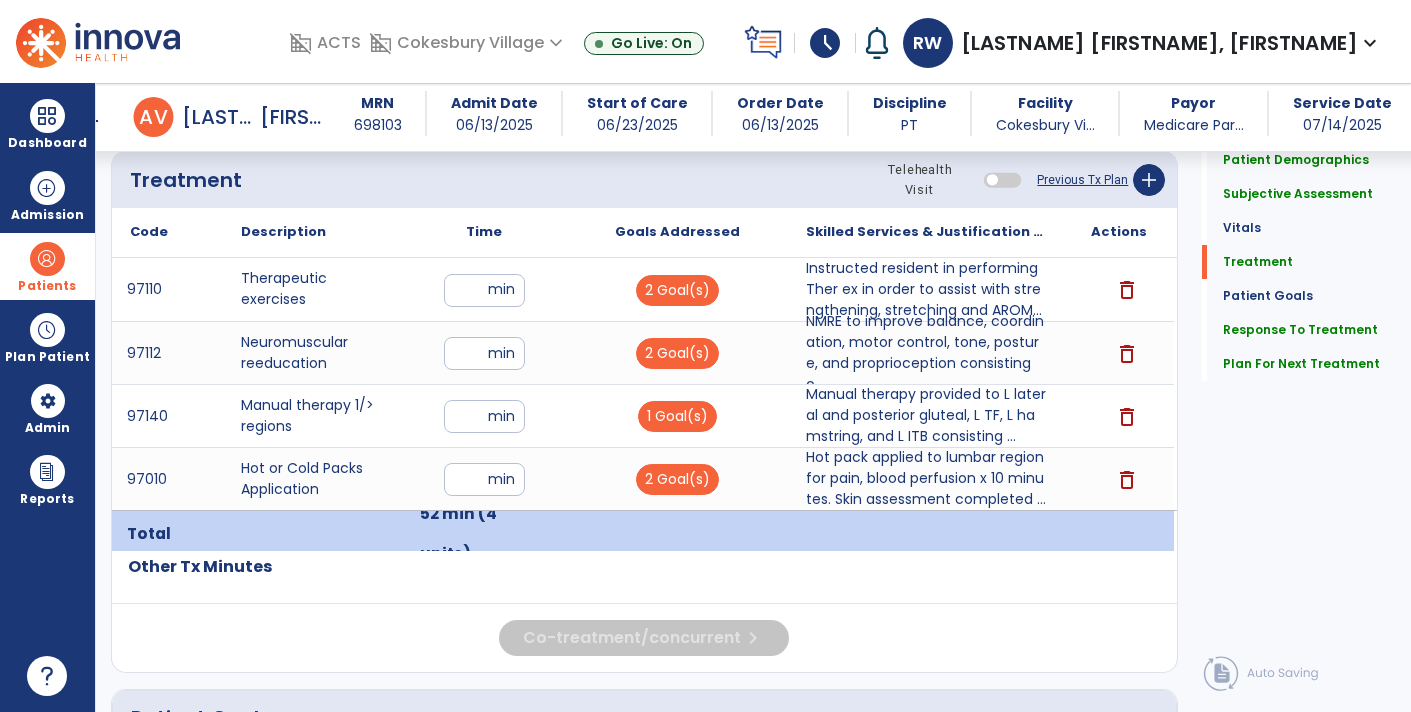 click on "**" at bounding box center (484, 353) 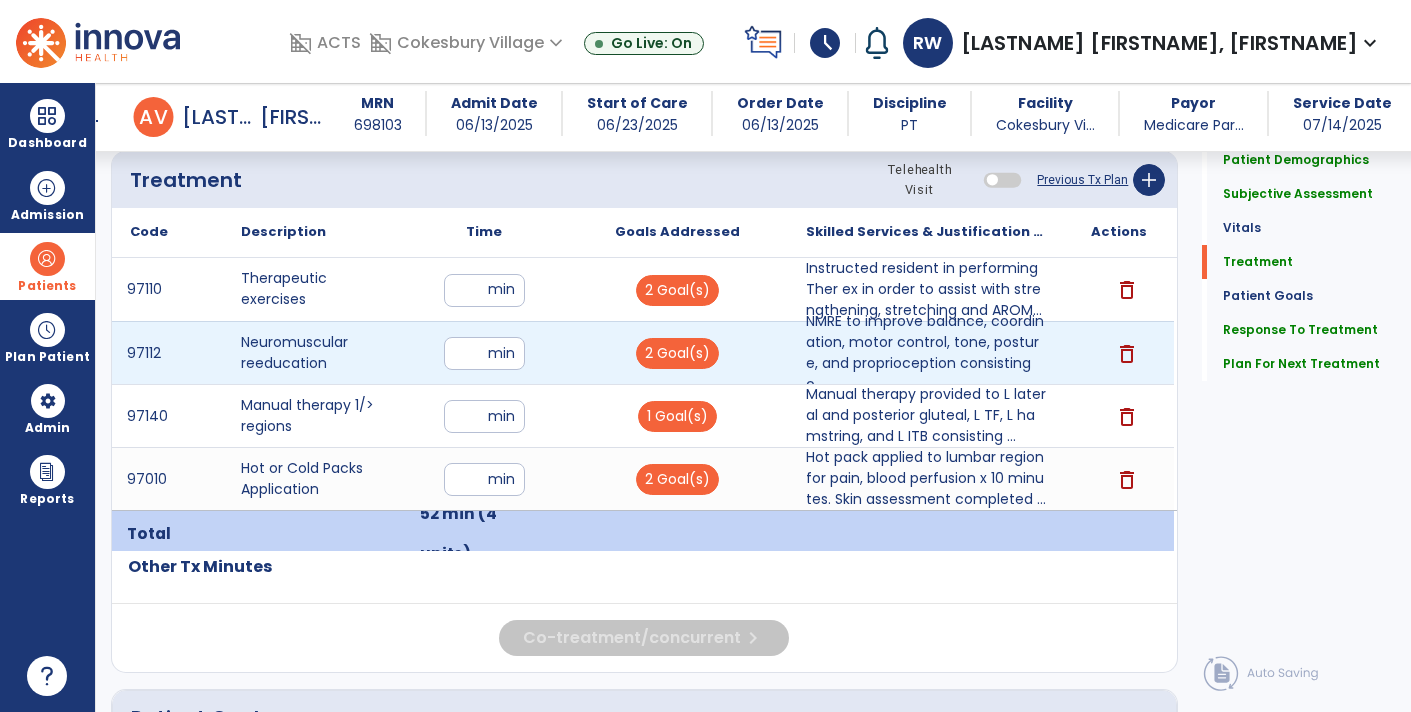 type on "*" 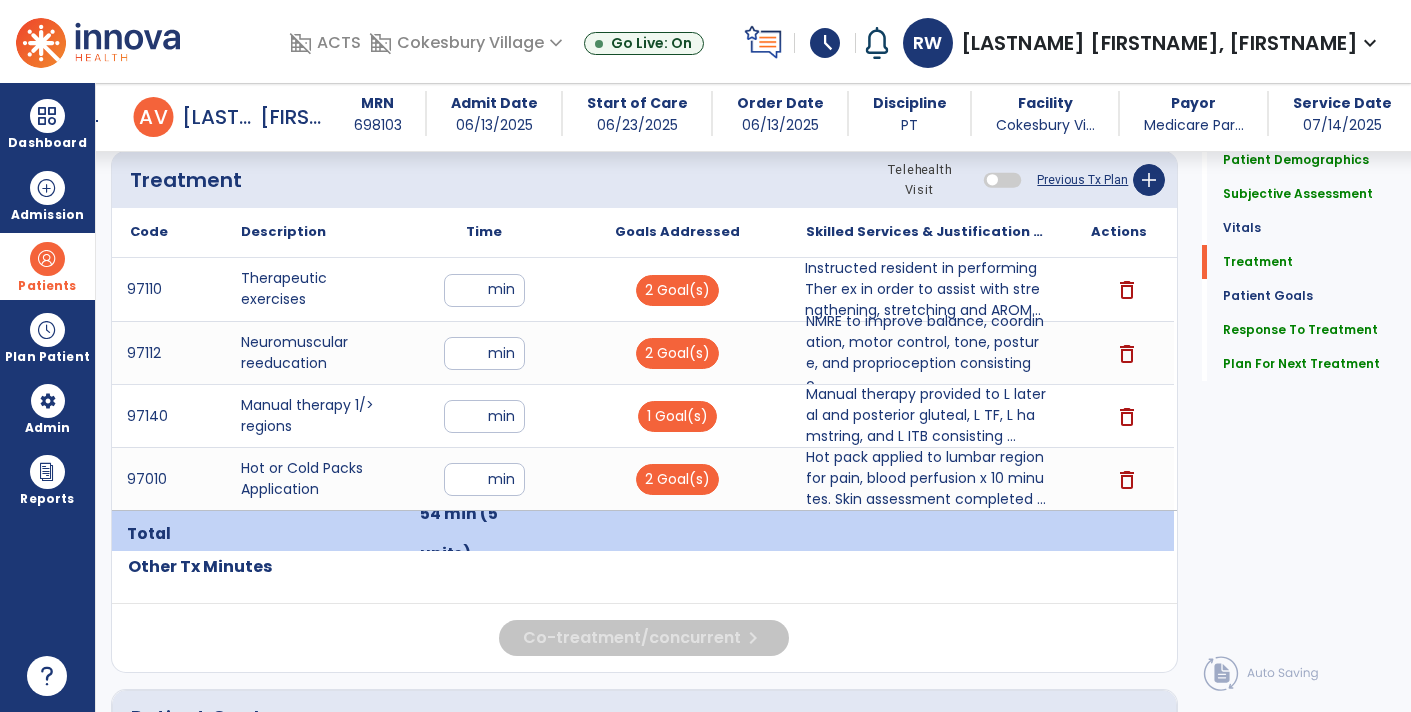click on "Instructed resident in performing Ther ex in order to assist with strengthening, stretching and AROM..." at bounding box center (926, 289) 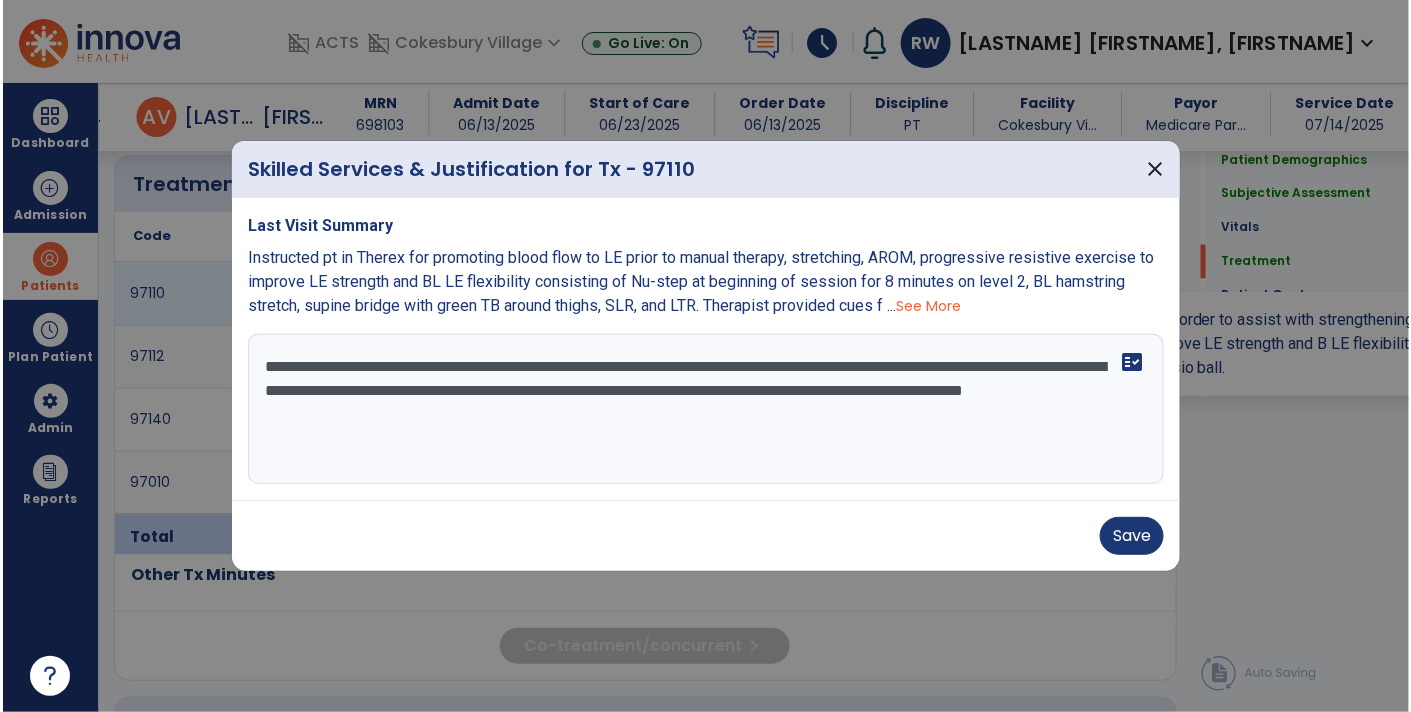 scroll, scrollTop: 1098, scrollLeft: 0, axis: vertical 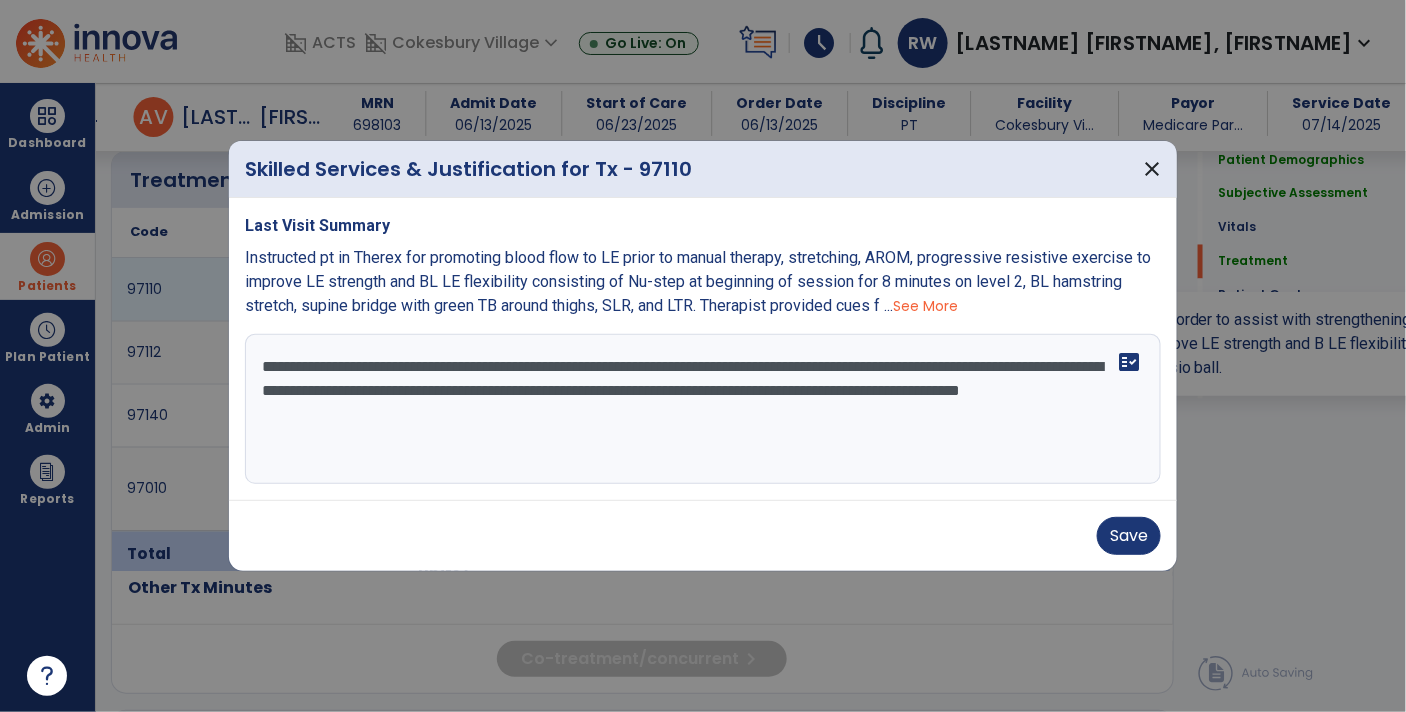 click on "**********" at bounding box center (703, 409) 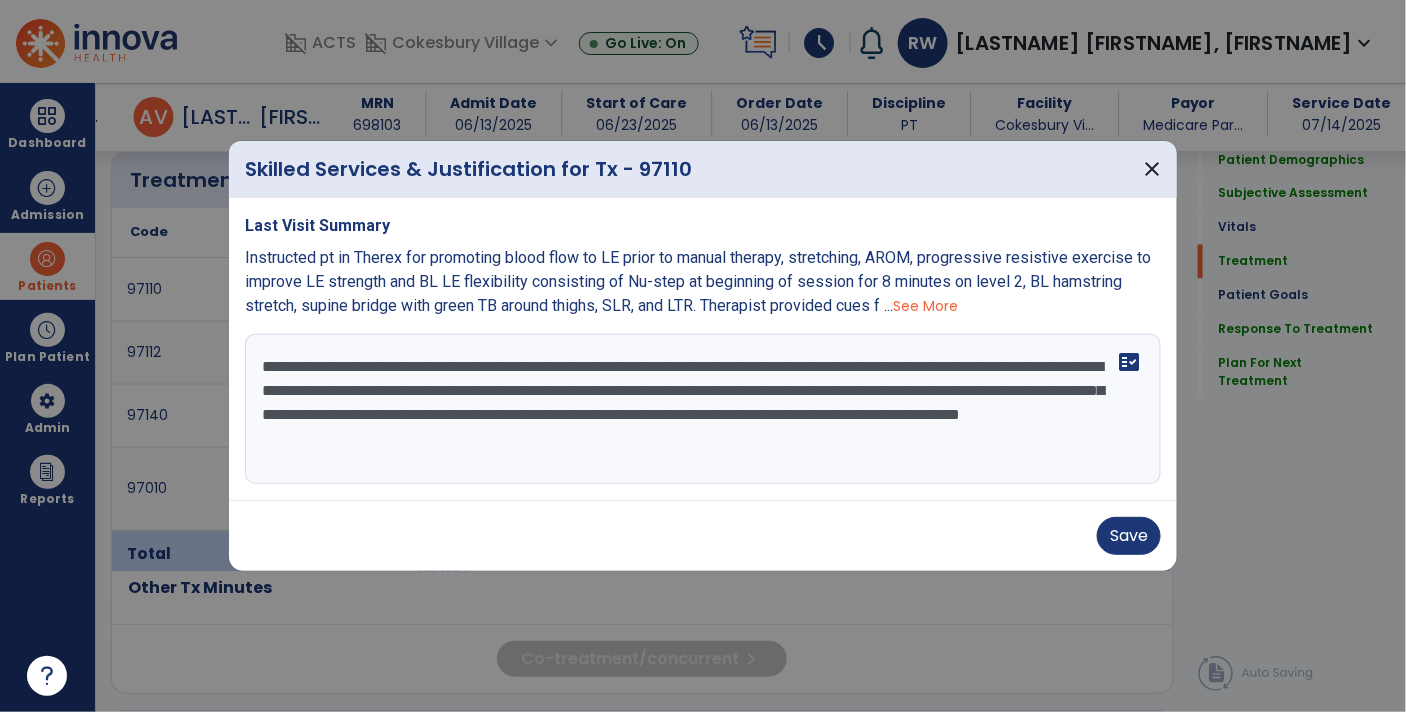 type on "**********" 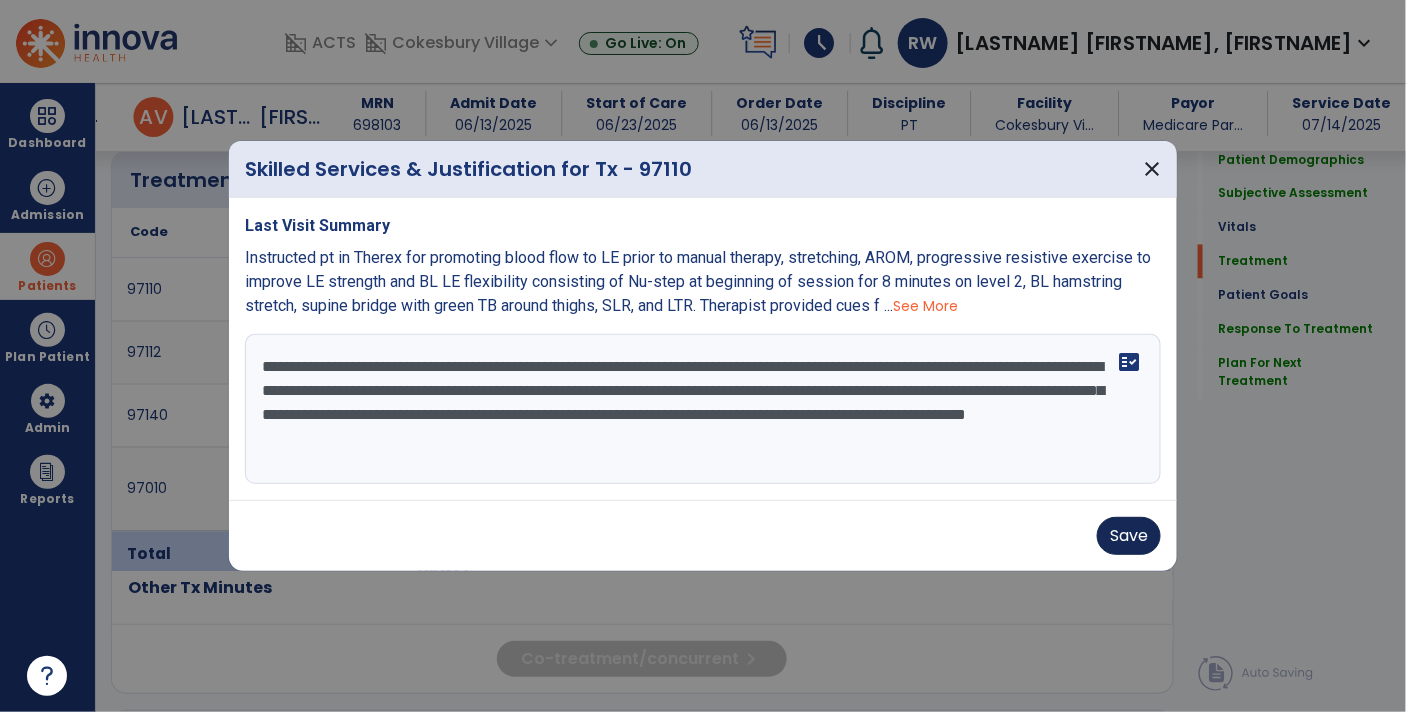click on "Save" at bounding box center [1129, 536] 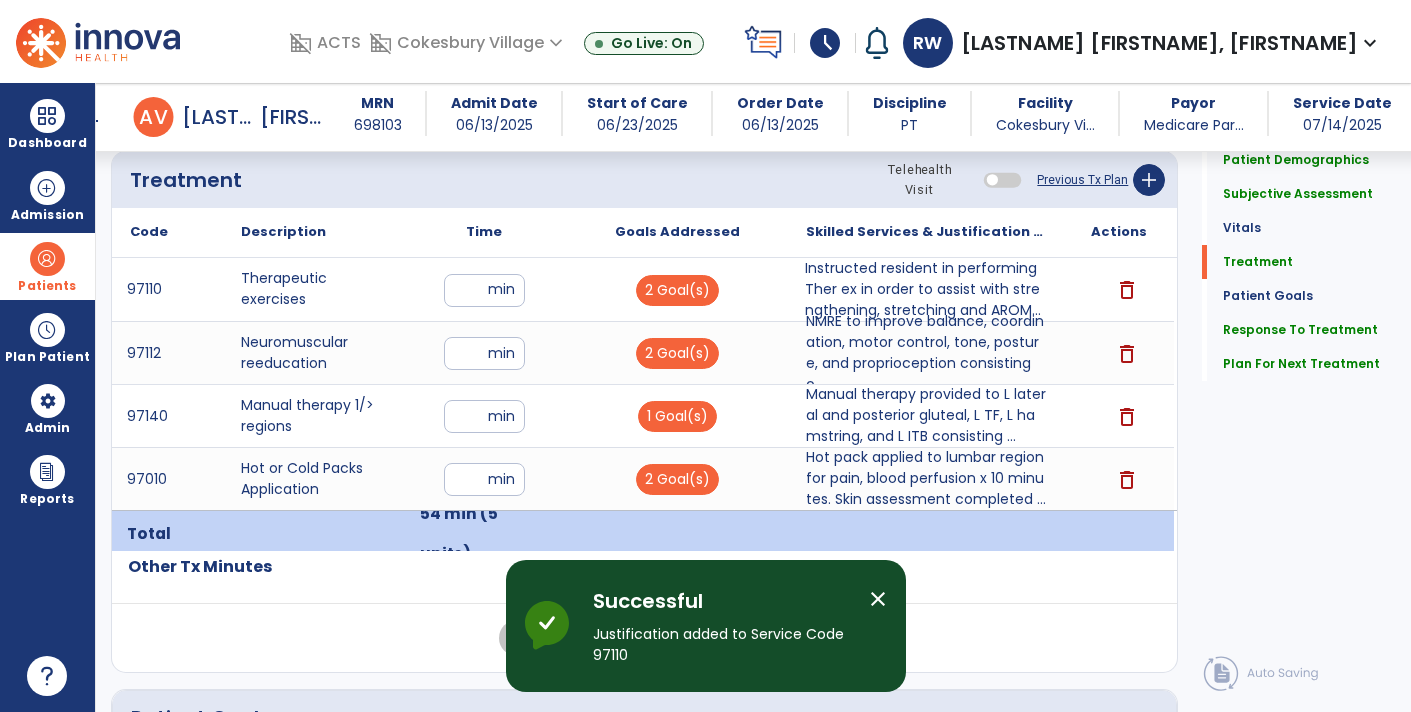 click on "**" at bounding box center [484, 290] 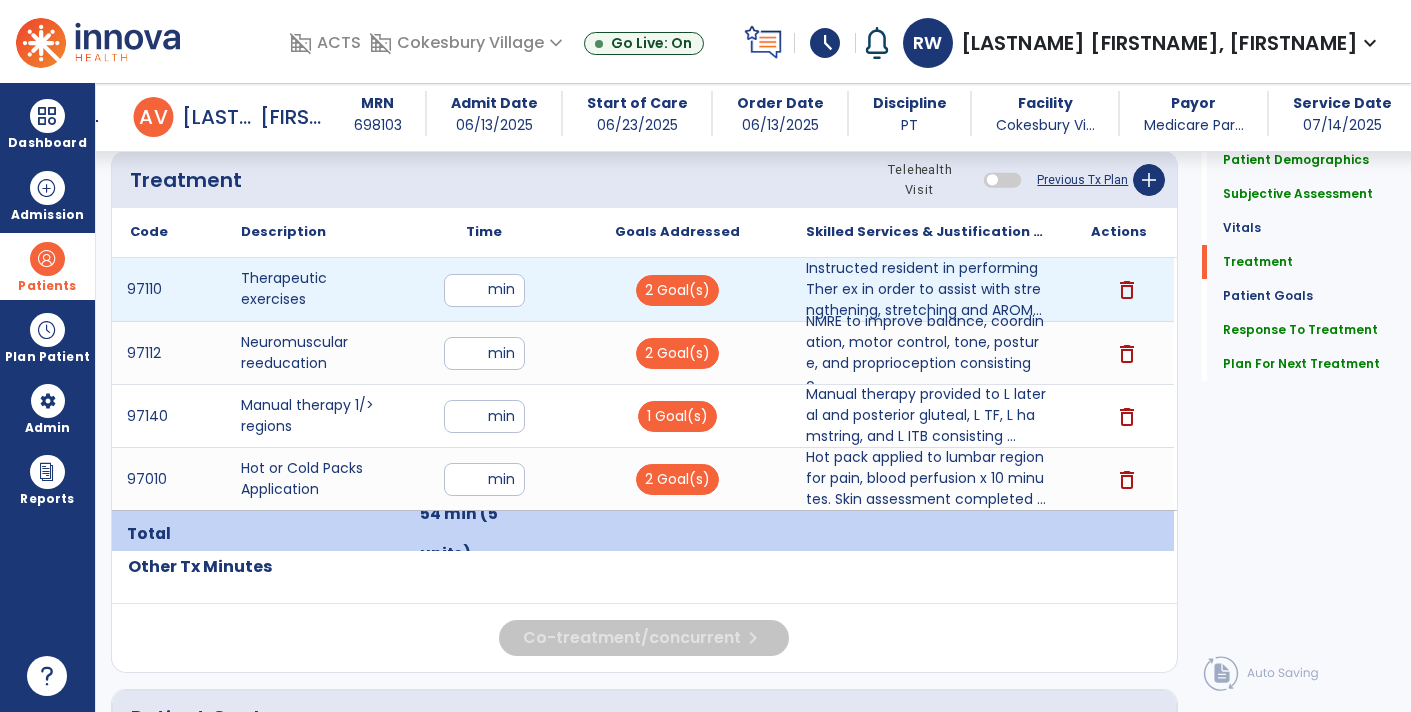 type on "*" 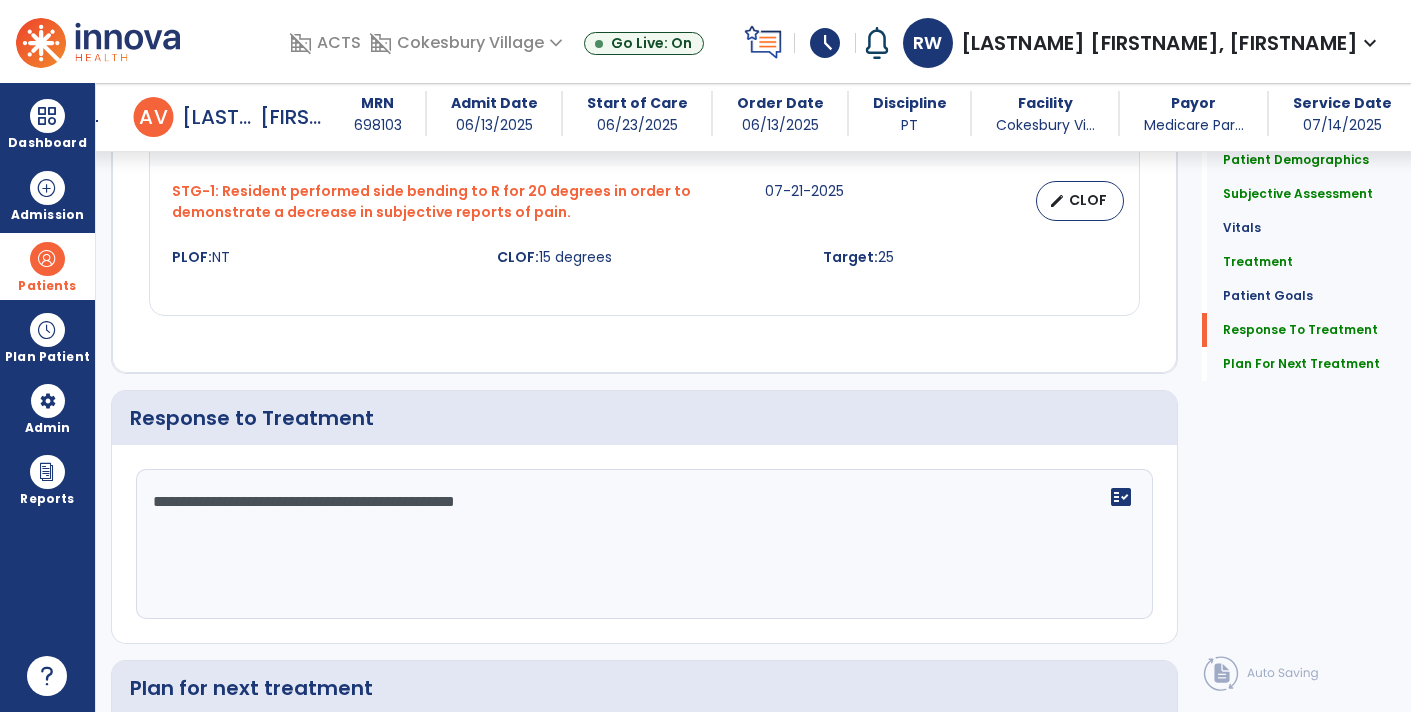 scroll, scrollTop: 3199, scrollLeft: 0, axis: vertical 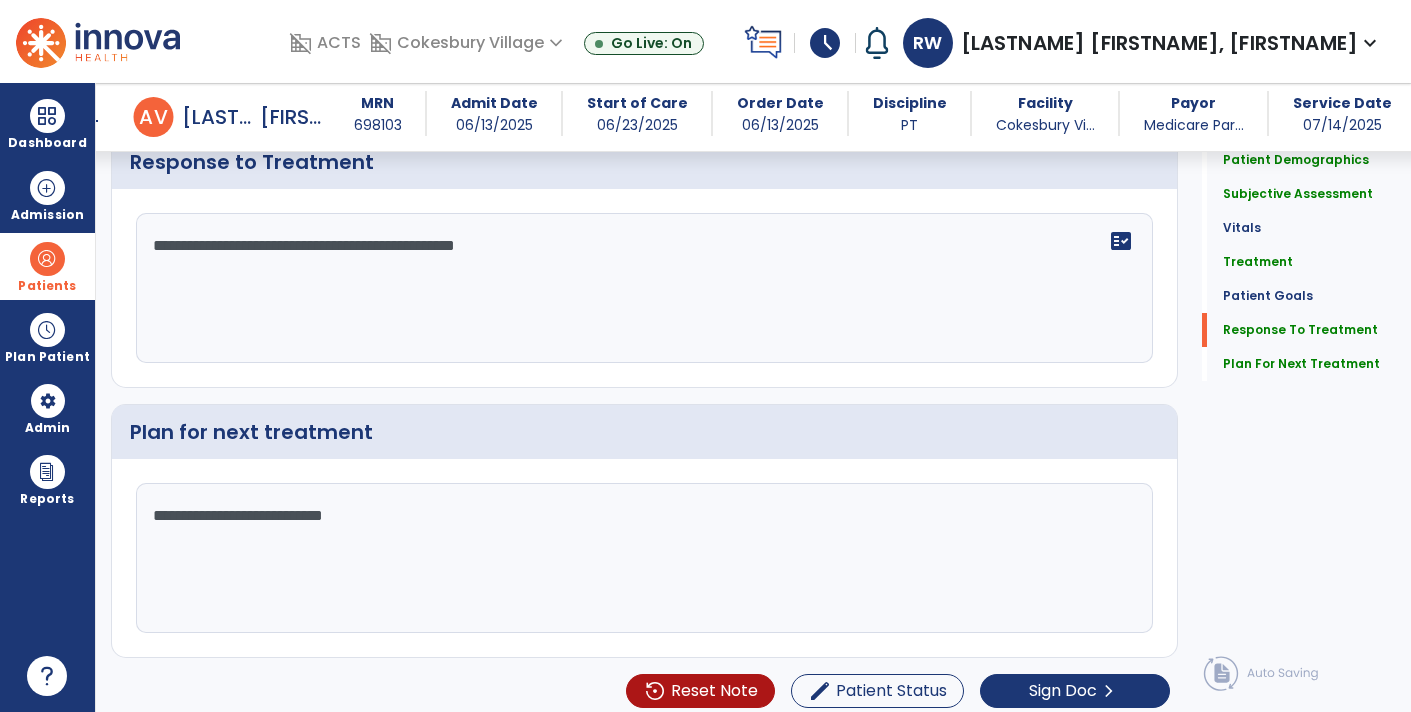 click on "**********" 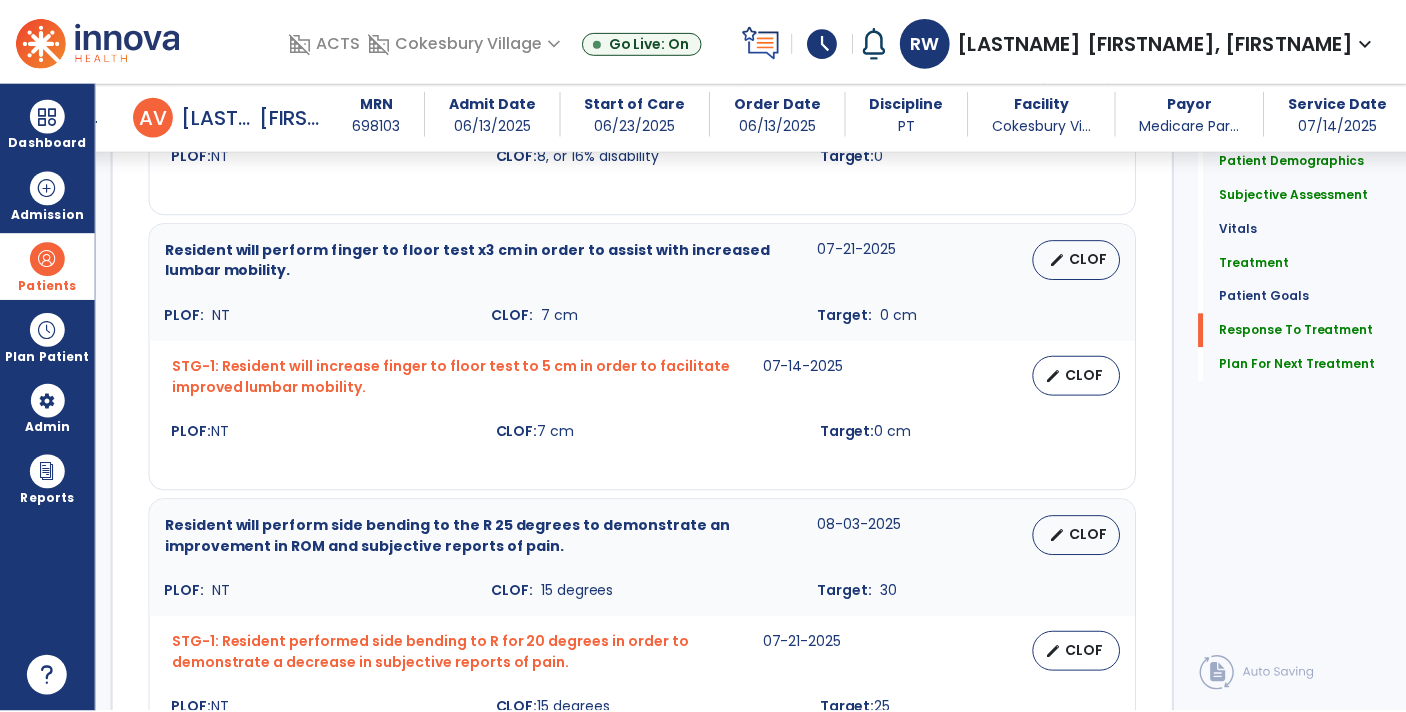 scroll, scrollTop: 3199, scrollLeft: 0, axis: vertical 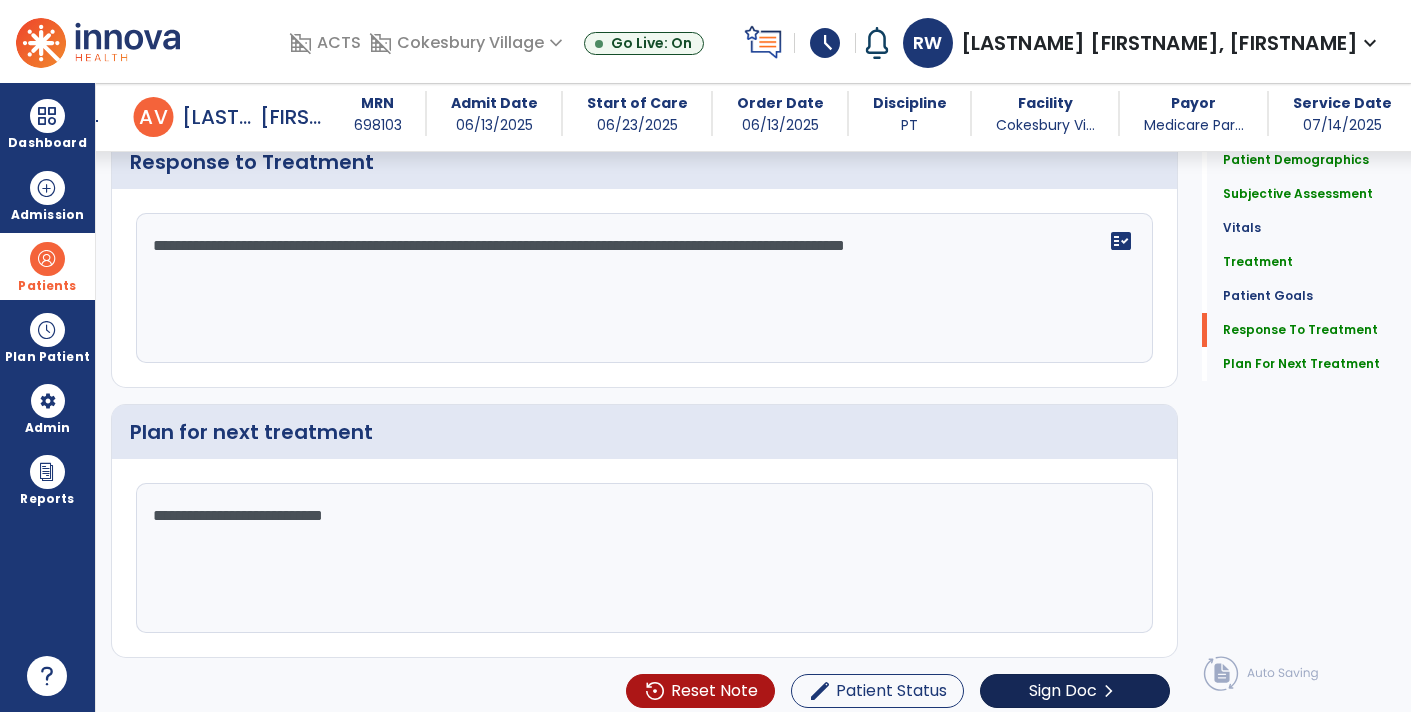 type on "**********" 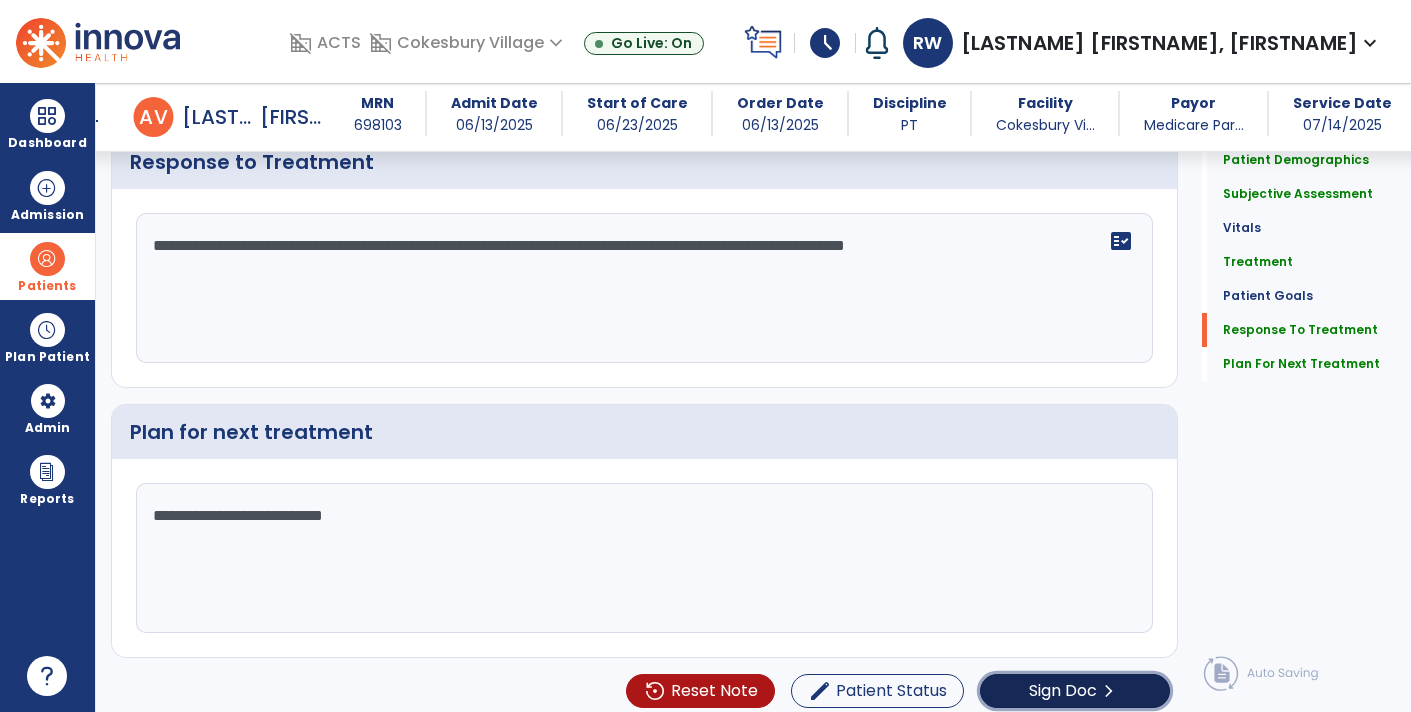 click on "Sign Doc" 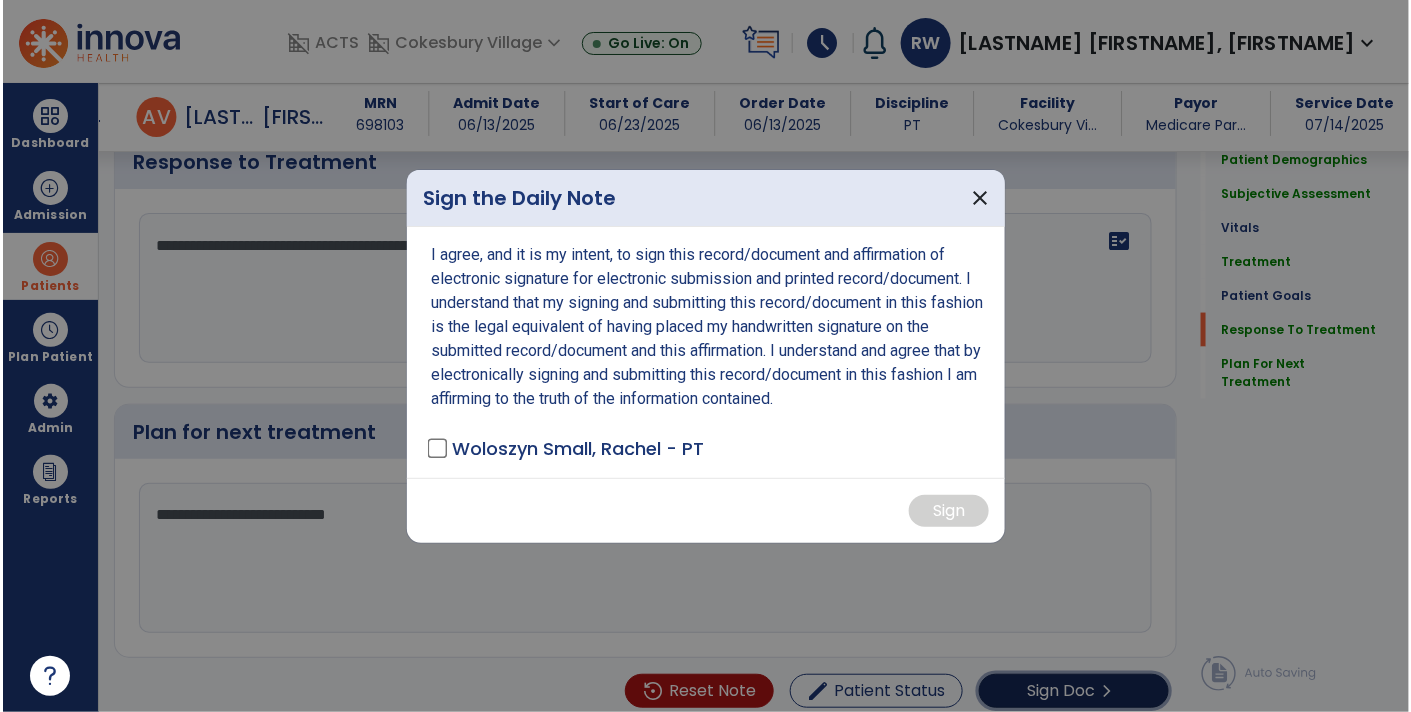 scroll, scrollTop: 3221, scrollLeft: 0, axis: vertical 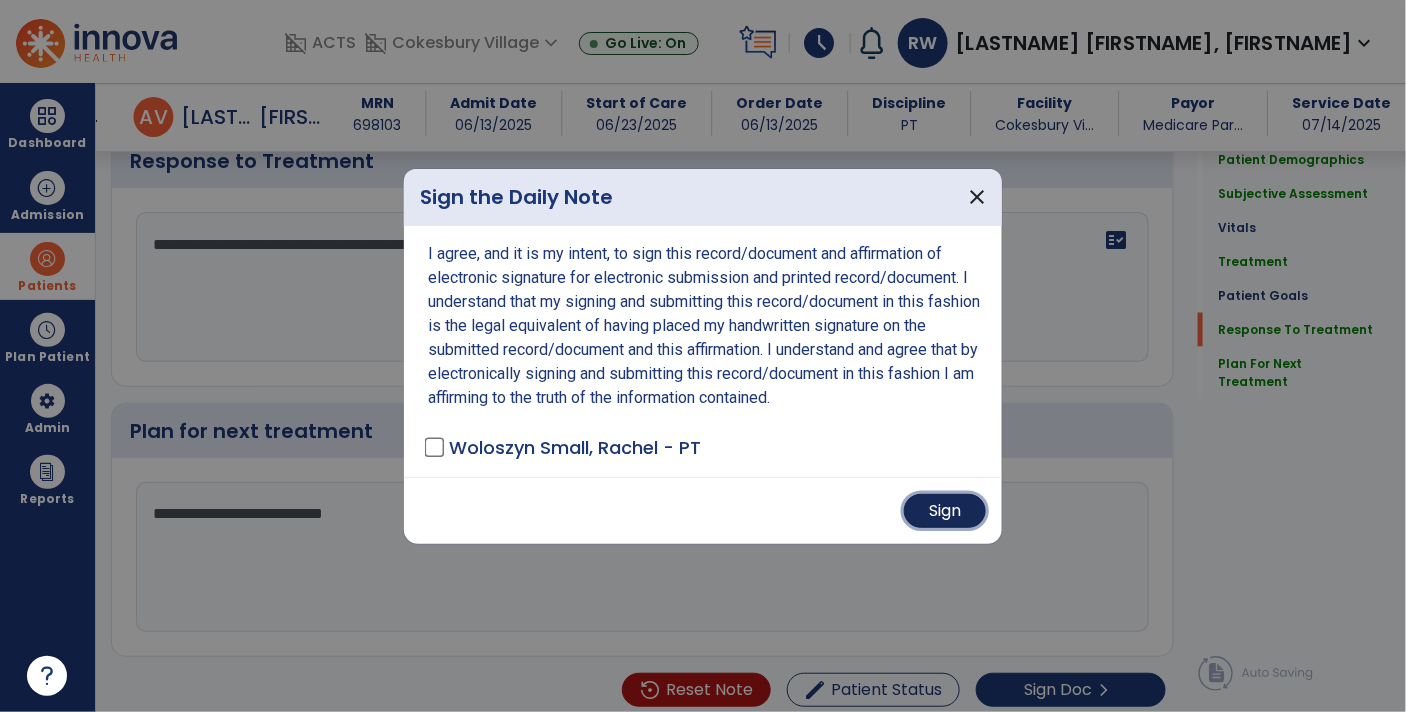 click on "Sign" at bounding box center [945, 511] 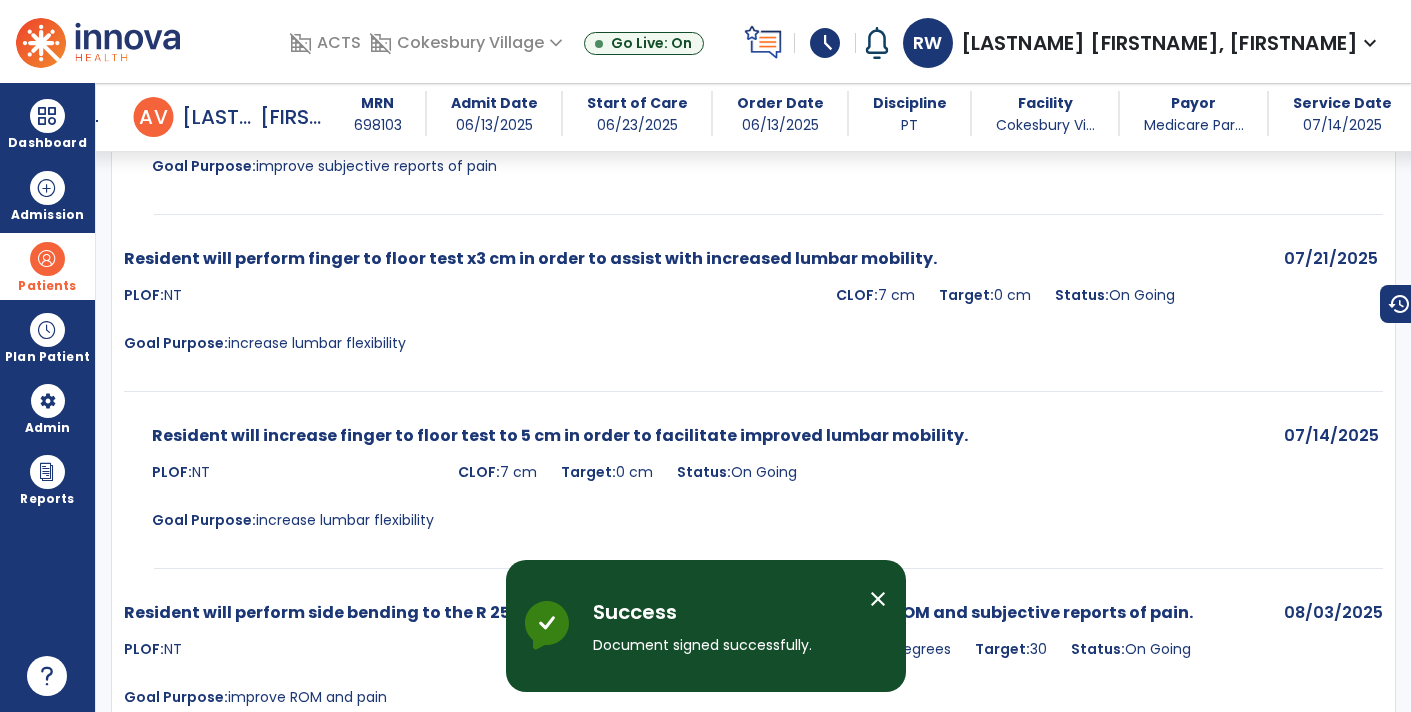 scroll, scrollTop: 4754, scrollLeft: 0, axis: vertical 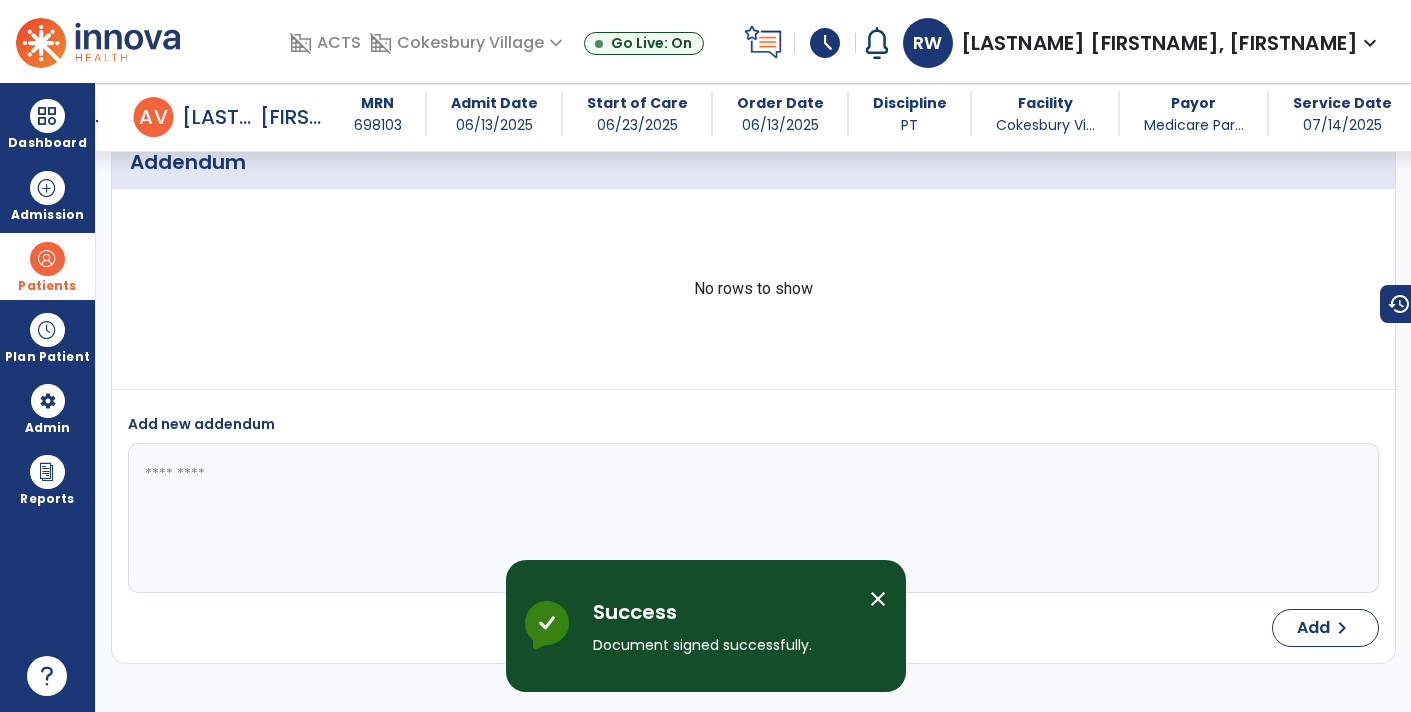 click on "arrow_back" at bounding box center (106, 117) 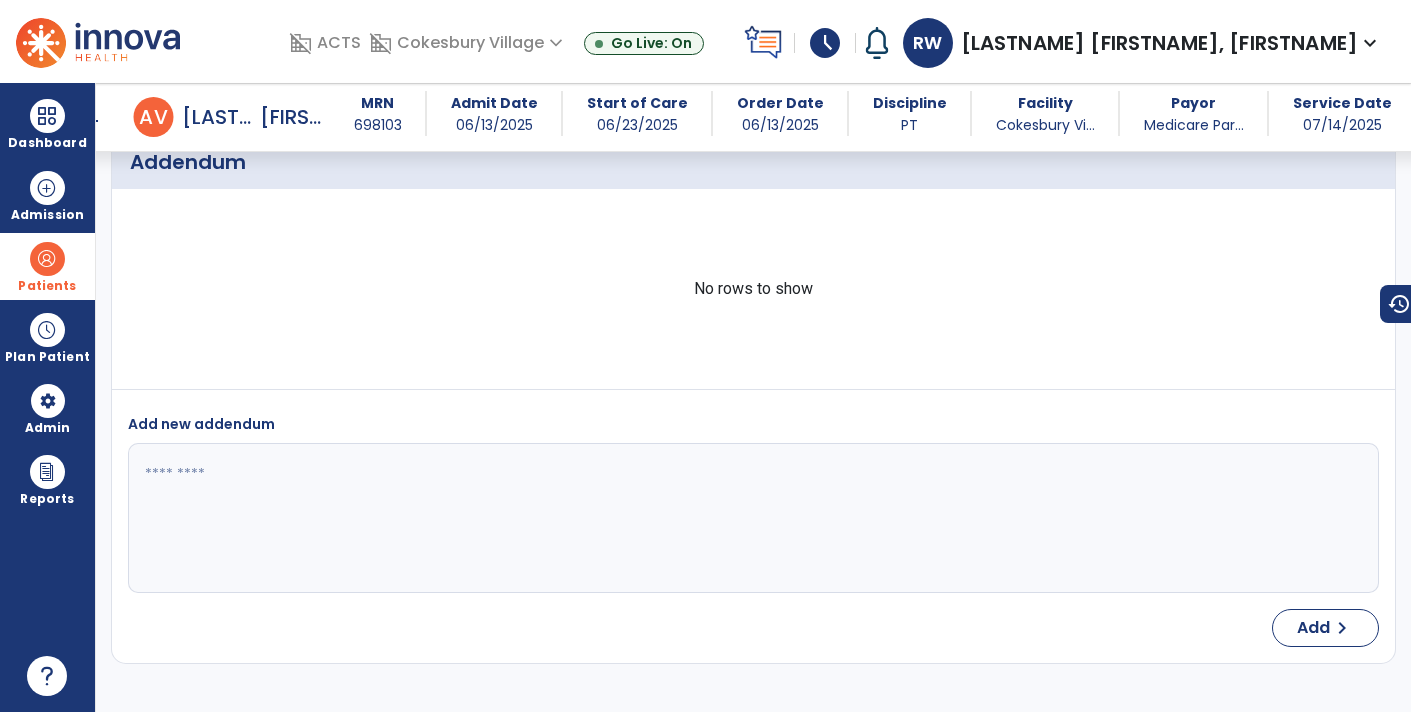 click on "arrow_back" at bounding box center [90, 121] 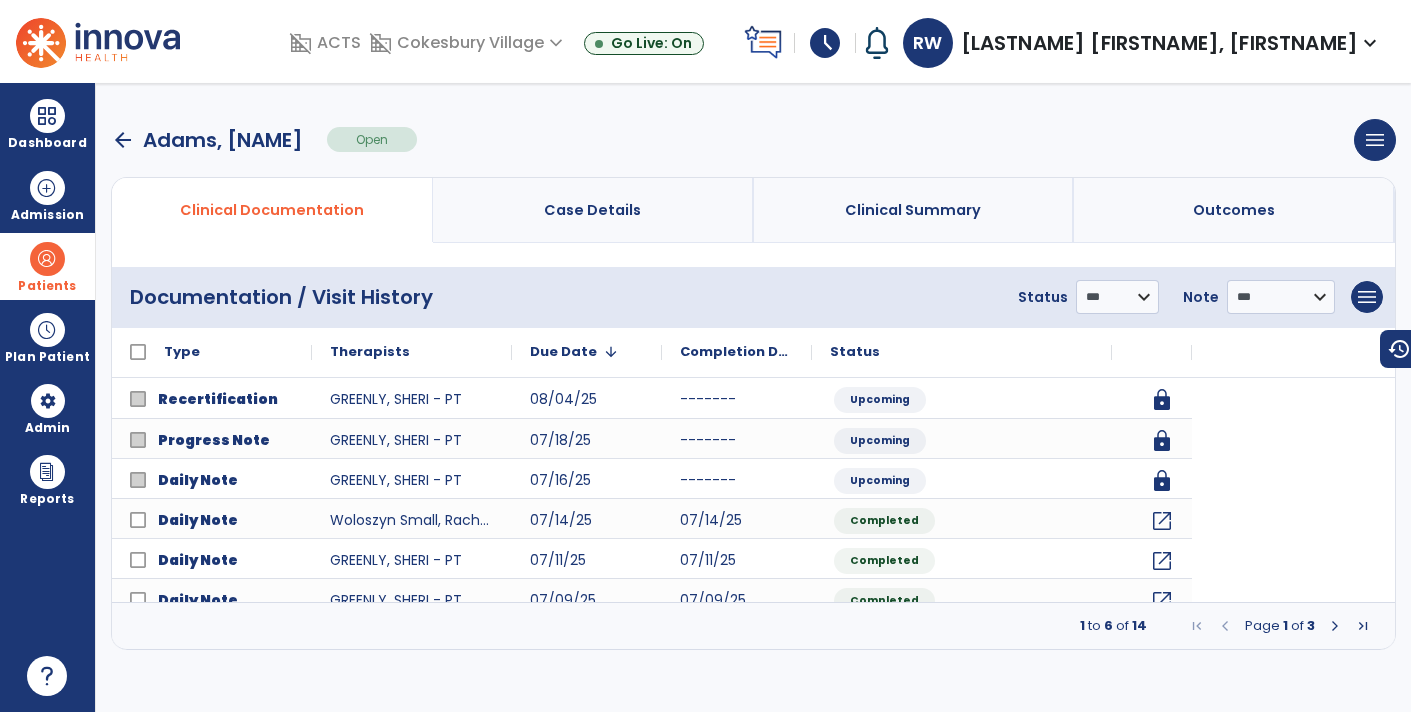 scroll, scrollTop: 0, scrollLeft: 0, axis: both 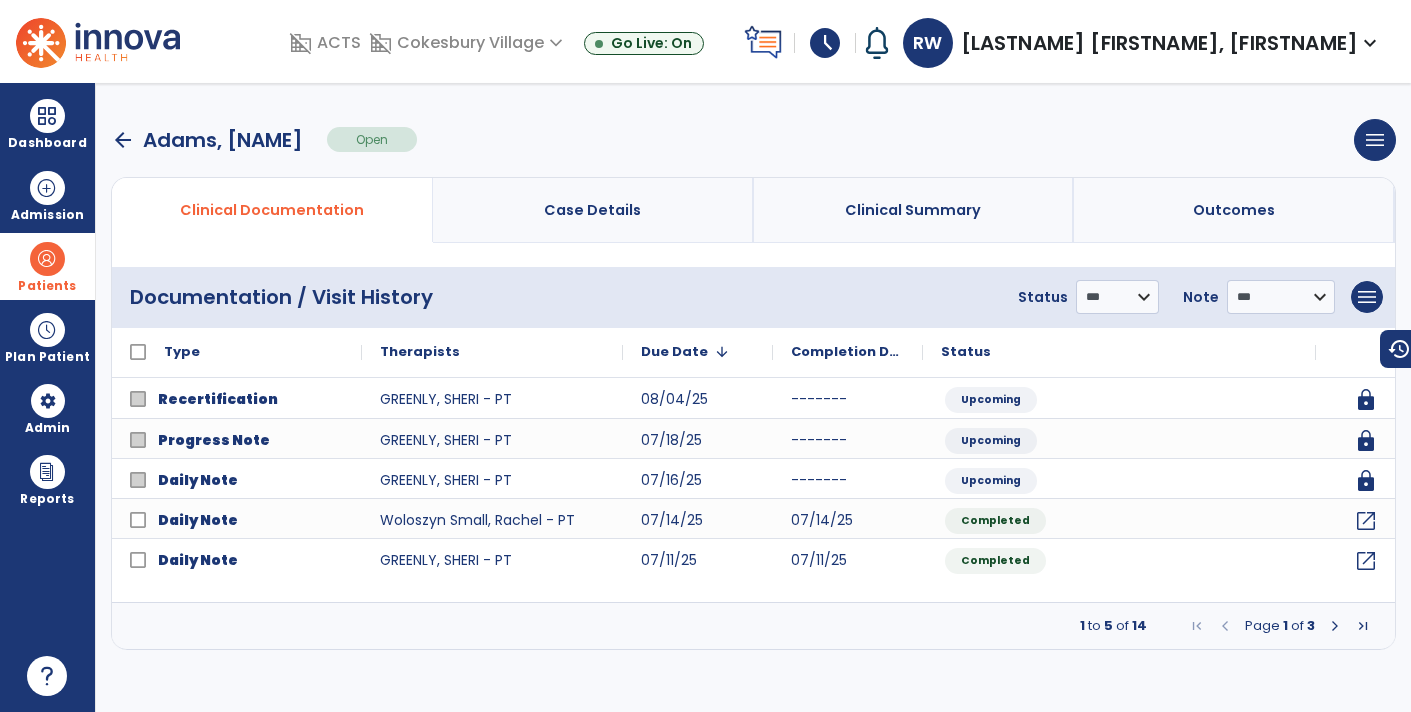 click at bounding box center [47, 259] 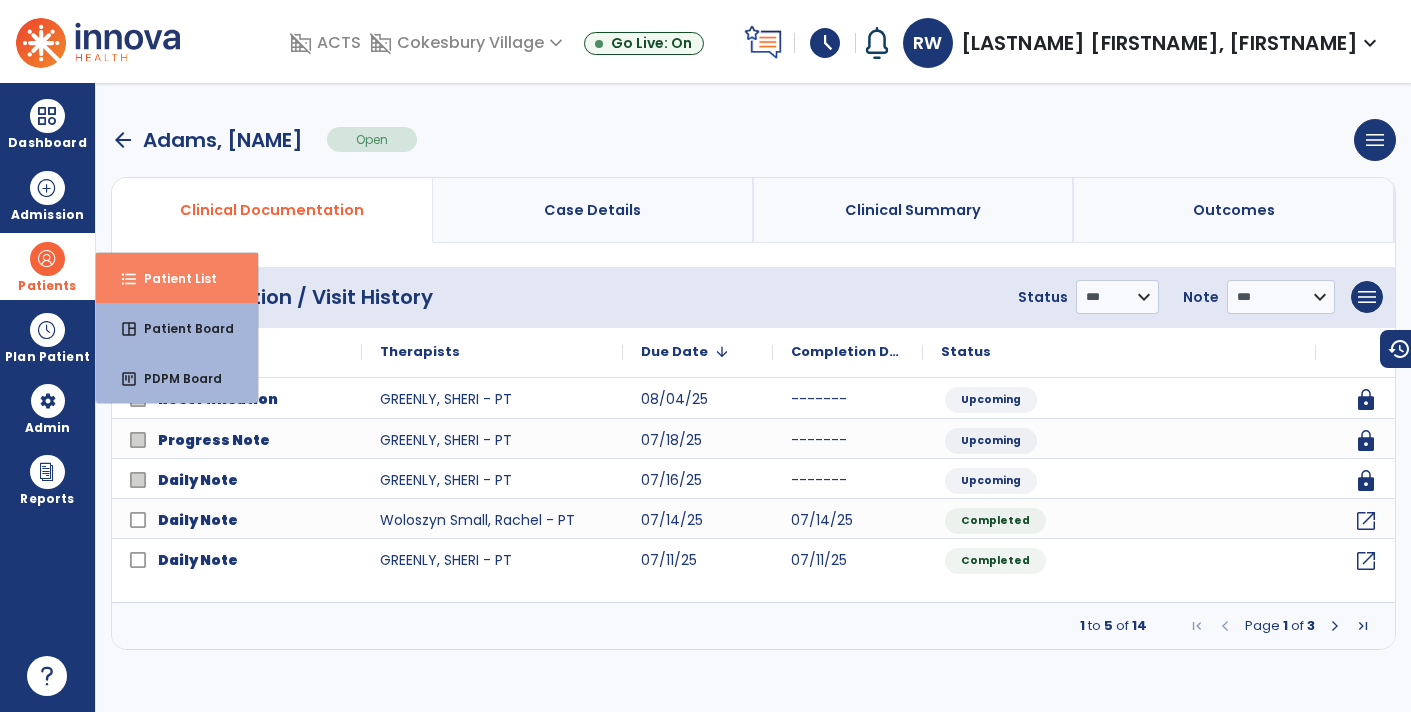 click on "format_list_bulleted  Patient List" at bounding box center [177, 278] 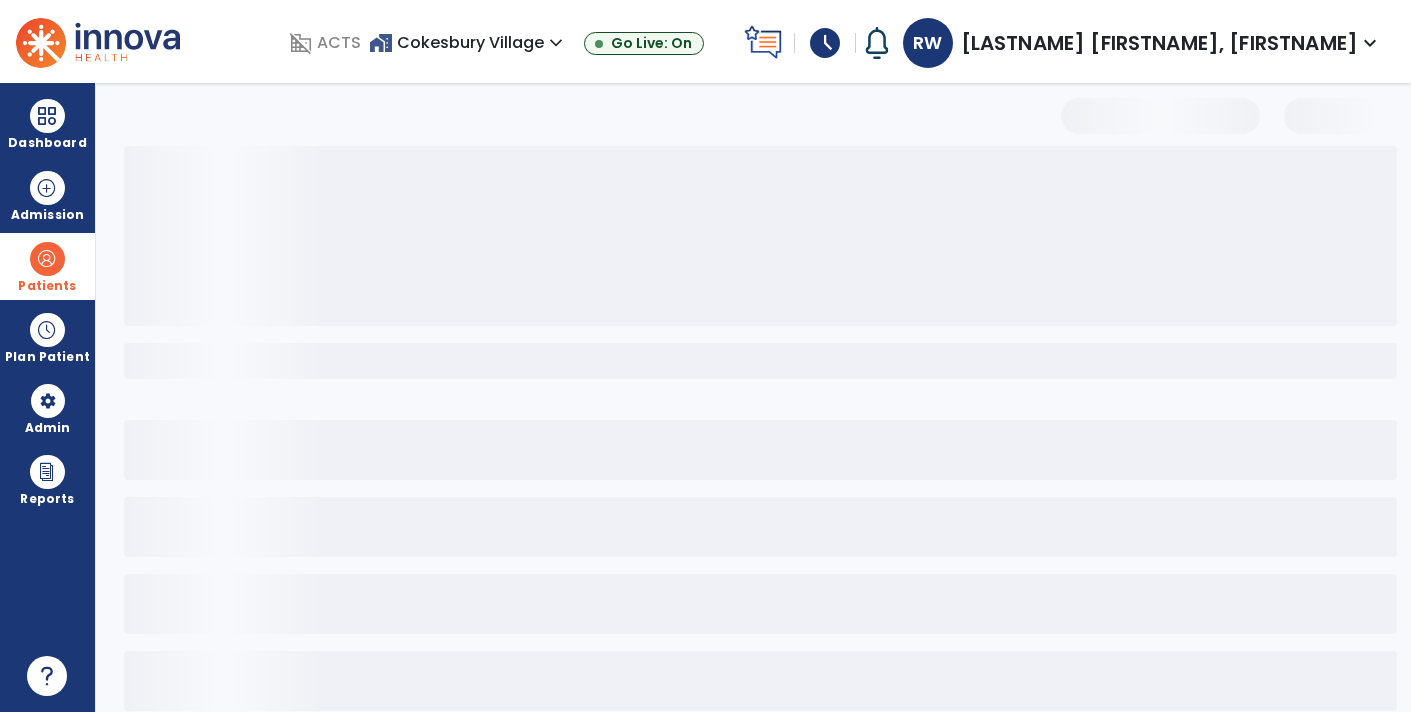 select on "***" 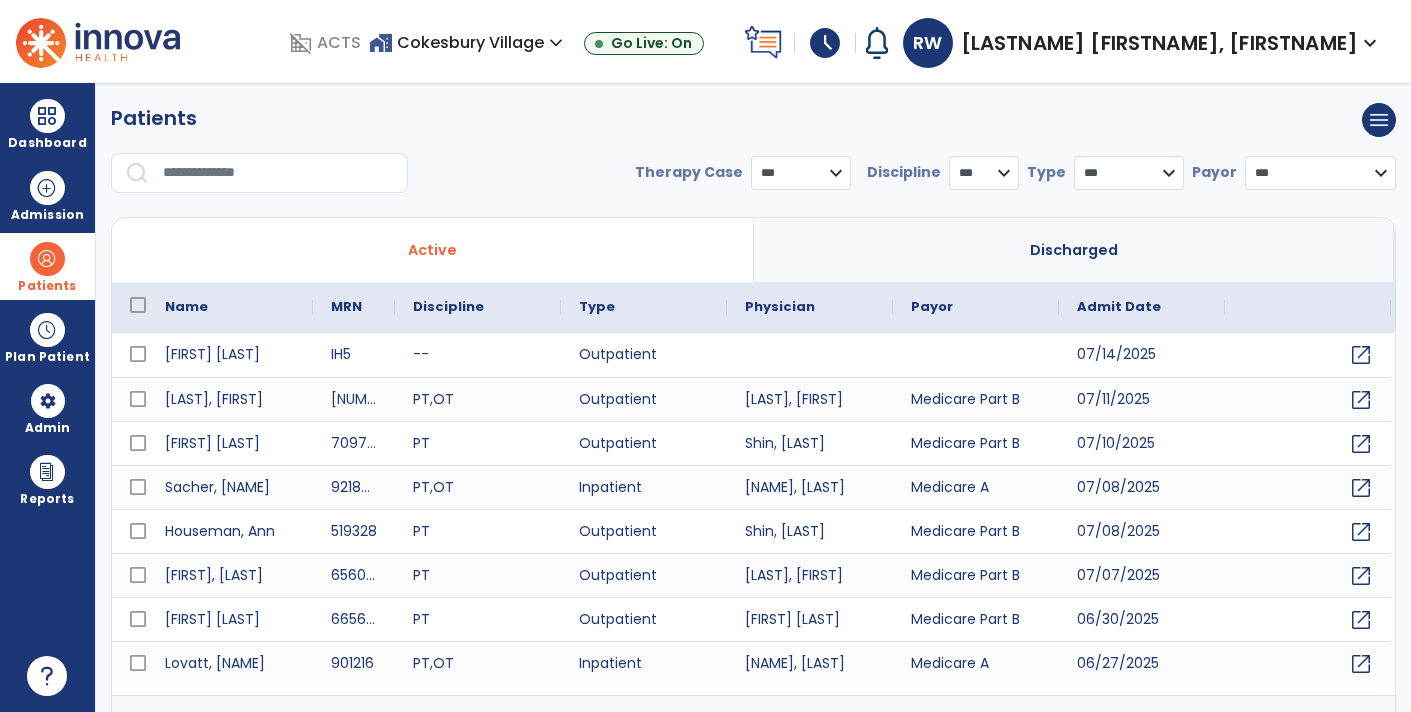 click at bounding box center (278, 173) 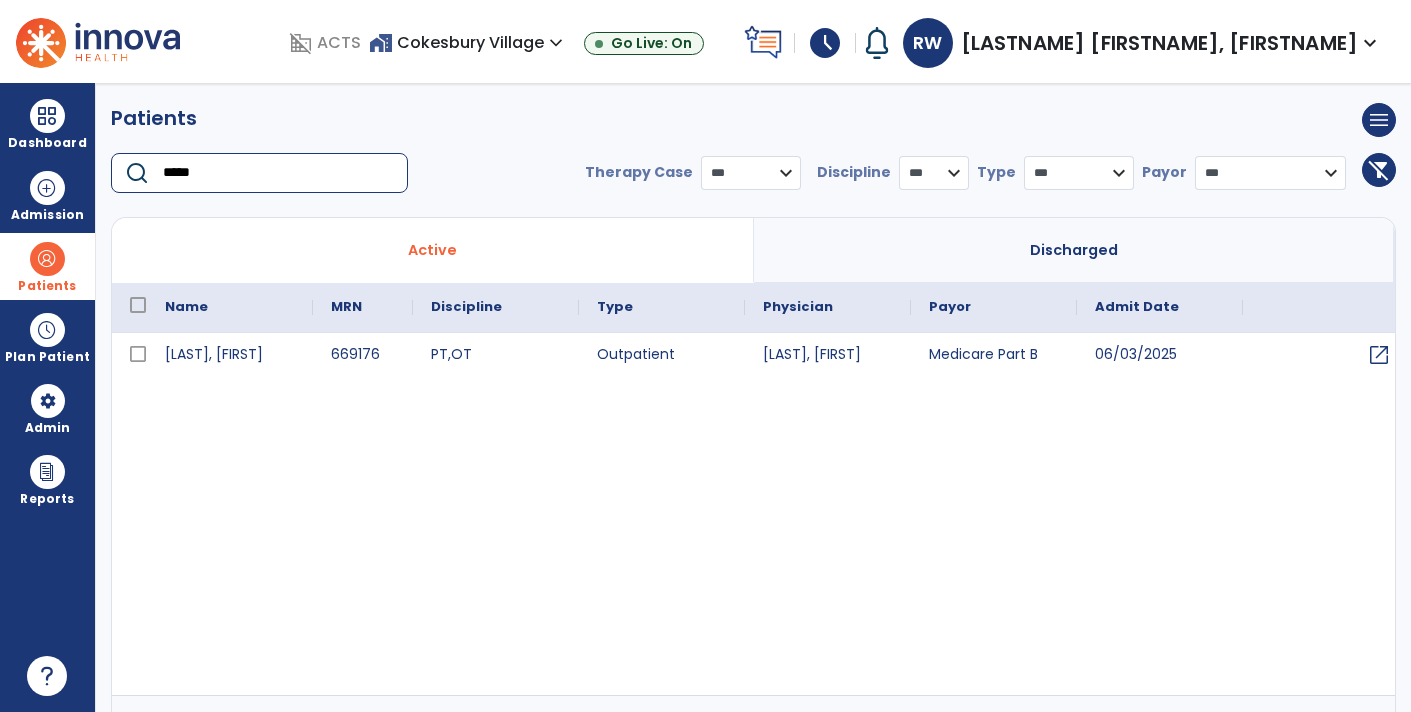 type on "*****" 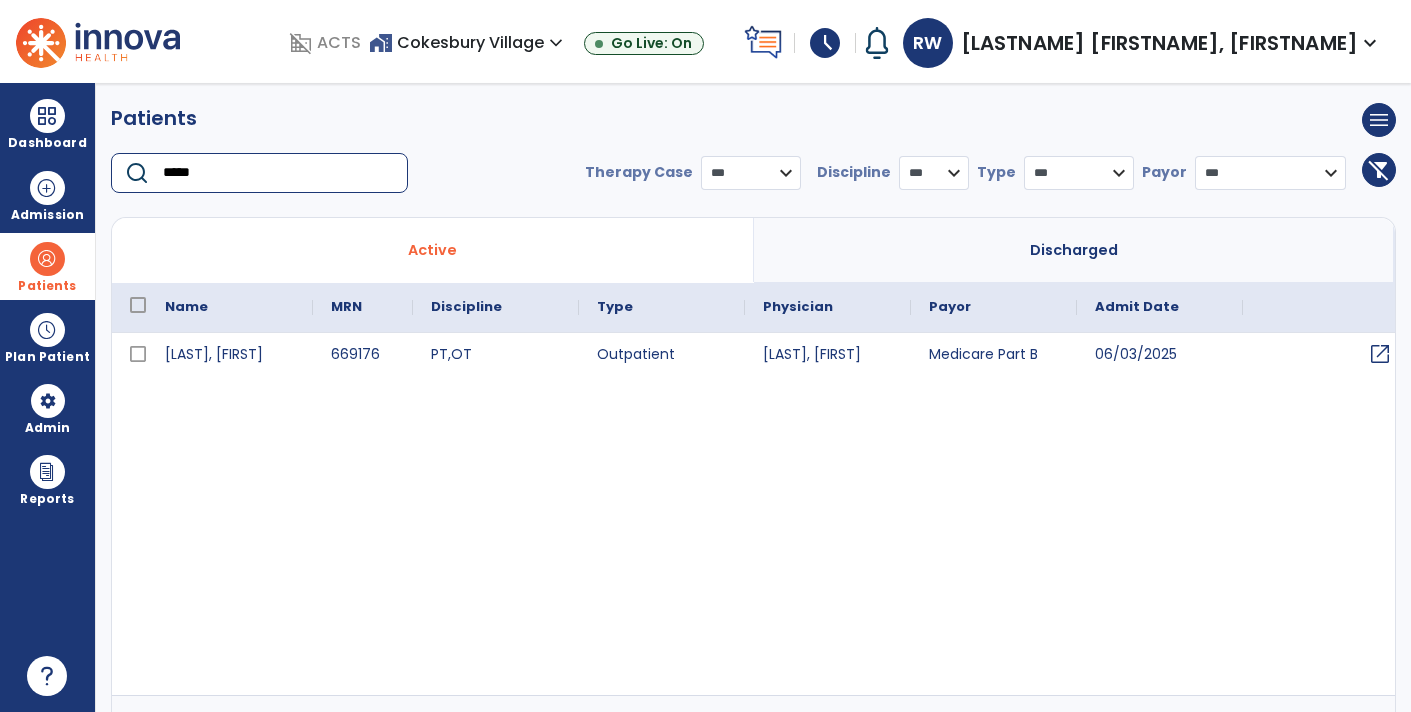 click on "open_in_new" at bounding box center (1380, 354) 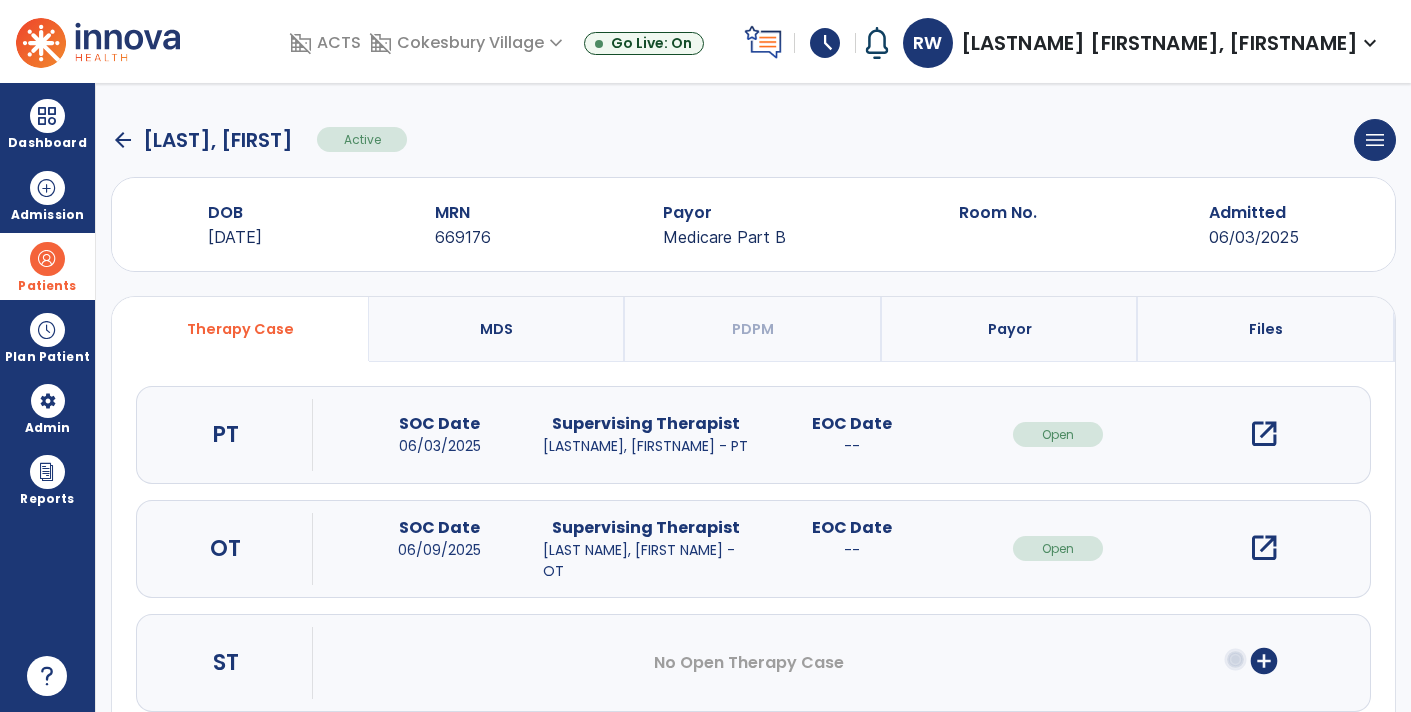 click on "open_in_new" at bounding box center [1264, 434] 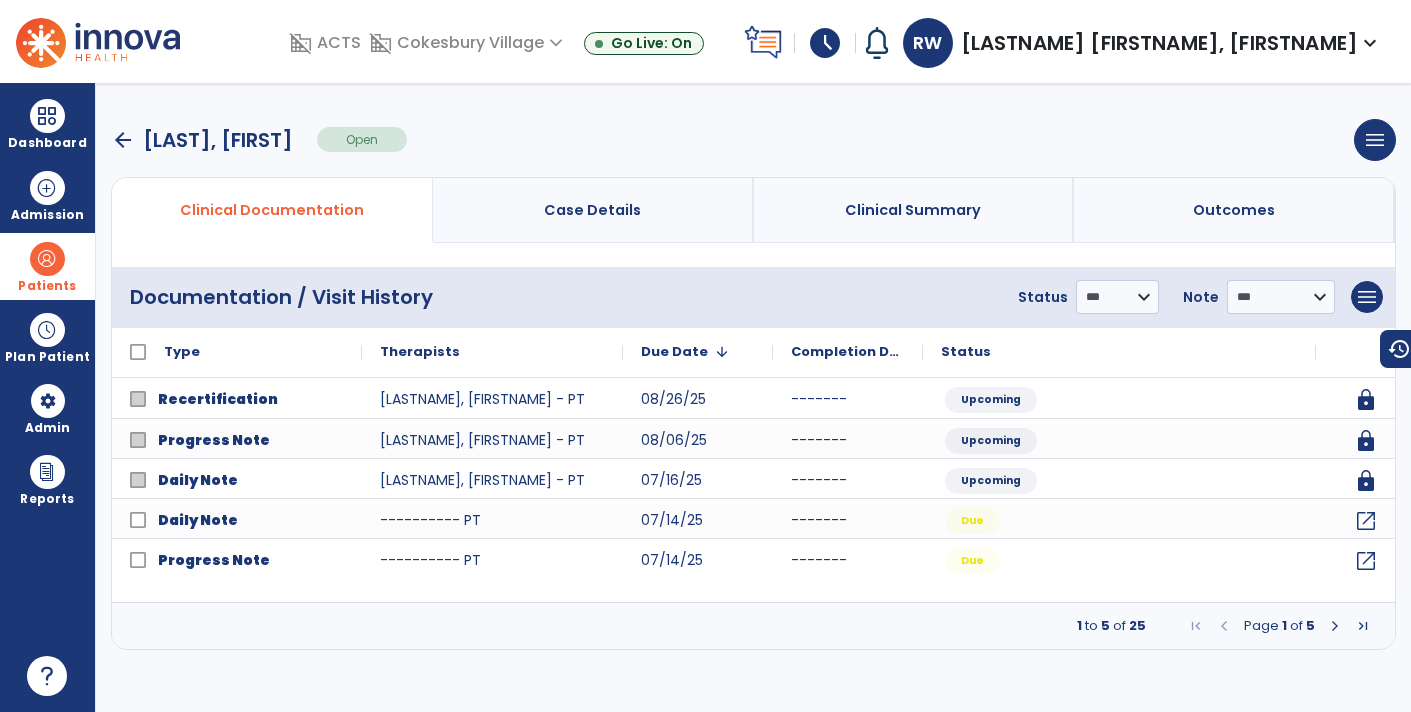 click at bounding box center [47, 259] 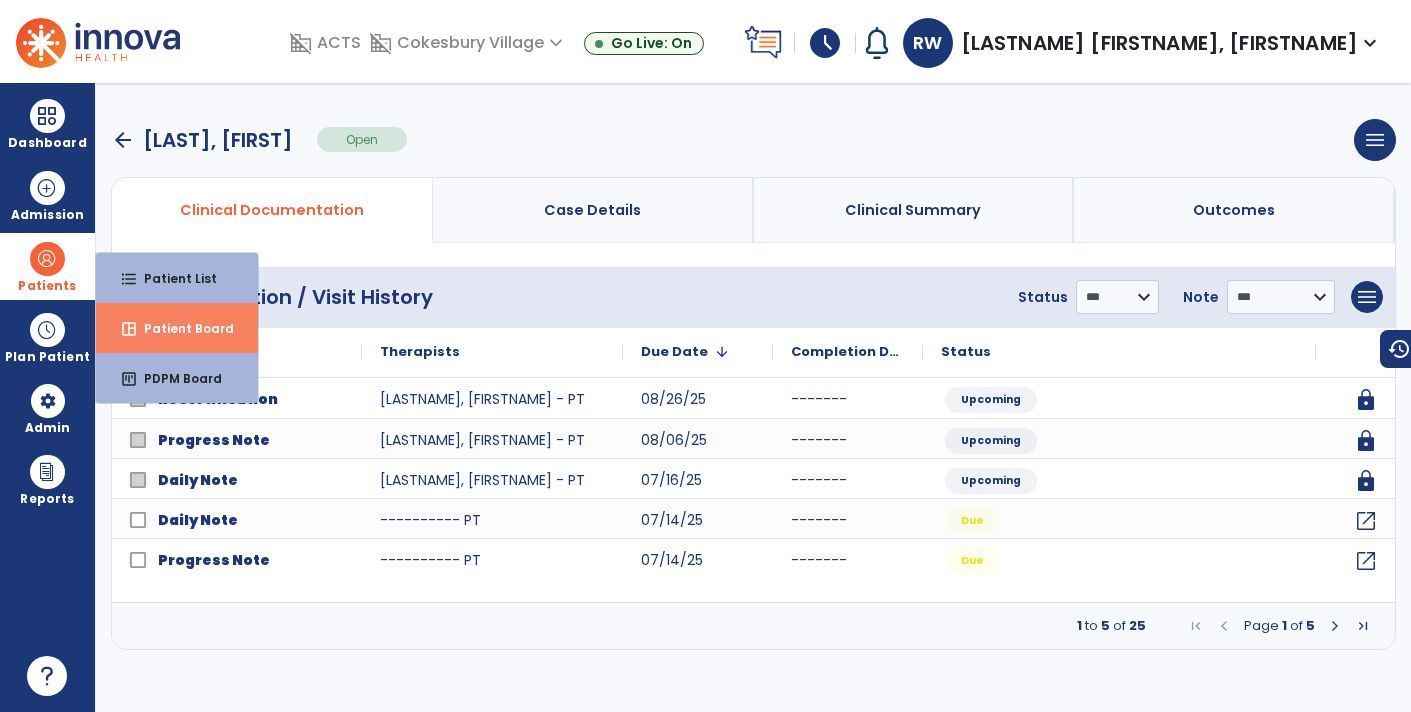 click on "Patient Board" at bounding box center (181, 328) 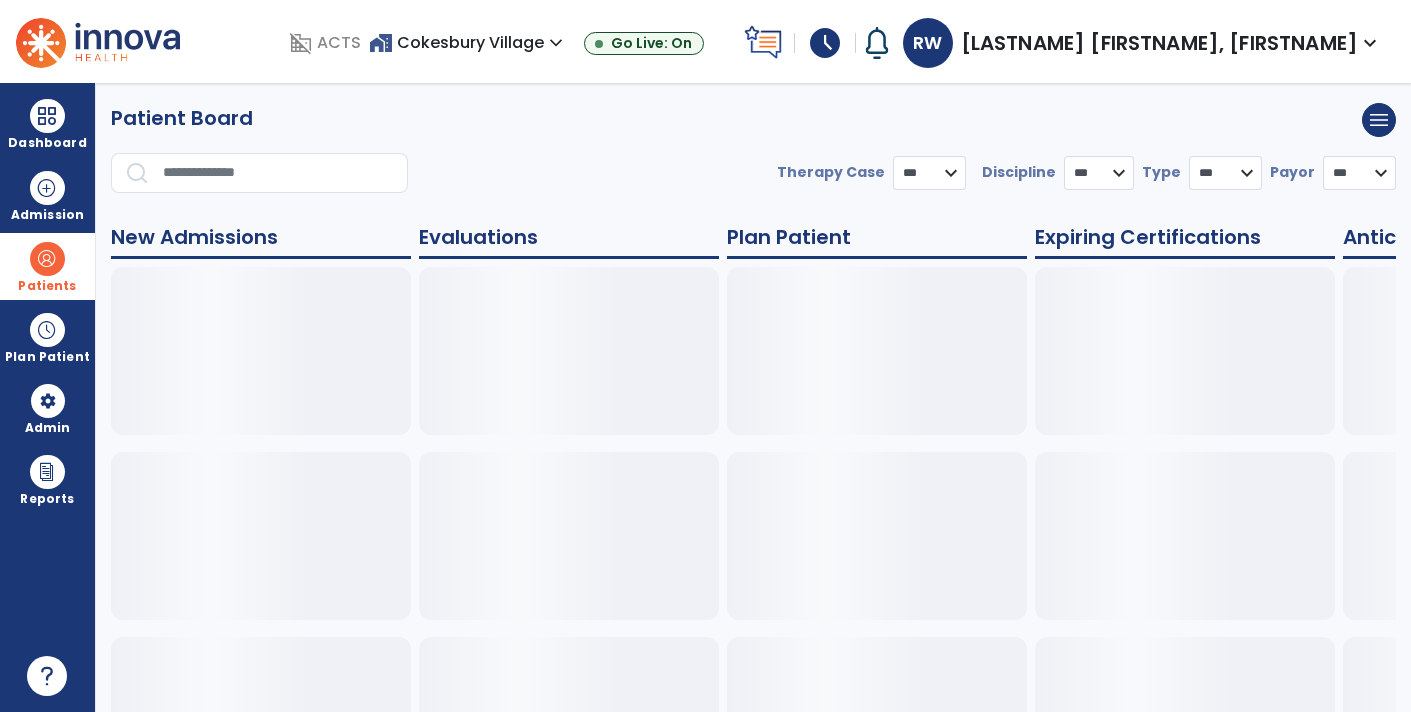 select on "***" 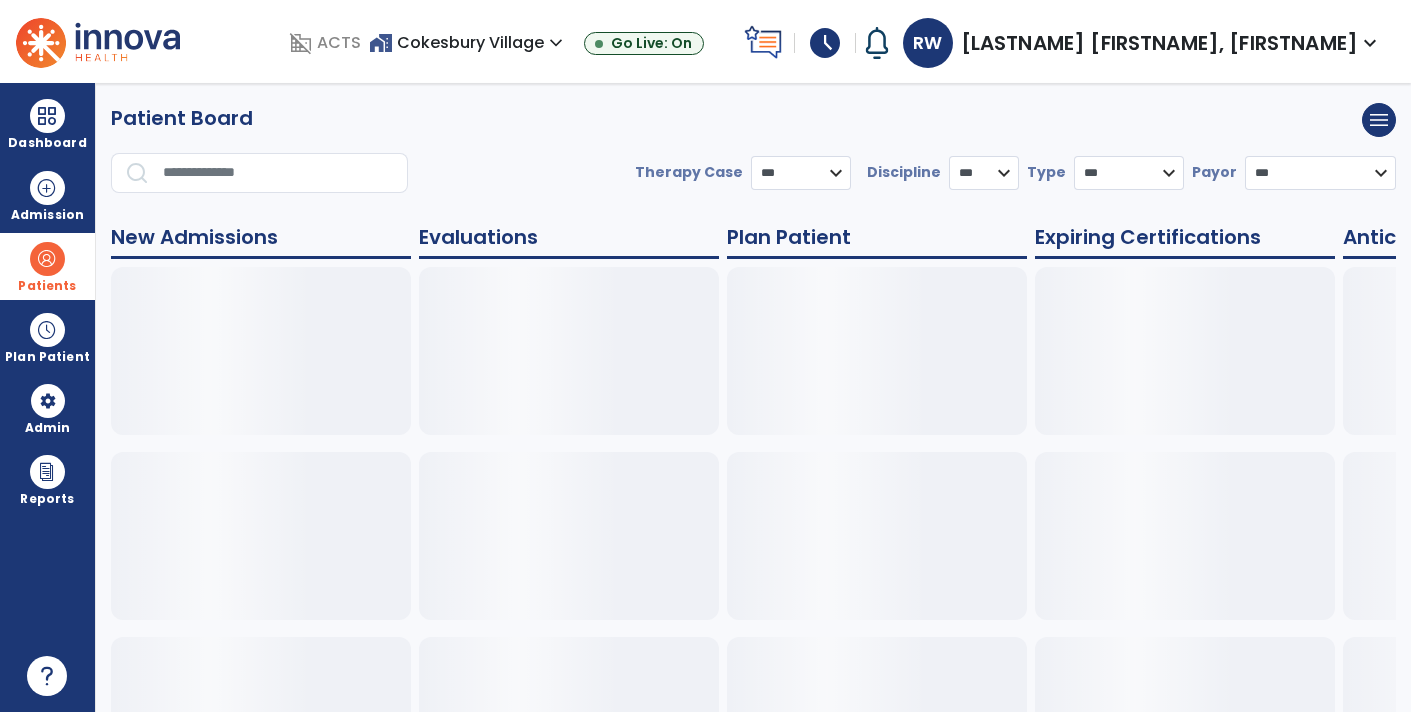 click on "Patients" at bounding box center (47, 286) 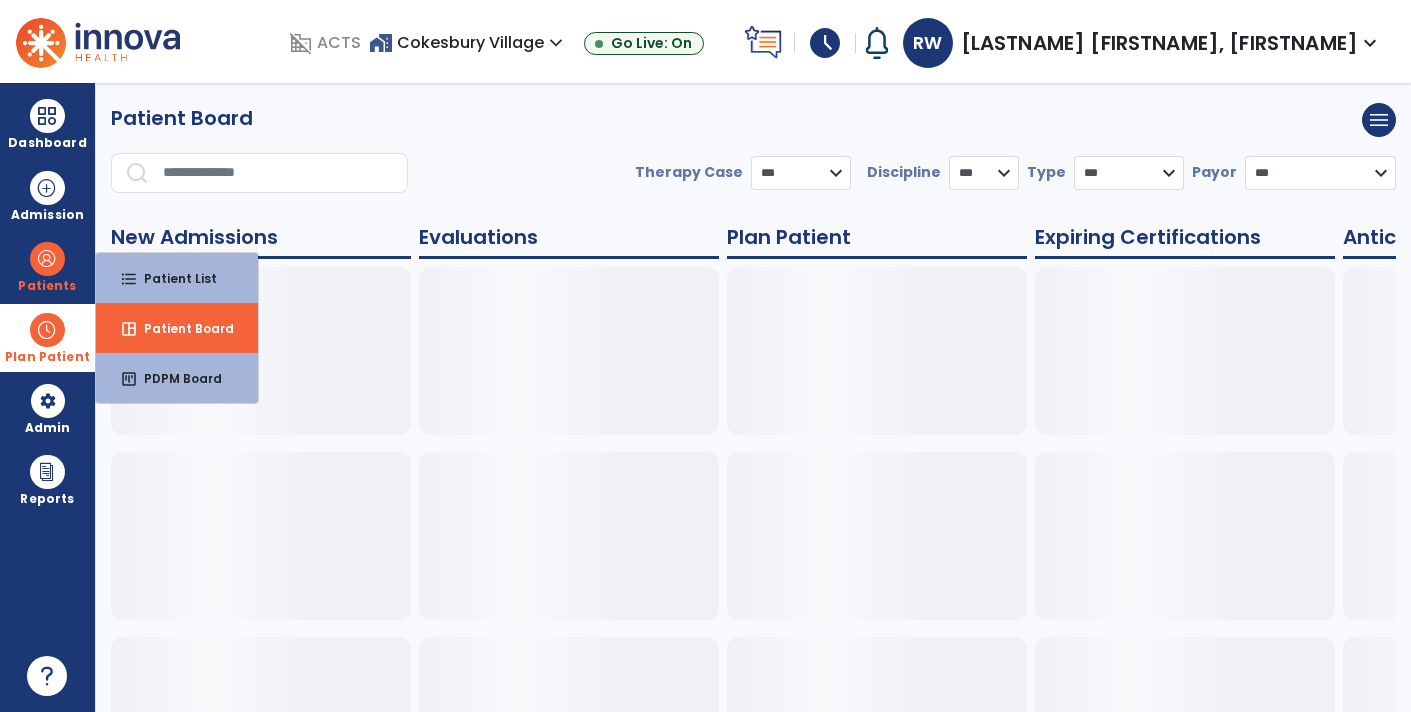 click at bounding box center (47, 330) 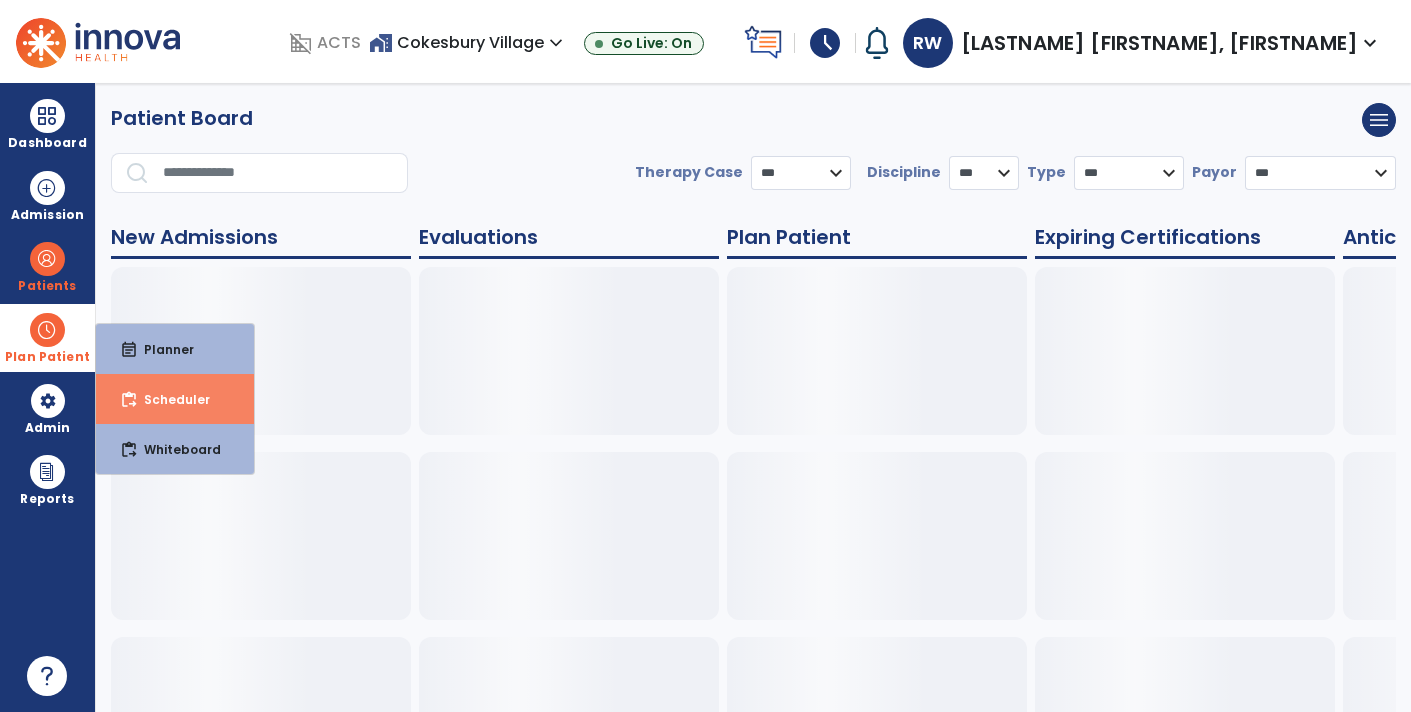 click on "Scheduler" at bounding box center (169, 399) 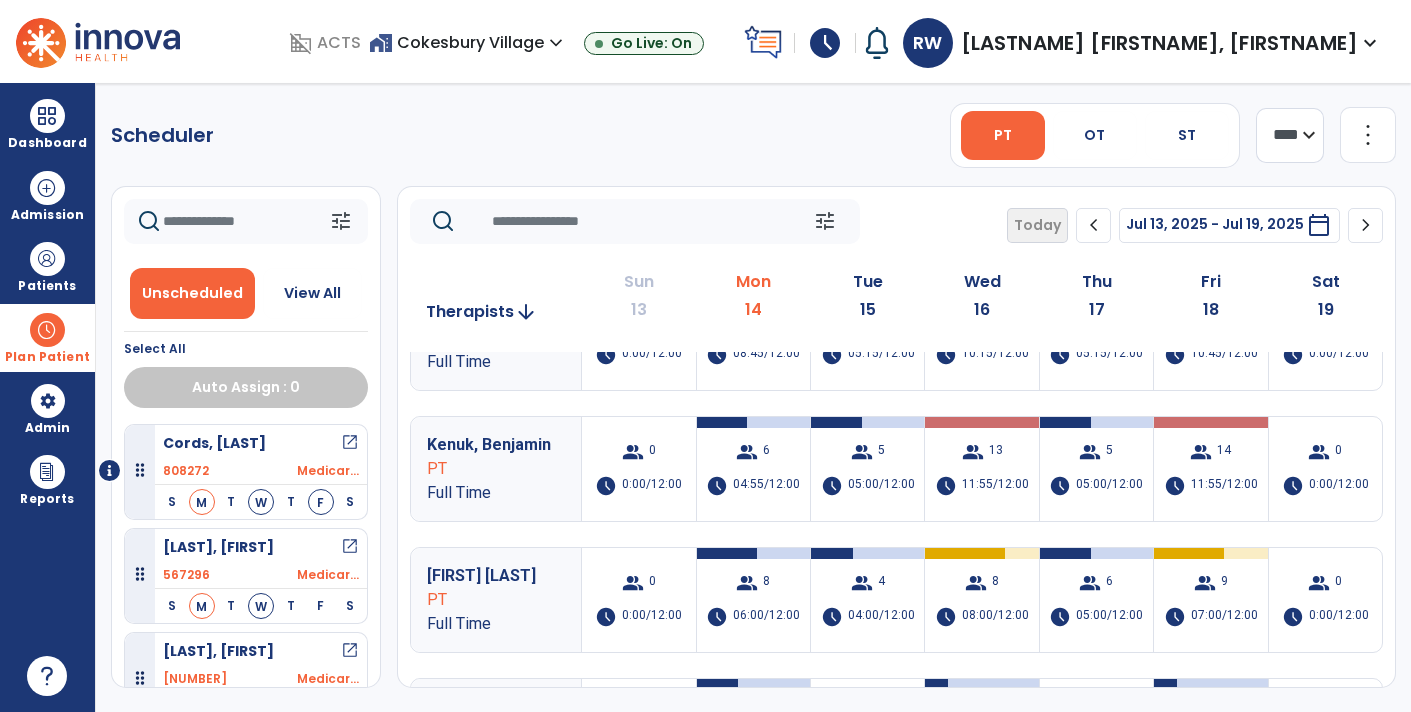 scroll, scrollTop: 28, scrollLeft: 0, axis: vertical 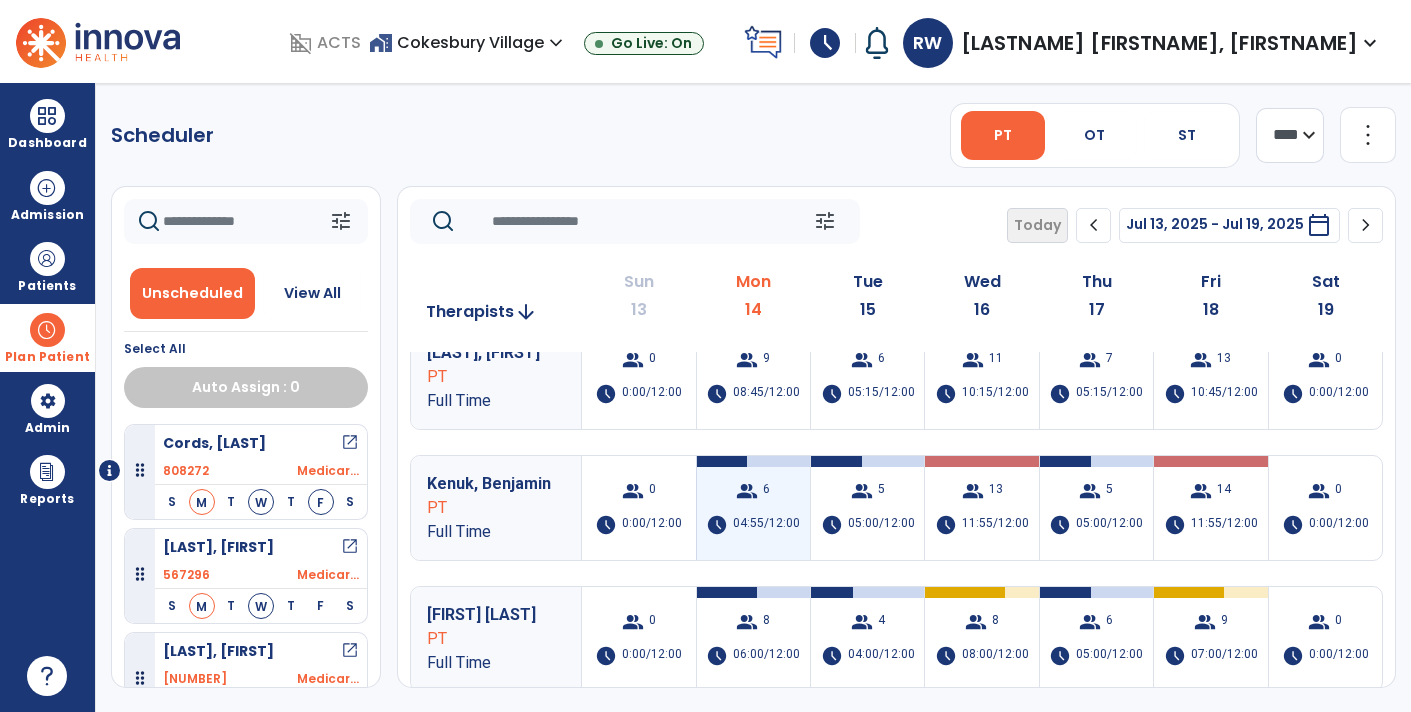 click on "04:55/12:00" at bounding box center (766, 525) 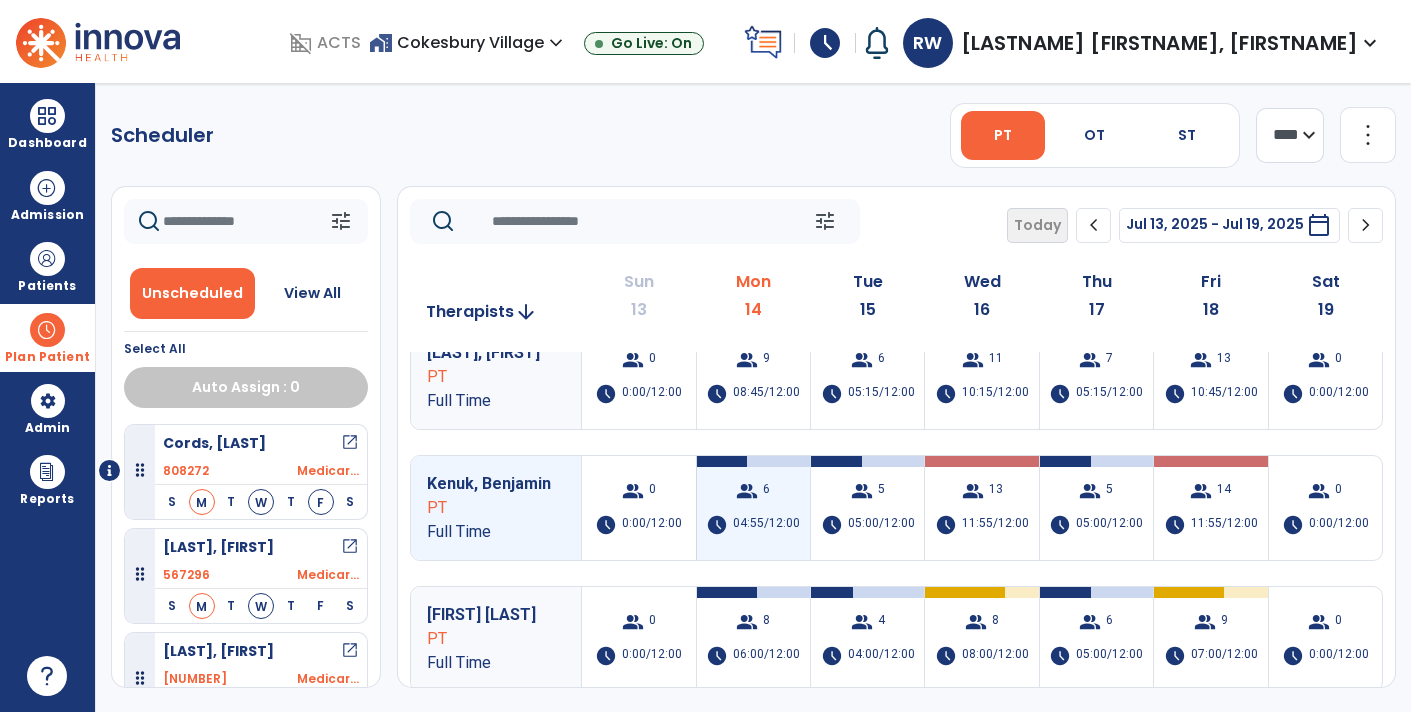 click on "group  6  schedule  04:55/12:00" at bounding box center (753, 508) 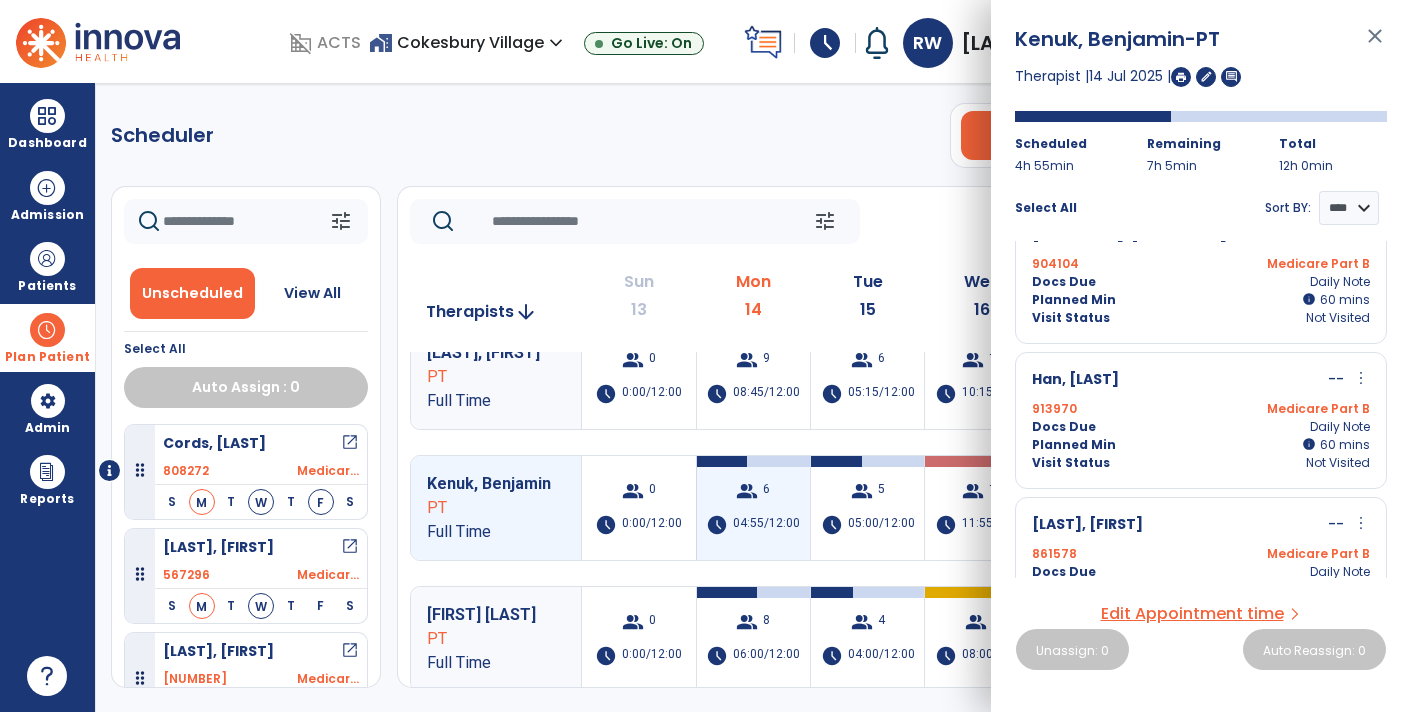 scroll, scrollTop: 213, scrollLeft: 0, axis: vertical 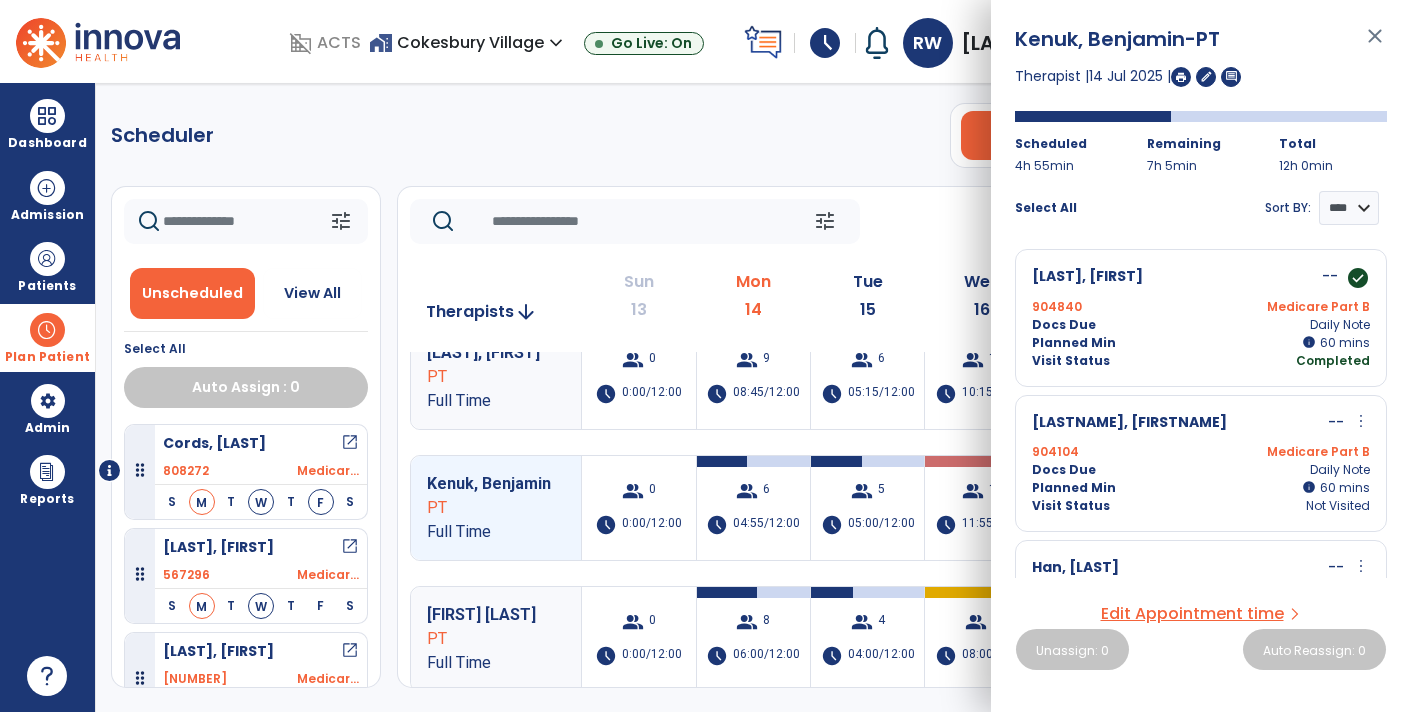 click 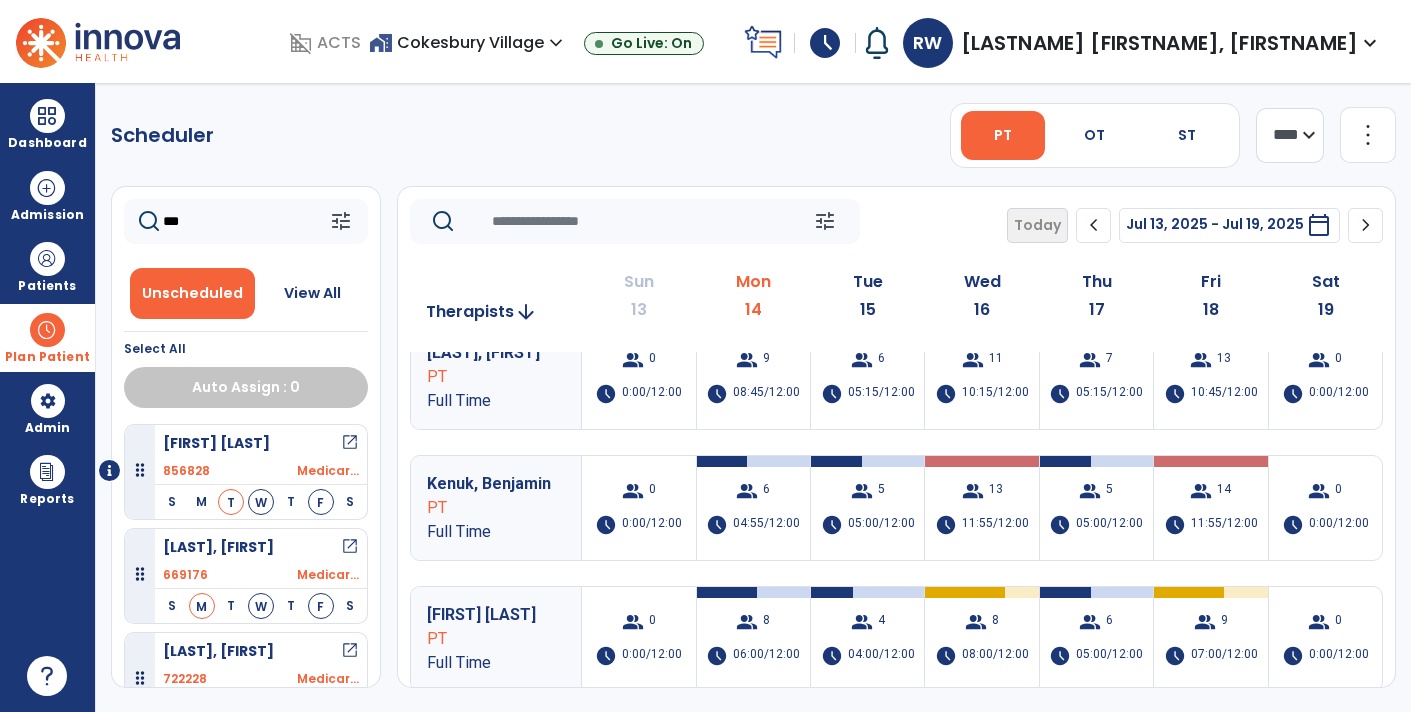 type on "****" 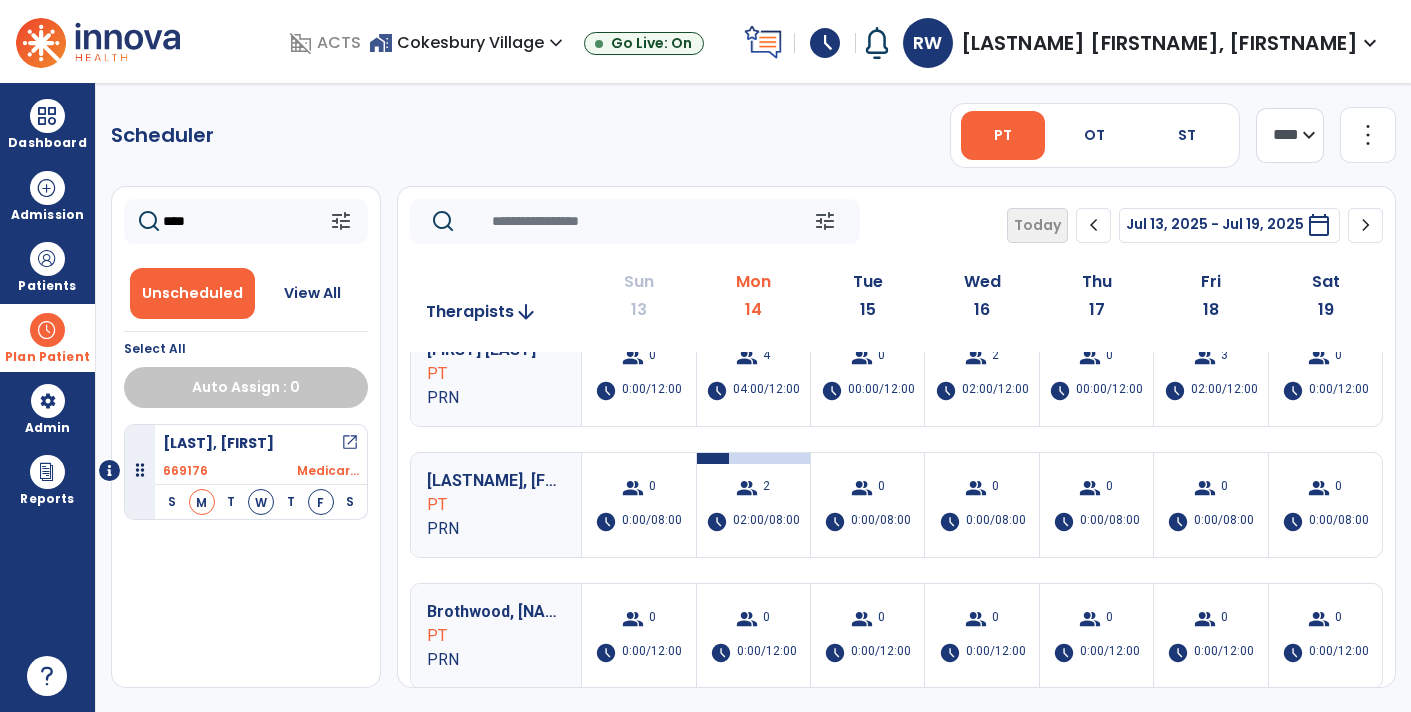 scroll, scrollTop: 420, scrollLeft: 0, axis: vertical 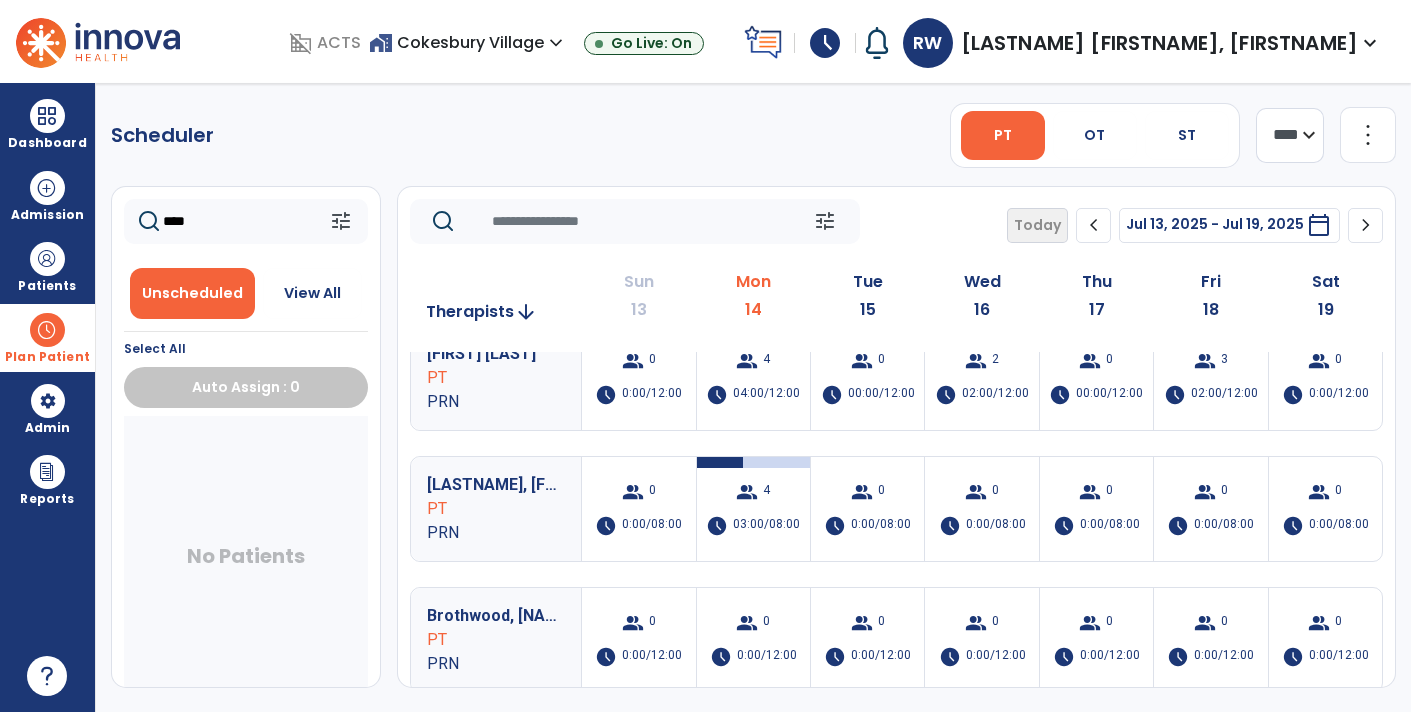 click on "****" 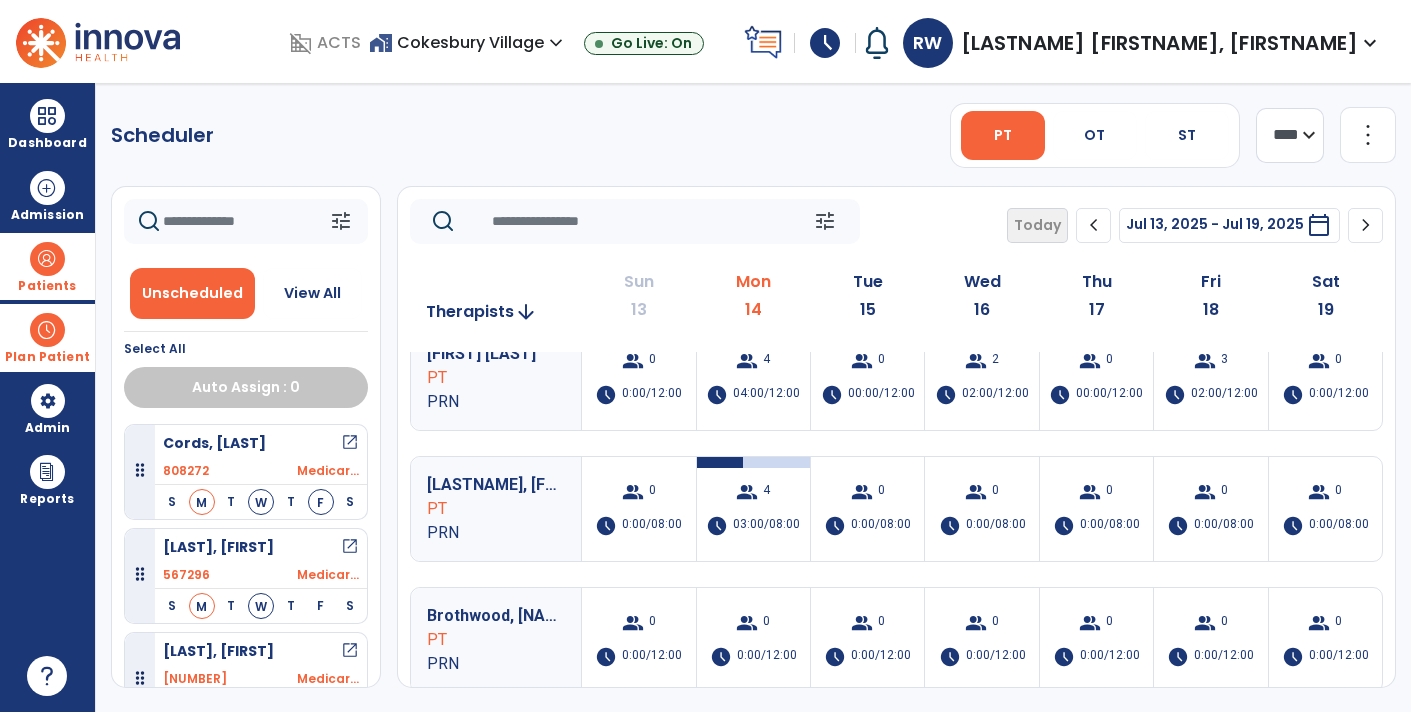 click at bounding box center (47, 259) 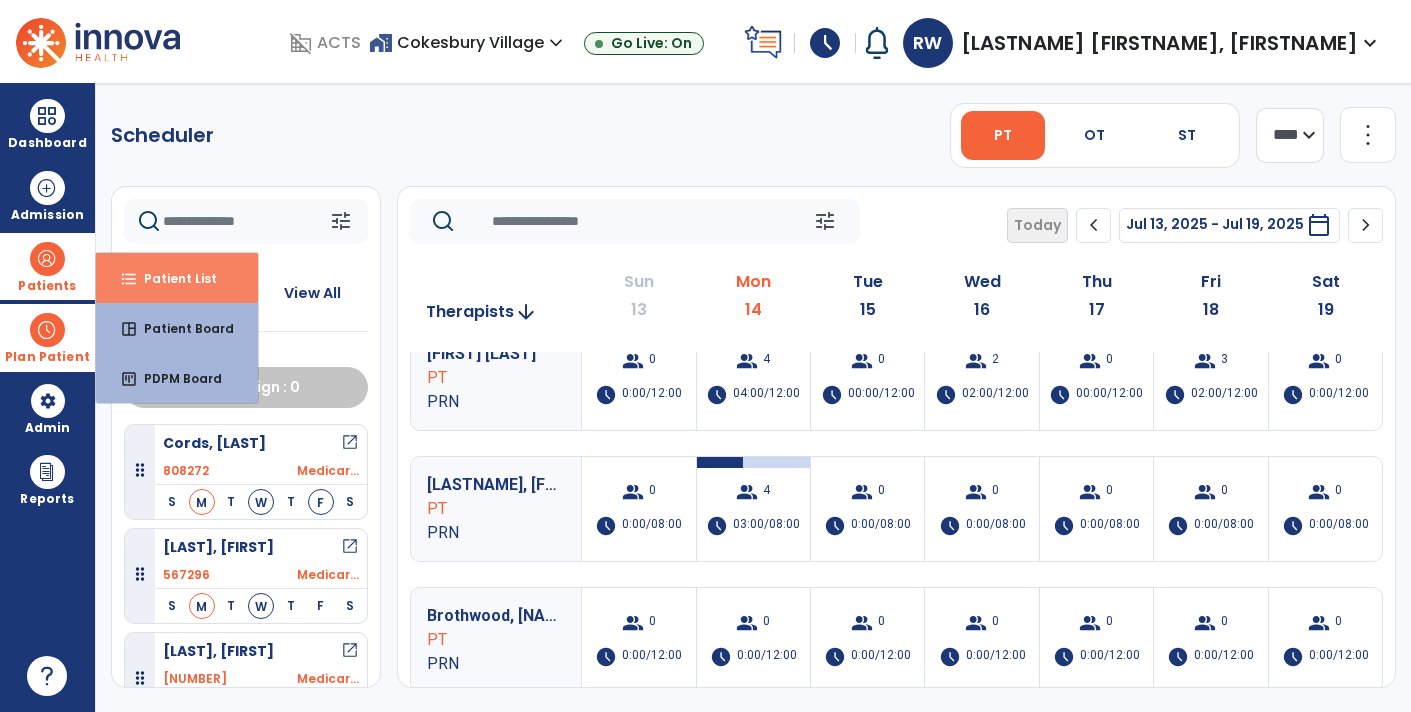 click on "Patient List" at bounding box center [172, 278] 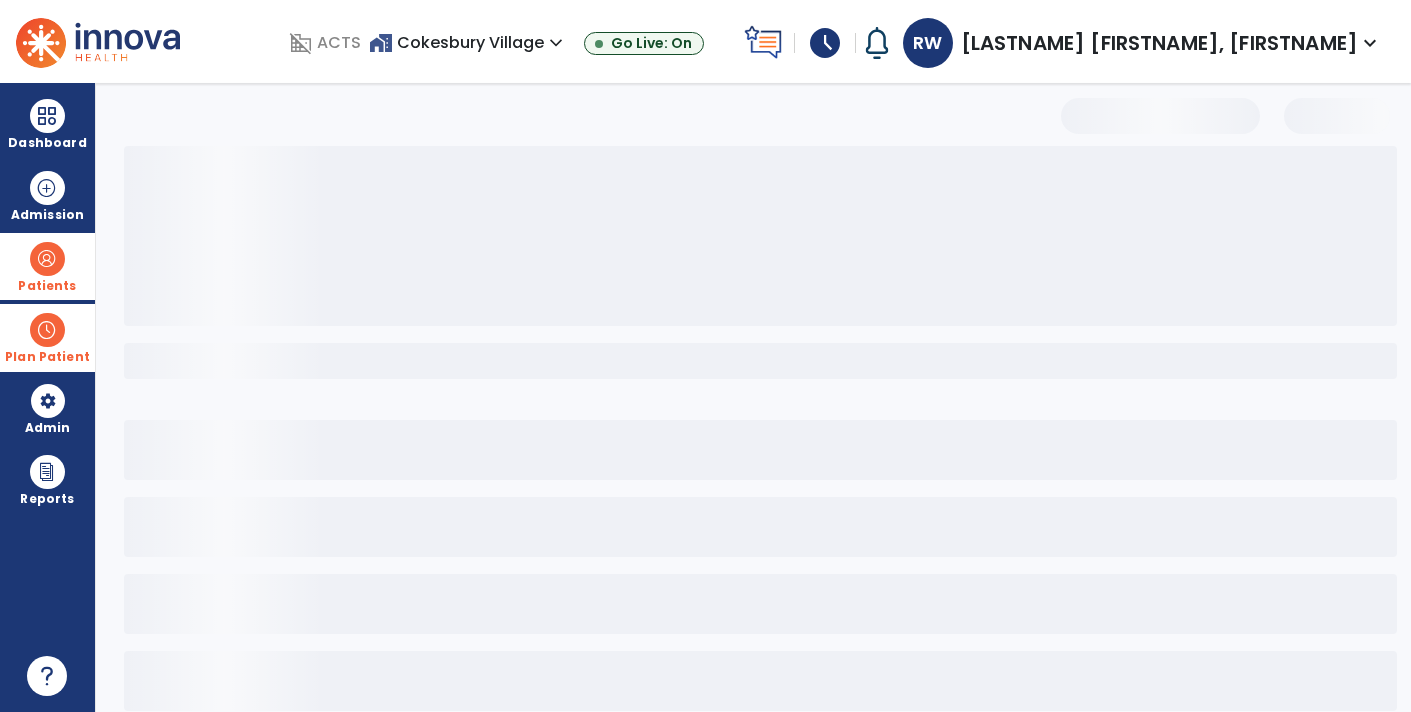 select on "***" 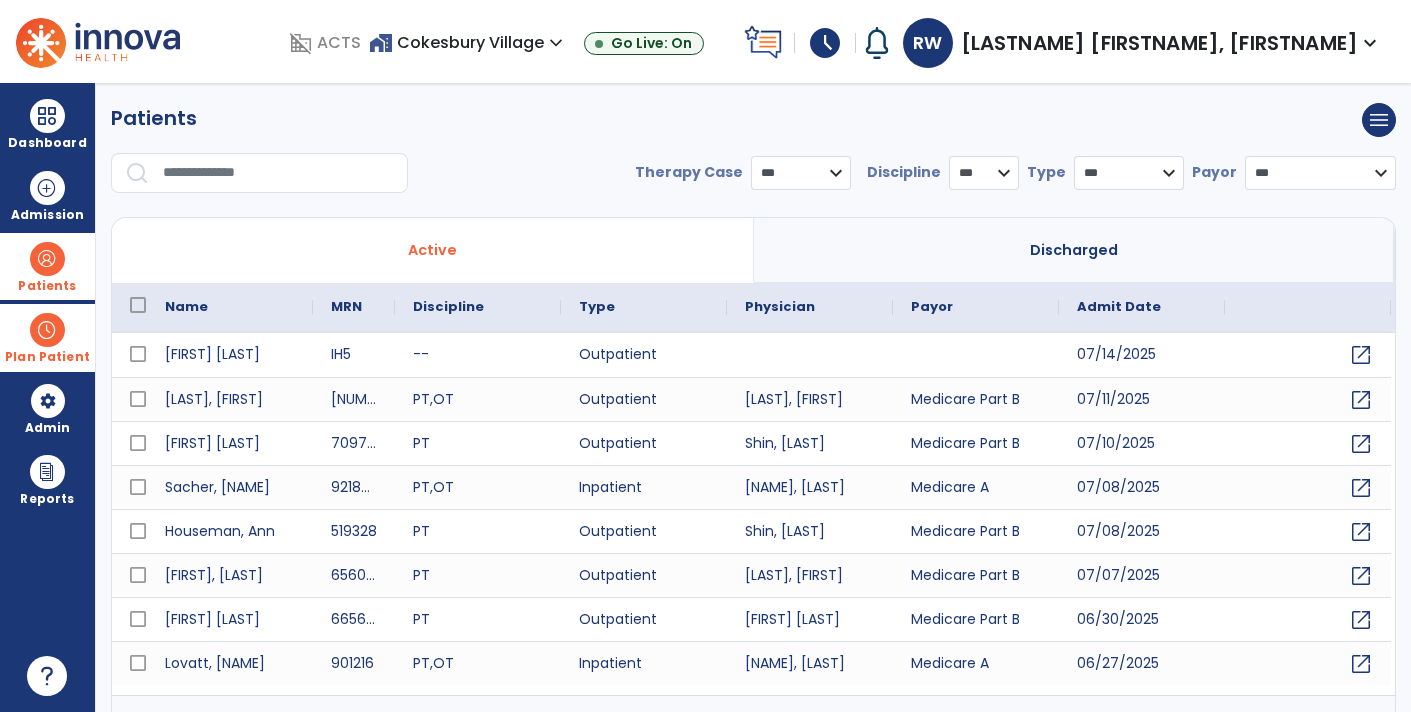 click at bounding box center (278, 173) 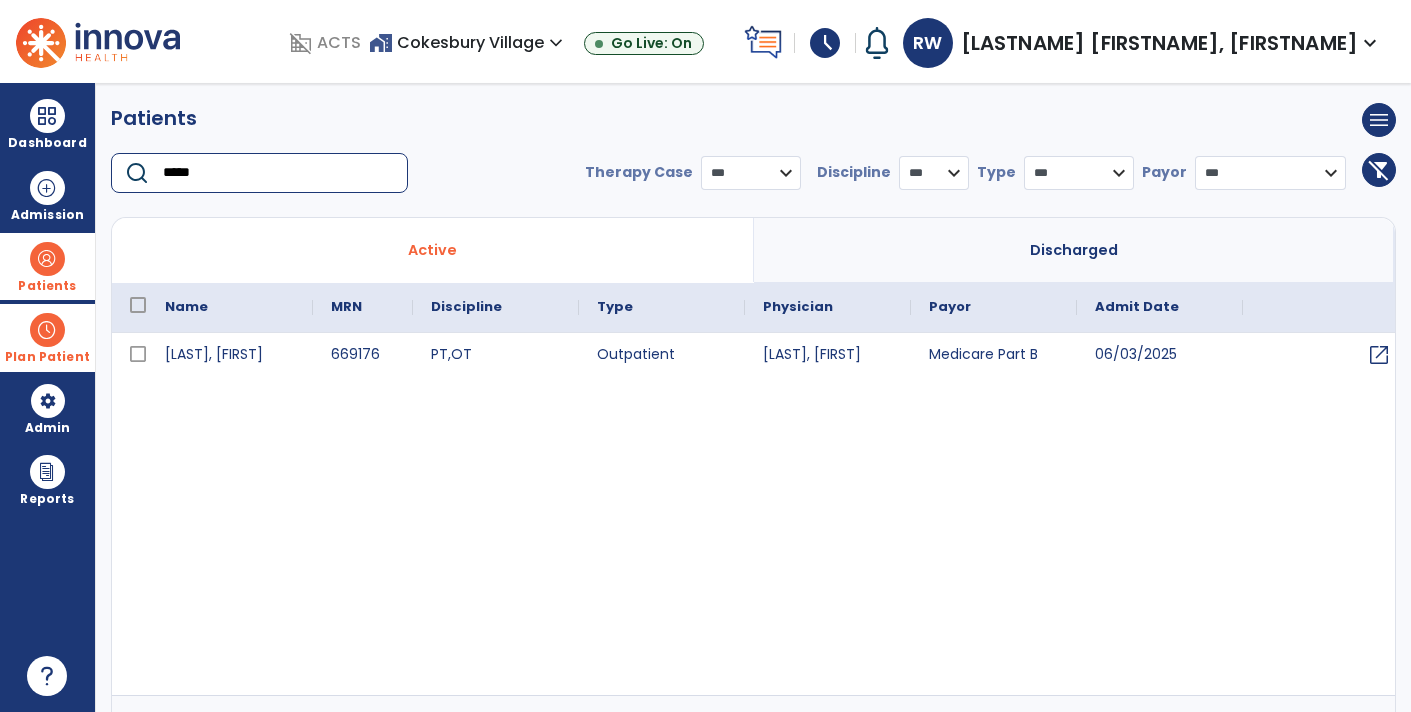 type on "*****" 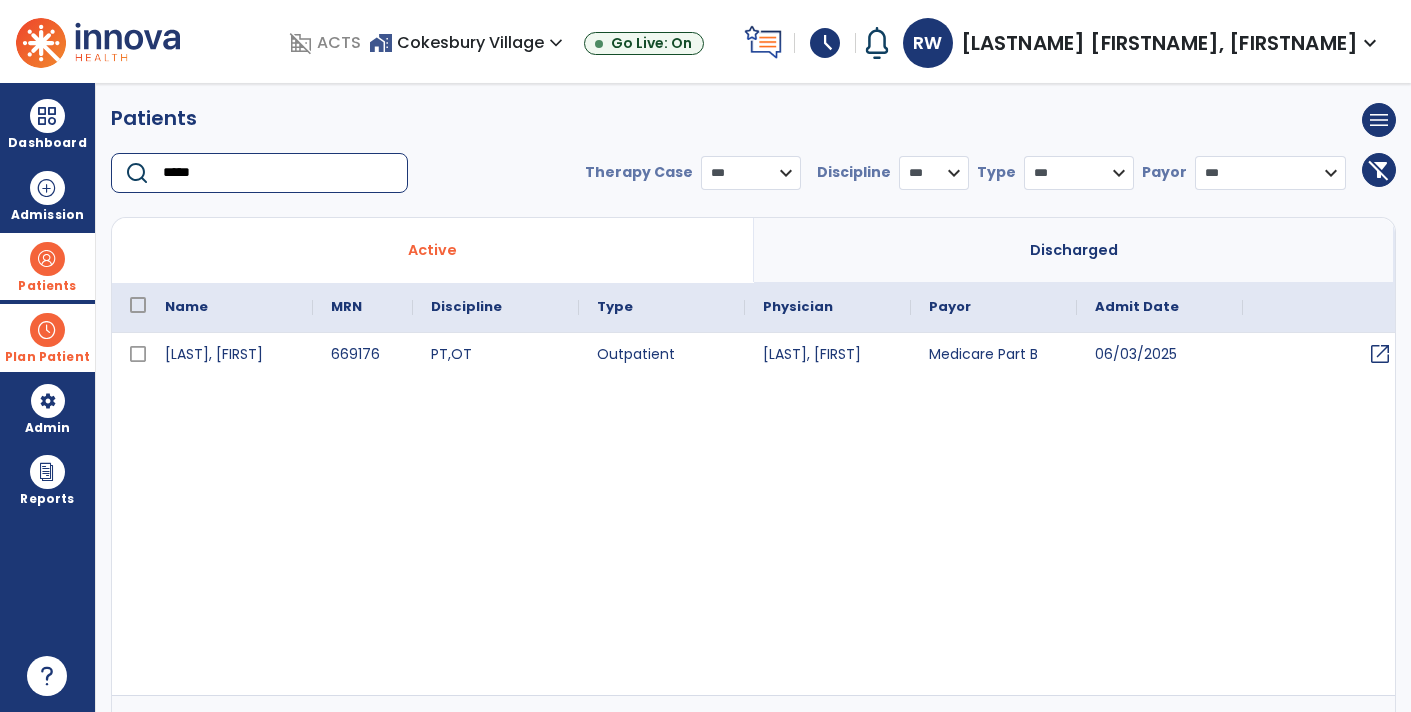 click on "open_in_new" at bounding box center [1380, 354] 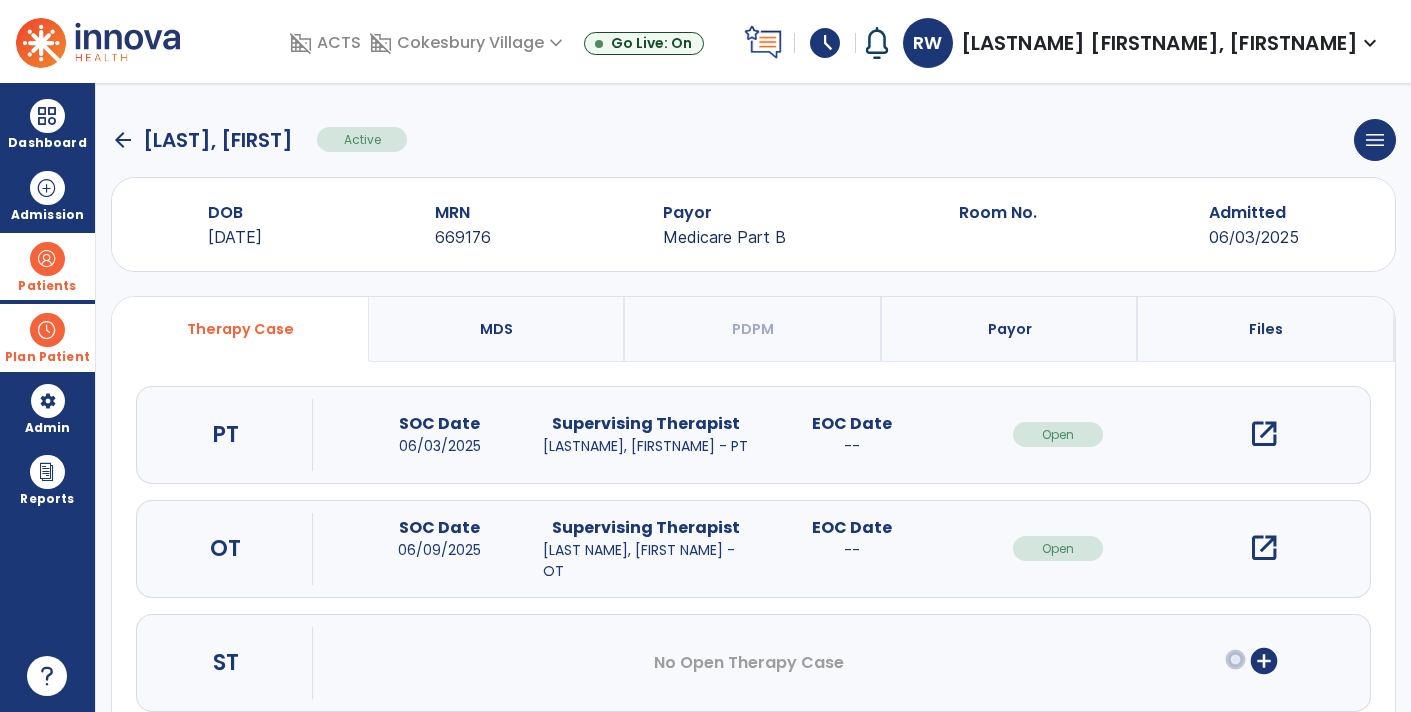 click on "open_in_new" at bounding box center [1264, 434] 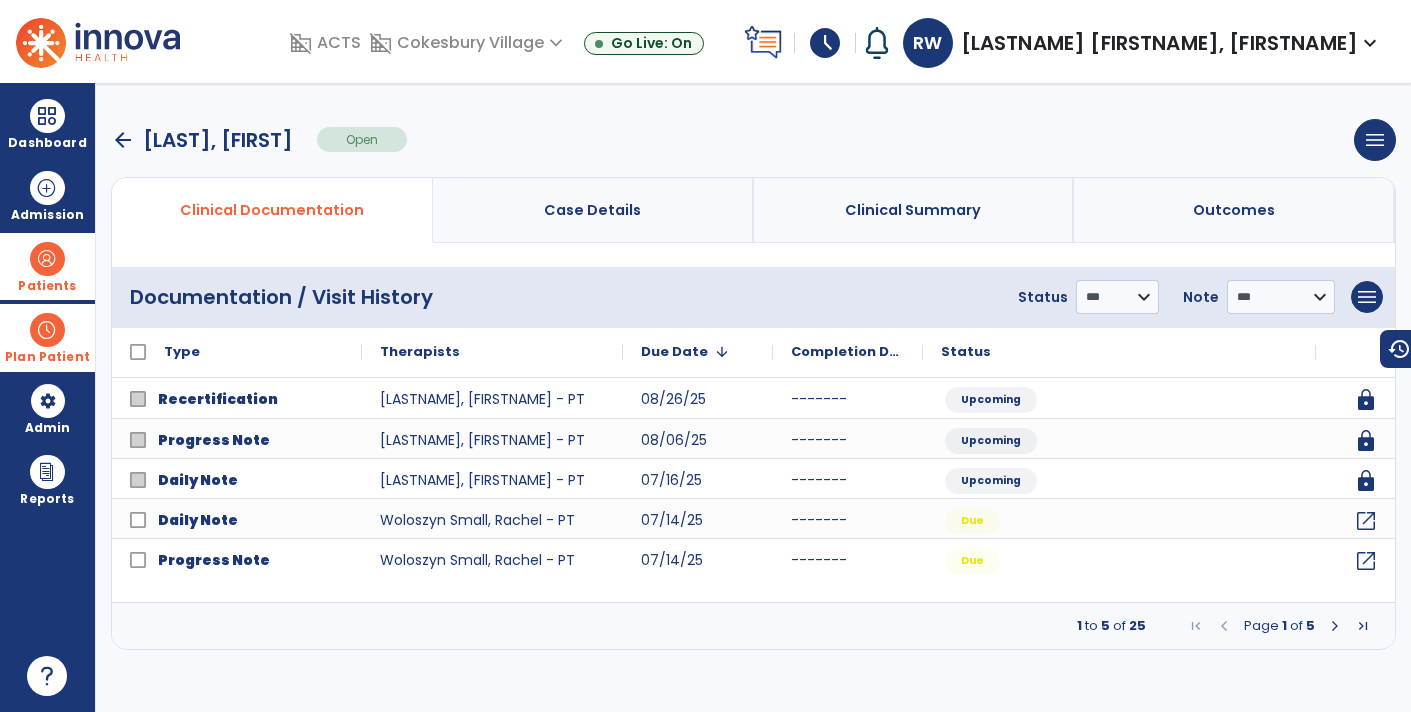 click at bounding box center [1335, 626] 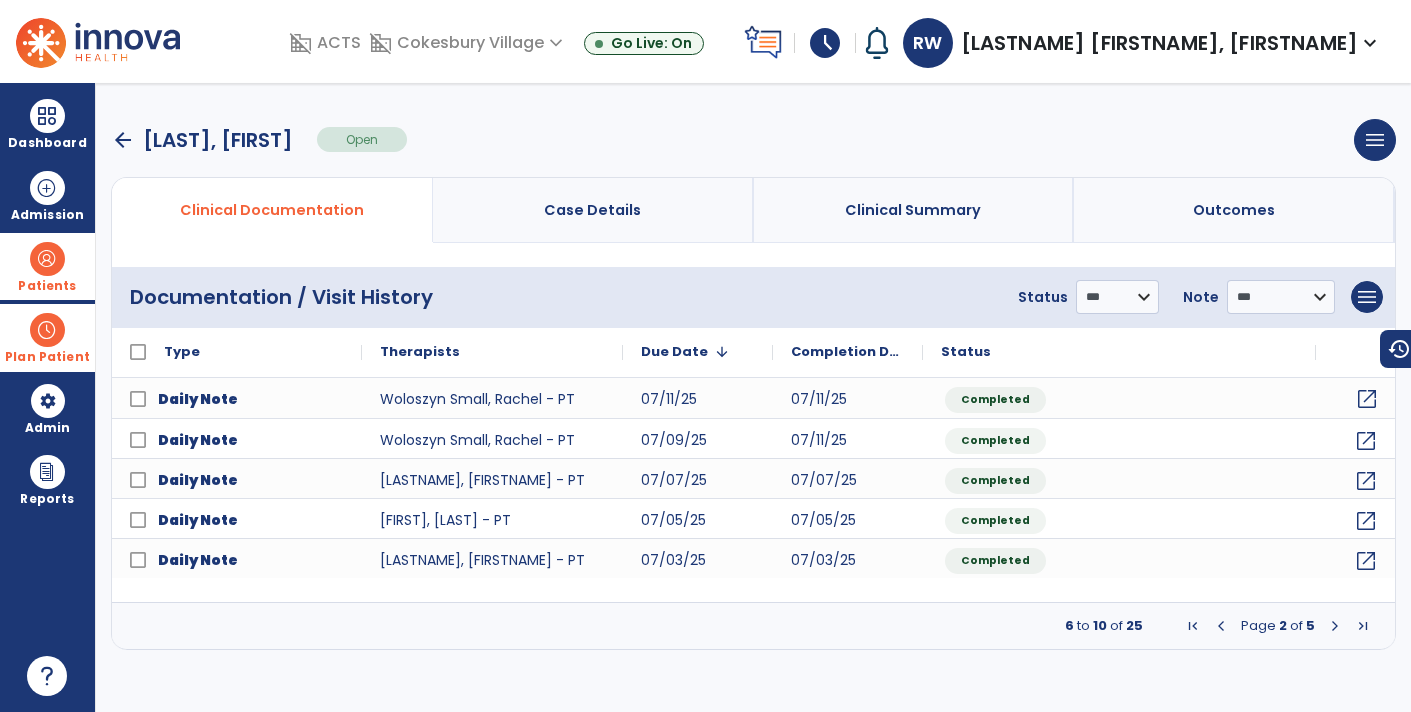 click on "open_in_new" 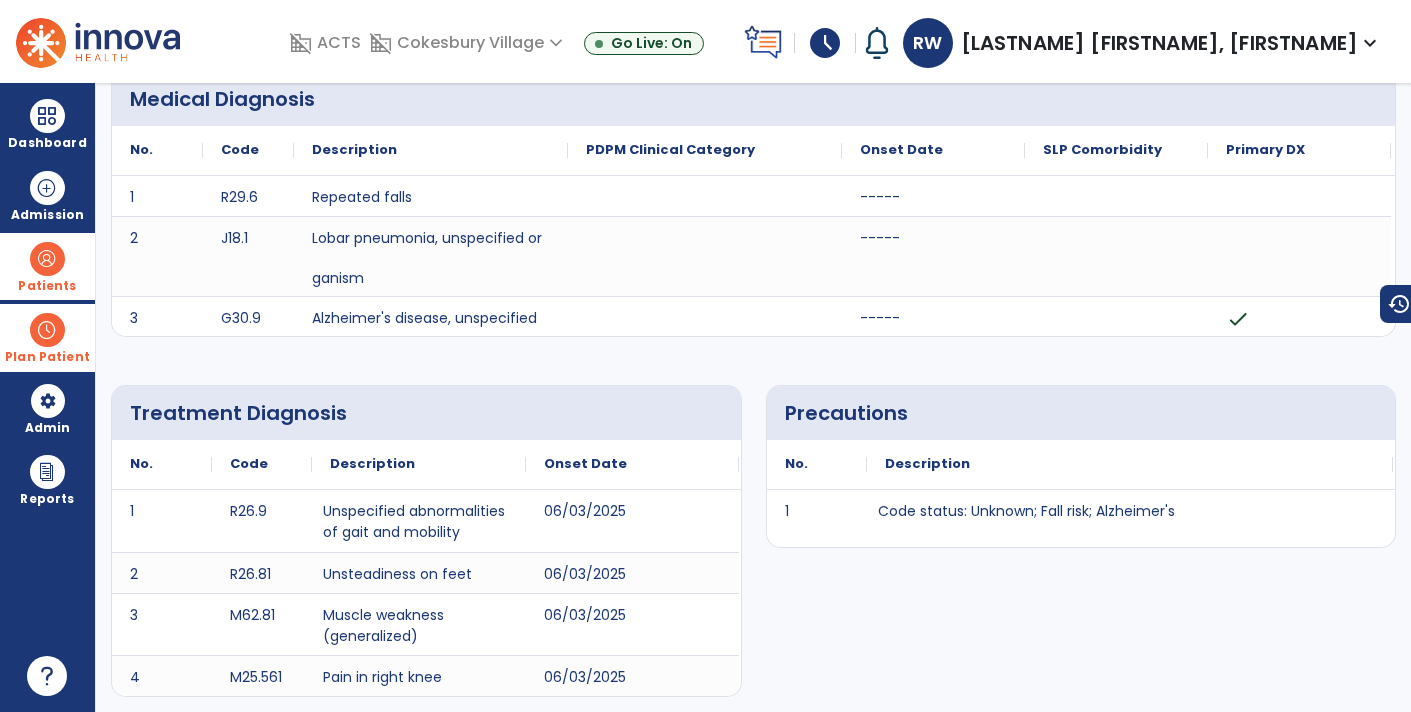scroll, scrollTop: 0, scrollLeft: 0, axis: both 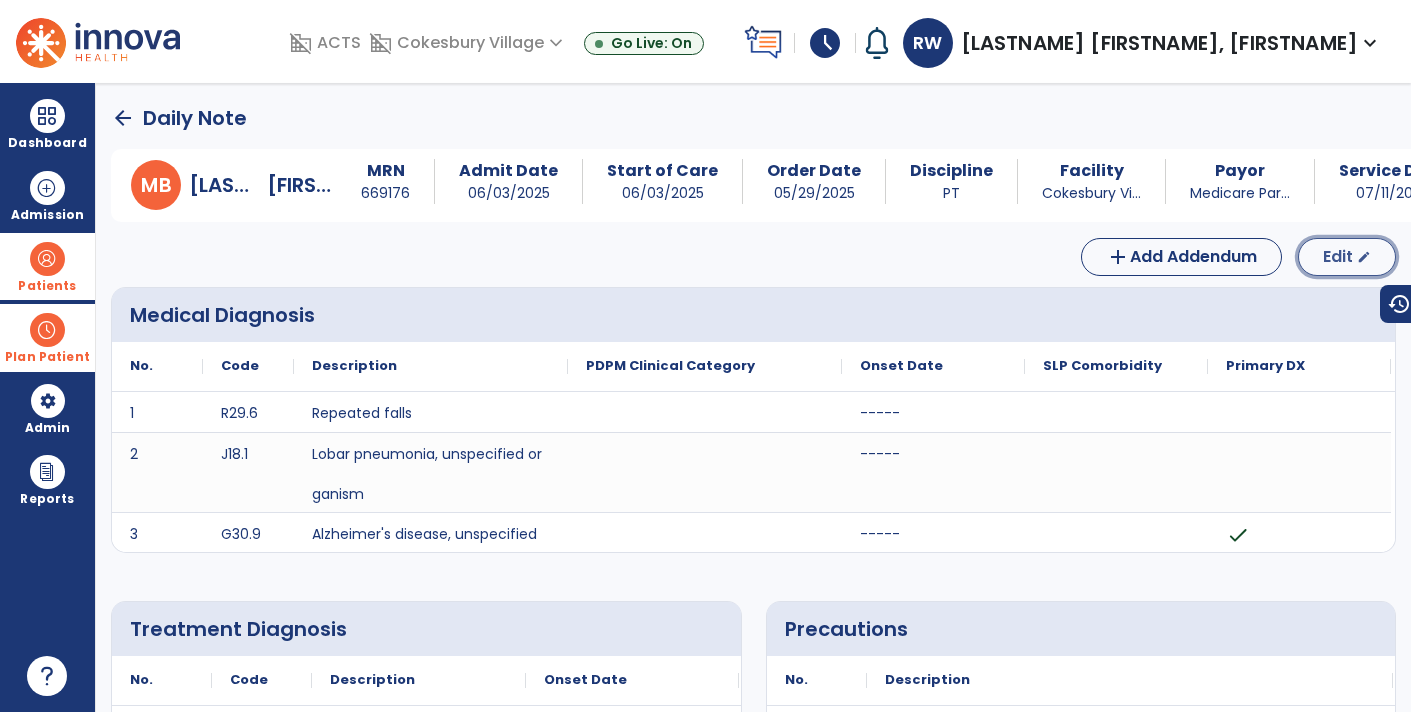 click on "Edit" 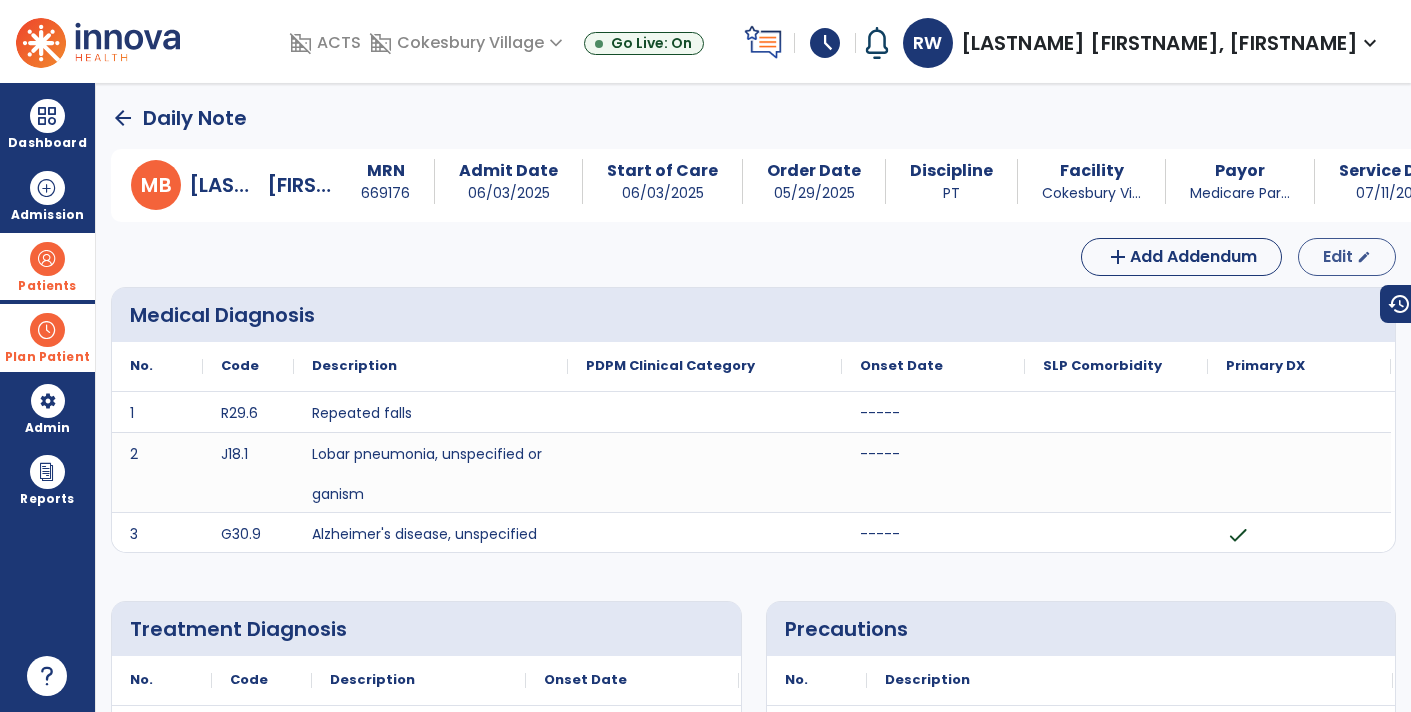 select on "*" 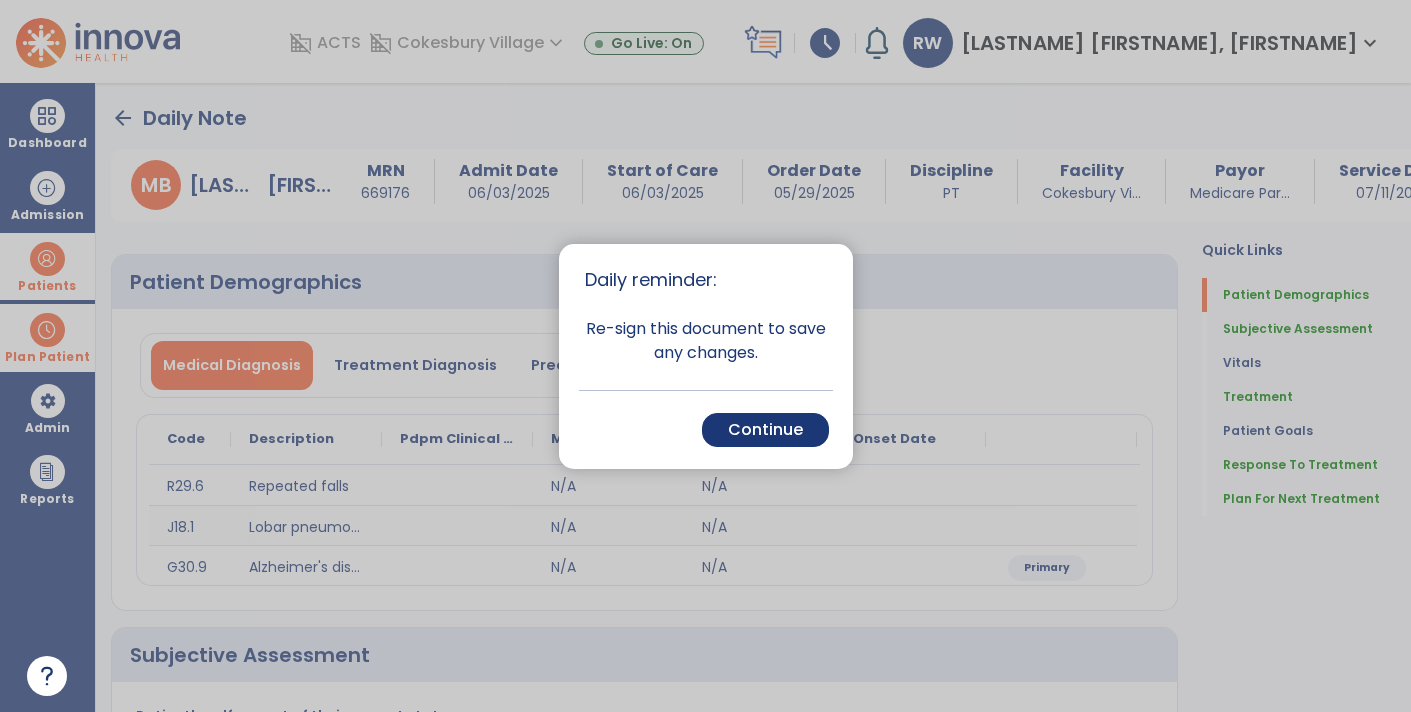 click at bounding box center [705, 356] 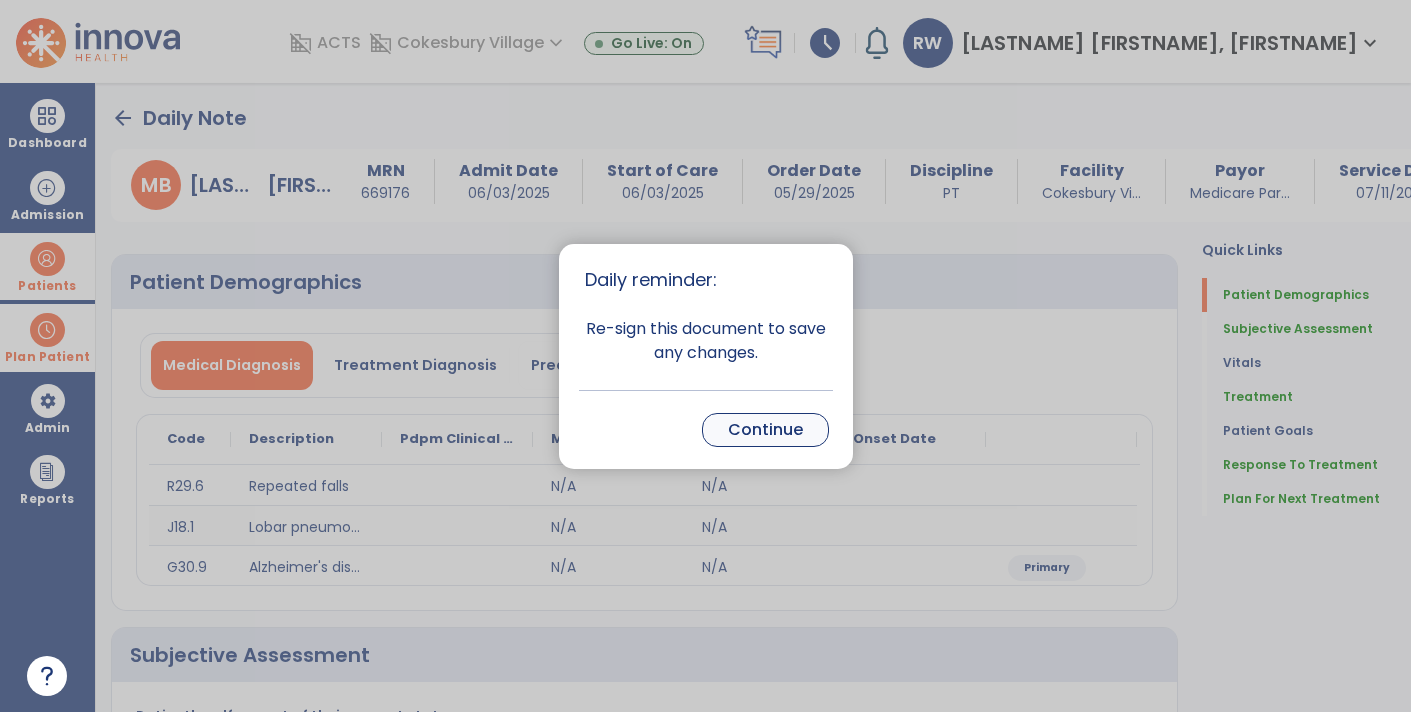 click on "Continue" at bounding box center [765, 430] 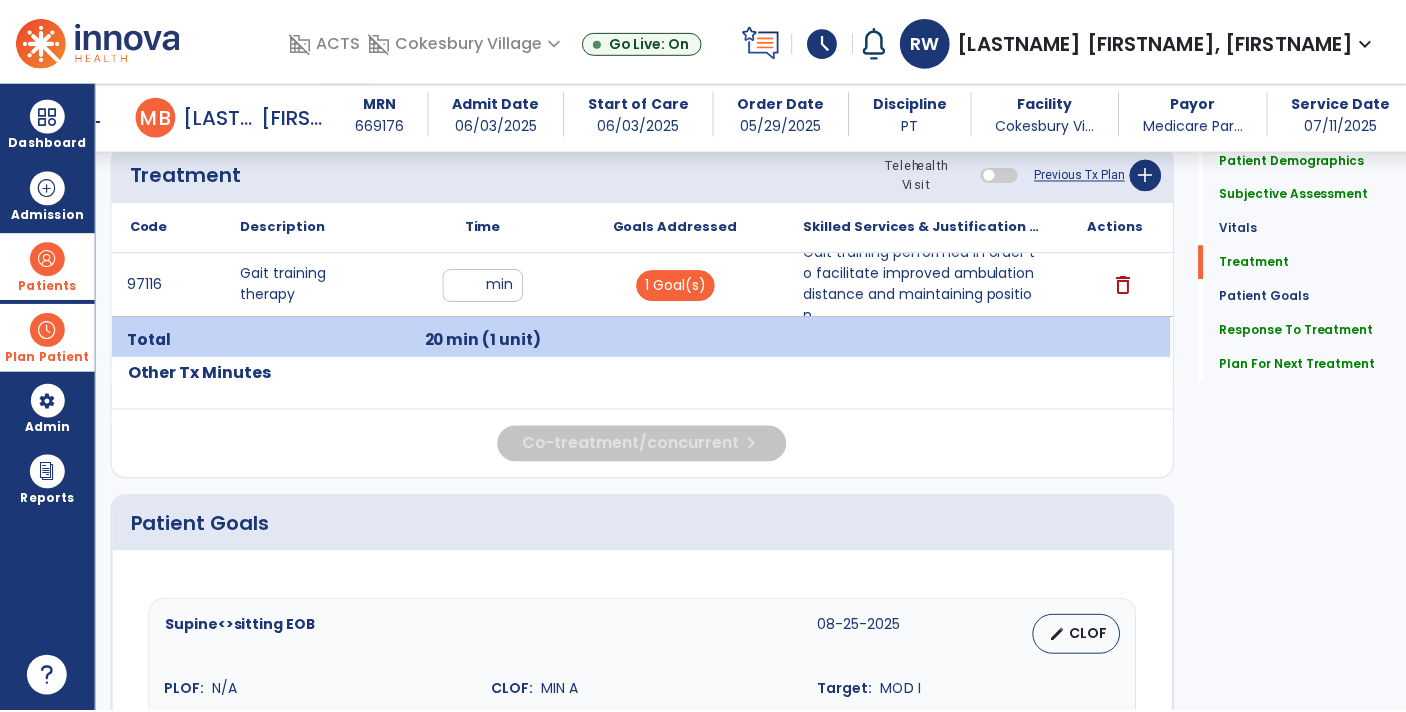 scroll, scrollTop: 1171, scrollLeft: 0, axis: vertical 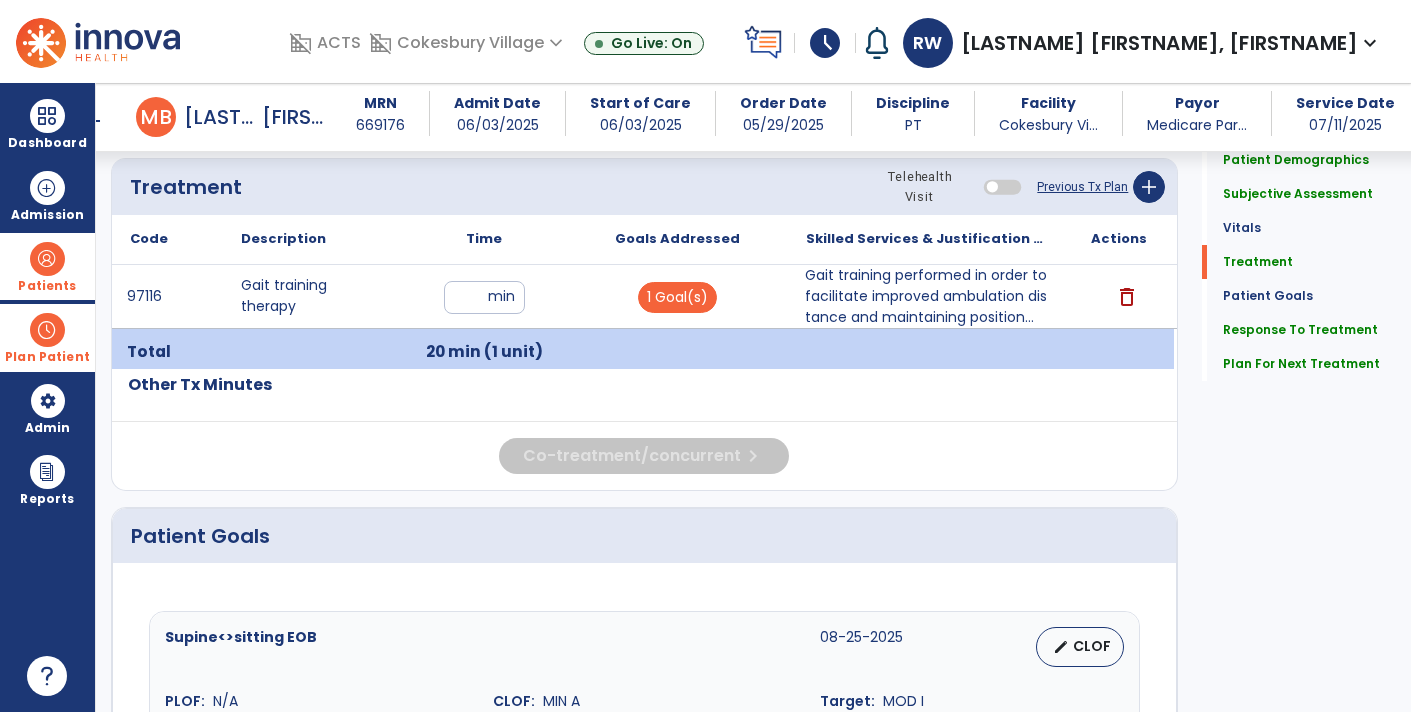 click on "Gait training performed in order to facilitate improved ambulation distance and maintaining position..." at bounding box center [926, 296] 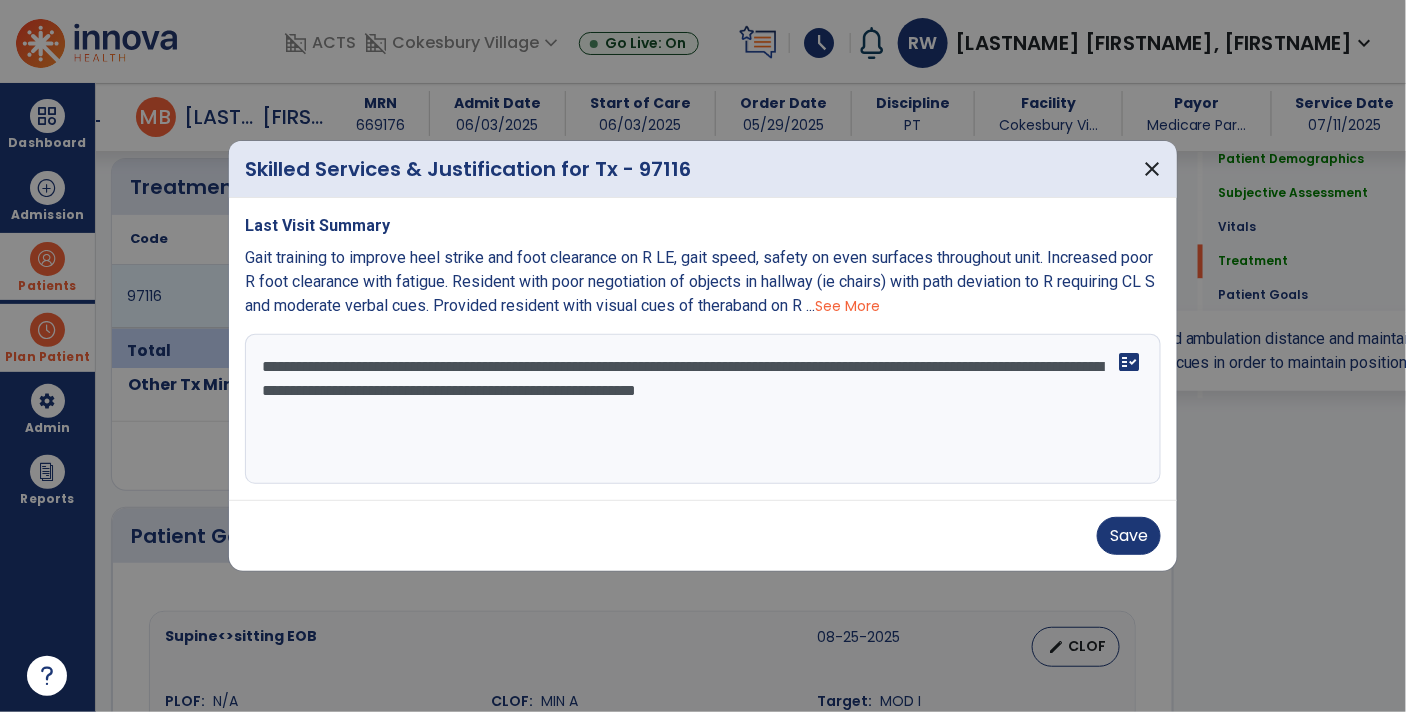 scroll, scrollTop: 1171, scrollLeft: 0, axis: vertical 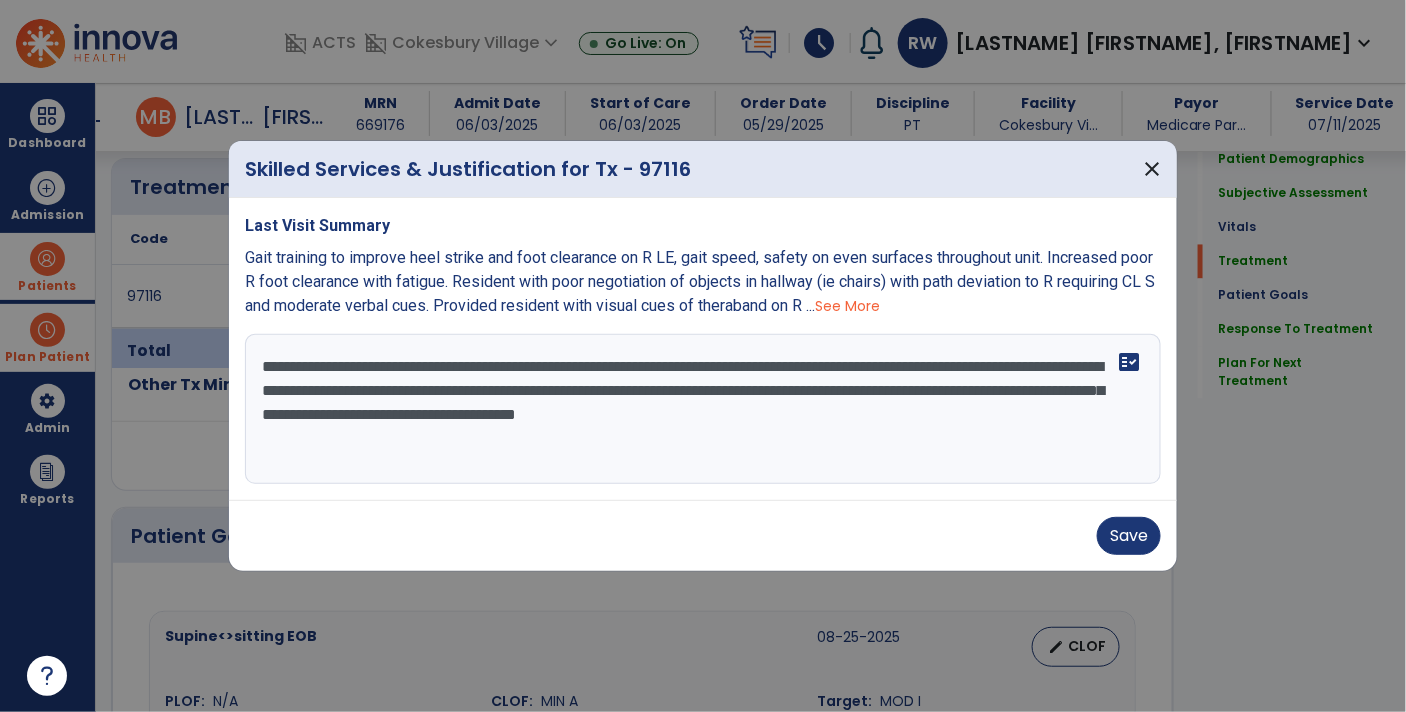 type on "**********" 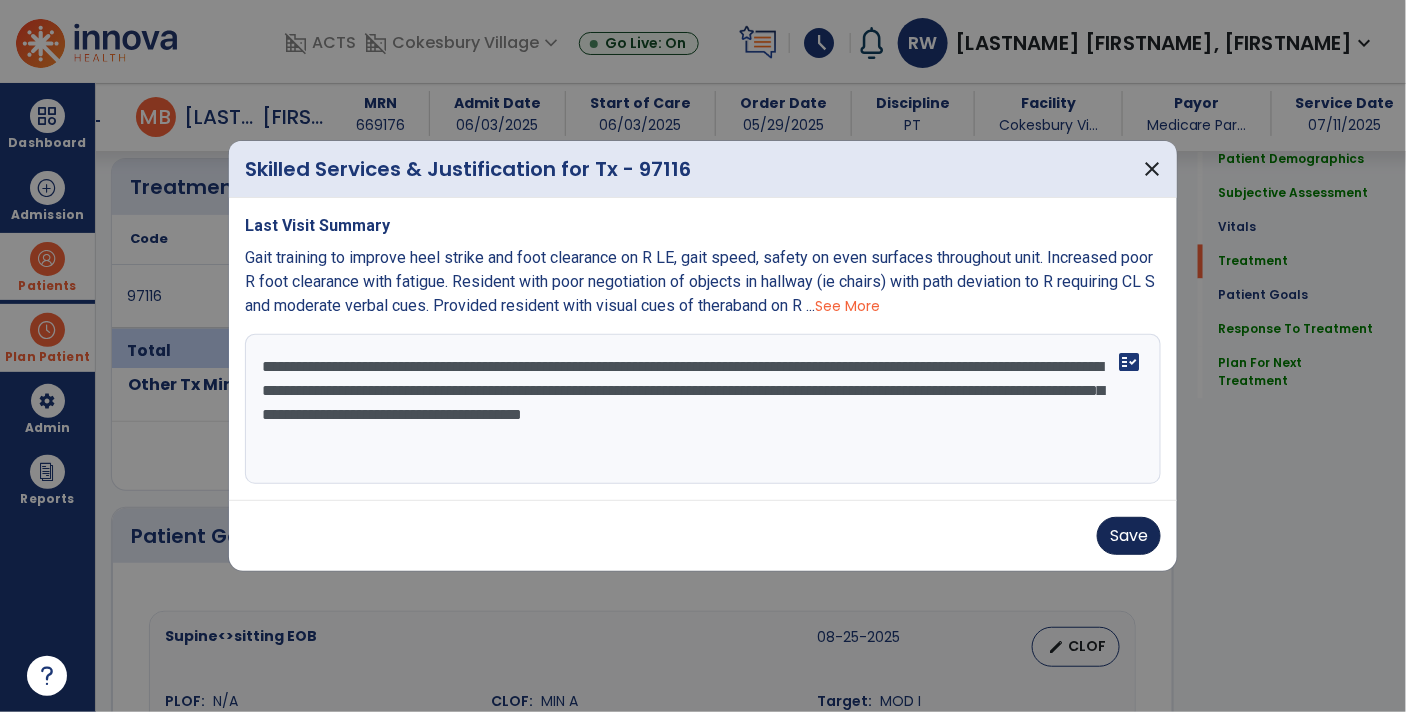 click on "Save" at bounding box center (1129, 536) 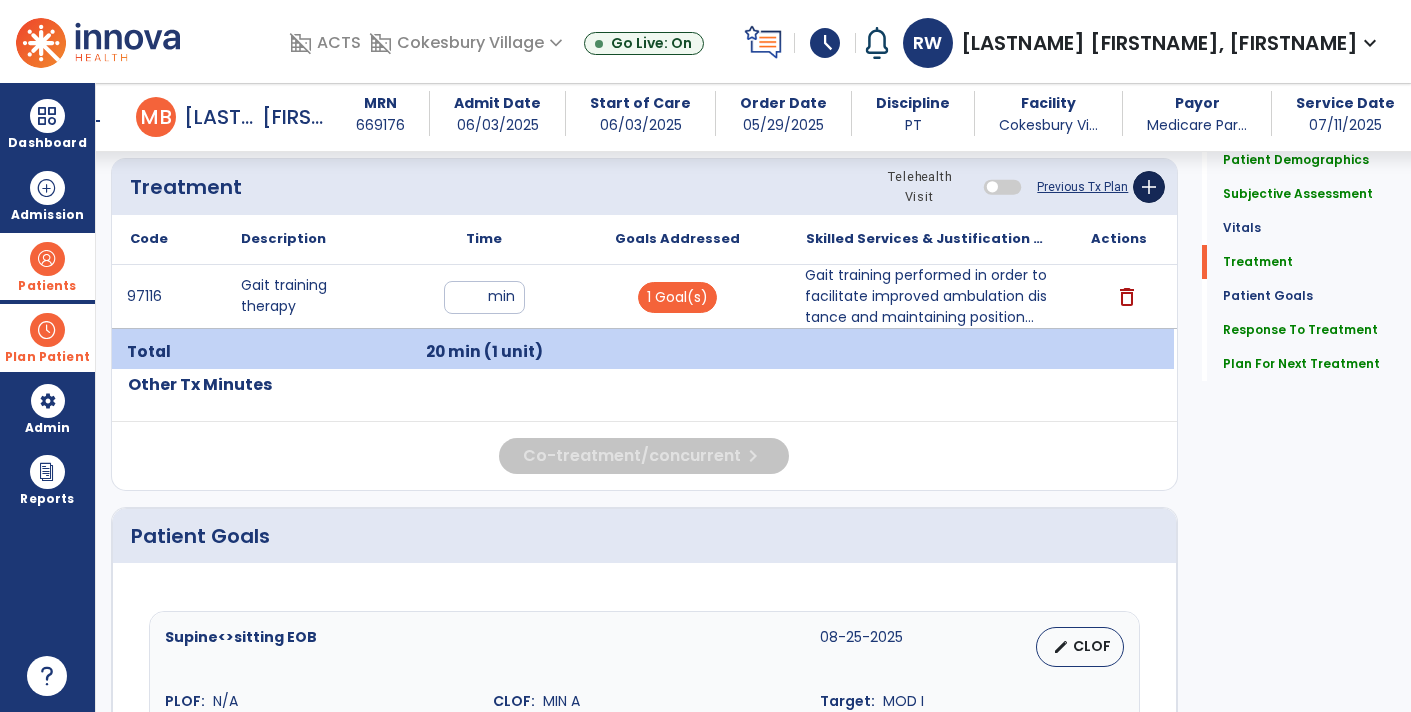 click on "add" 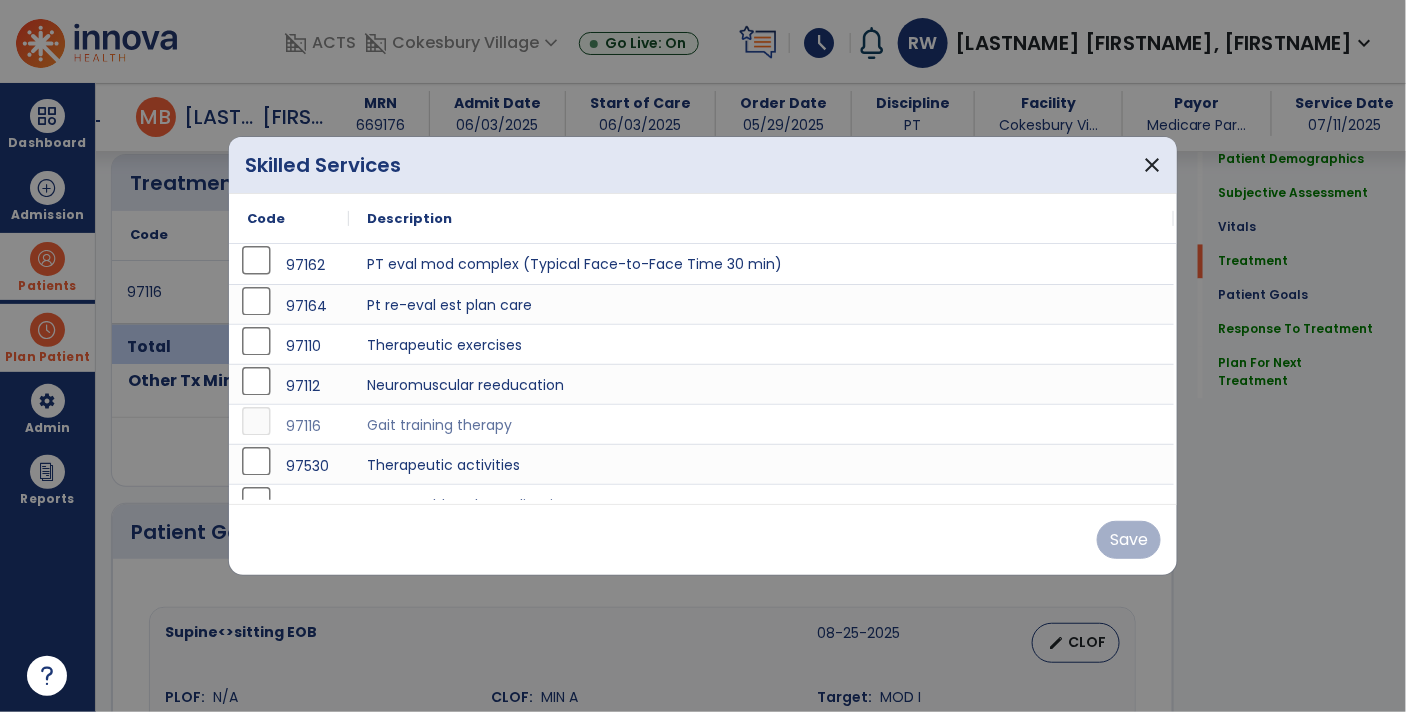 scroll, scrollTop: 1171, scrollLeft: 0, axis: vertical 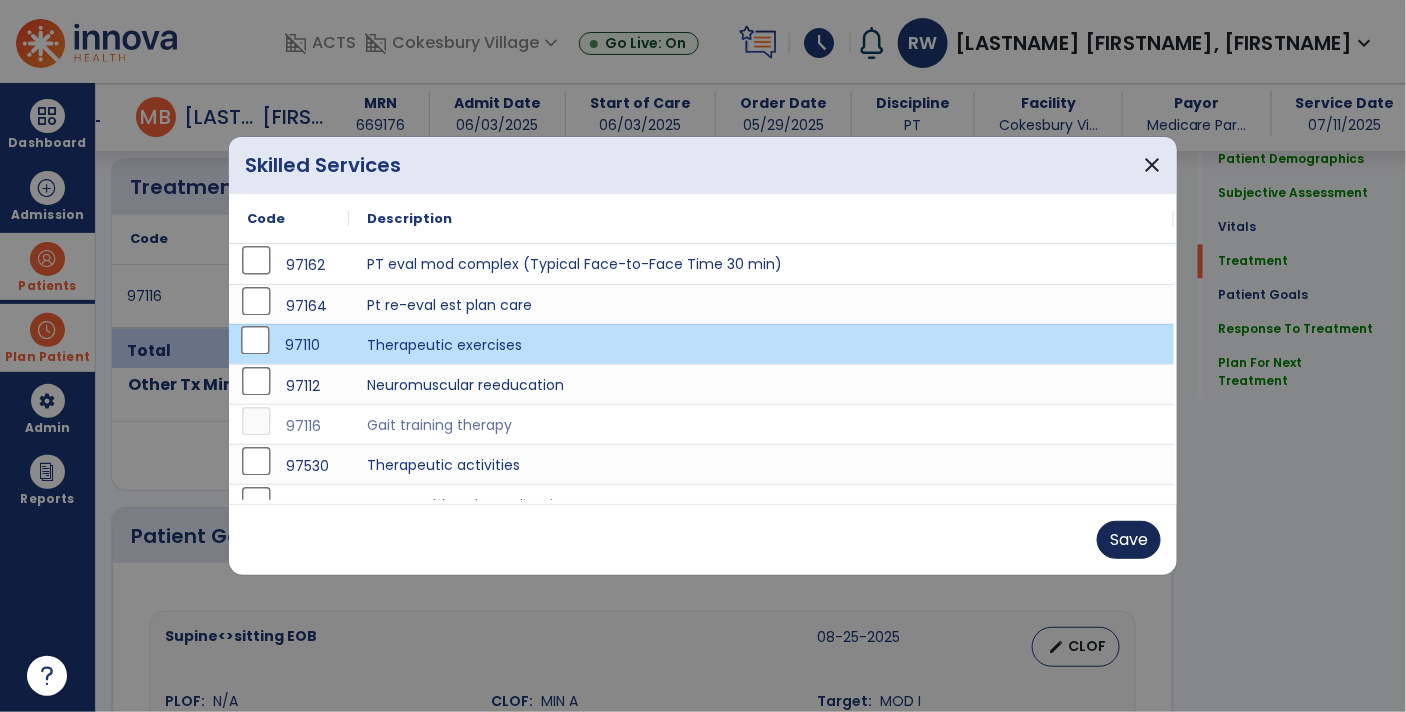 click on "Save" at bounding box center (1129, 540) 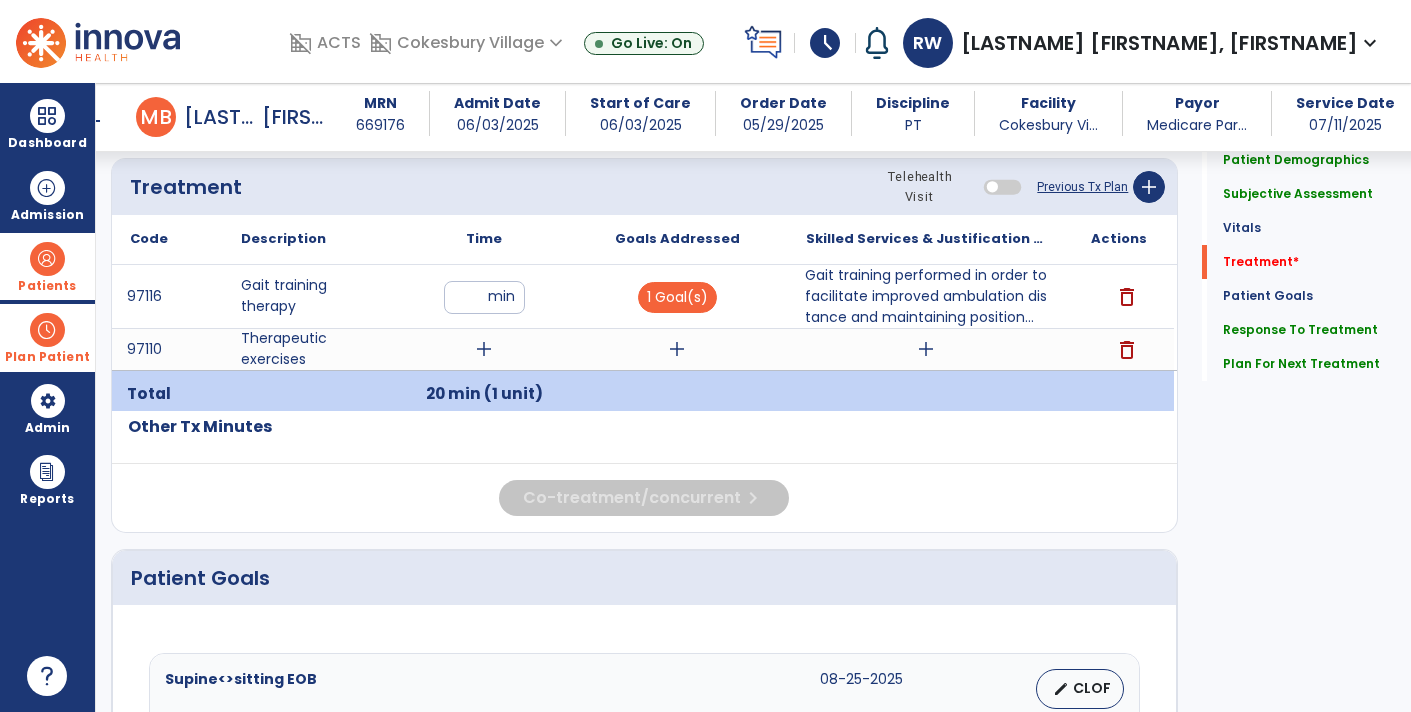 click on "**" at bounding box center [484, 297] 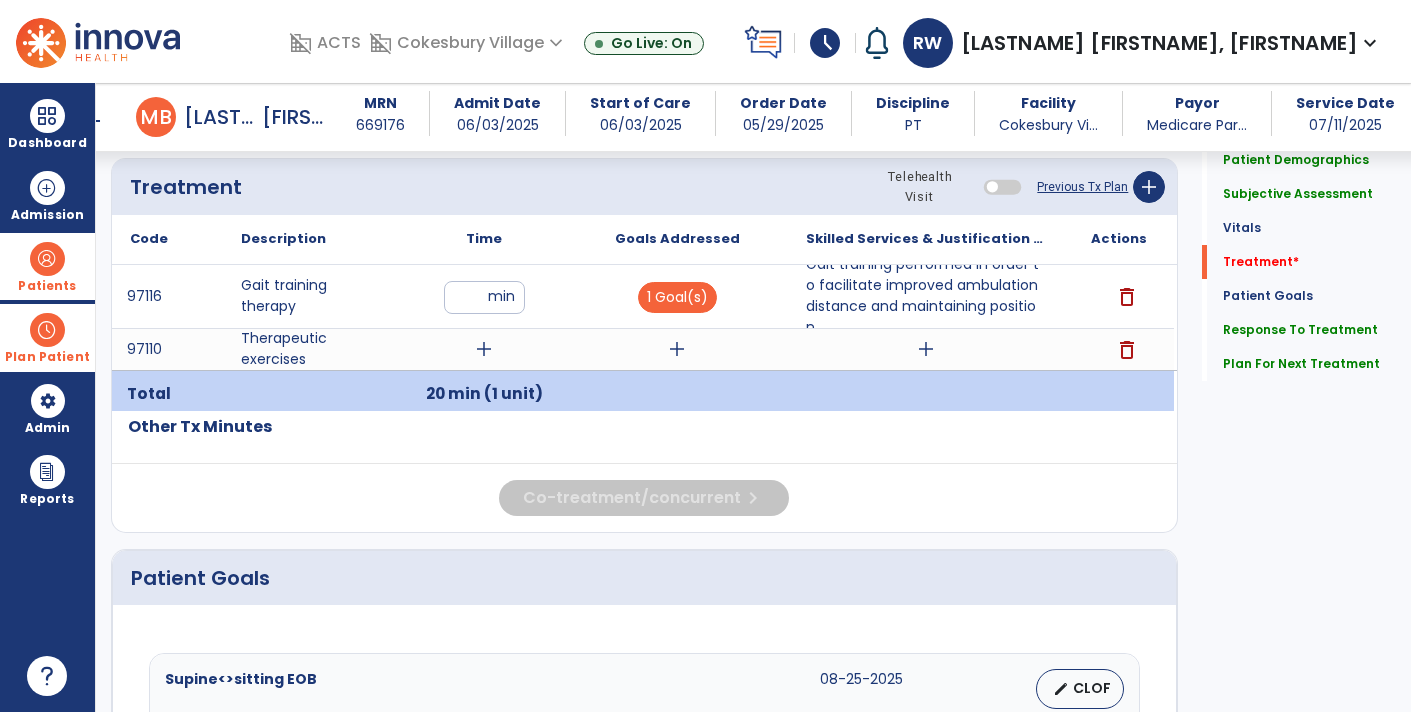 click on "add" at bounding box center [677, 349] 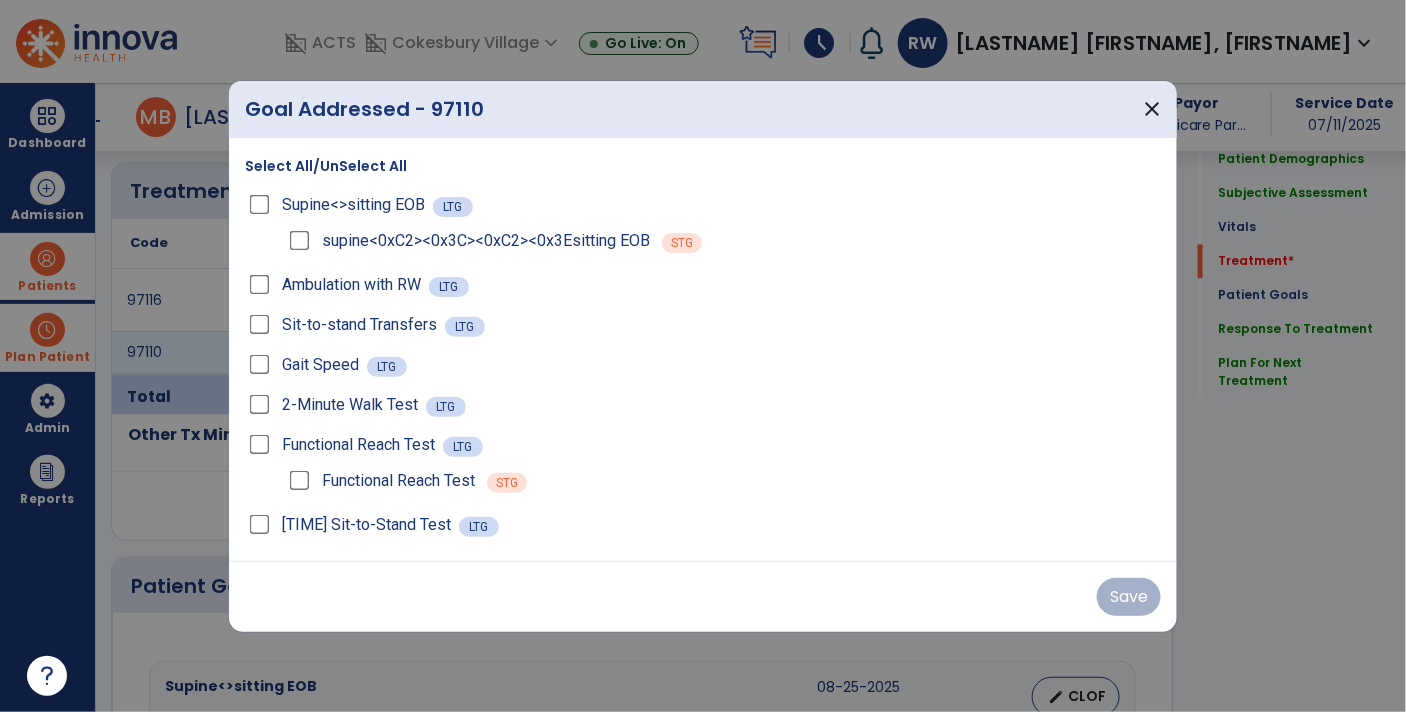 scroll, scrollTop: 1171, scrollLeft: 0, axis: vertical 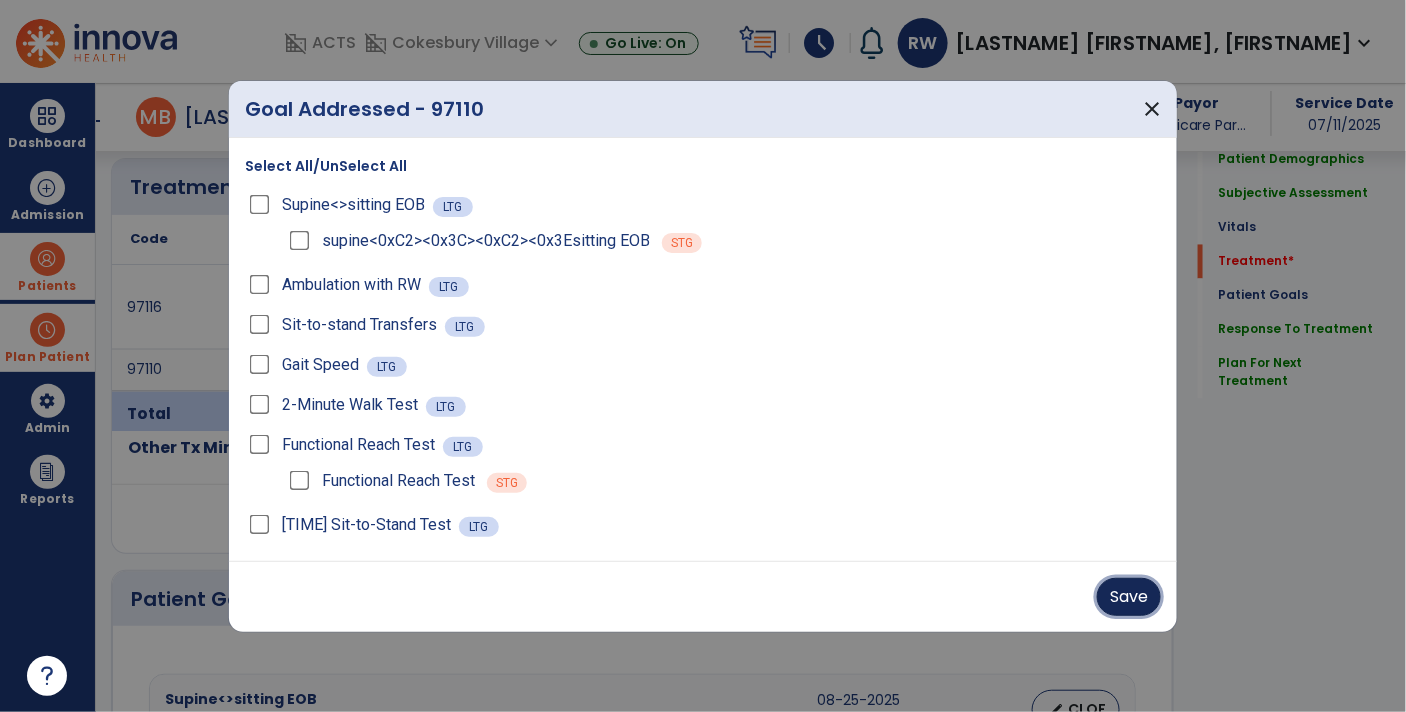 click on "Save" at bounding box center [1129, 597] 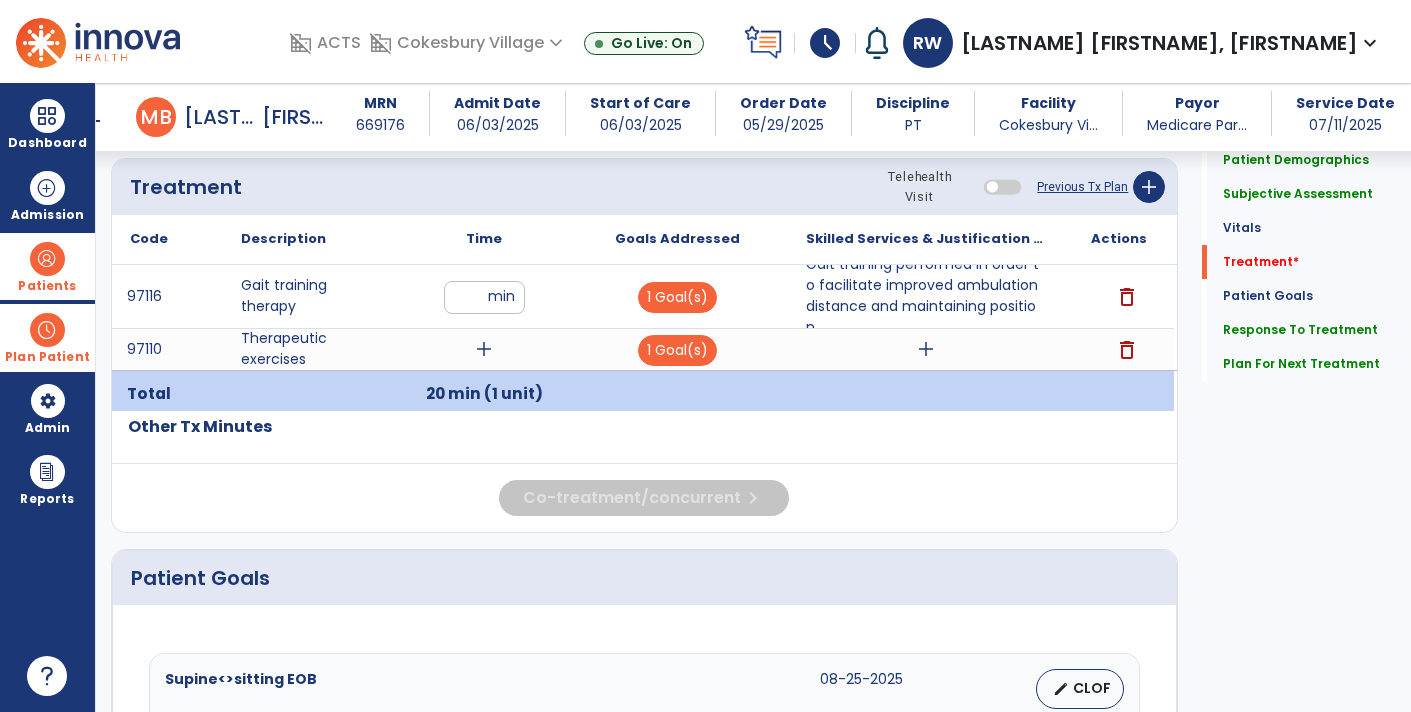 click on "add" at bounding box center [484, 349] 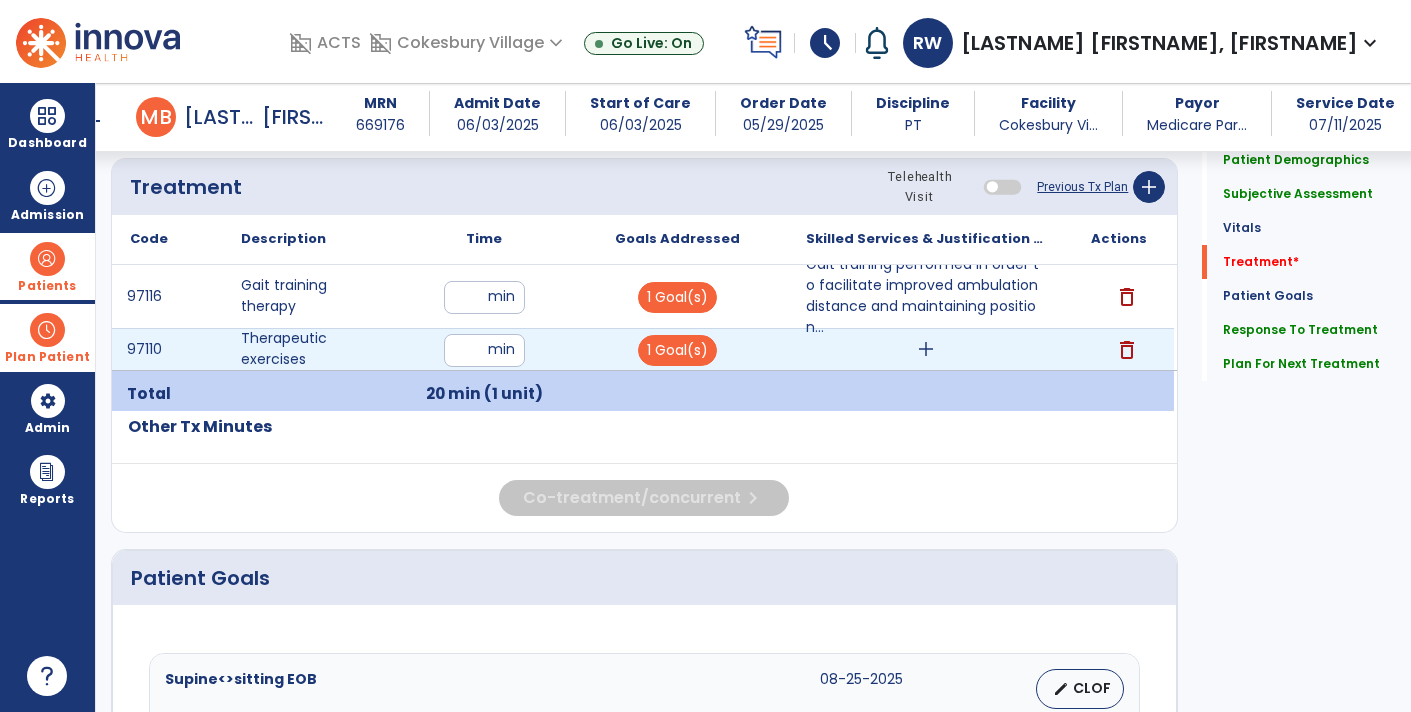 type on "**" 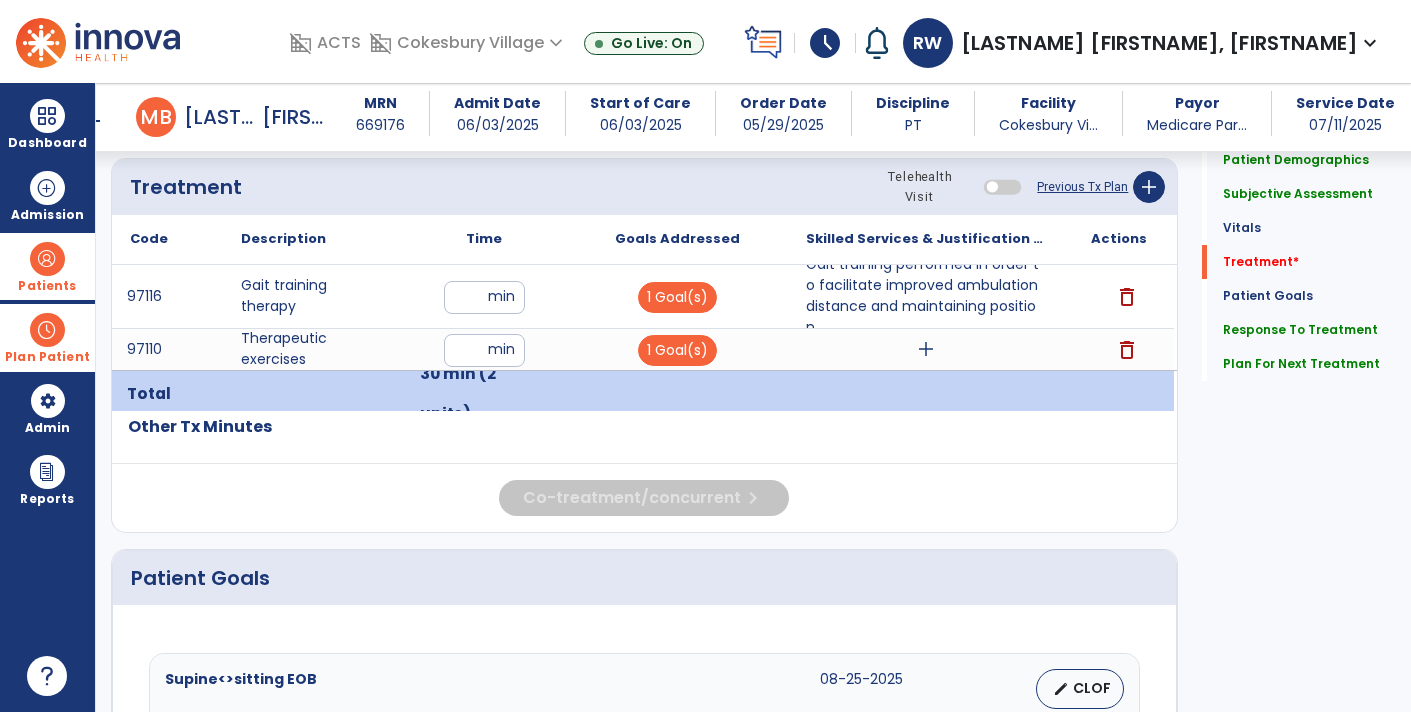 click on "add" at bounding box center (926, 349) 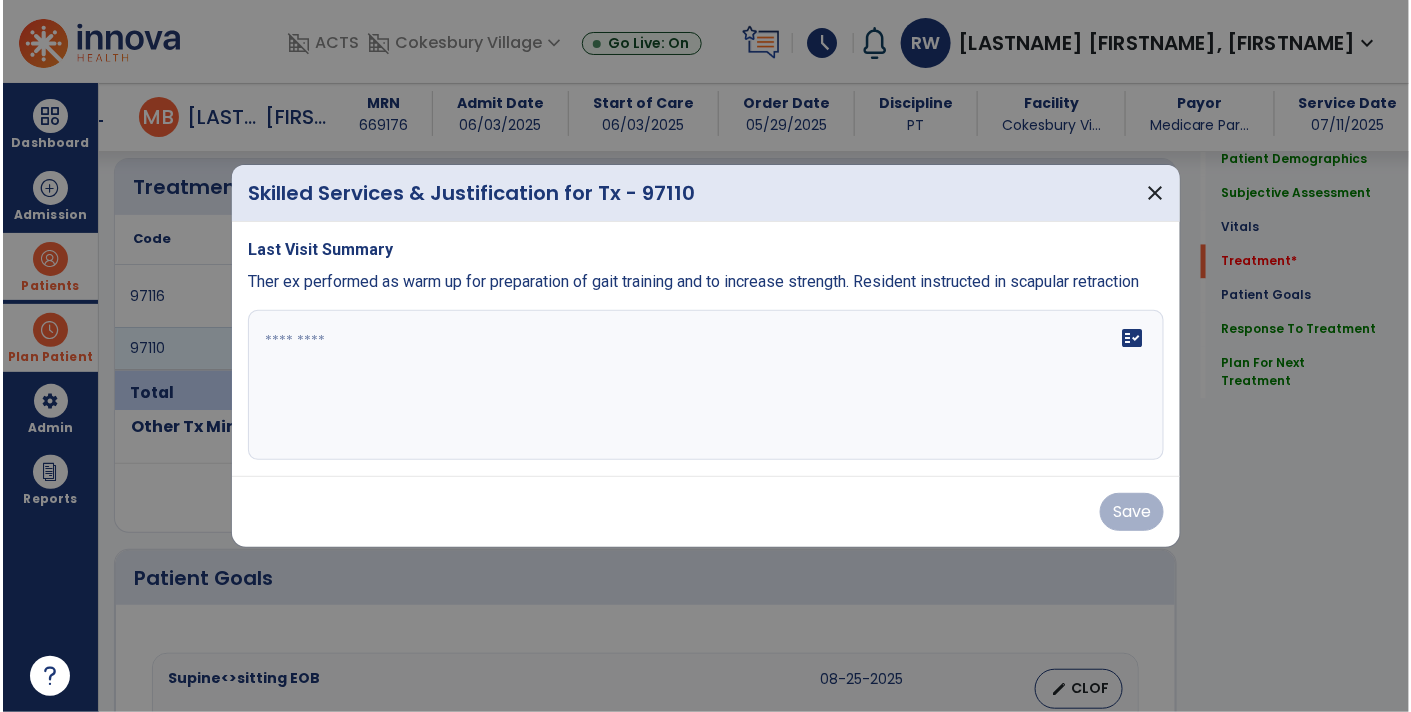 scroll, scrollTop: 1171, scrollLeft: 0, axis: vertical 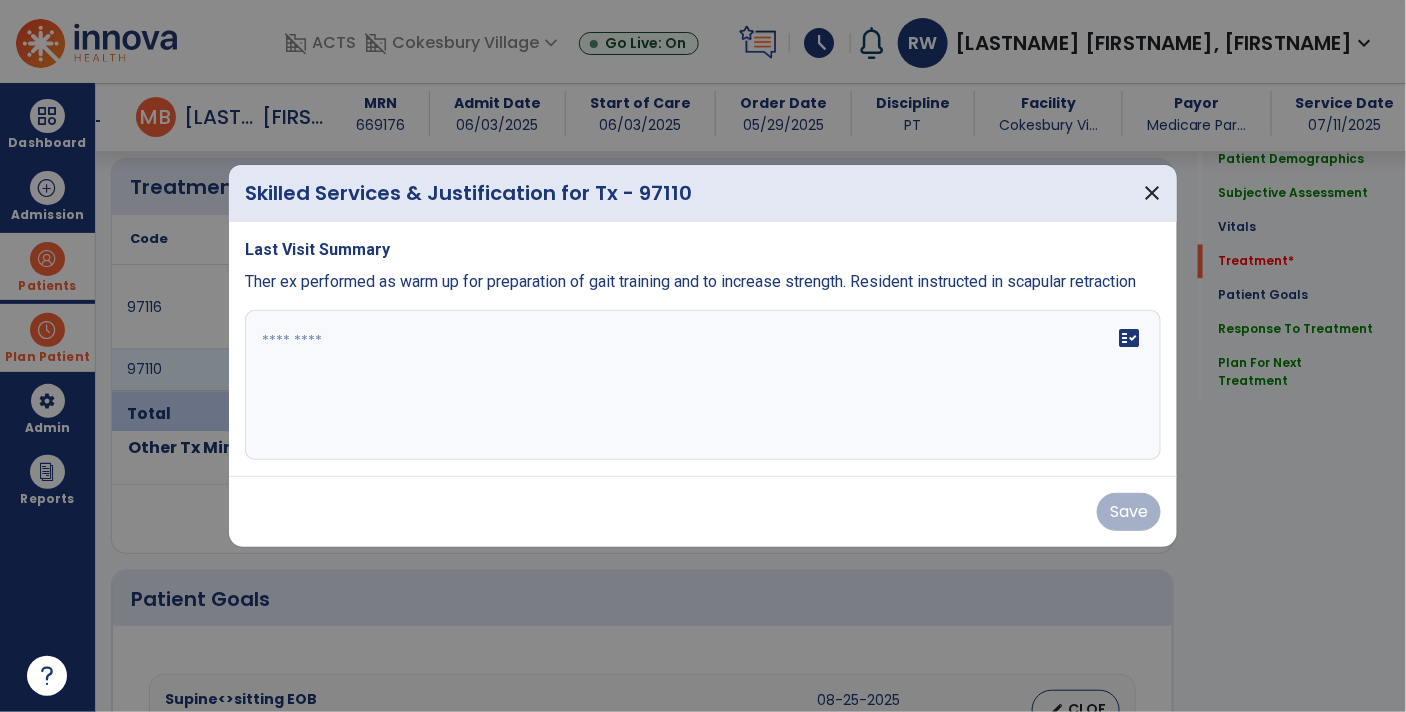 click at bounding box center (703, 385) 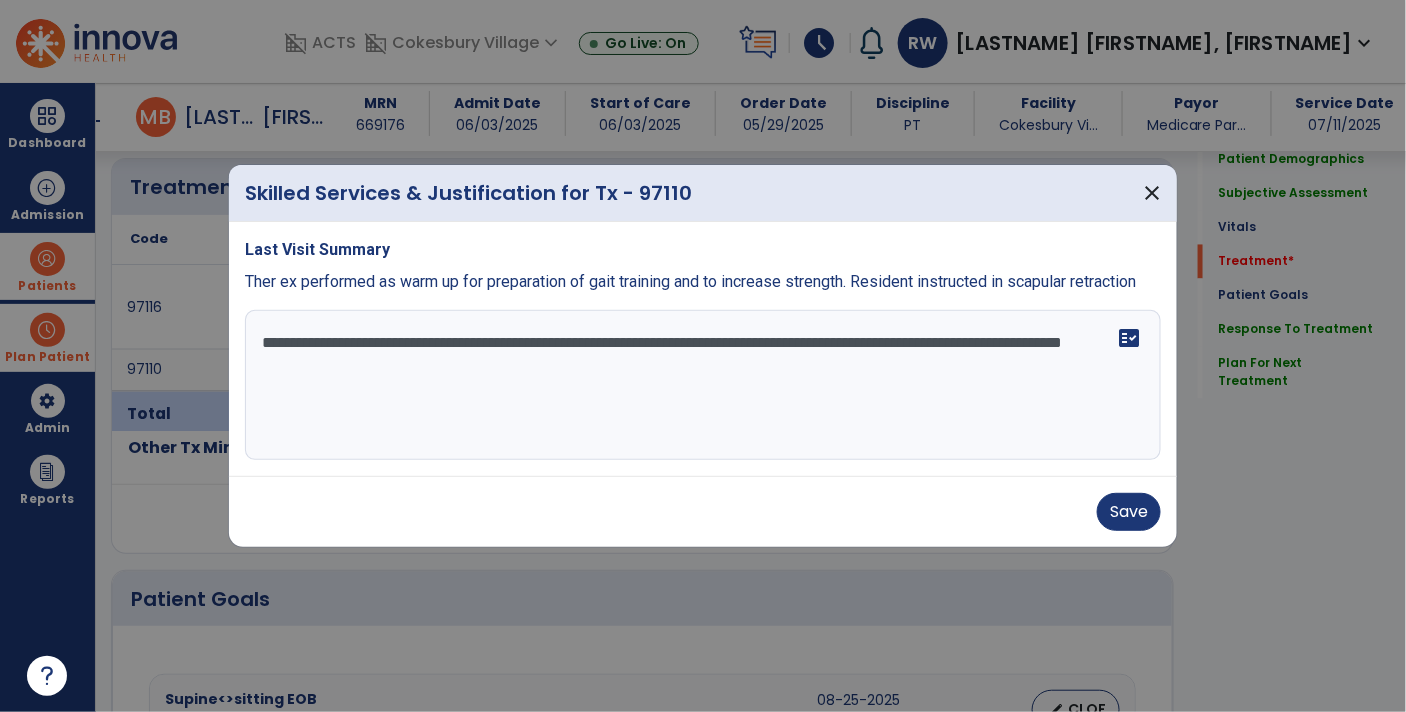 type on "**********" 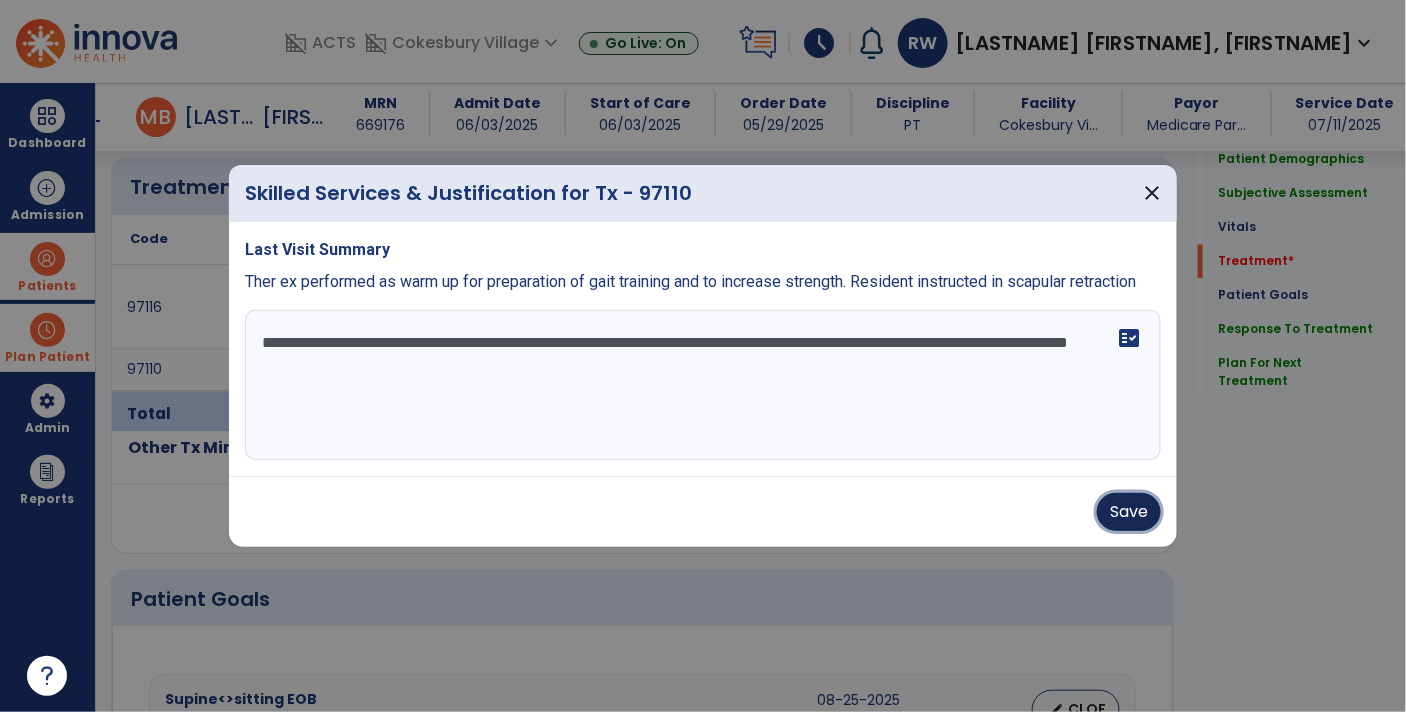 click on "Save" at bounding box center (1129, 512) 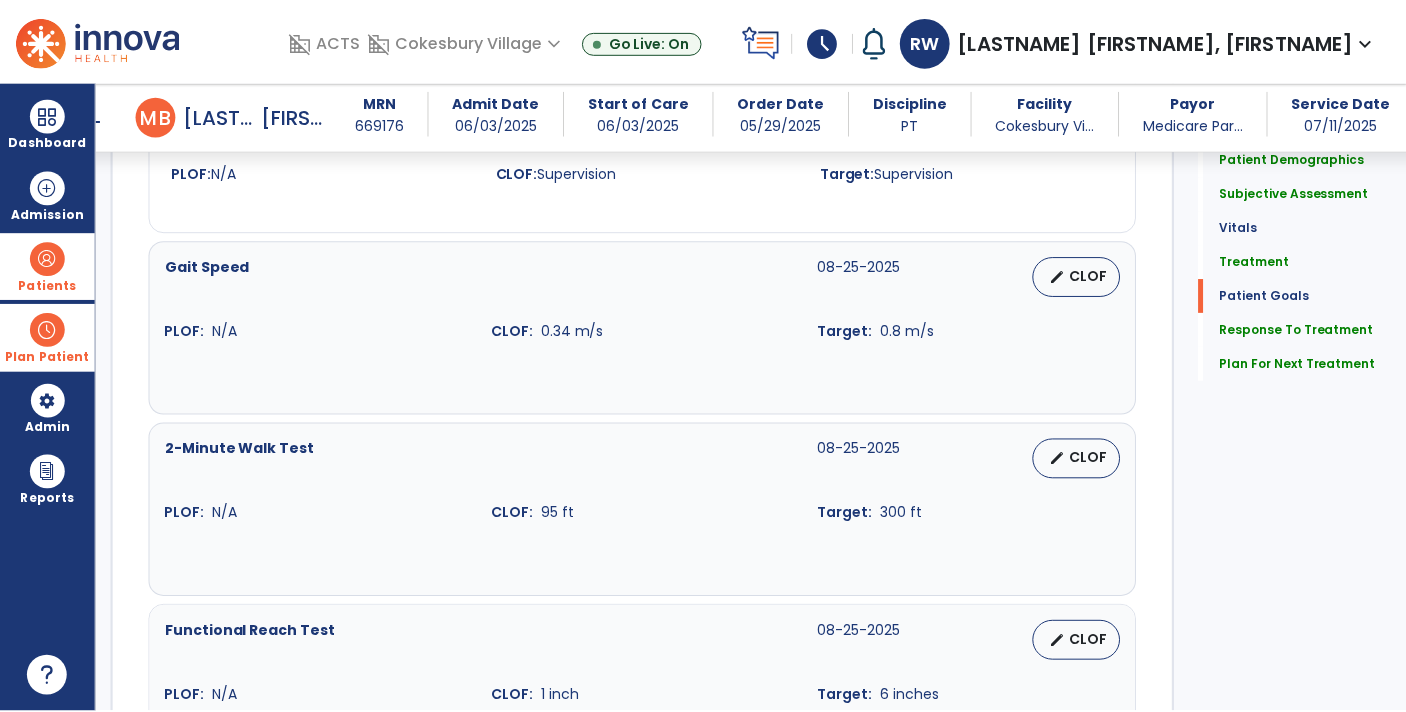 scroll, scrollTop: 3341, scrollLeft: 0, axis: vertical 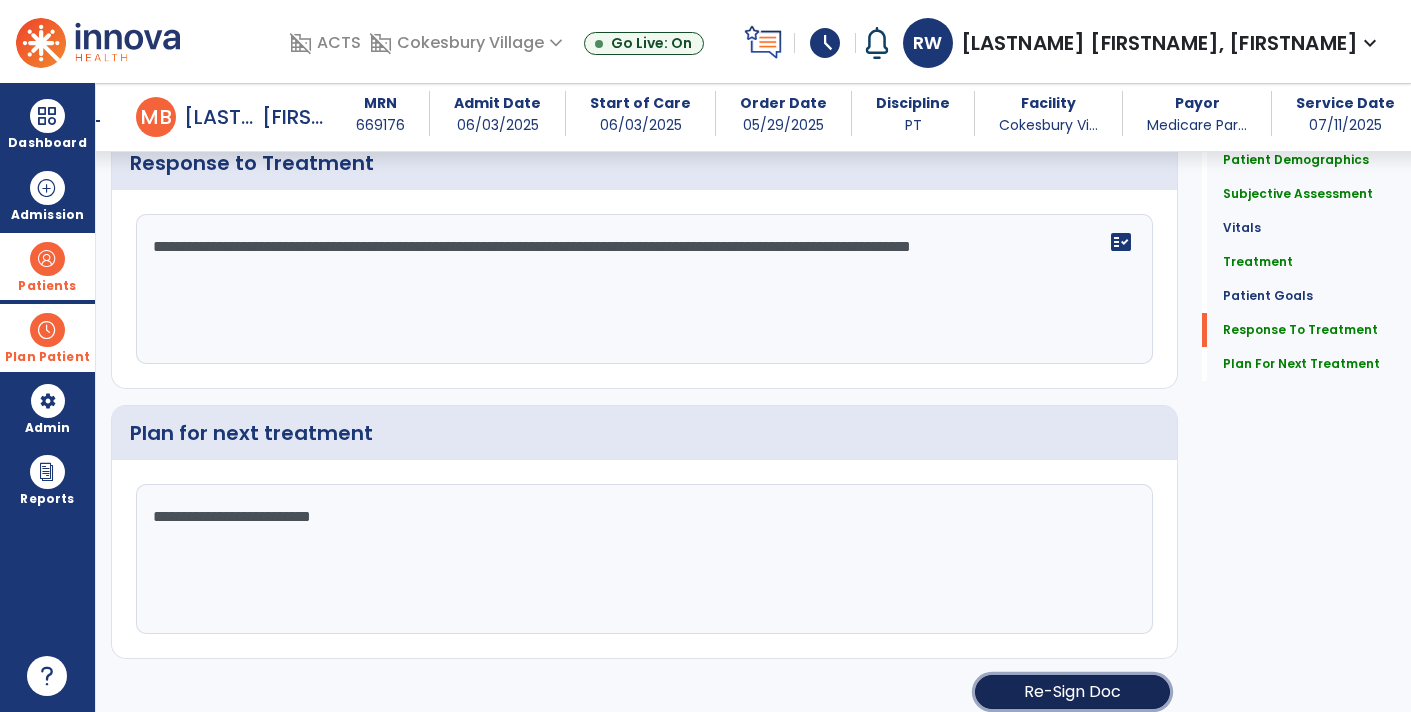 click on "Re-Sign Doc" 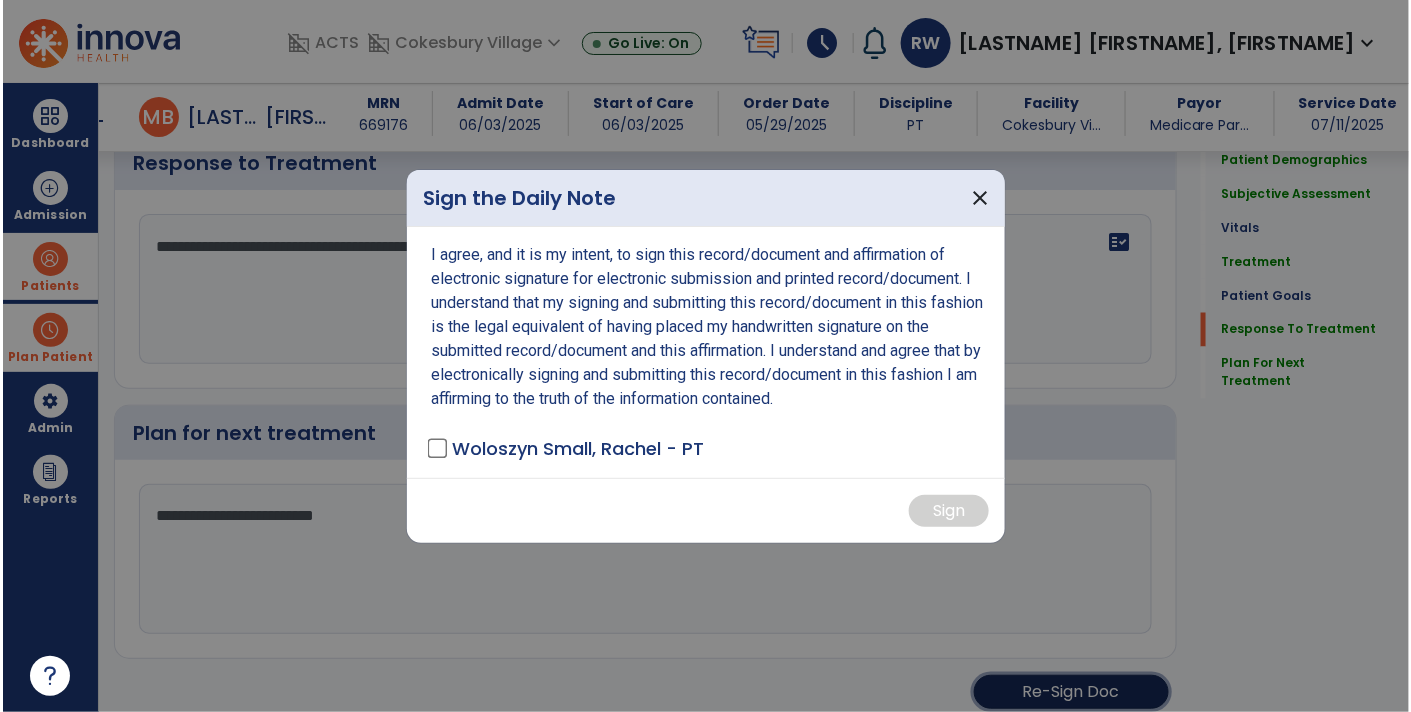 scroll, scrollTop: 3362, scrollLeft: 0, axis: vertical 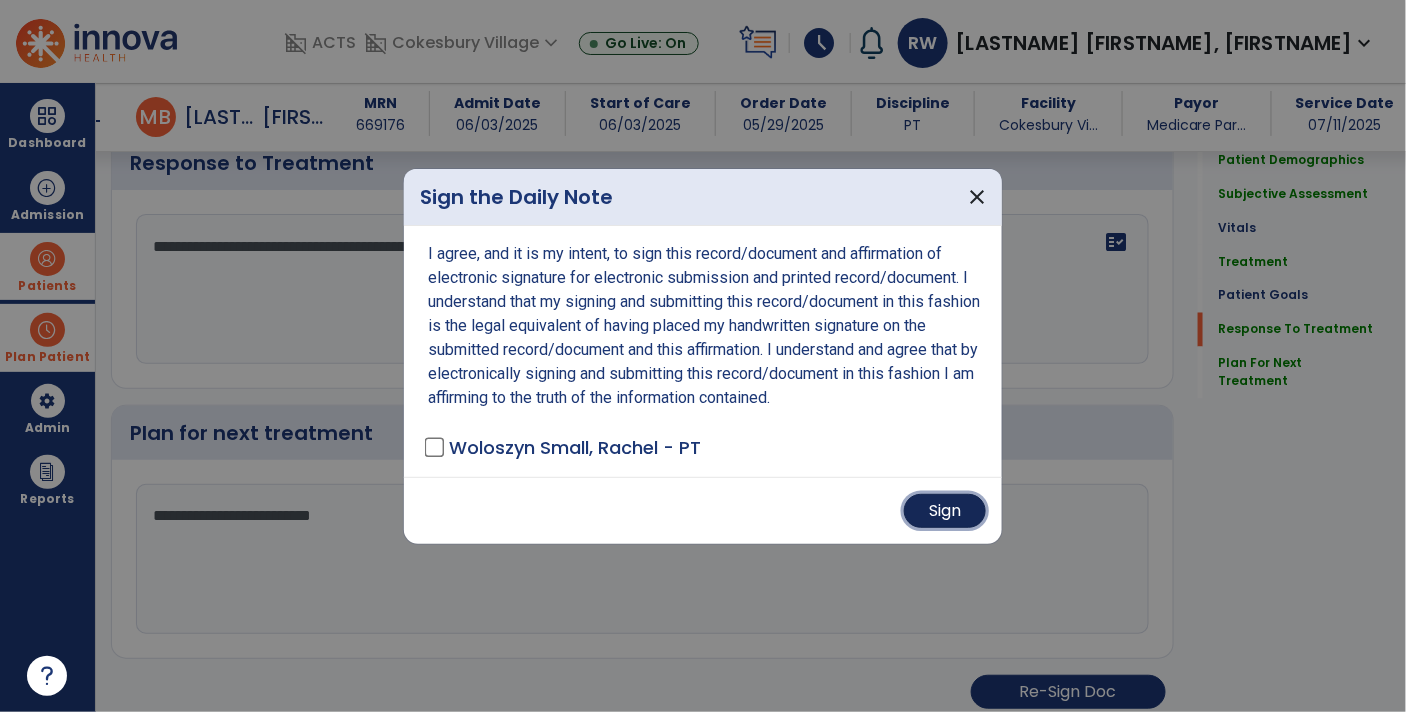 click on "Sign" at bounding box center (945, 511) 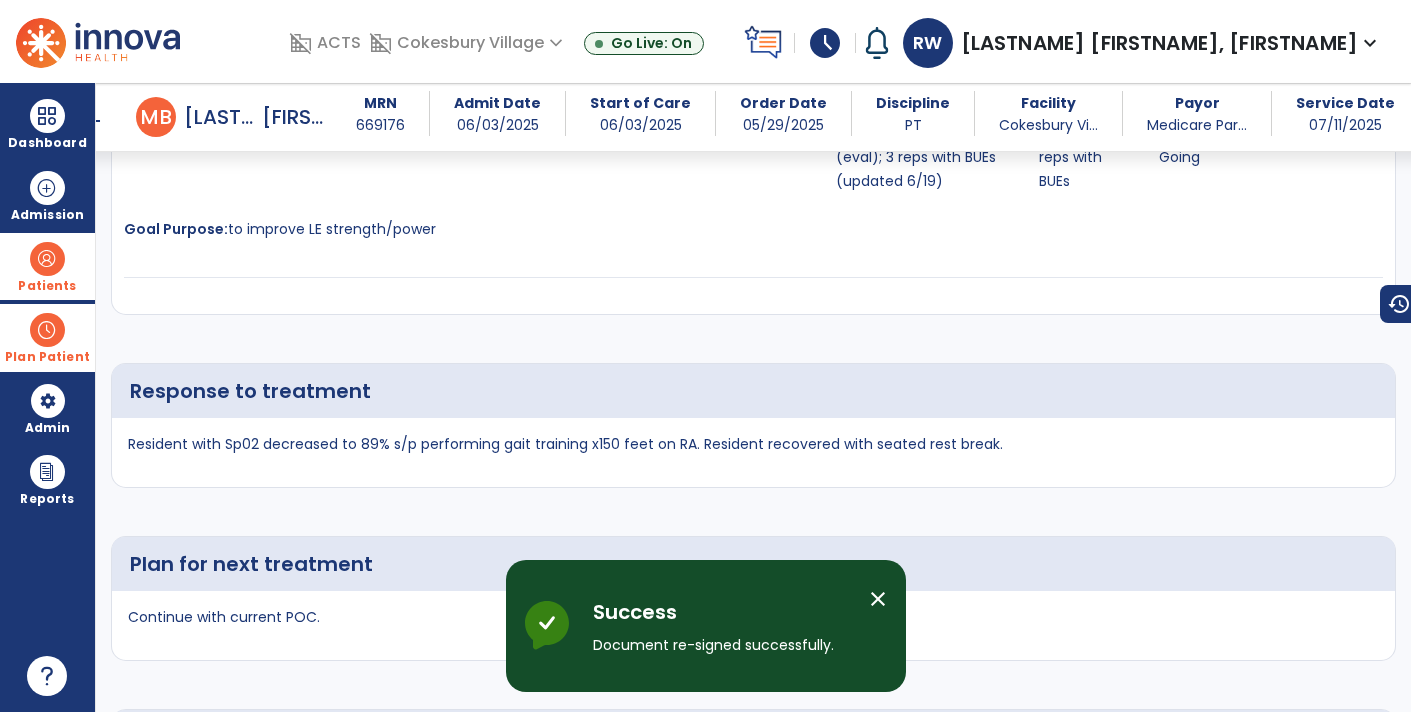 scroll, scrollTop: 4521, scrollLeft: 0, axis: vertical 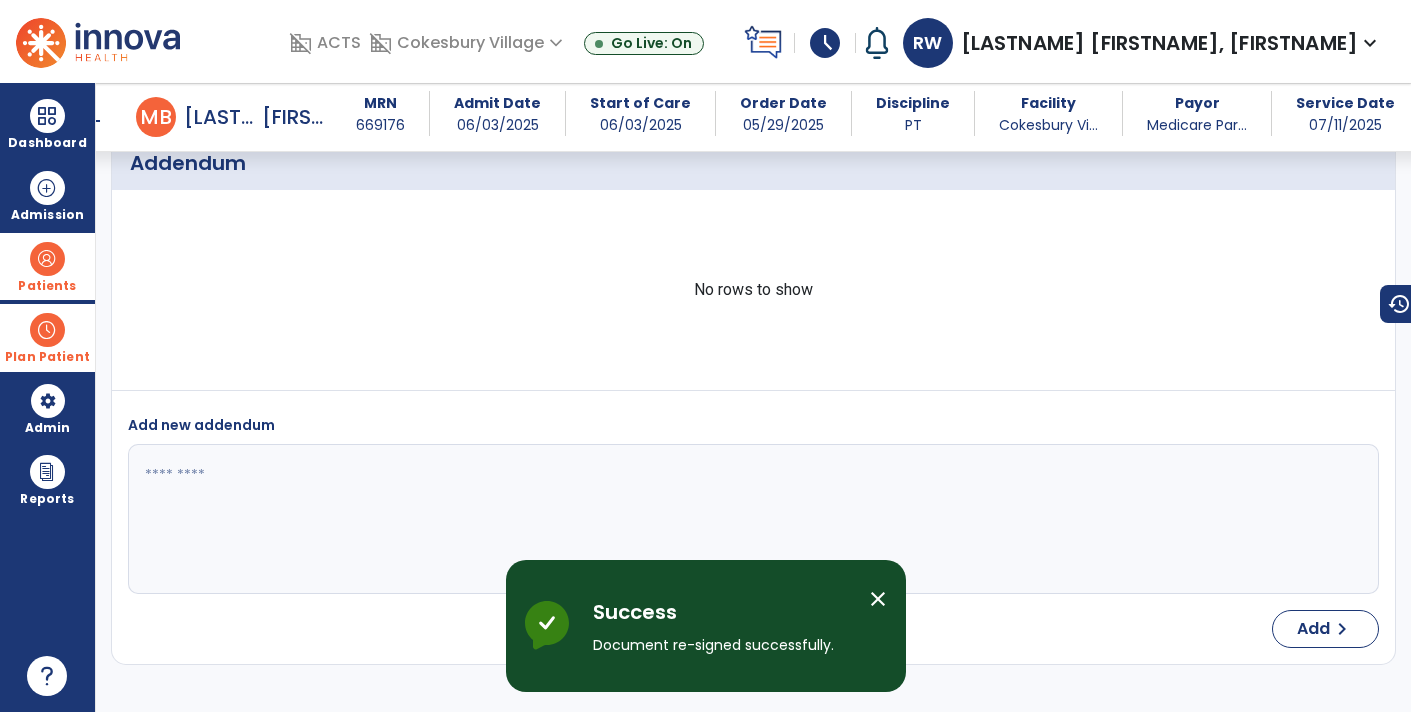 click on "arrow_back" at bounding box center [92, 121] 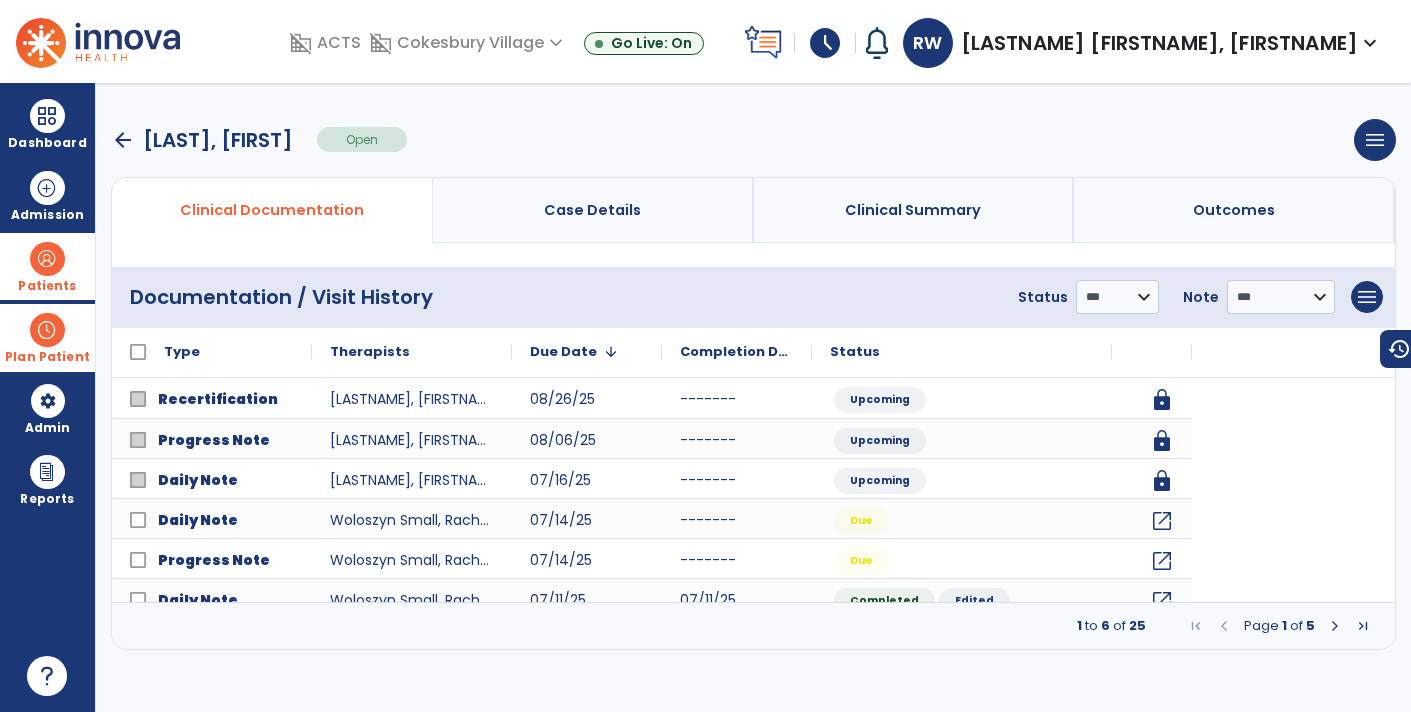 scroll, scrollTop: 0, scrollLeft: 0, axis: both 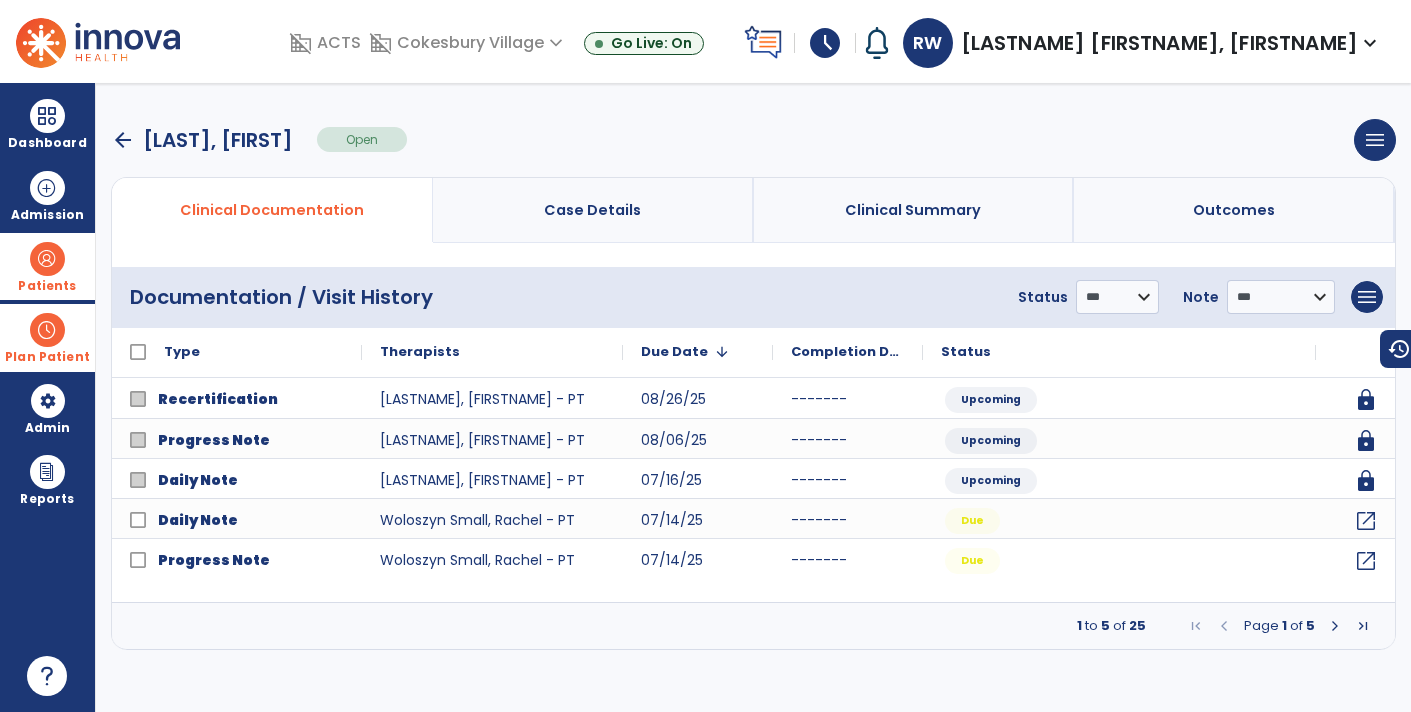 click on "arrow_back" at bounding box center [123, 140] 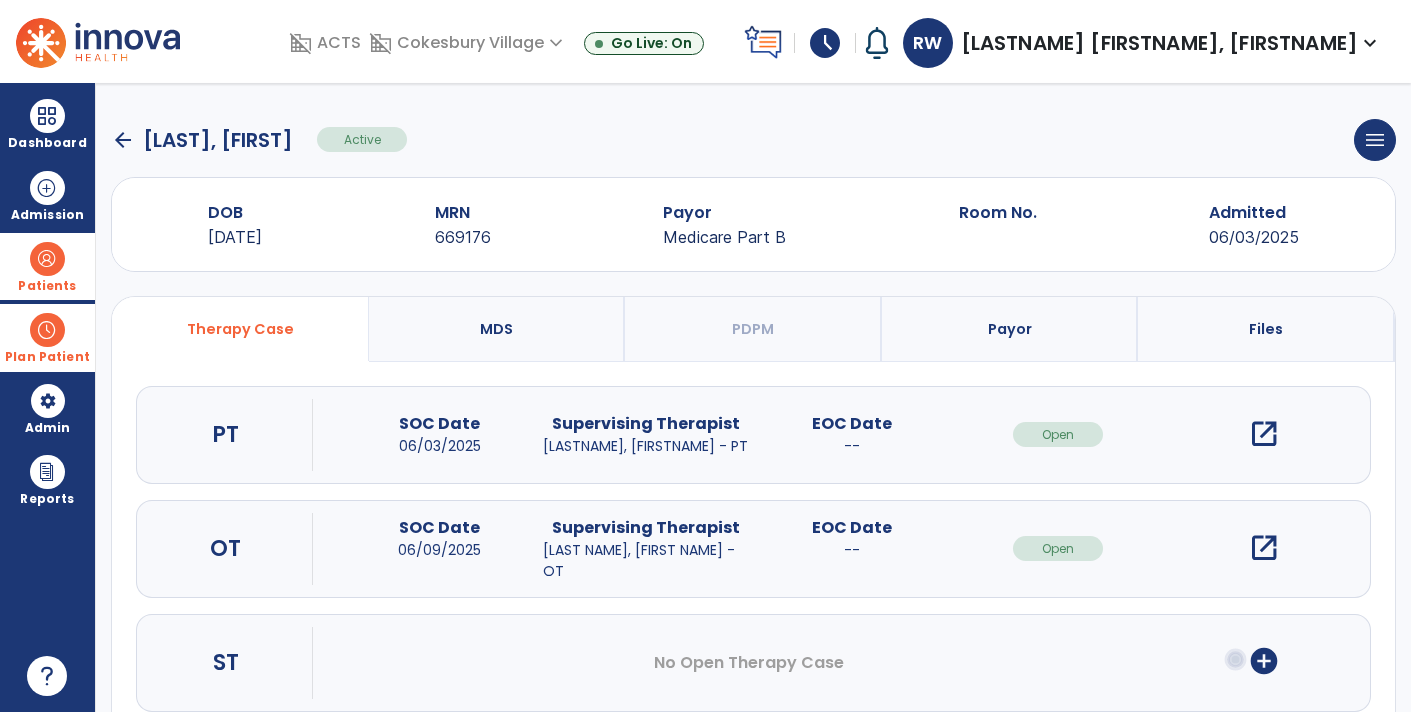 click on "open_in_new" at bounding box center [1264, 434] 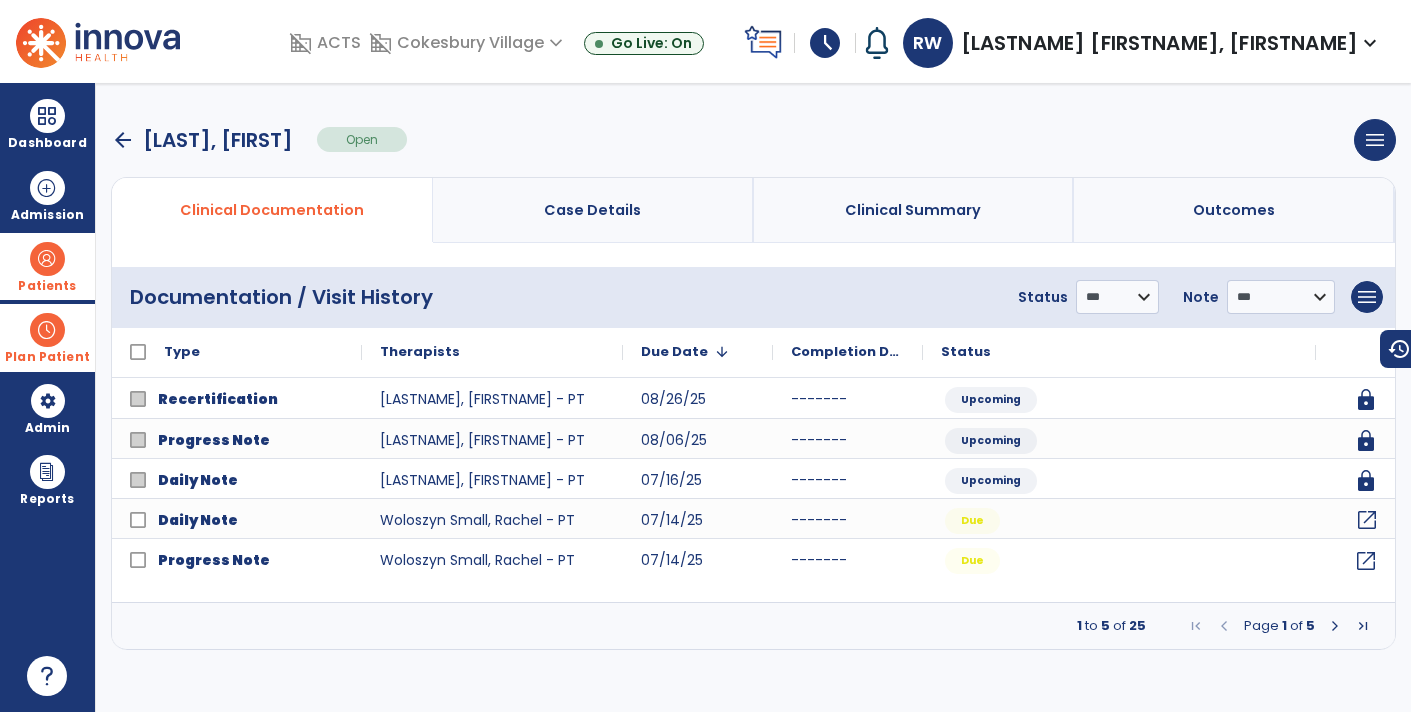 click on "open_in_new" 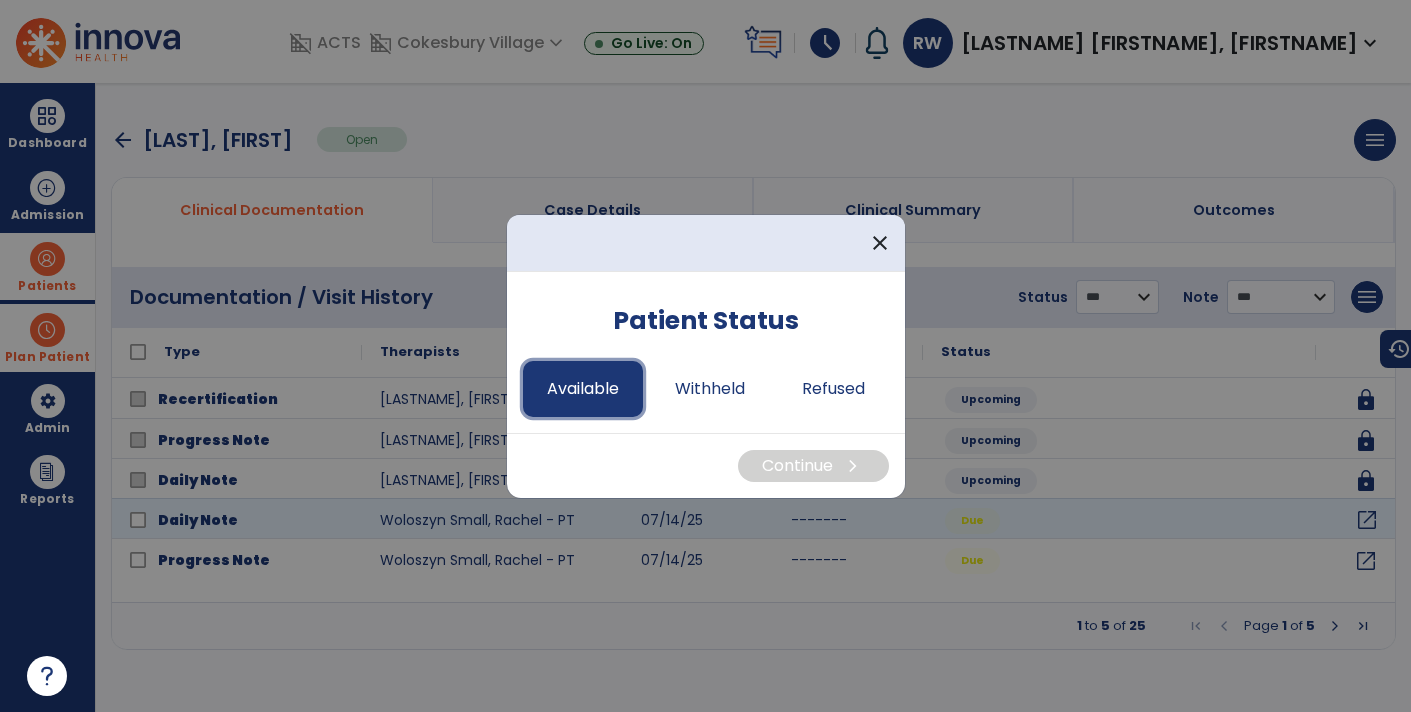 click on "Available" at bounding box center (583, 389) 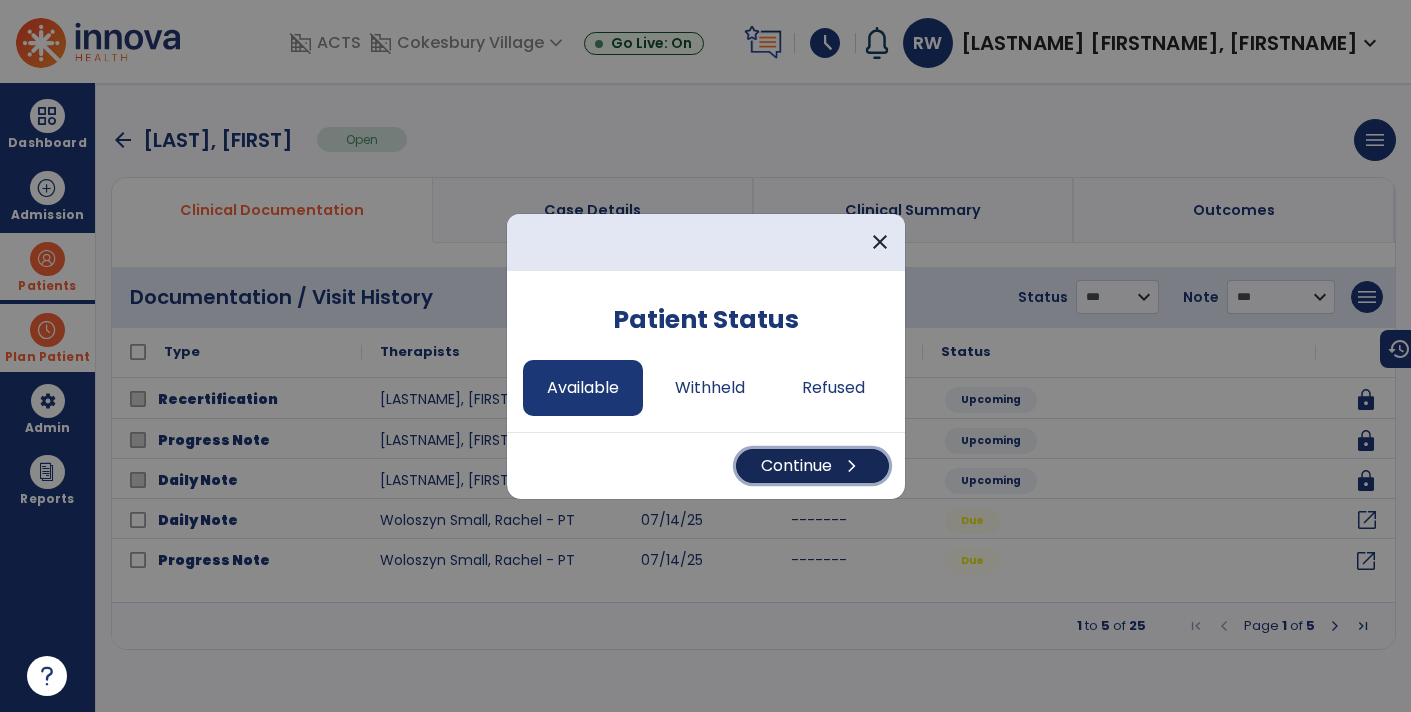 click on "Continue   chevron_right" at bounding box center [812, 466] 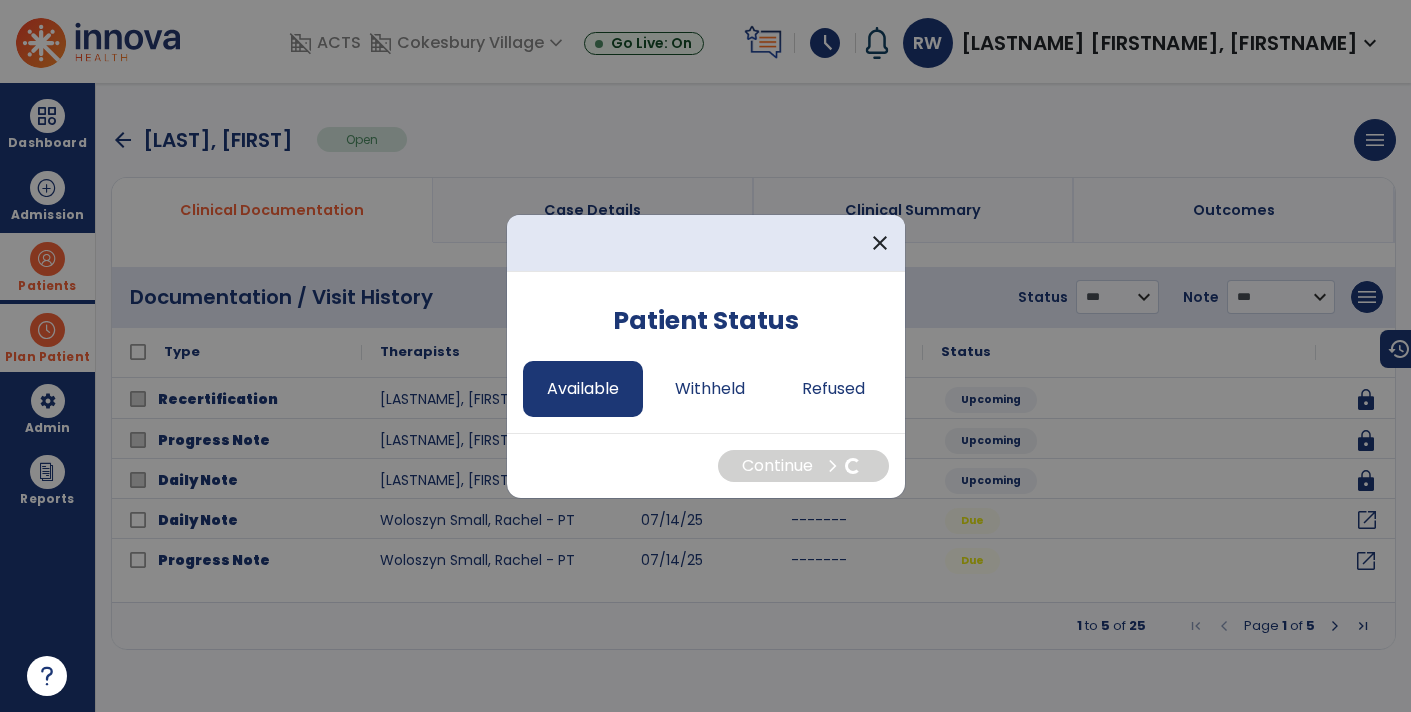 select on "*" 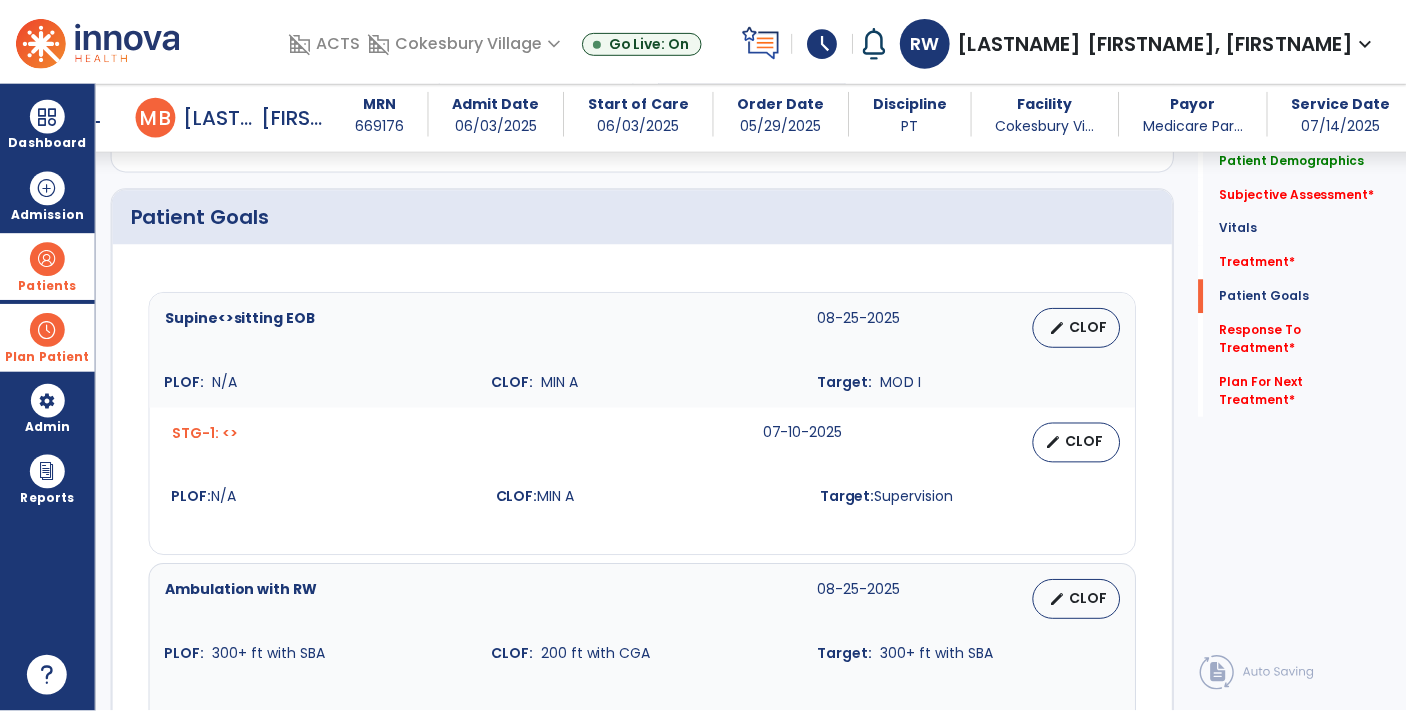 scroll, scrollTop: 1413, scrollLeft: 0, axis: vertical 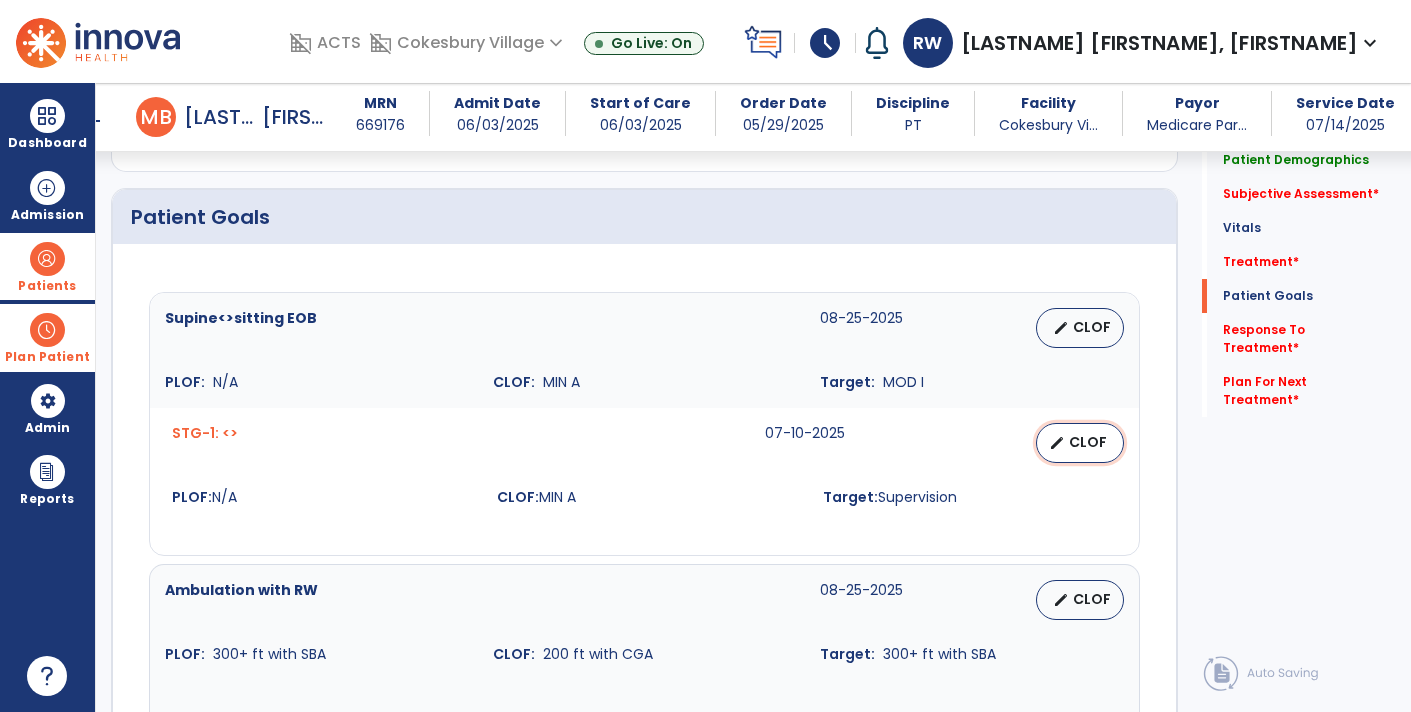 click on "CLOF" at bounding box center [1088, 442] 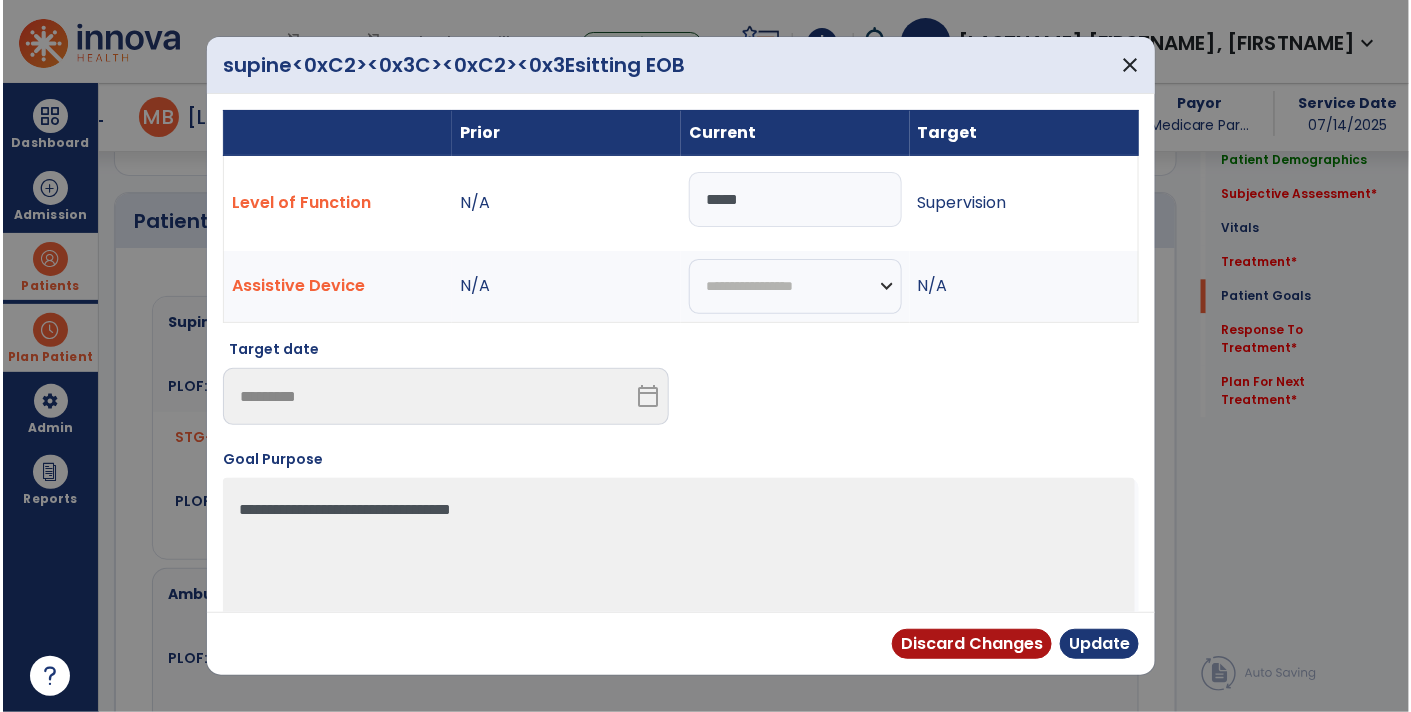 scroll, scrollTop: 1413, scrollLeft: 0, axis: vertical 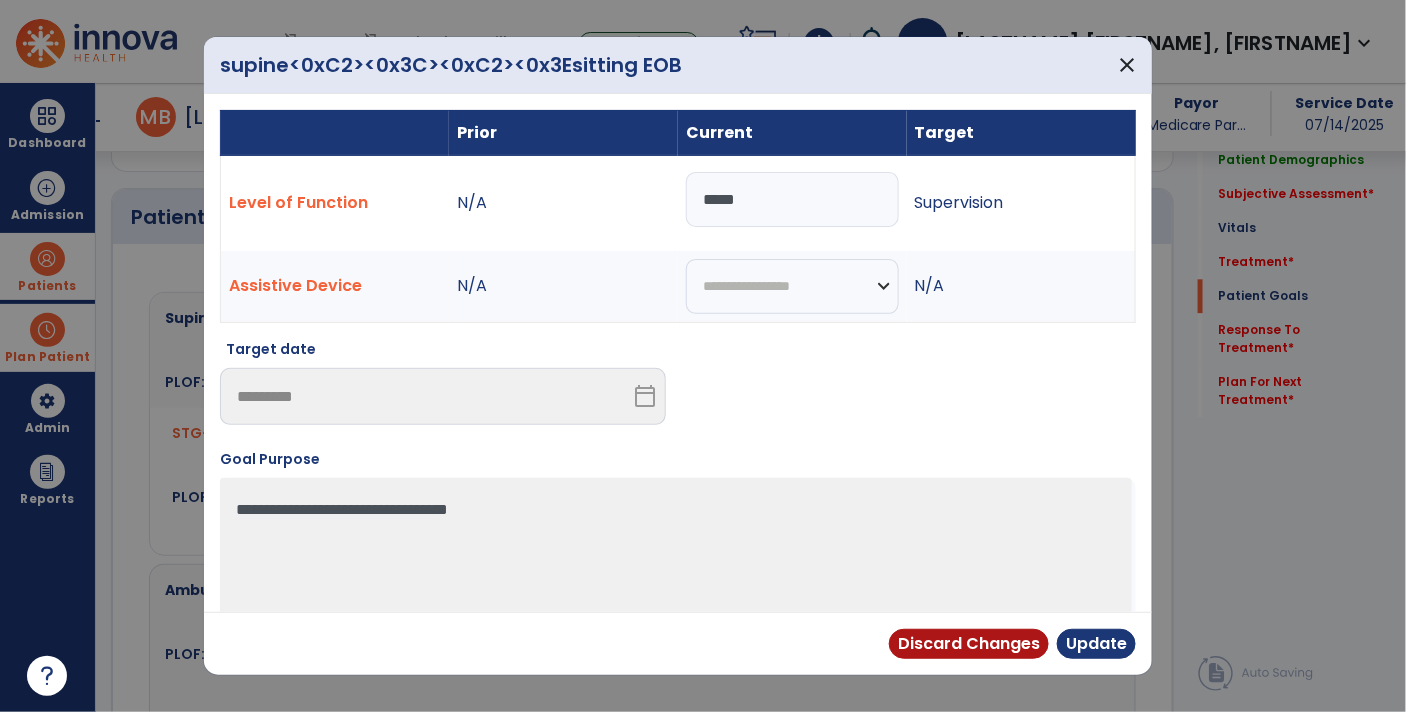 click on "*****" at bounding box center (792, 199) 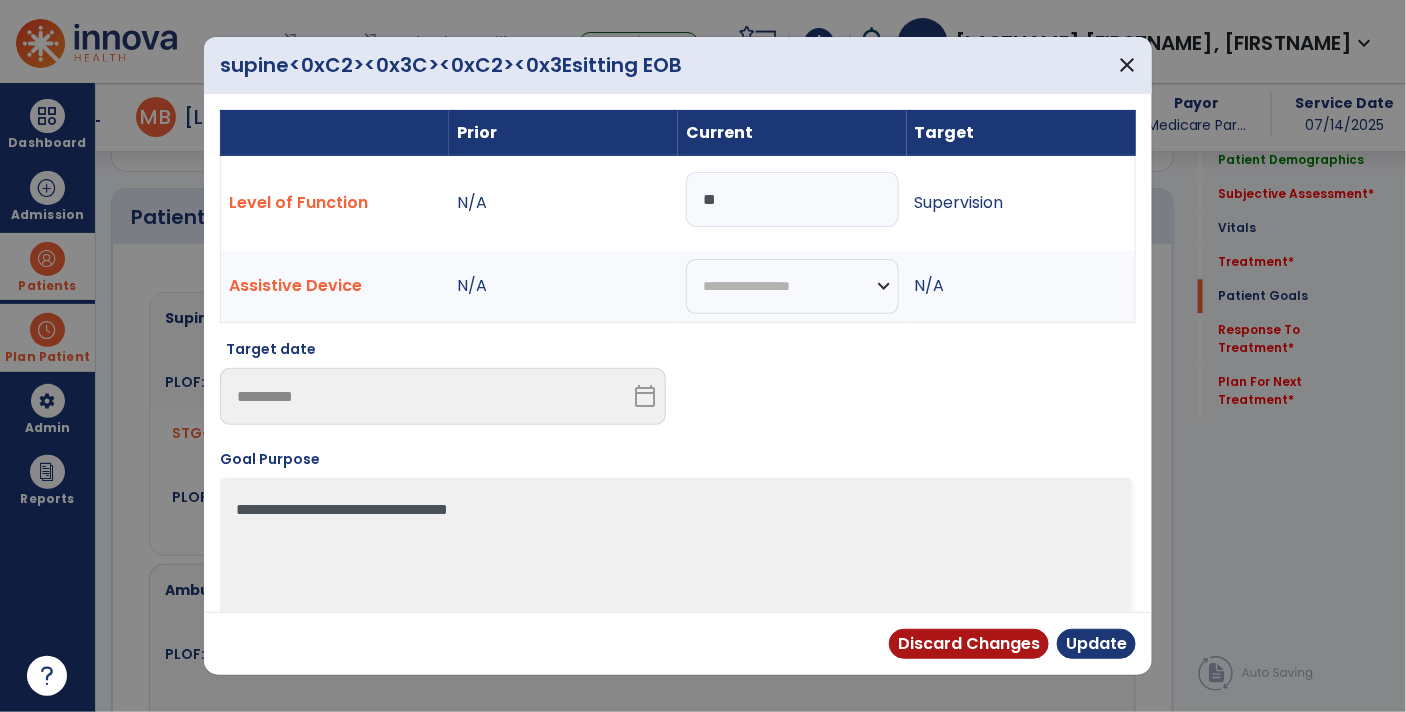 type on "*" 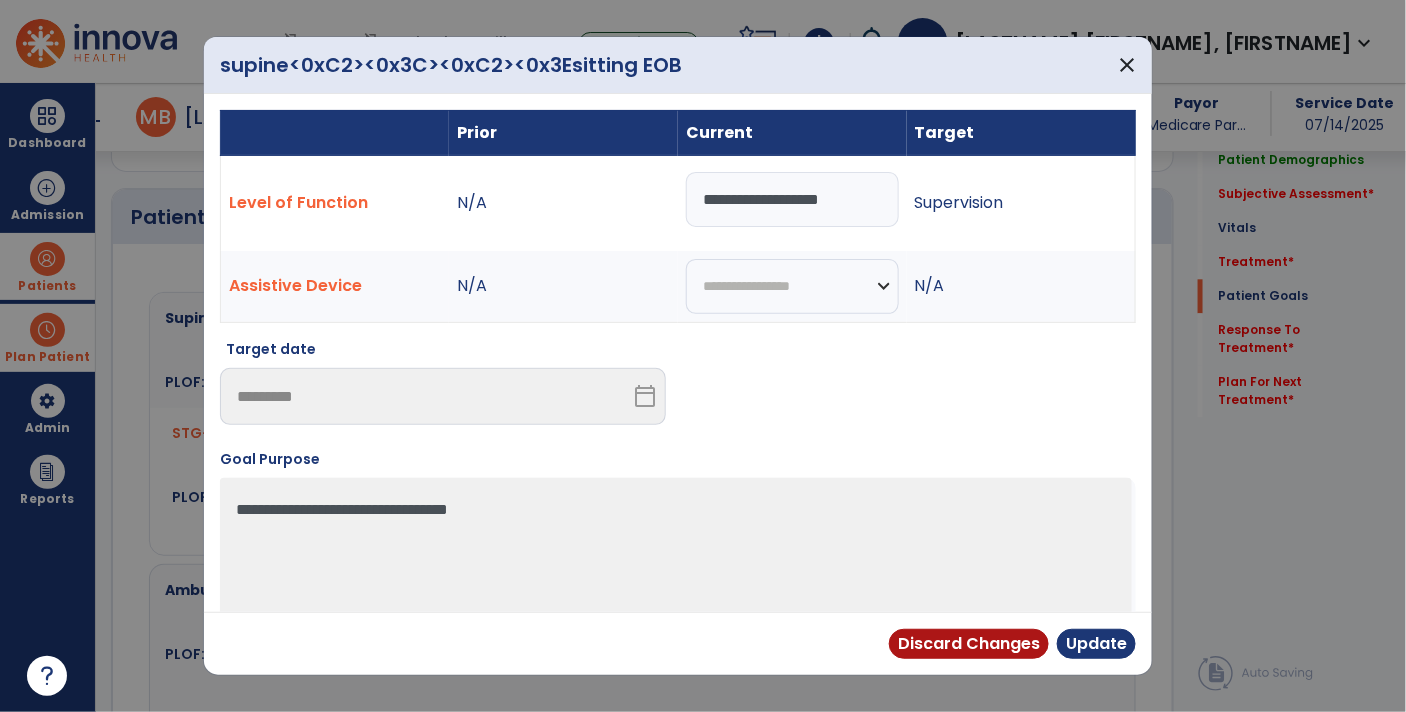 type on "**********" 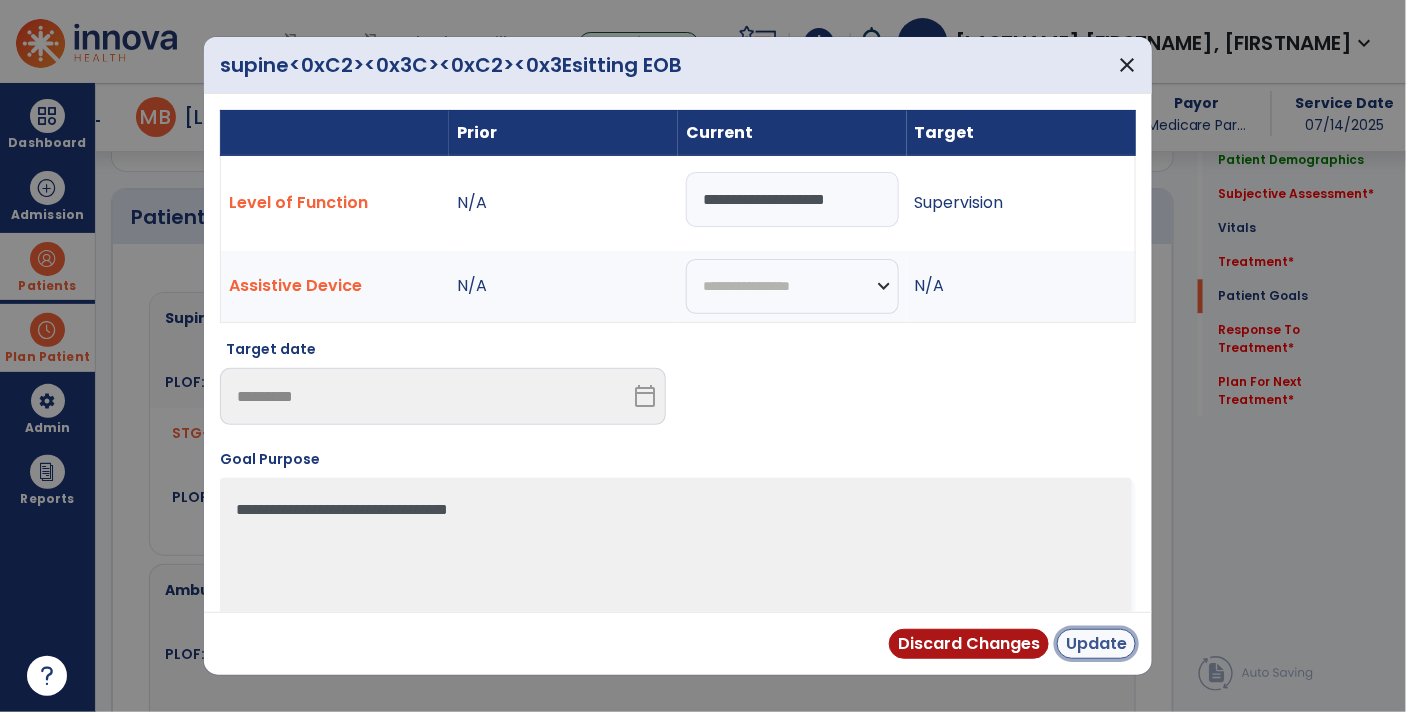 click on "Update" at bounding box center (1096, 644) 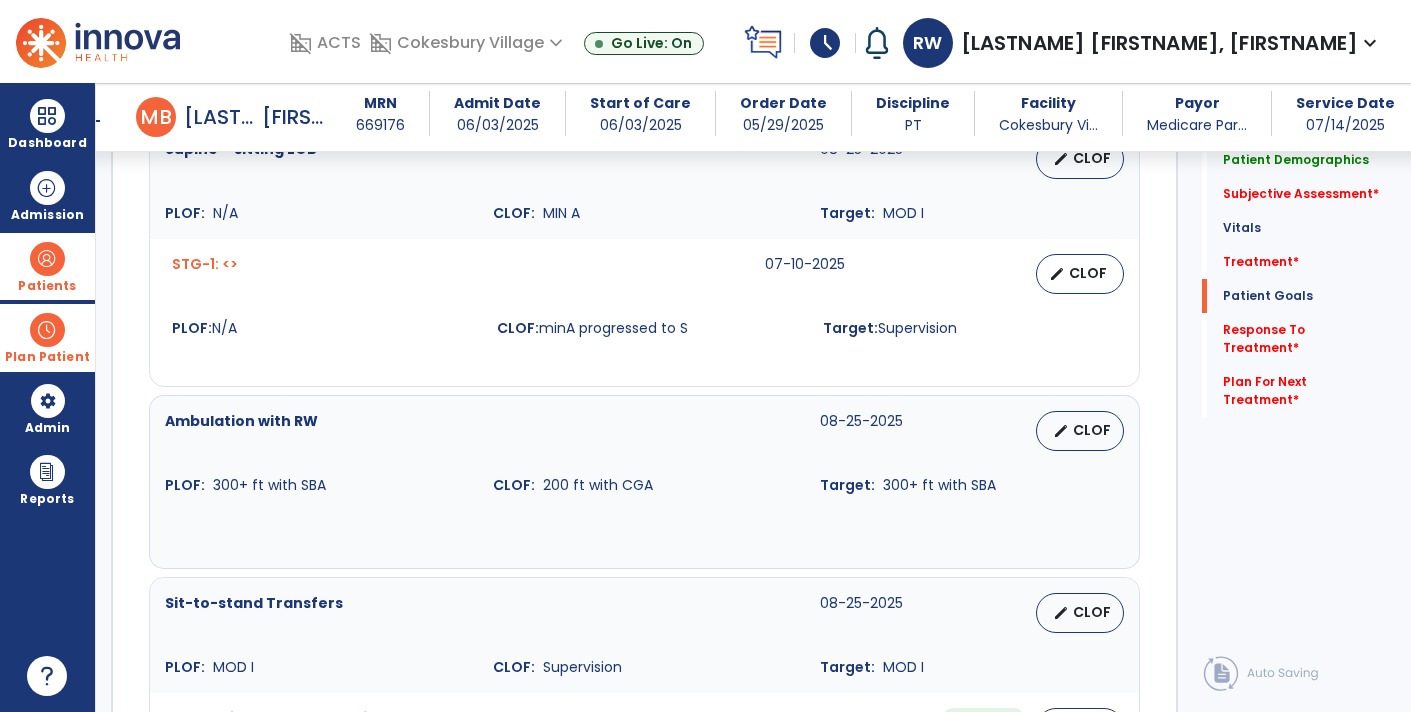 scroll, scrollTop: 1608, scrollLeft: 0, axis: vertical 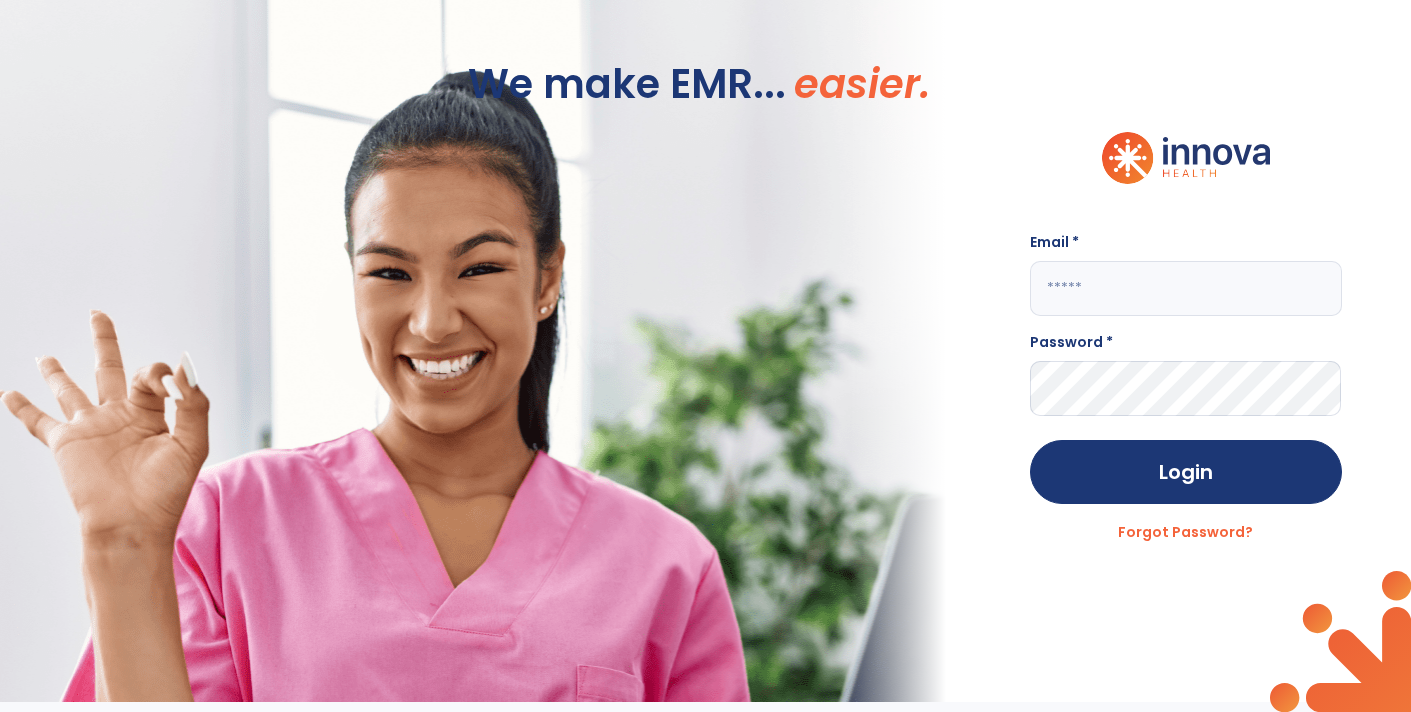 click 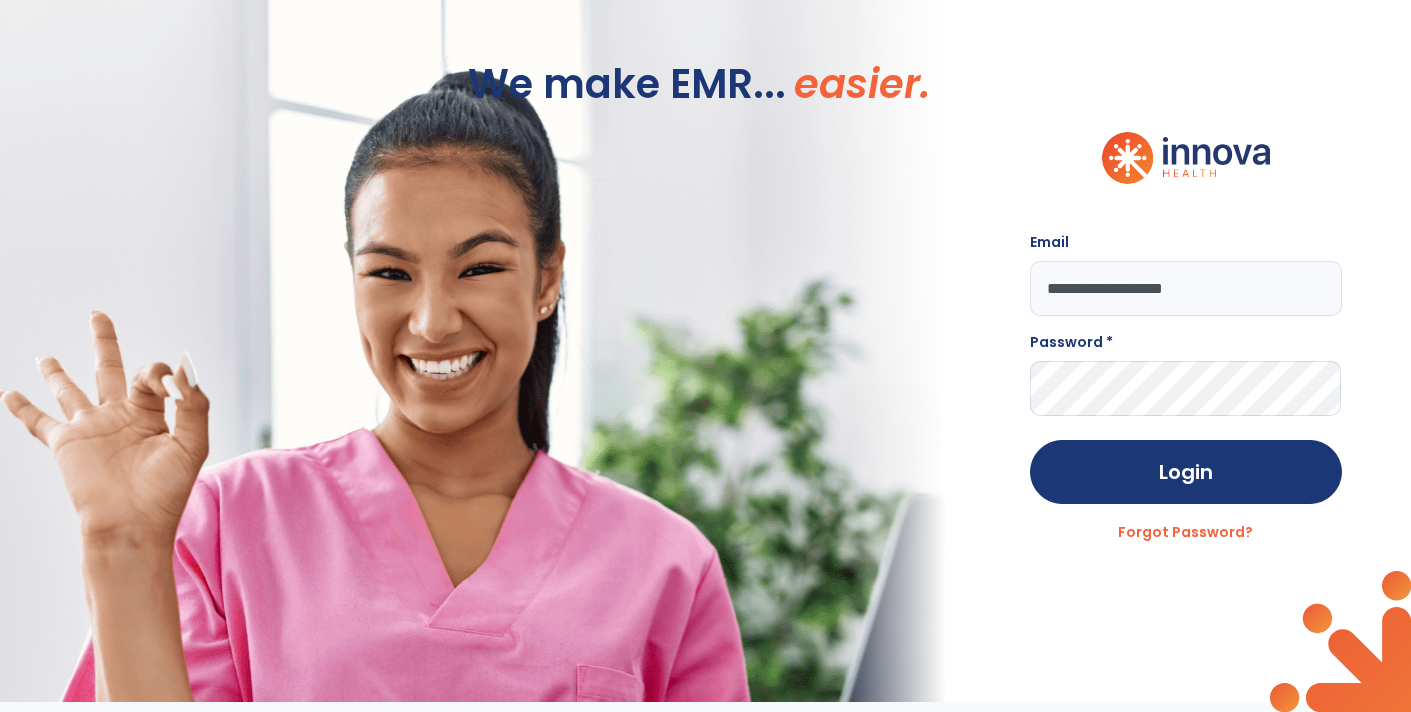 type on "**********" 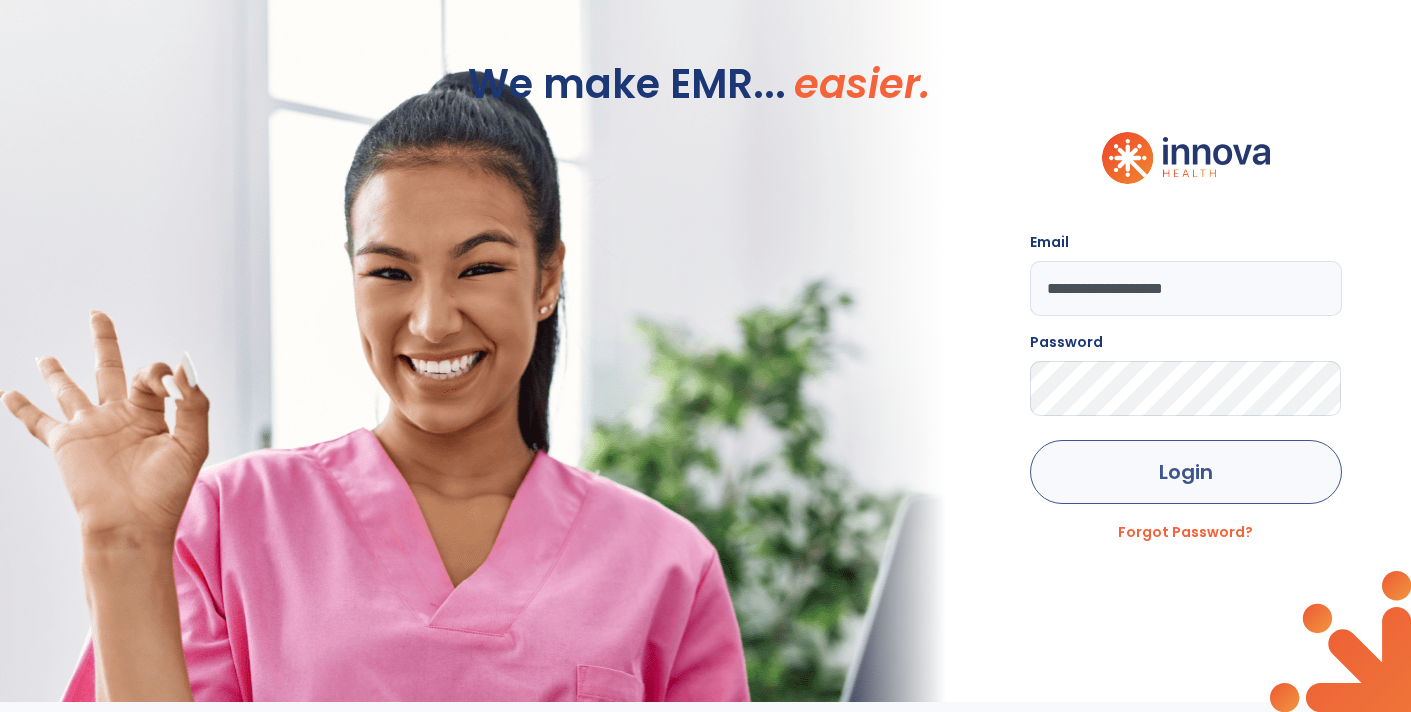 click on "Login" 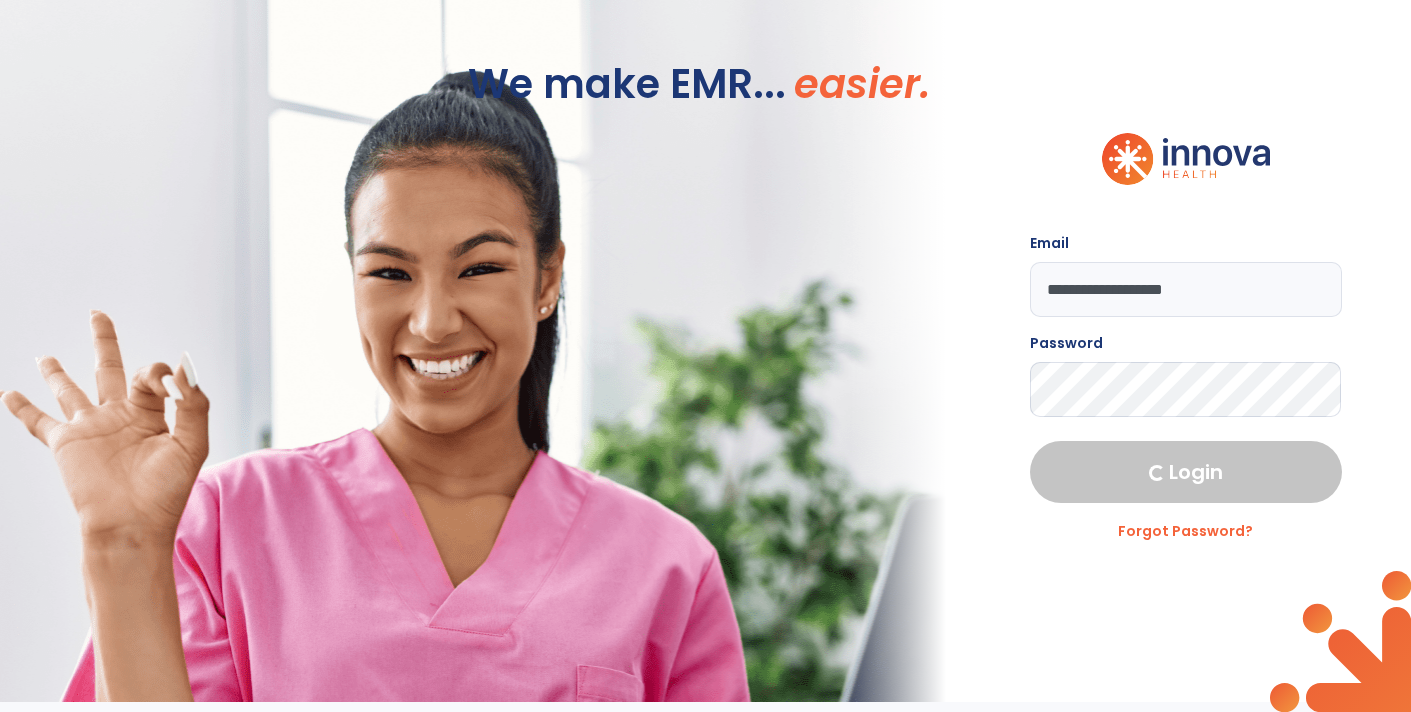select on "****" 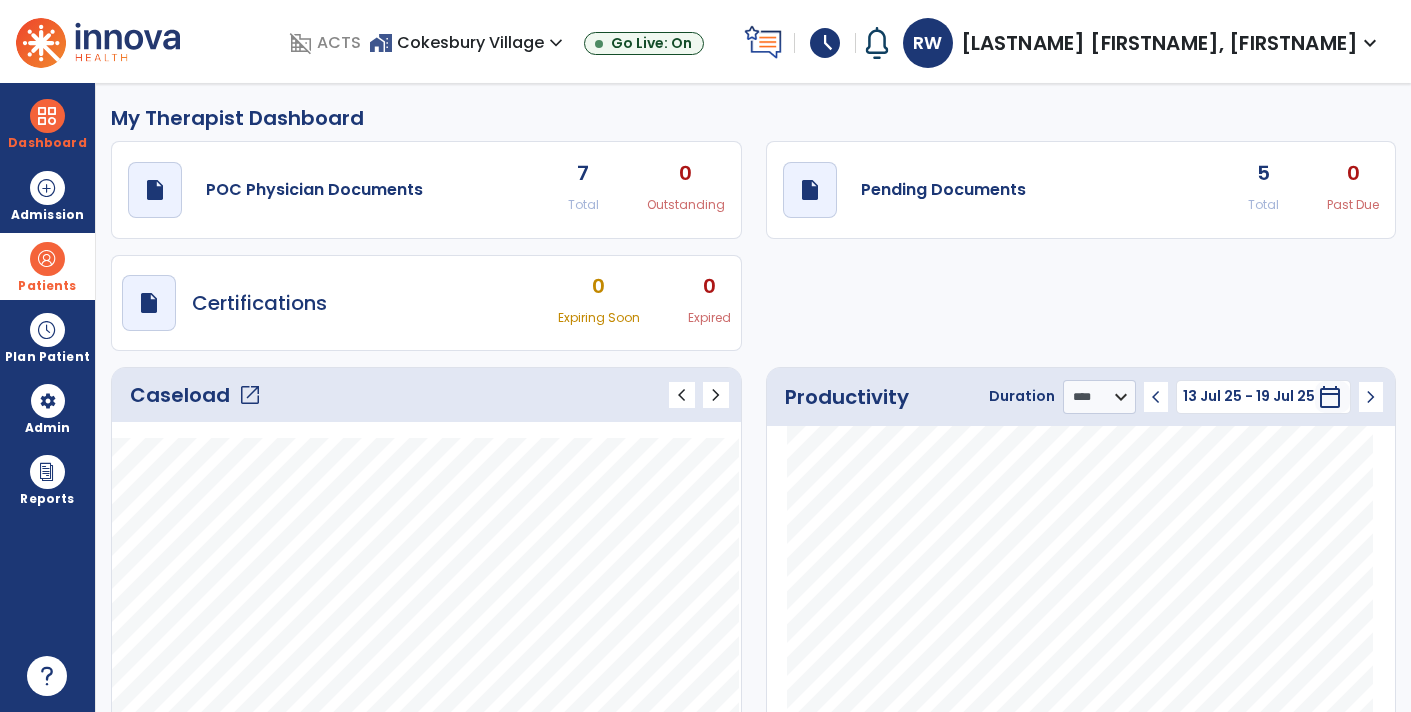 click on "Patients" at bounding box center [47, 266] 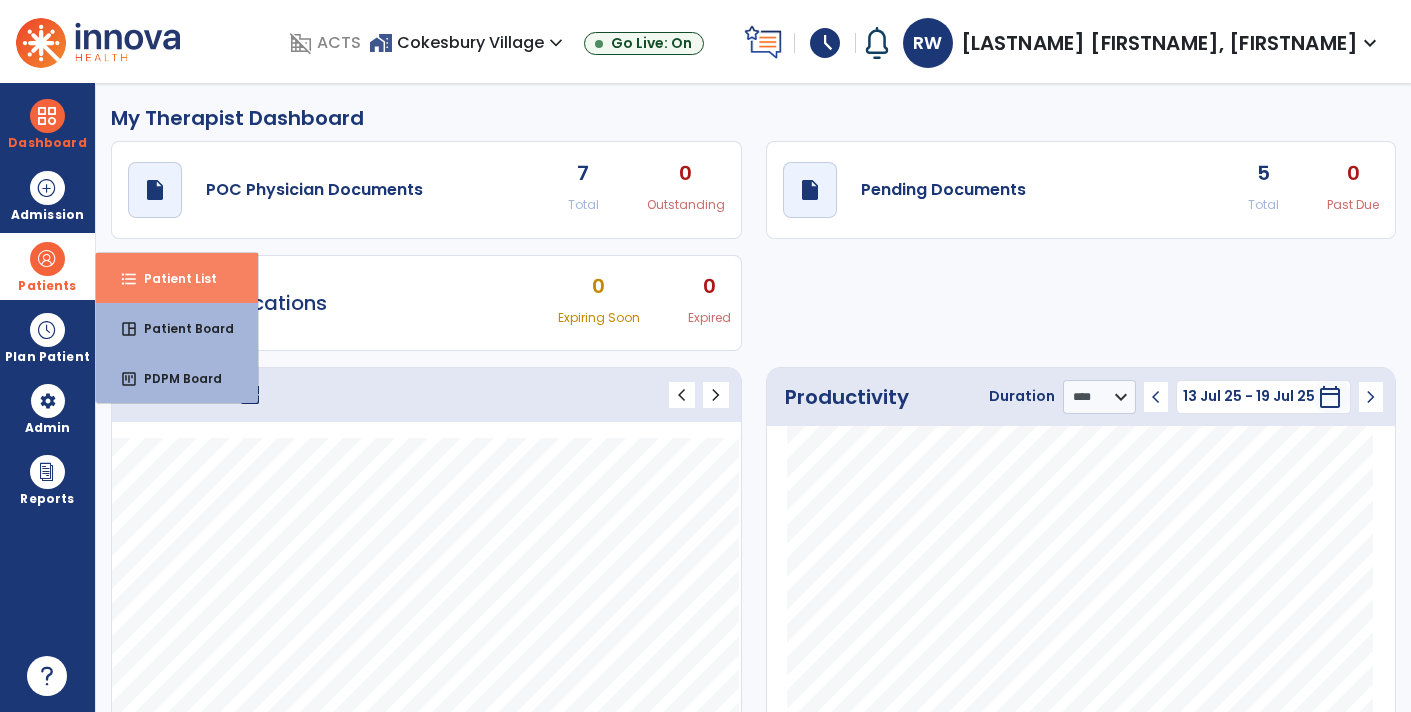 click on "format_list_bulleted  Patient List" at bounding box center [177, 278] 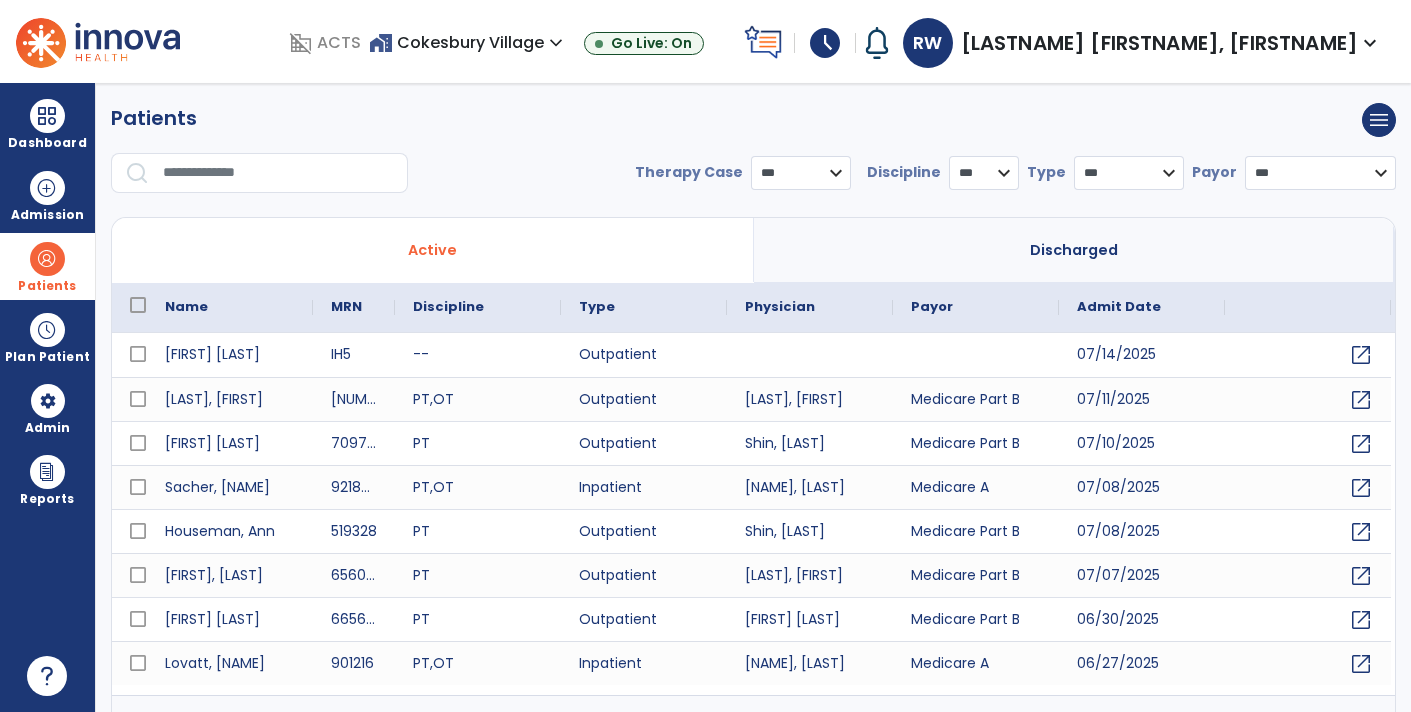 scroll, scrollTop: 0, scrollLeft: 0, axis: both 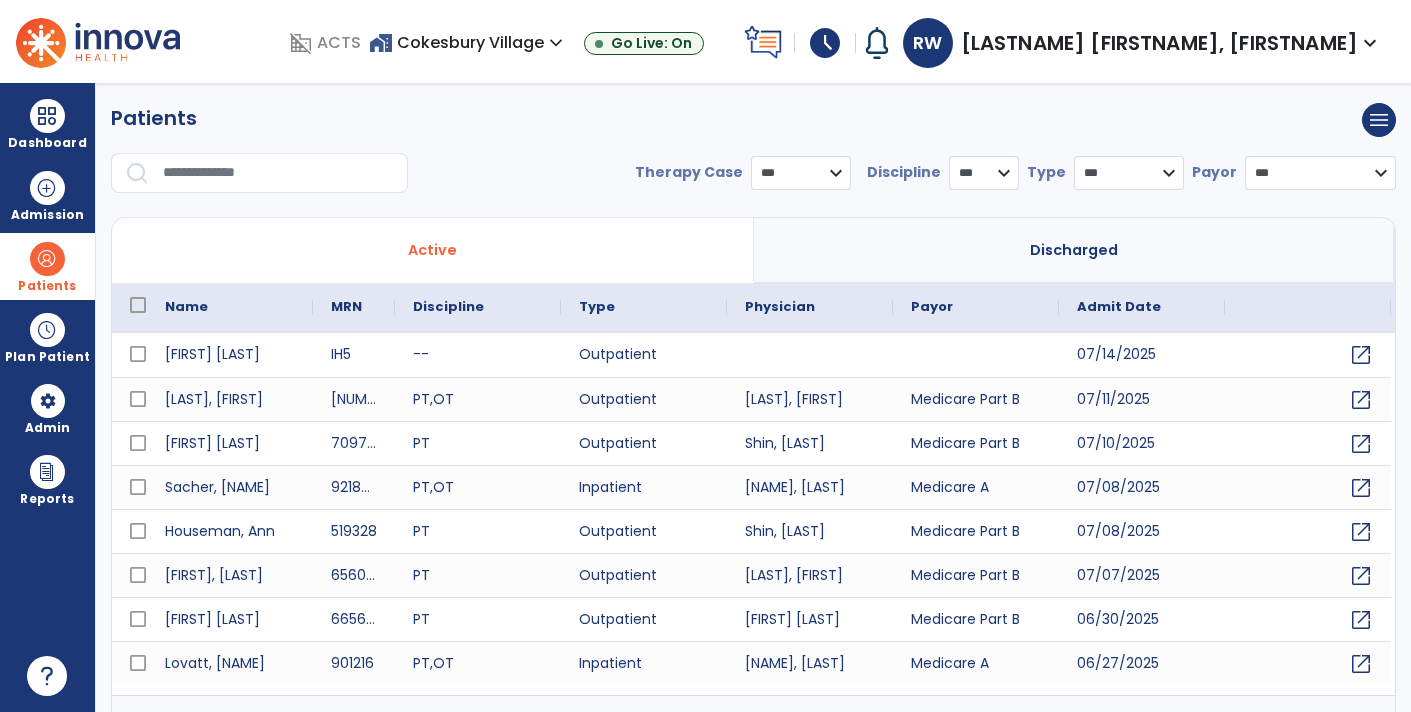 click at bounding box center [278, 173] 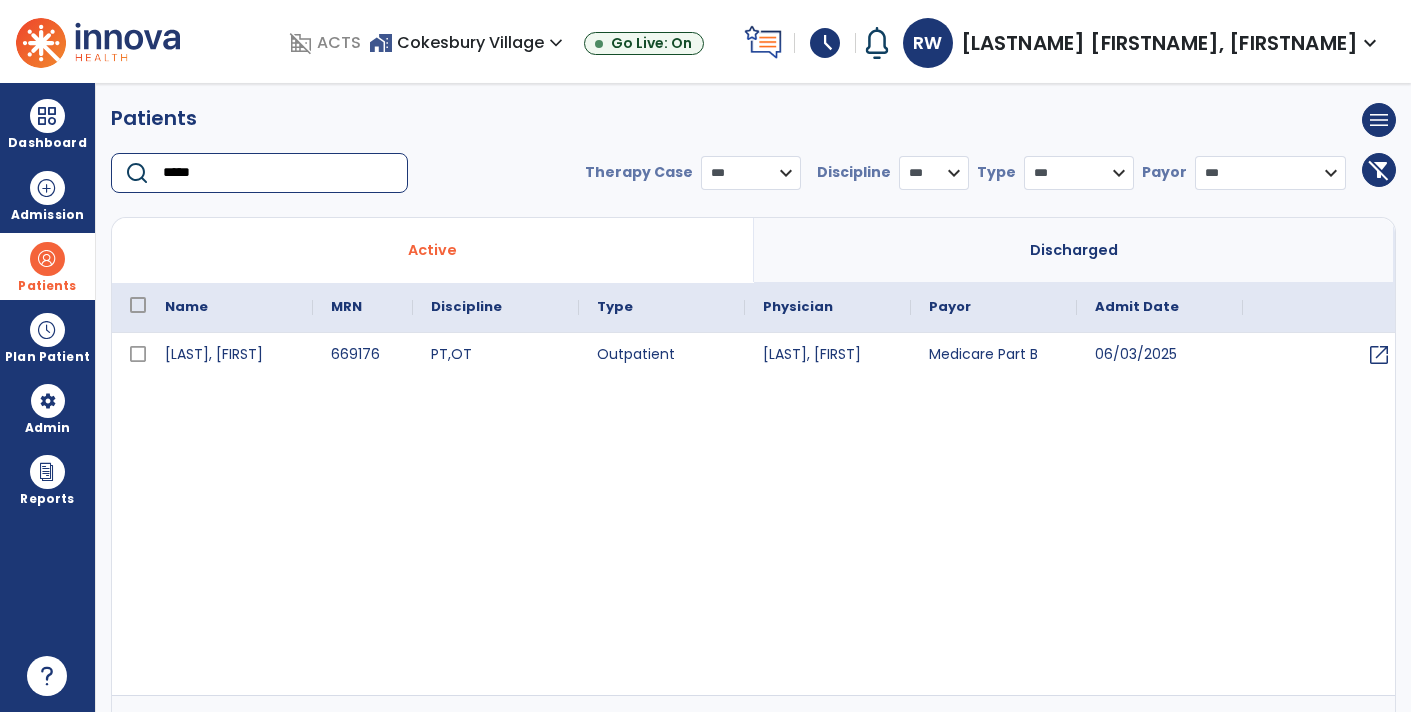 type on "*****" 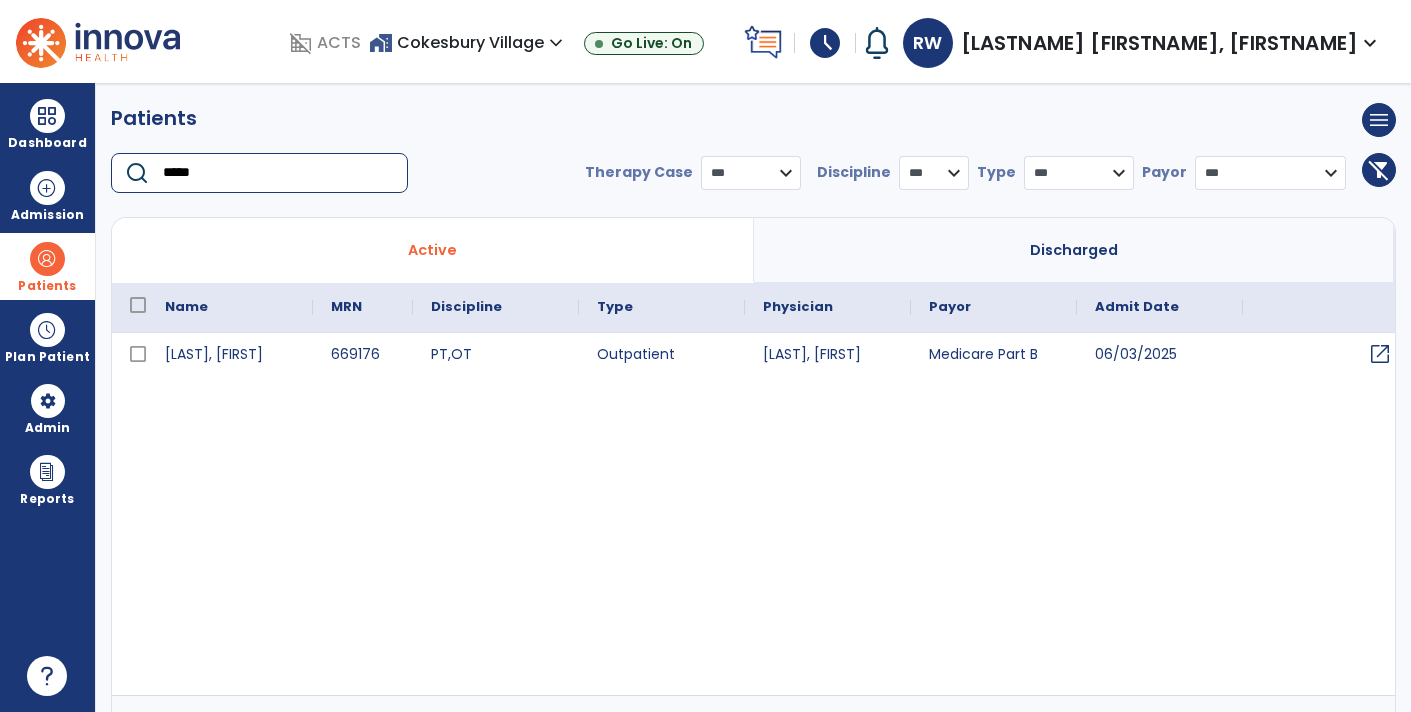 click on "open_in_new" at bounding box center (1380, 354) 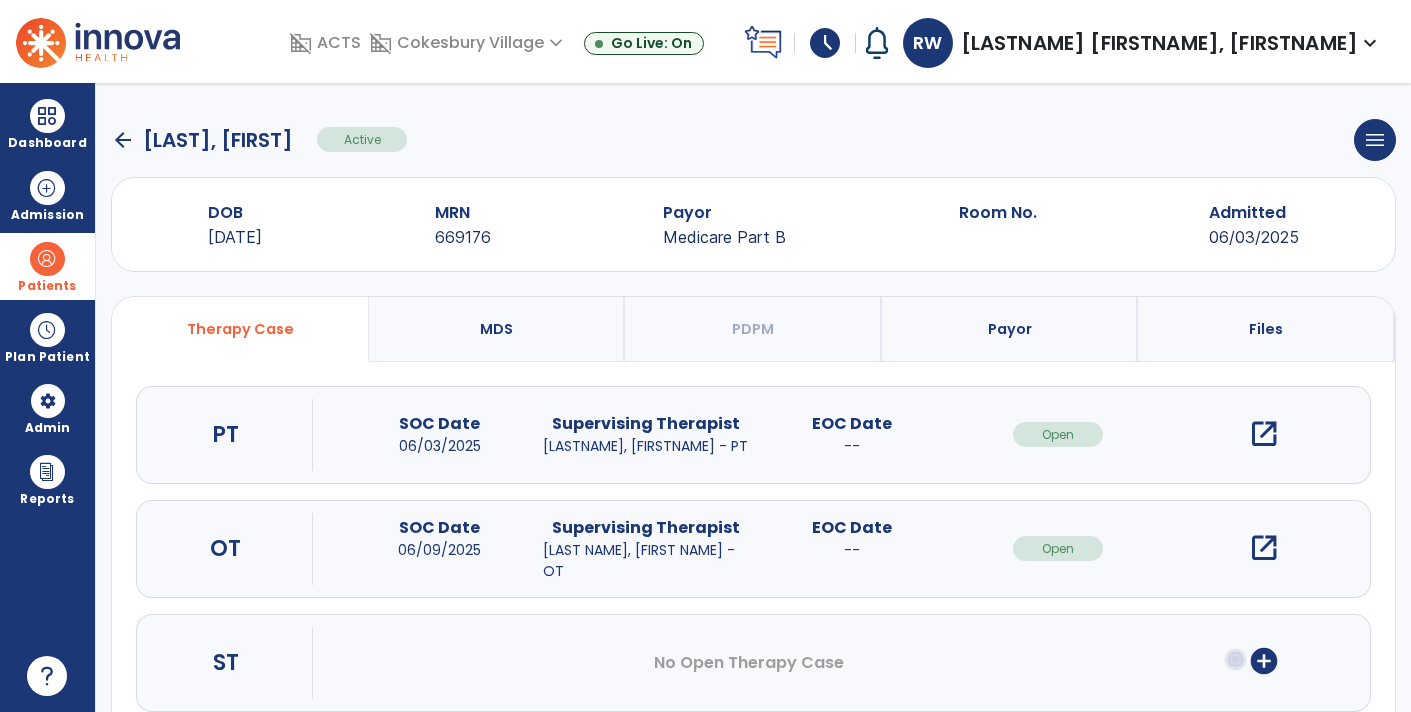 click on "open_in_new" at bounding box center (1264, 434) 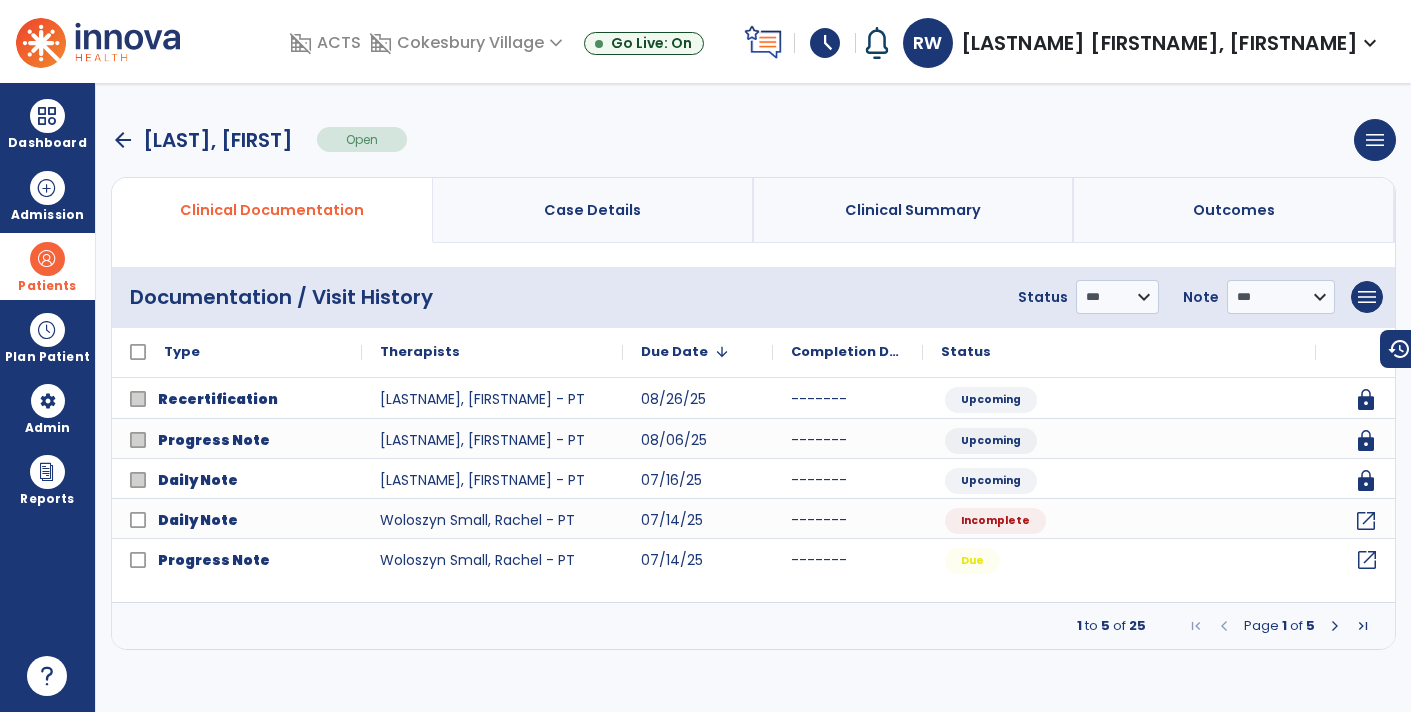click on "open_in_new" 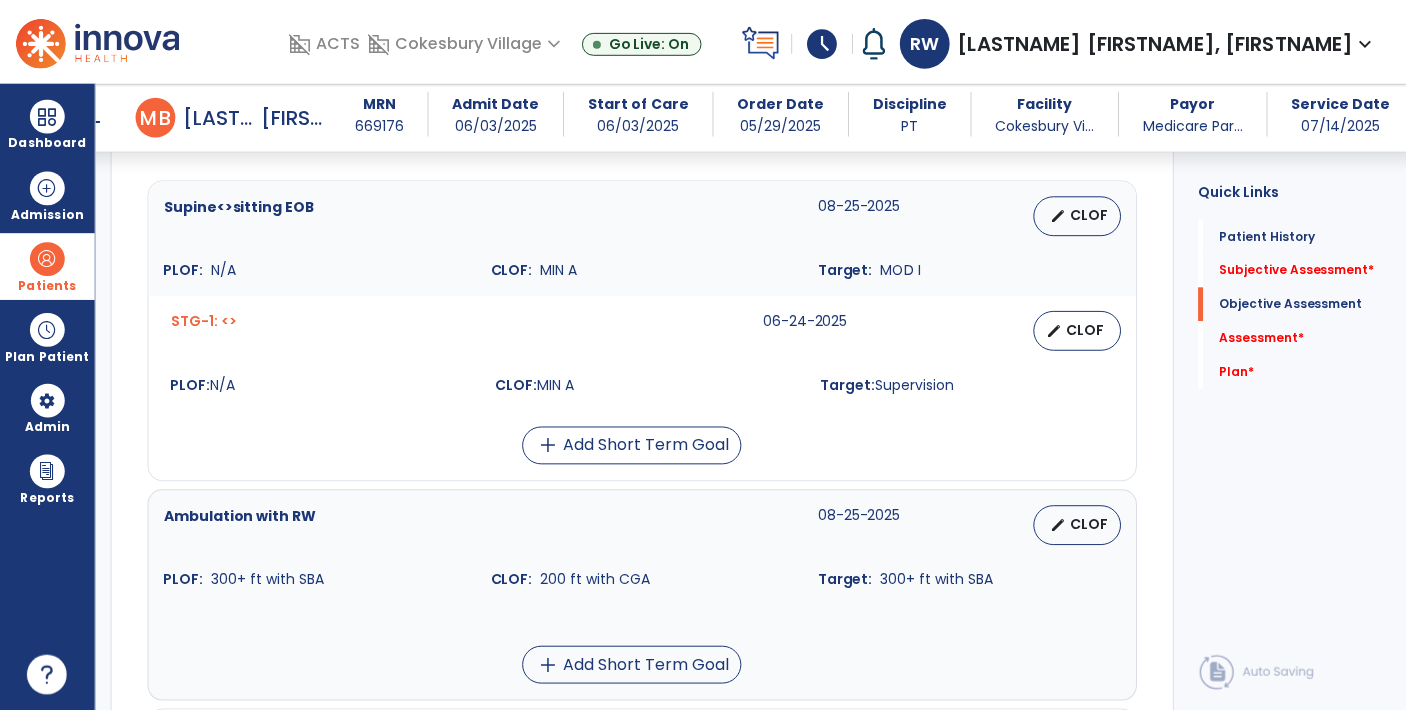 scroll, scrollTop: 837, scrollLeft: 0, axis: vertical 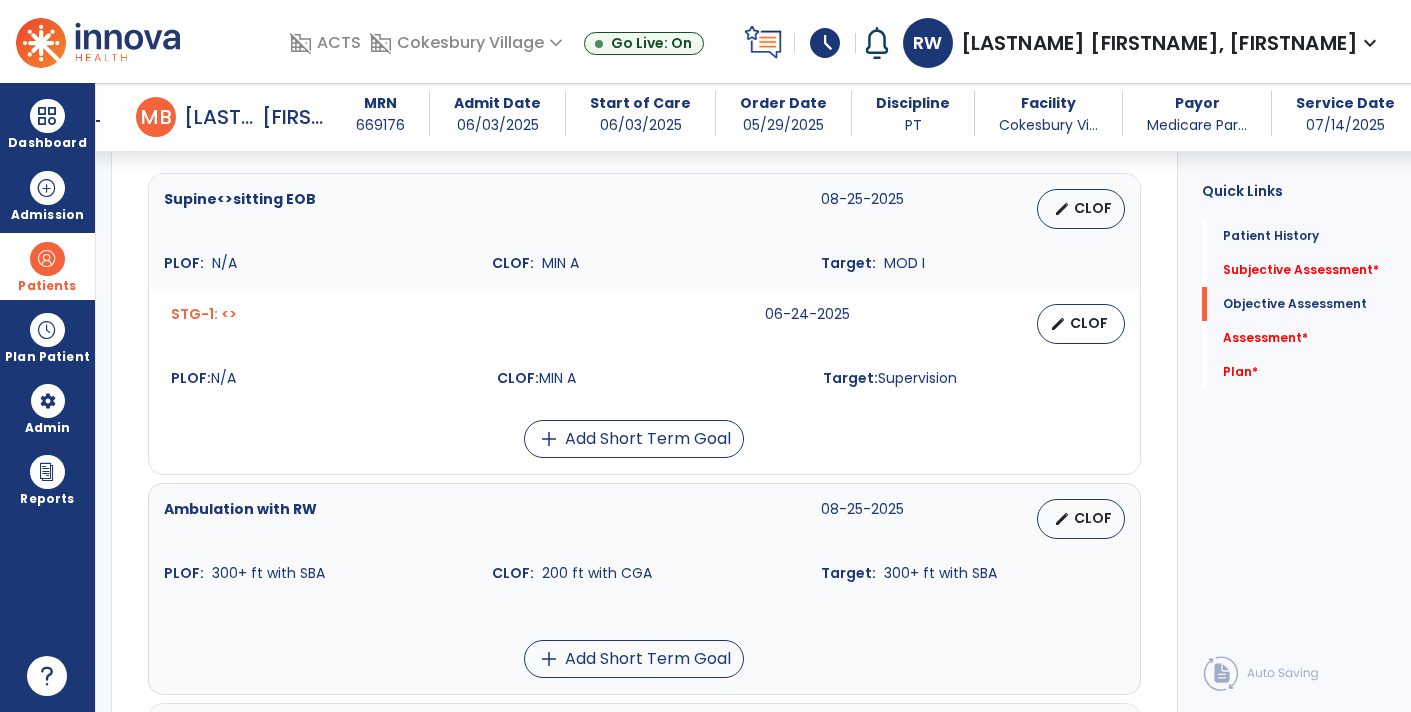 click on "CLOF" at bounding box center [1089, 323] 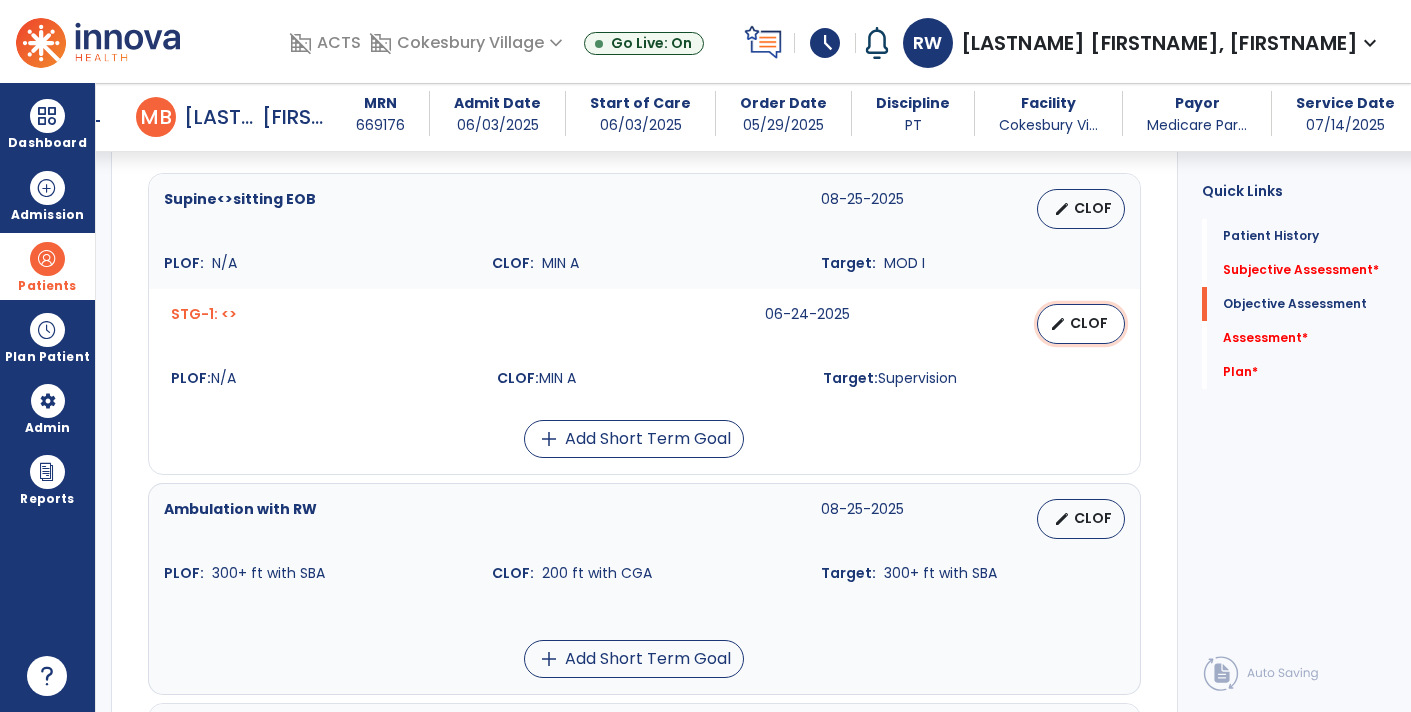 select on "********" 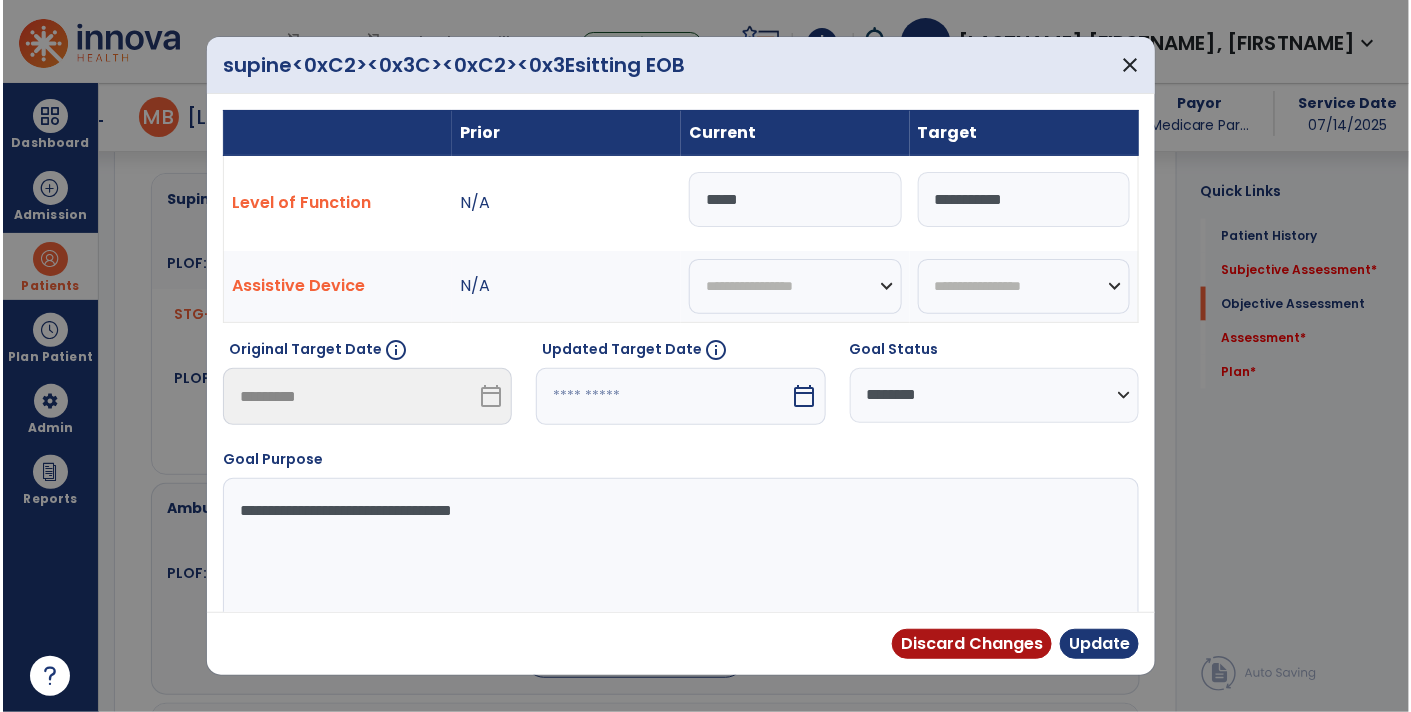 scroll, scrollTop: 837, scrollLeft: 0, axis: vertical 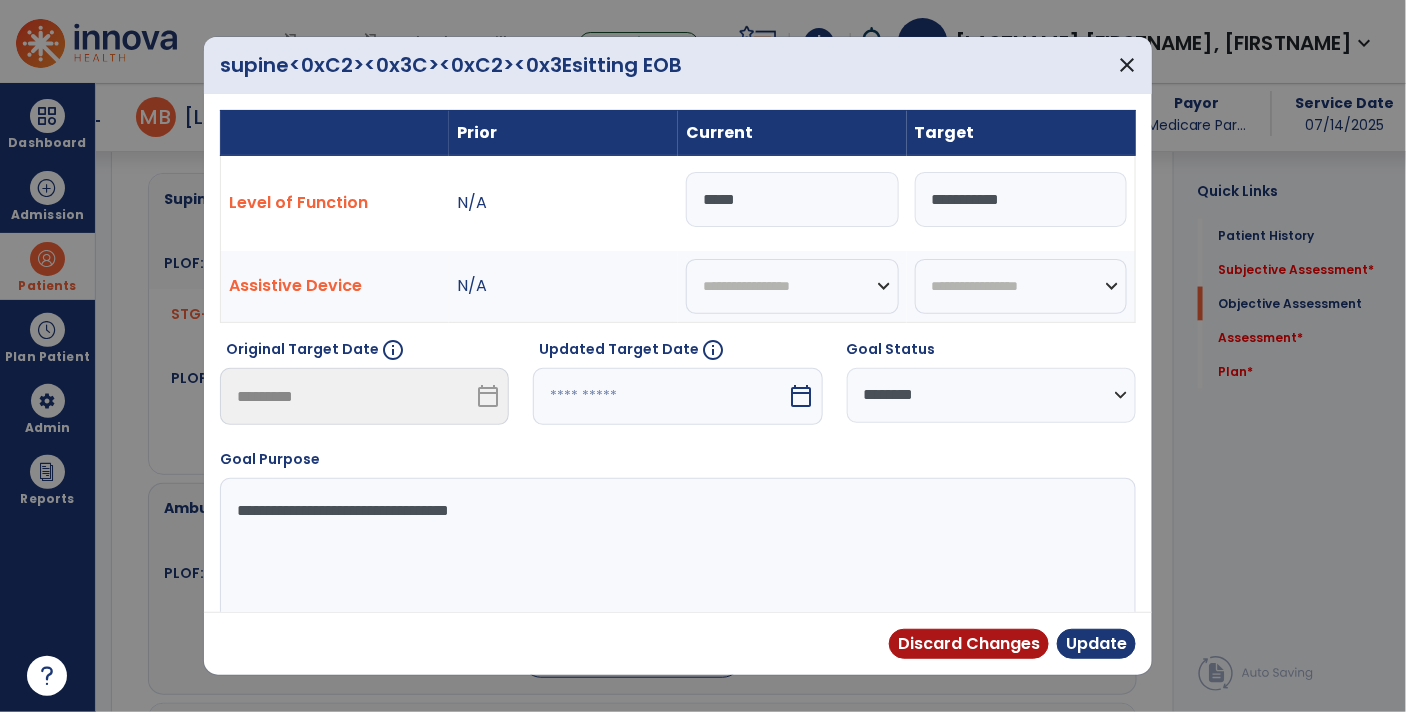click on "*****" at bounding box center [792, 199] 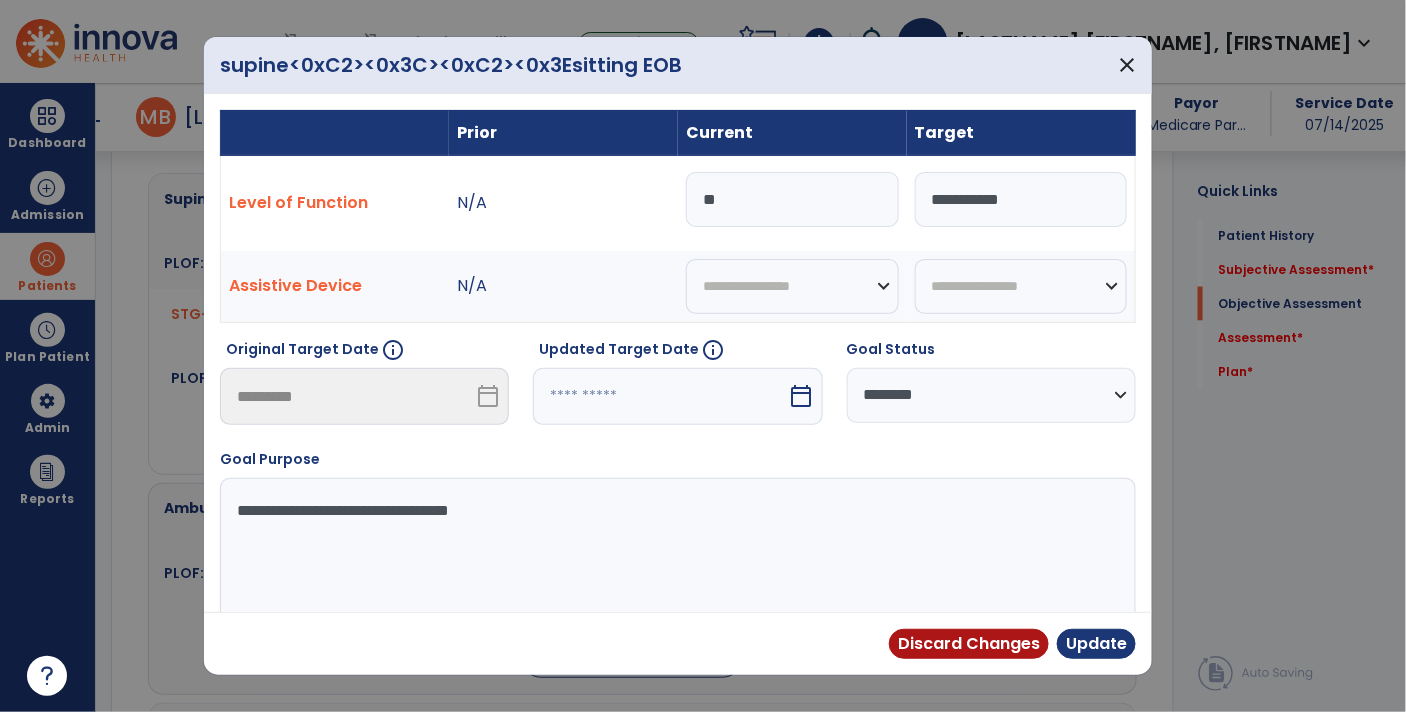 type on "*" 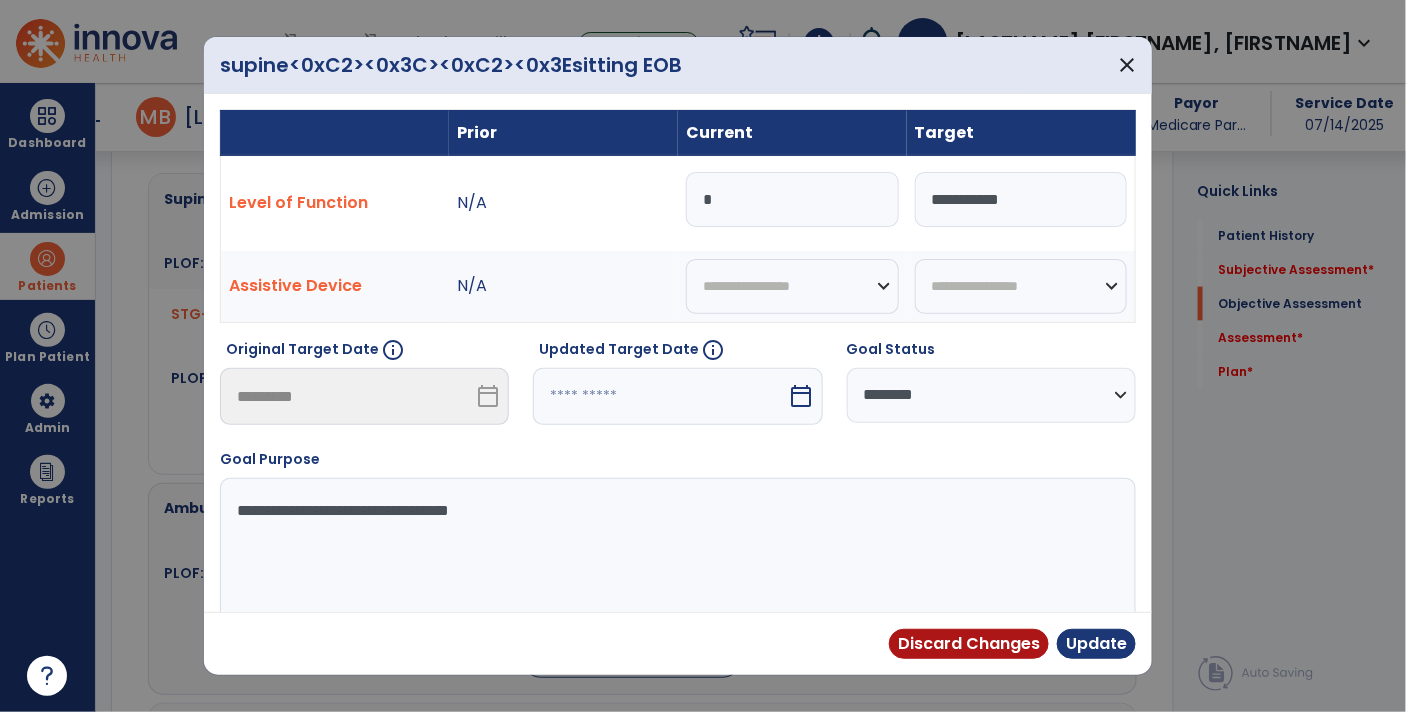type on "*" 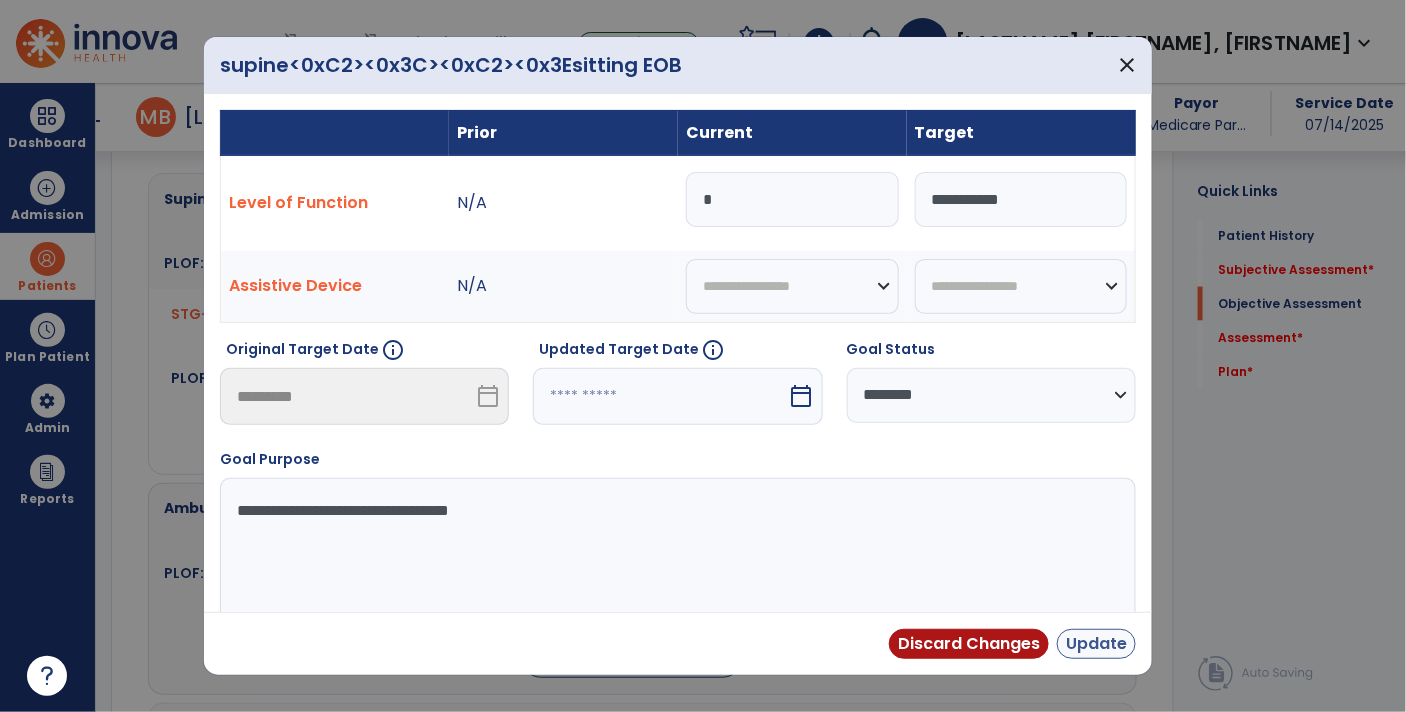 click on "Update" at bounding box center [1096, 644] 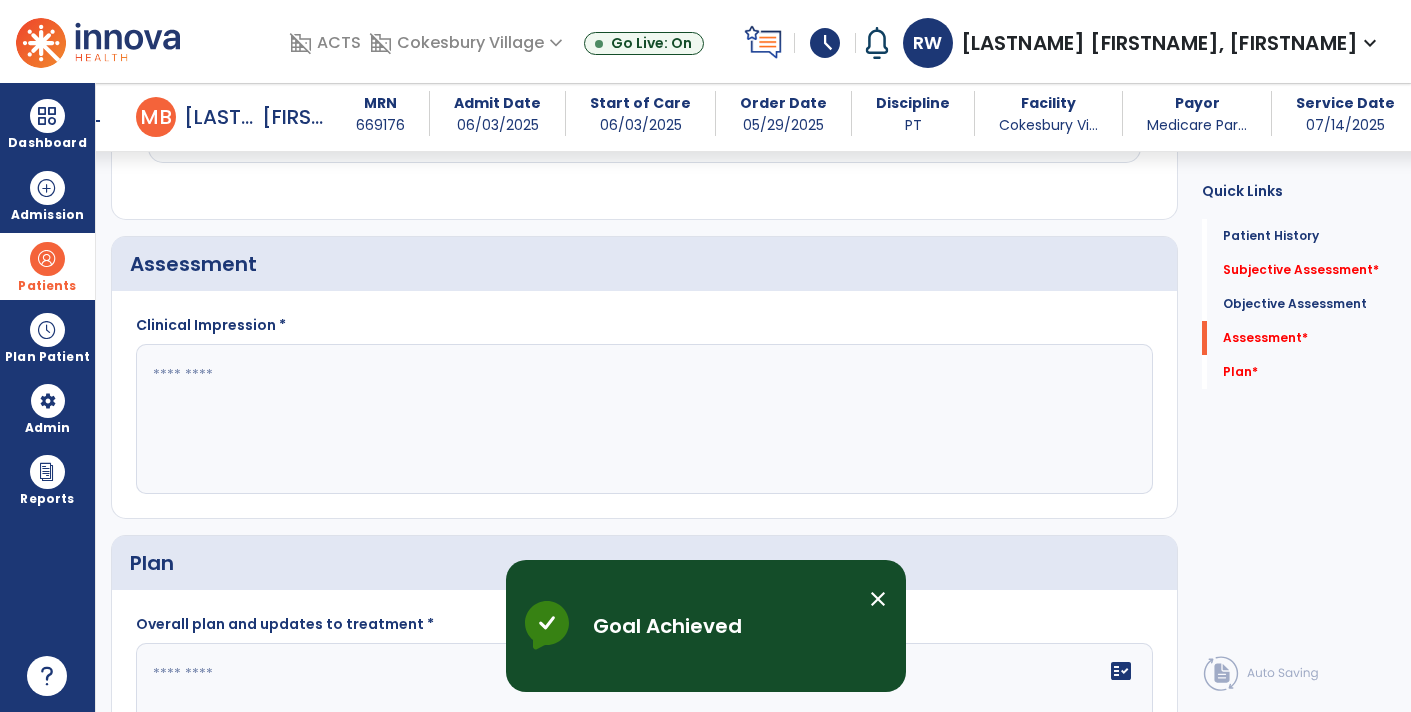 scroll, scrollTop: 2680, scrollLeft: 0, axis: vertical 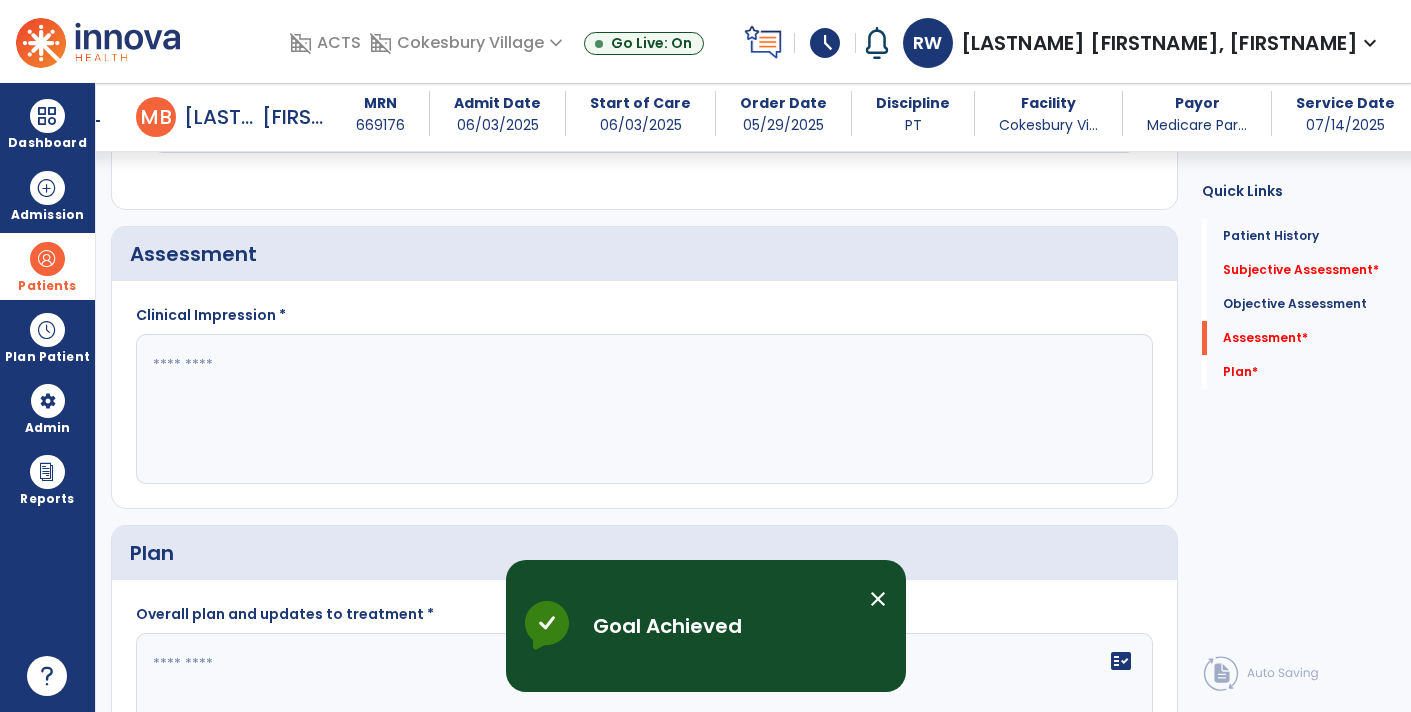 click 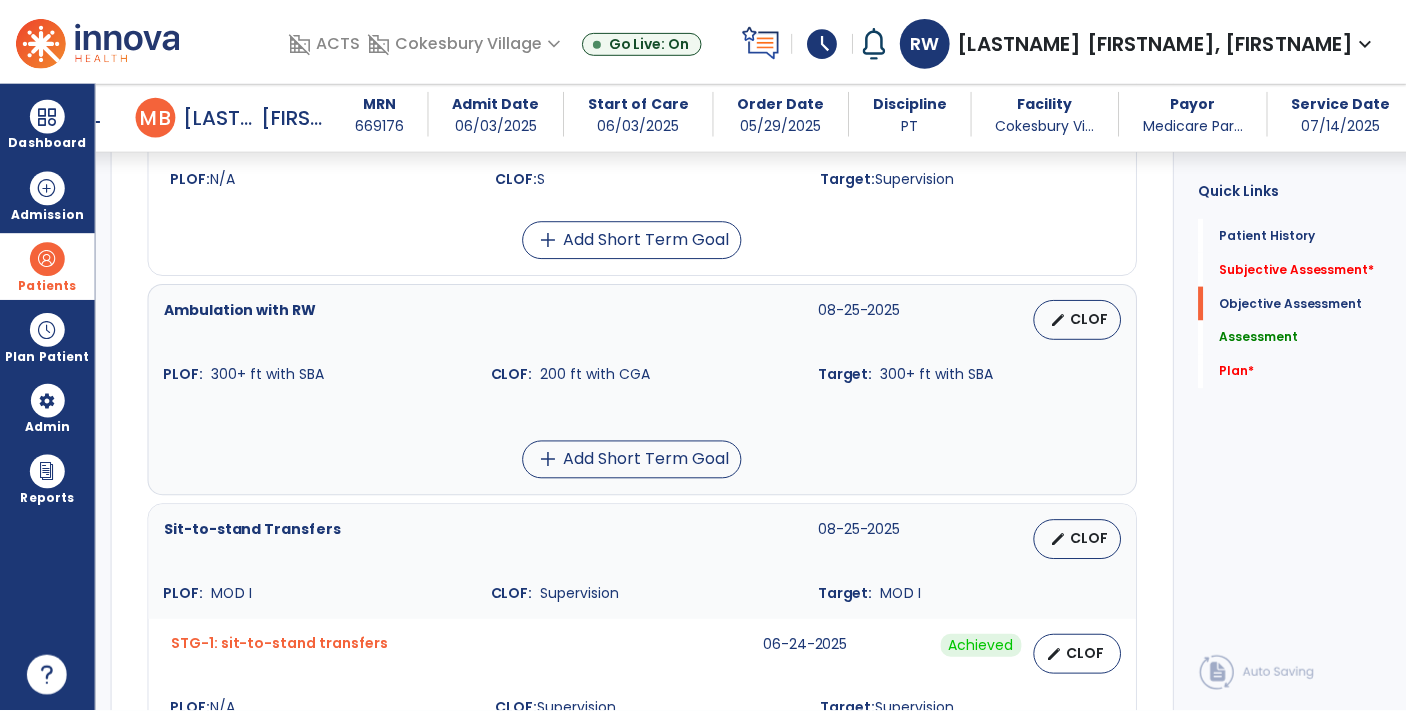 scroll, scrollTop: 1037, scrollLeft: 0, axis: vertical 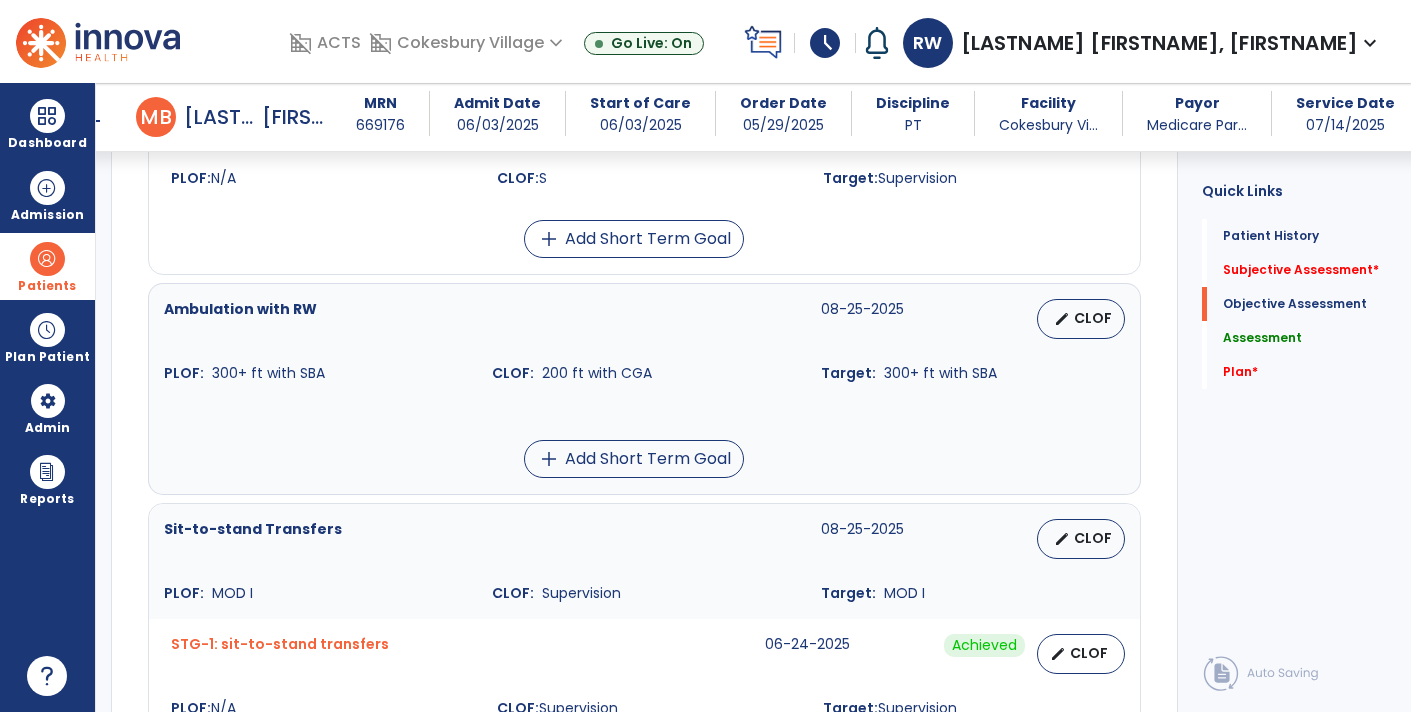 type on "**********" 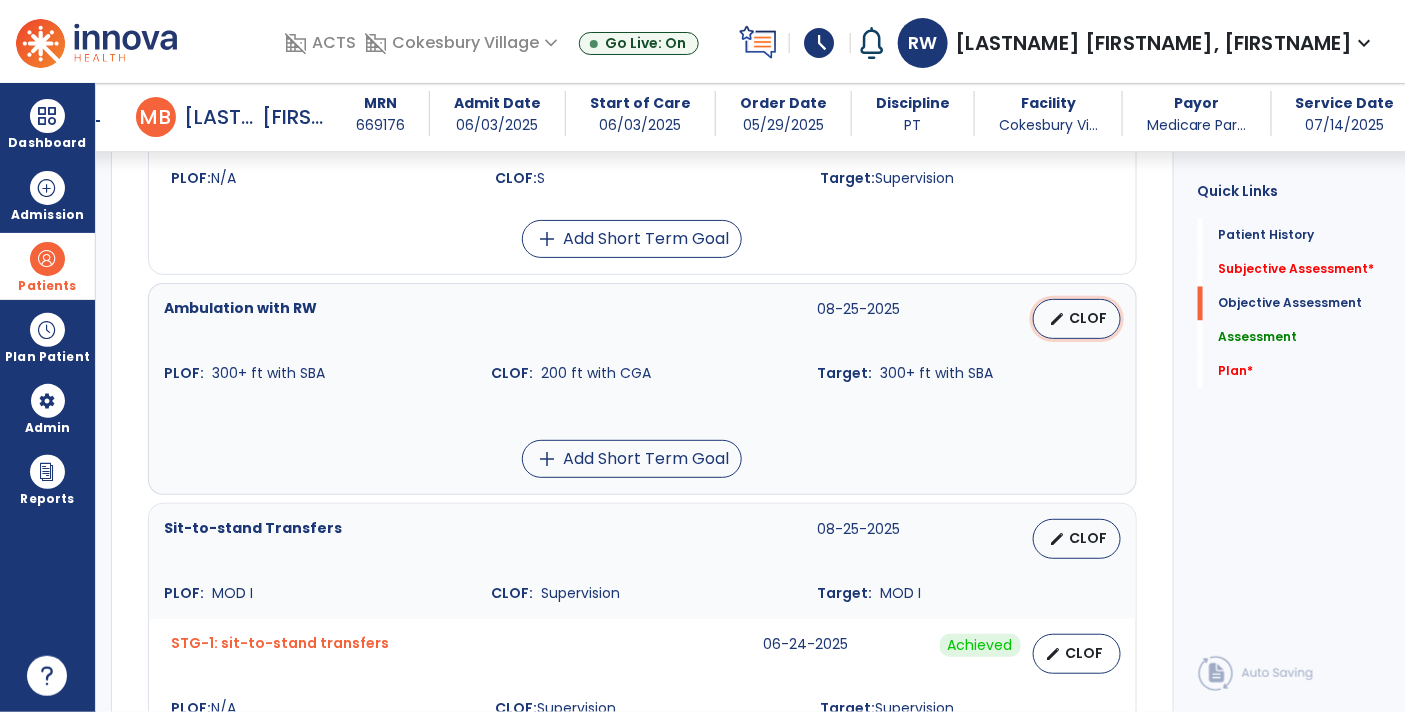 select on "**********" 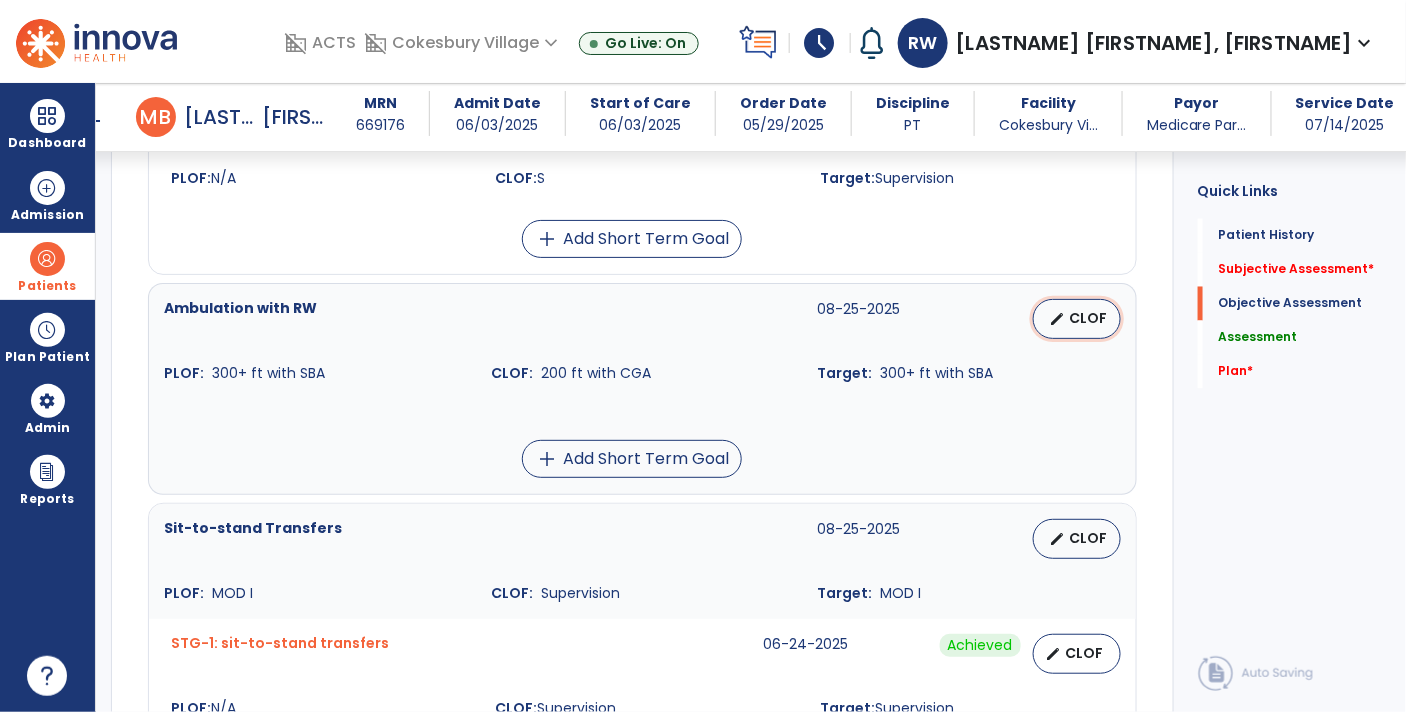 select on "********" 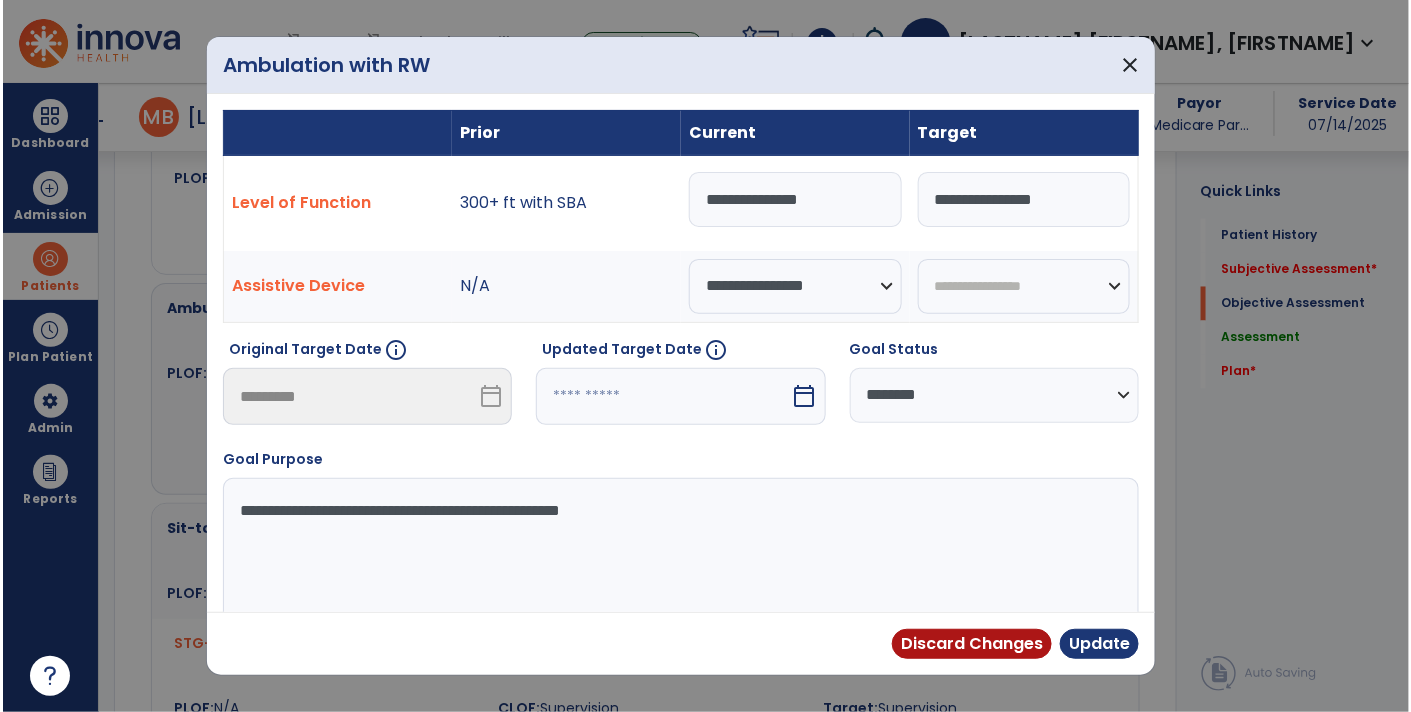 scroll, scrollTop: 1037, scrollLeft: 0, axis: vertical 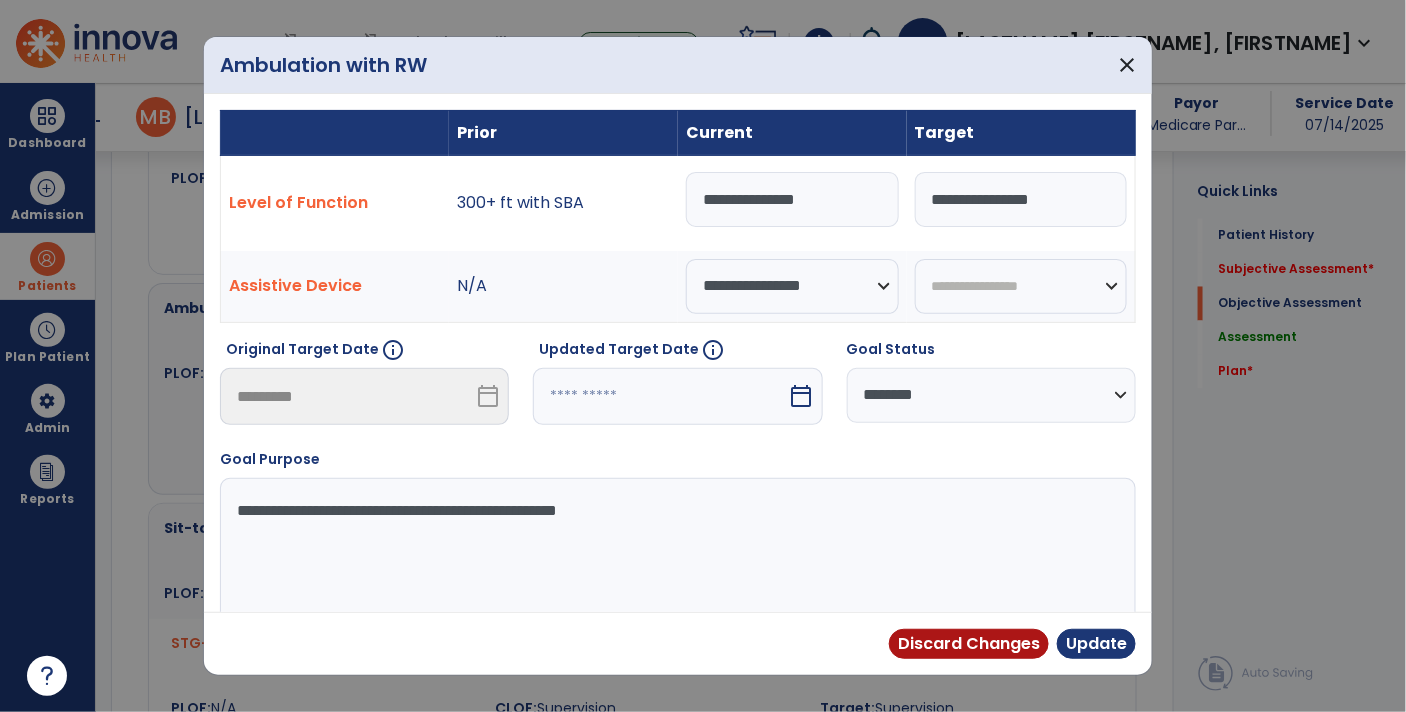 click on "**********" at bounding box center (792, 199) 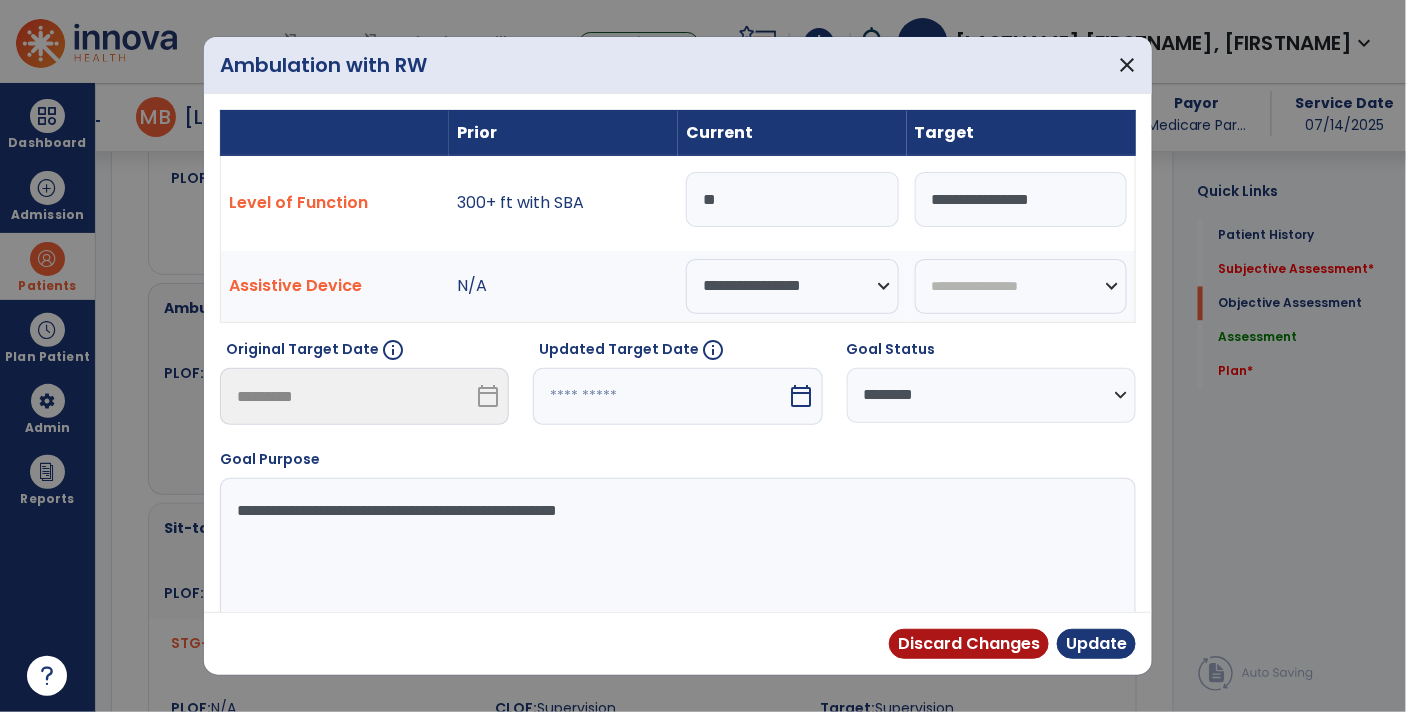 type on "*" 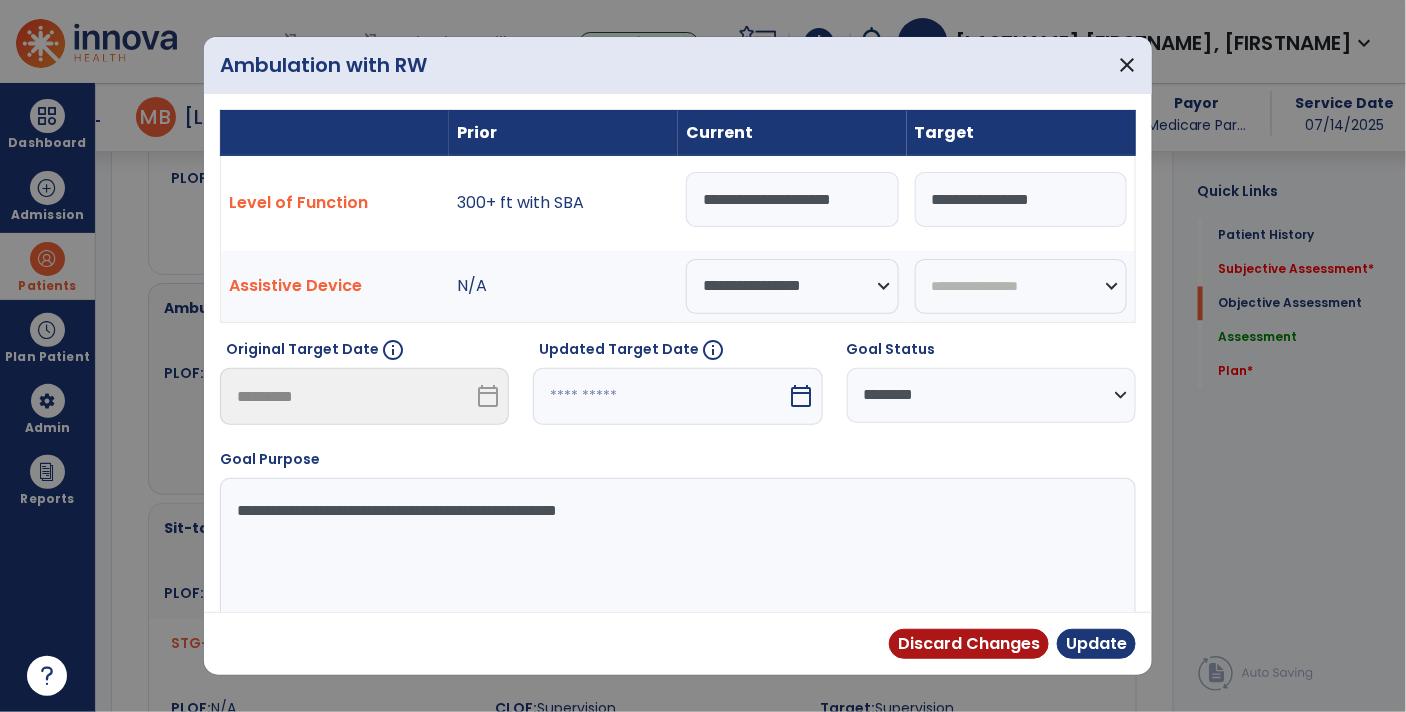 type on "**********" 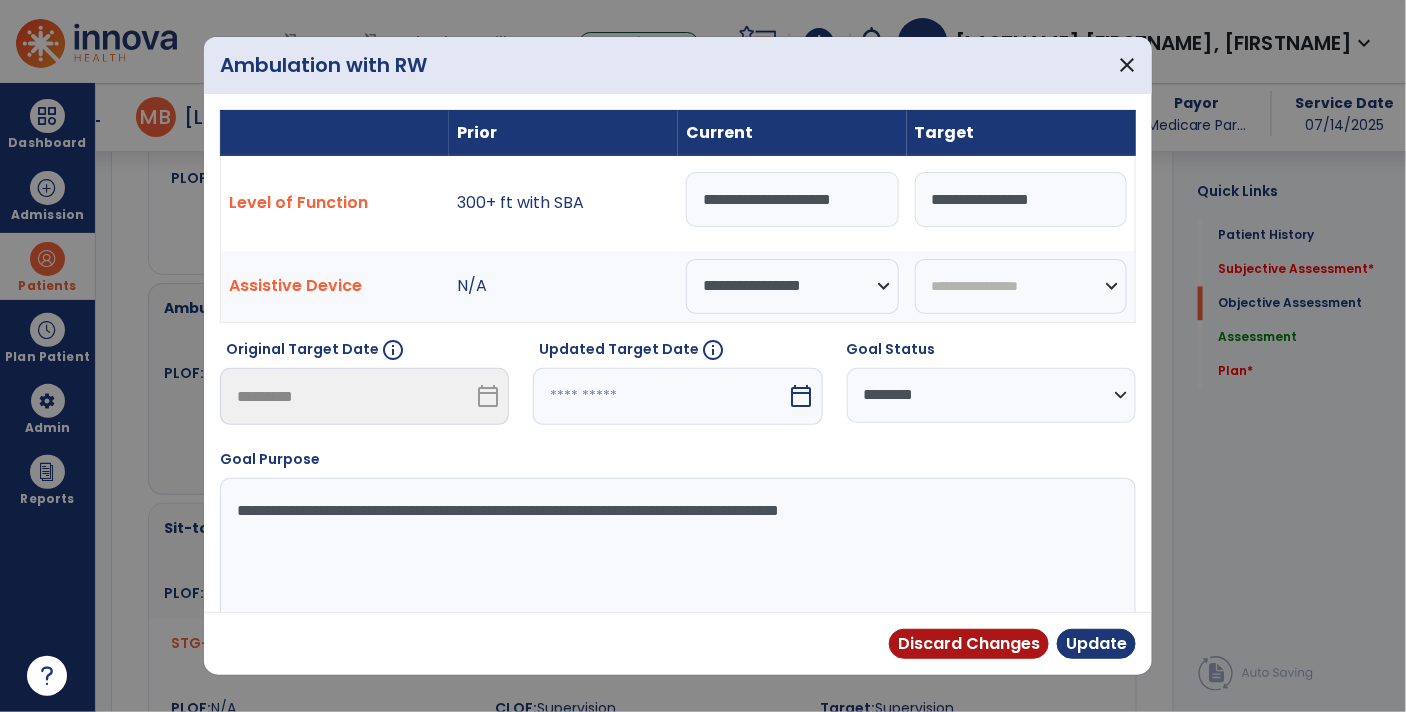 type on "**********" 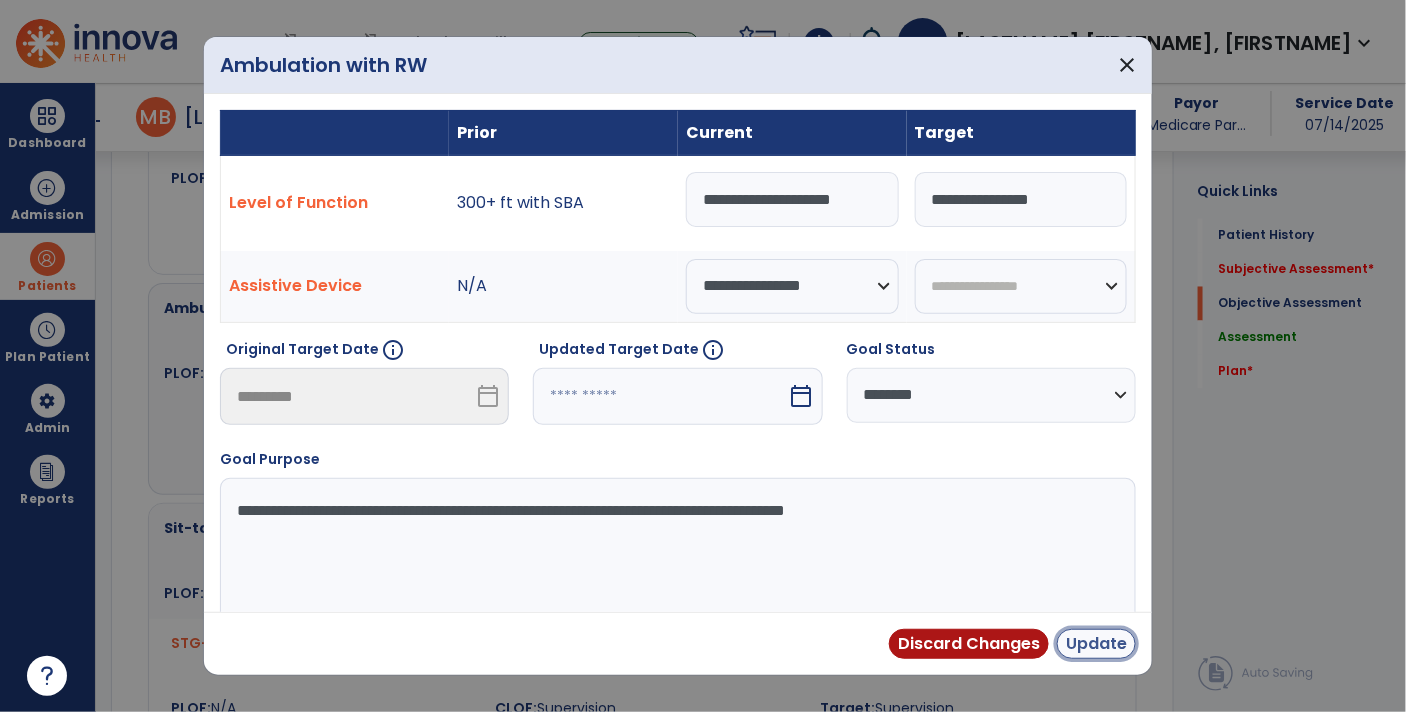 click on "Update" at bounding box center [1096, 644] 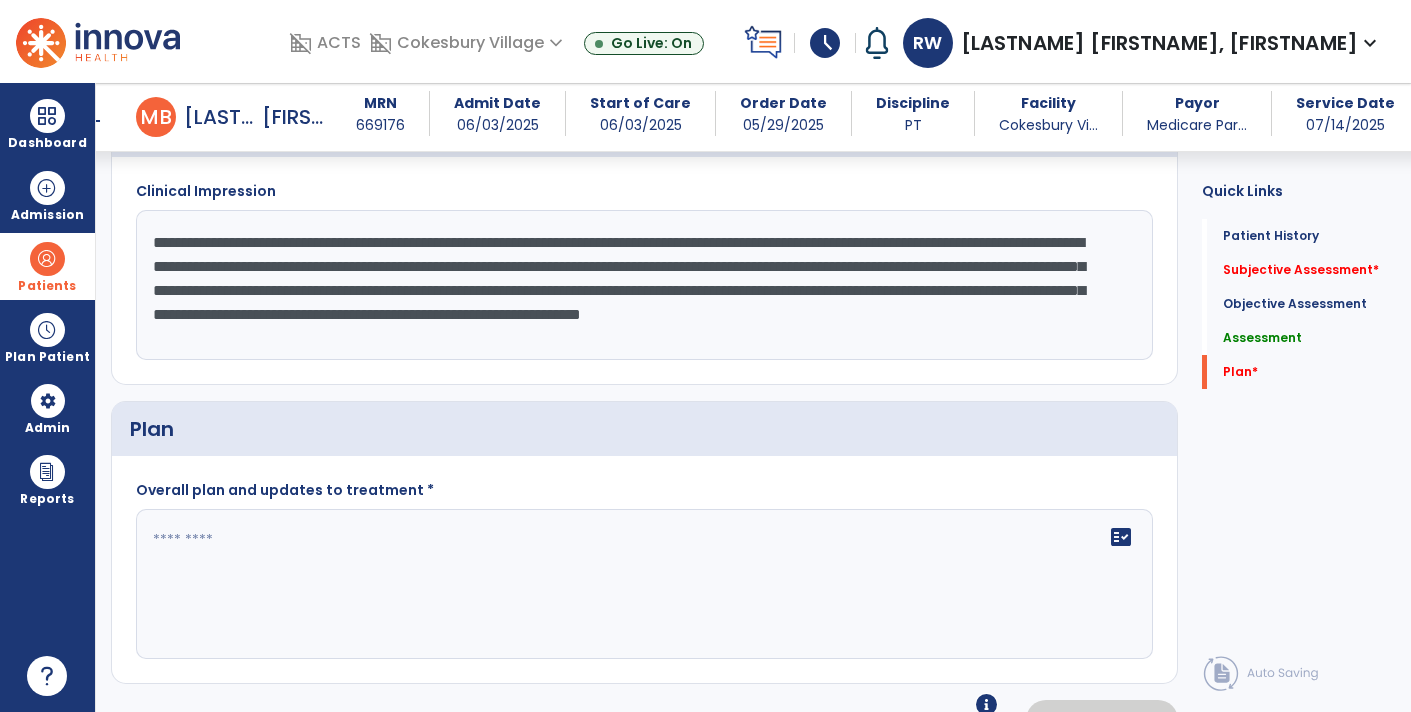 scroll, scrollTop: 2806, scrollLeft: 0, axis: vertical 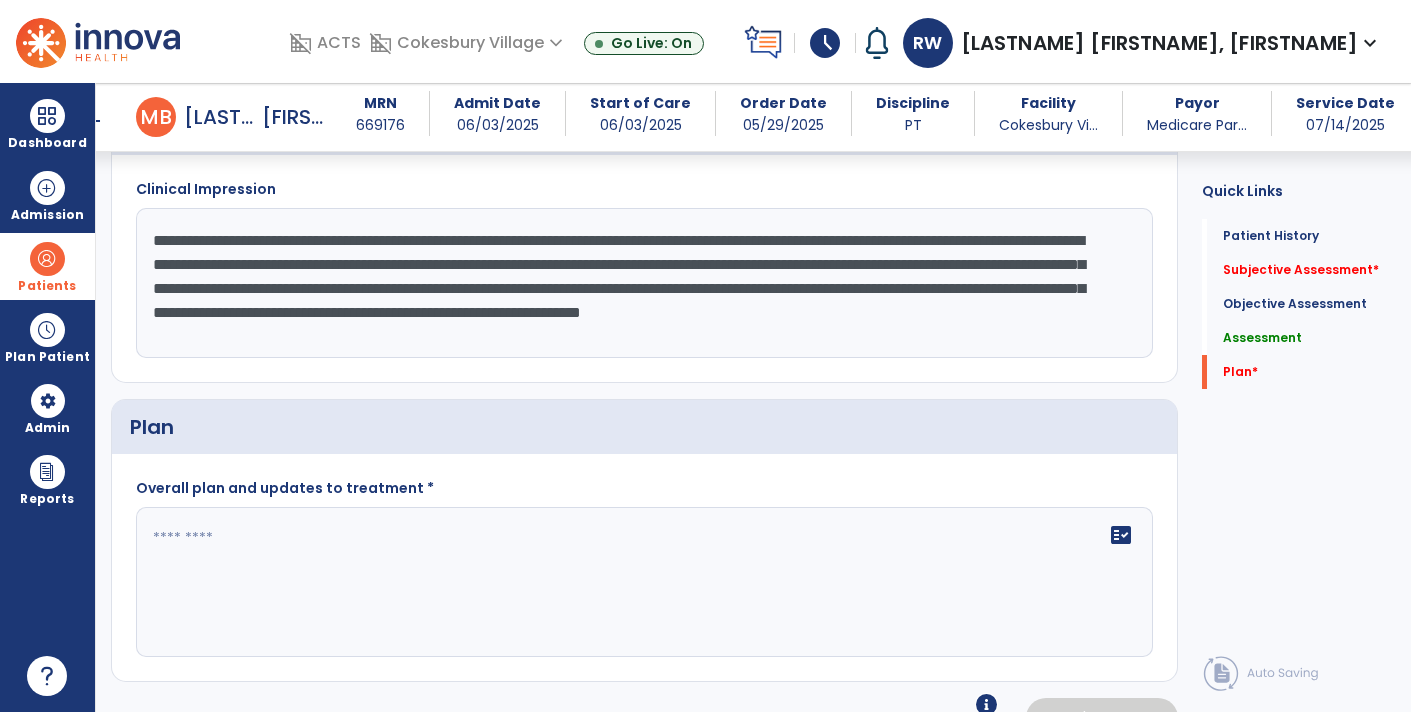 click on "**********" 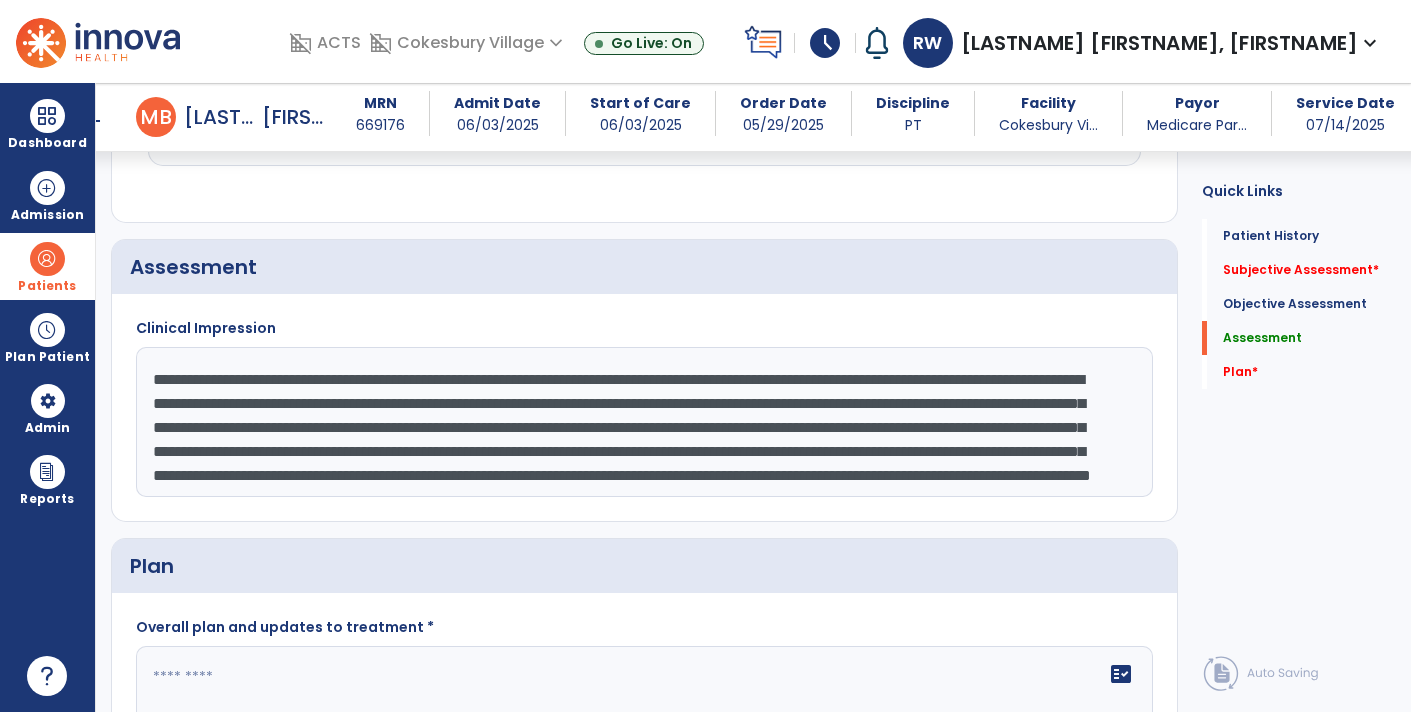 scroll, scrollTop: 2669, scrollLeft: 0, axis: vertical 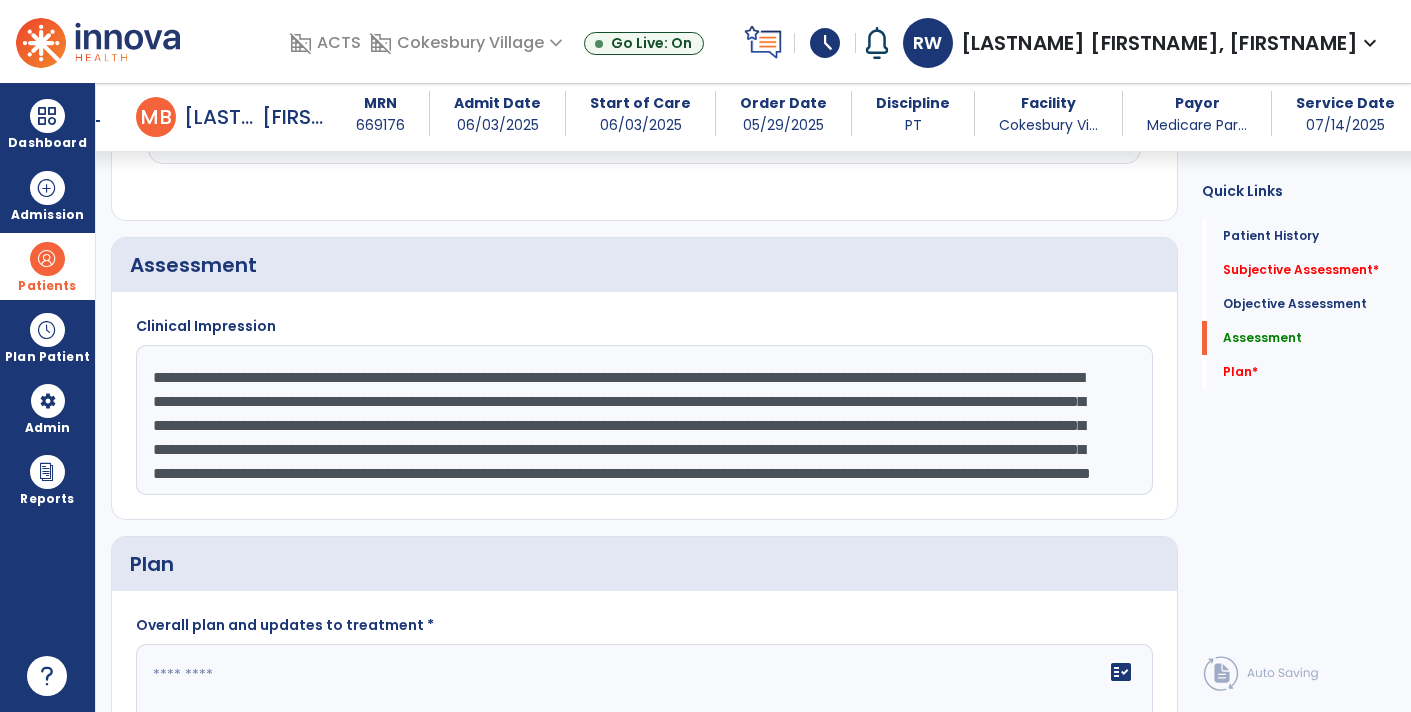 click 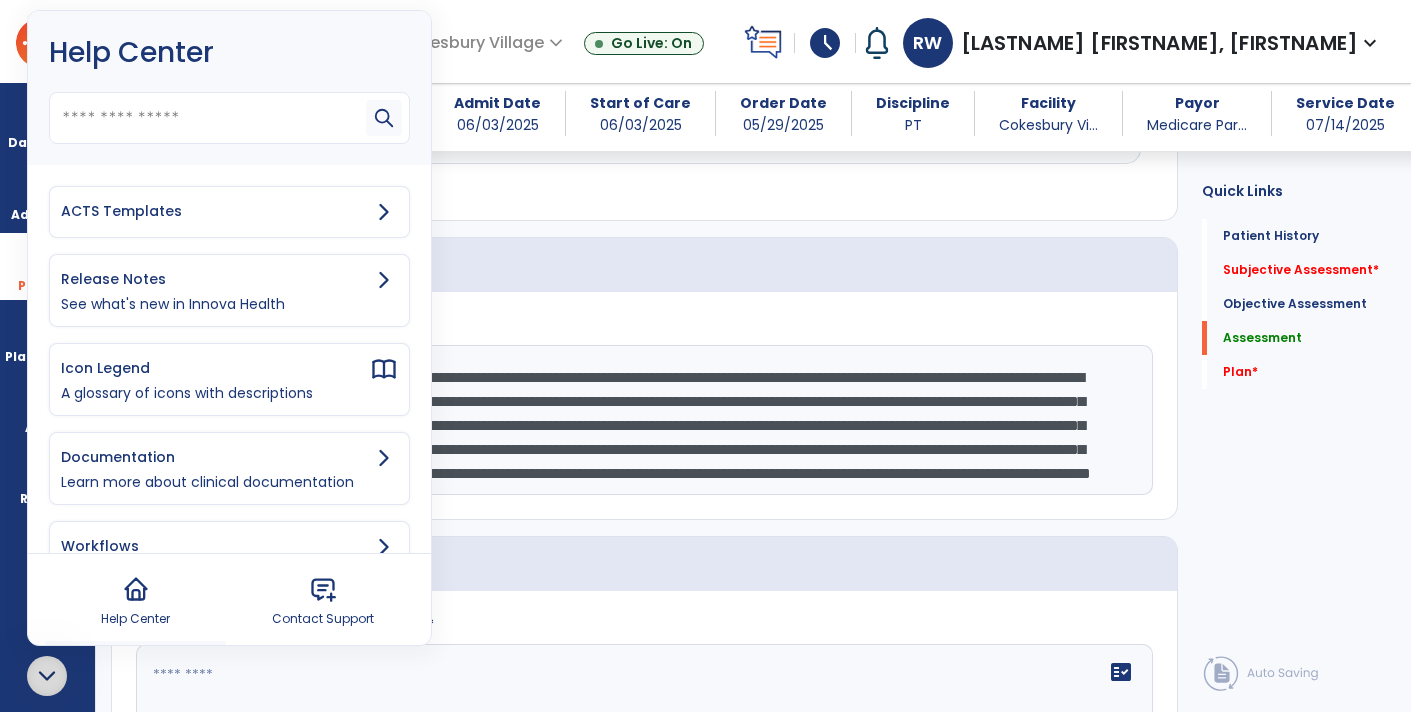 click on "ACTS Templates" at bounding box center (215, 211) 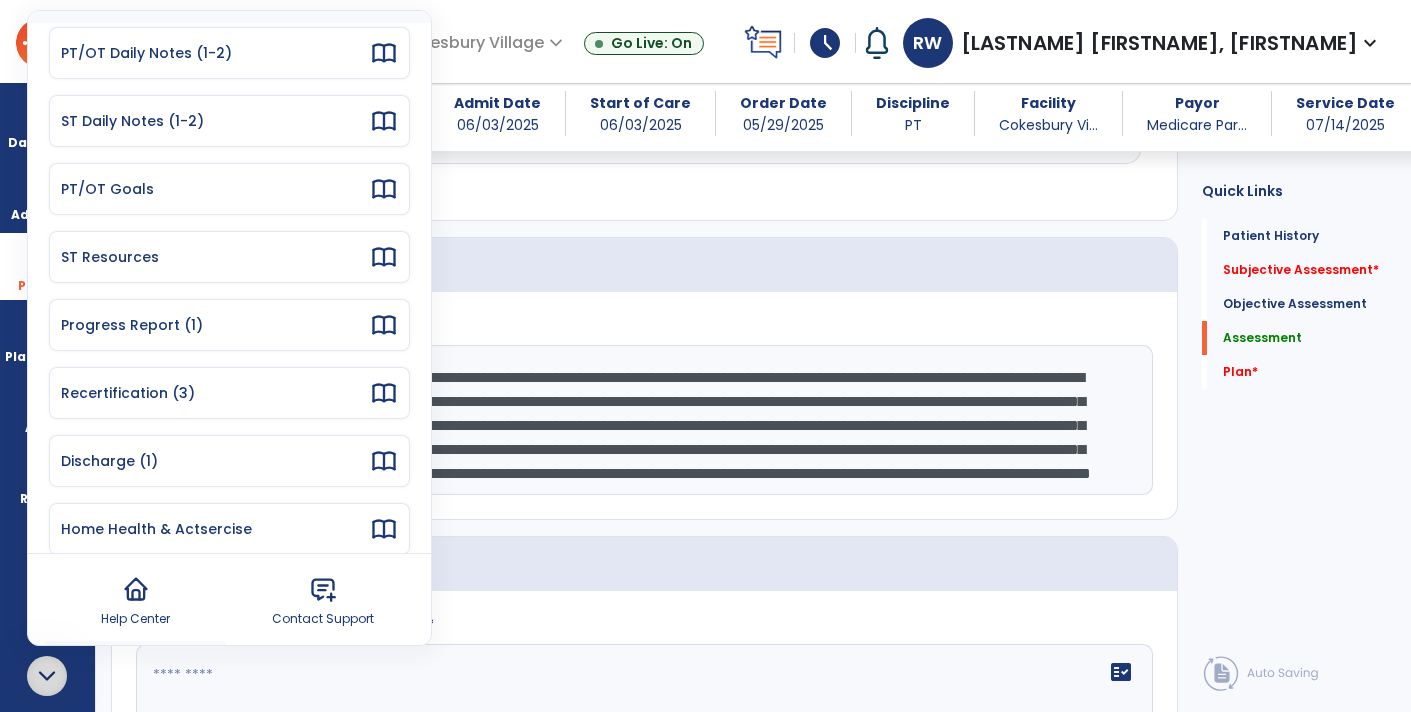 scroll, scrollTop: 159, scrollLeft: 0, axis: vertical 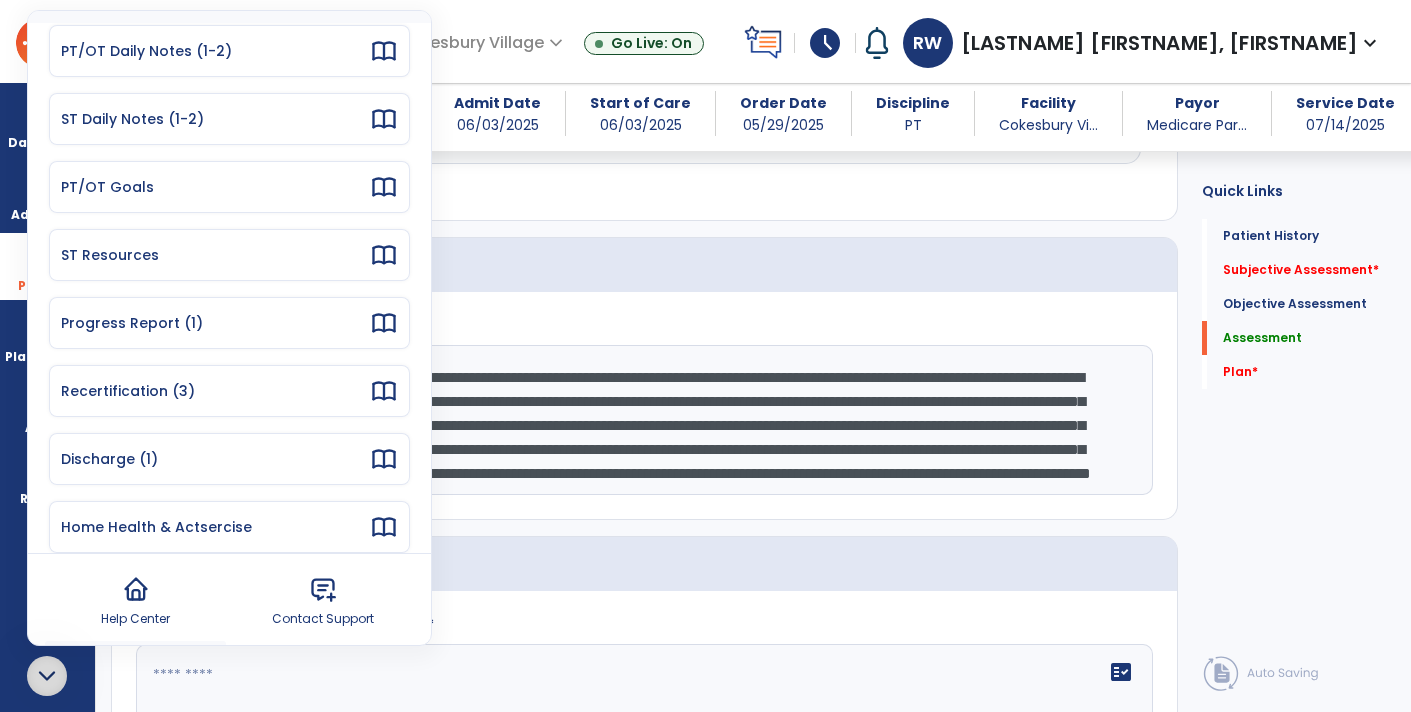 click on "Progress Report (1)" at bounding box center (215, 323) 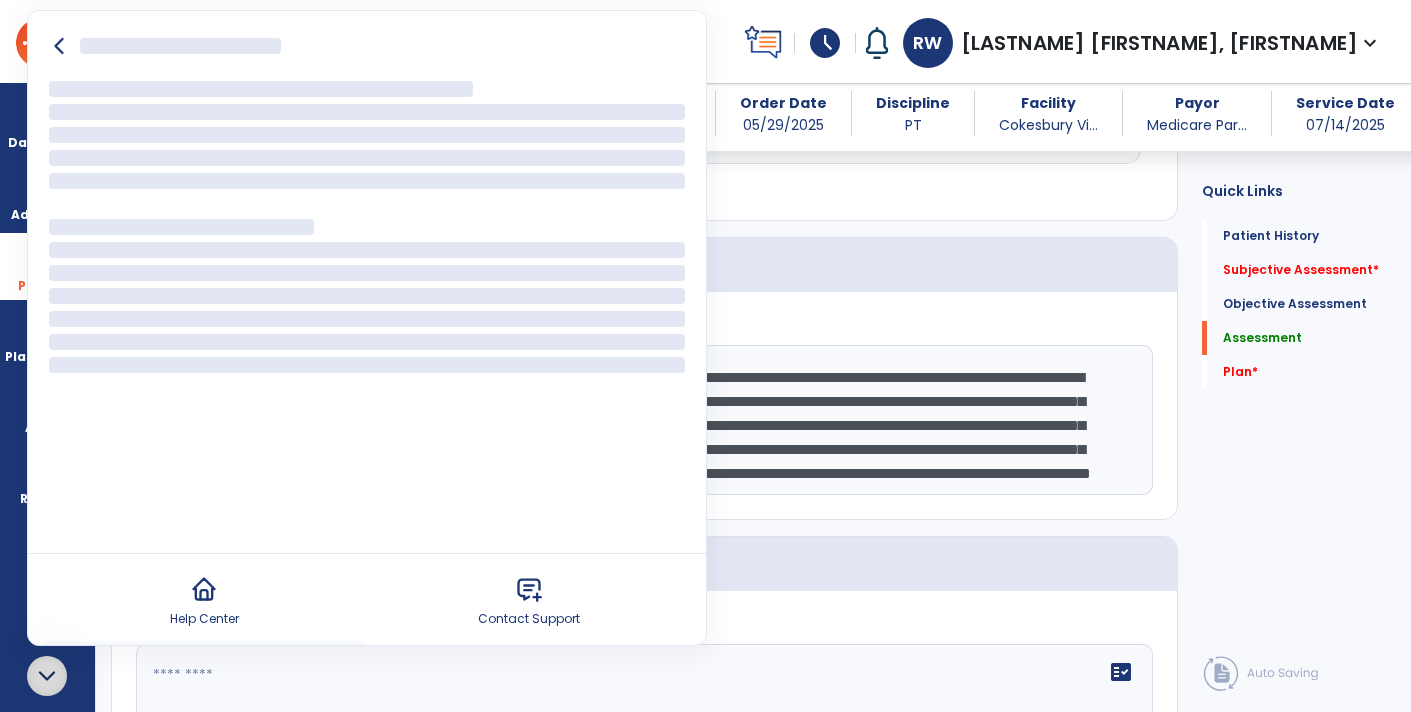 scroll, scrollTop: 0, scrollLeft: 0, axis: both 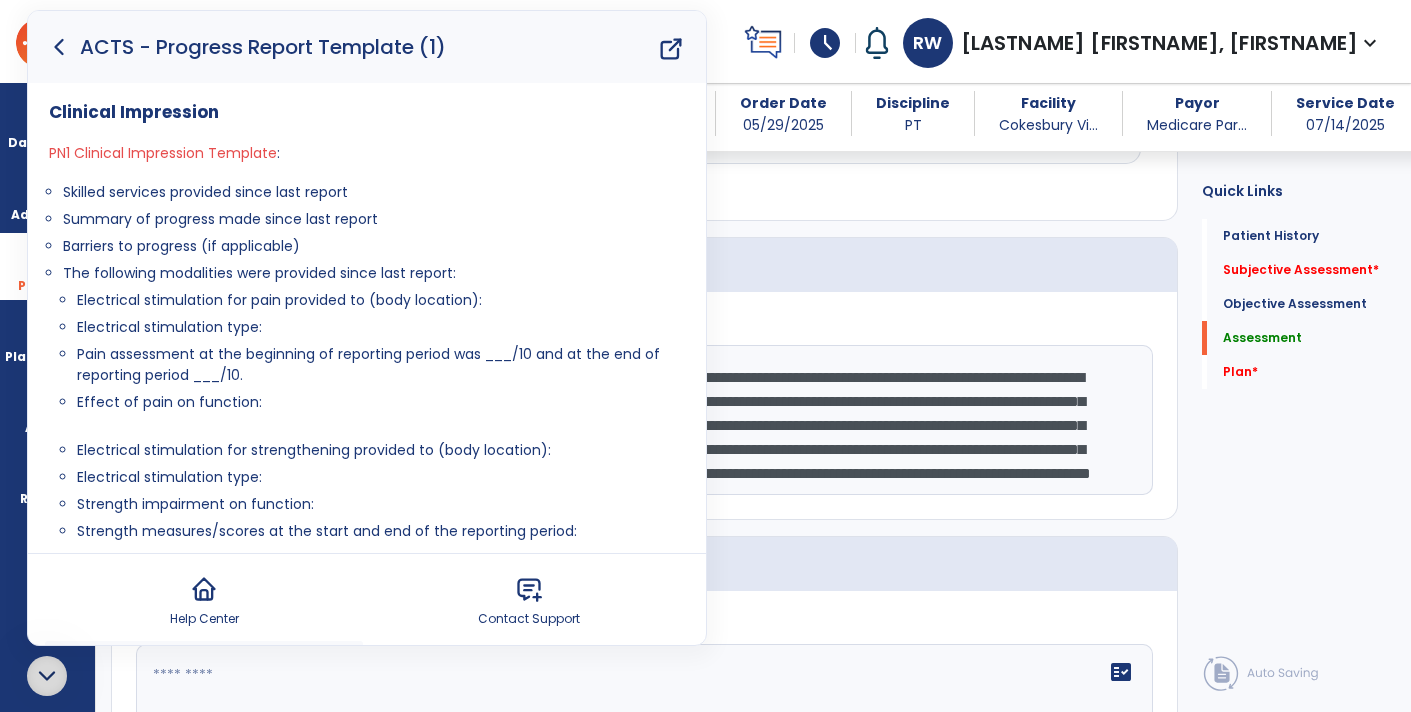 drag, startPoint x: 64, startPoint y: 186, endPoint x: 322, endPoint y: 250, distance: 265.8195 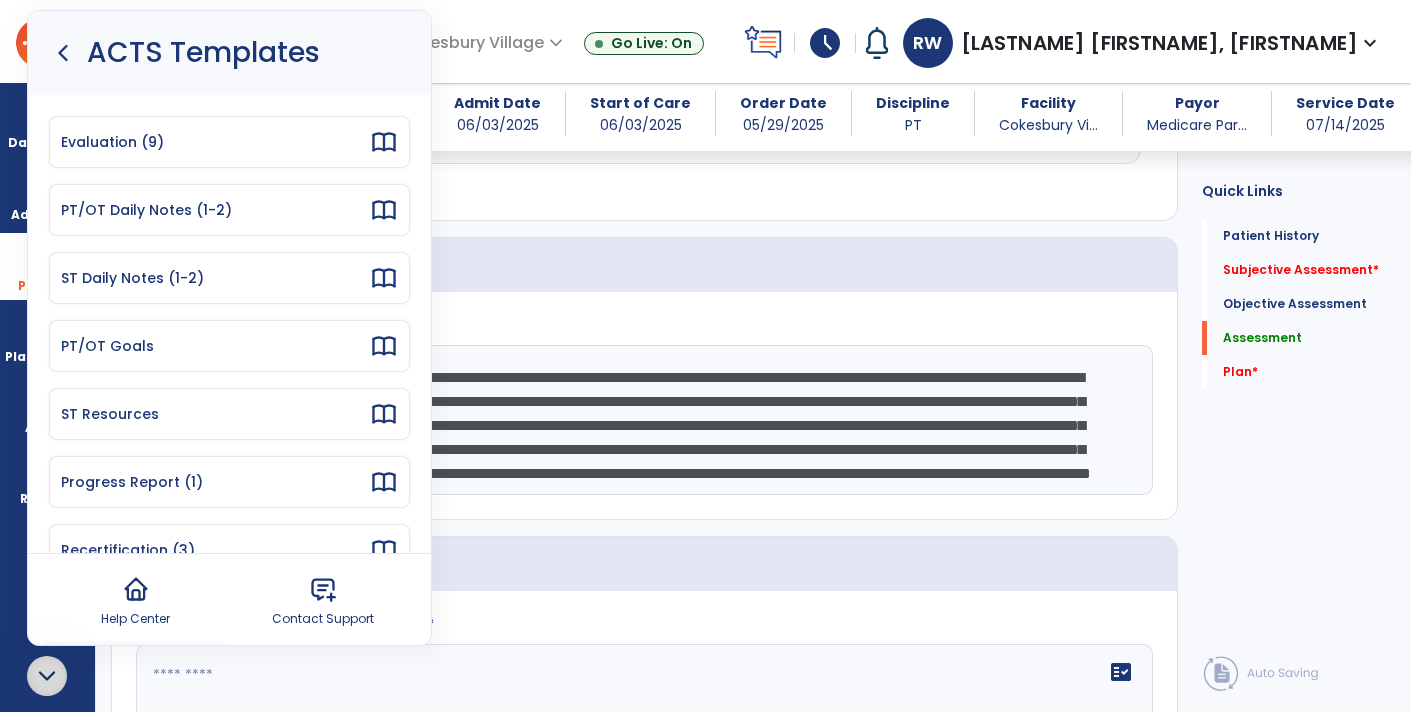 click 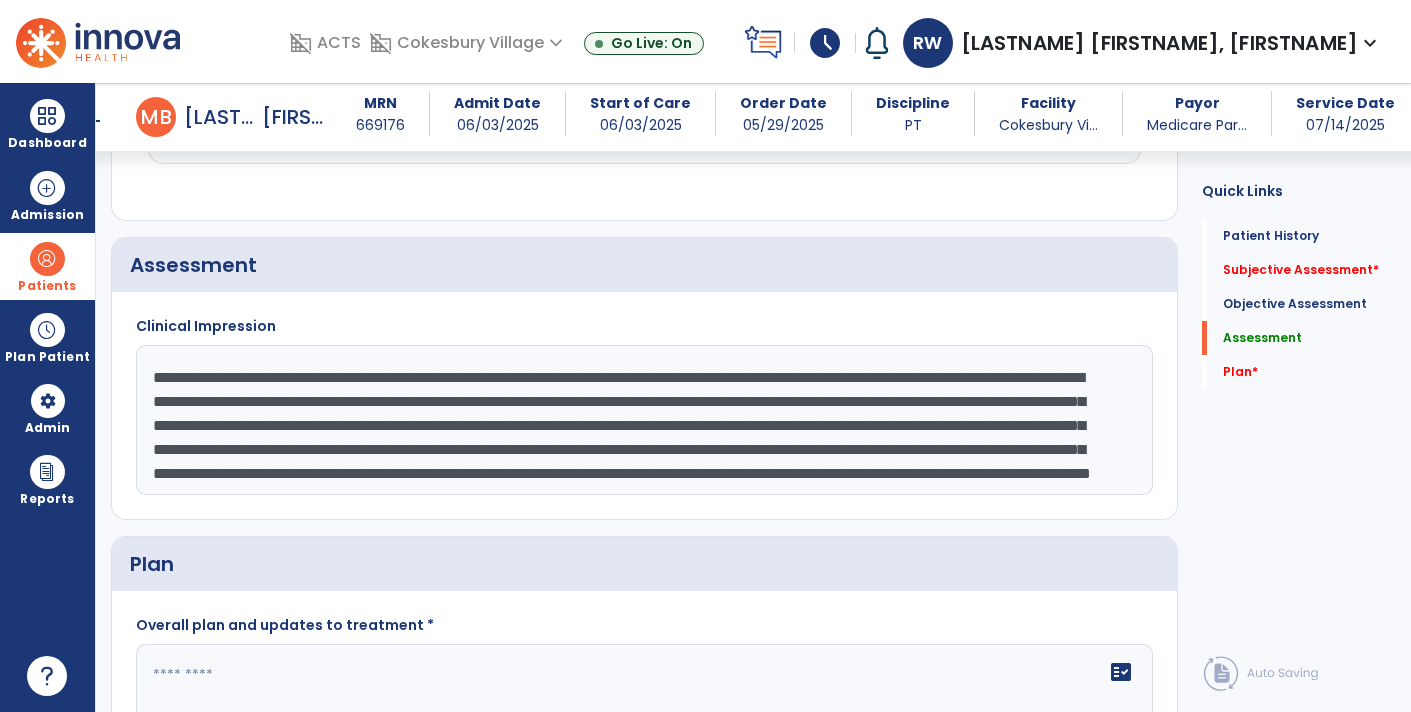 click on "**********" 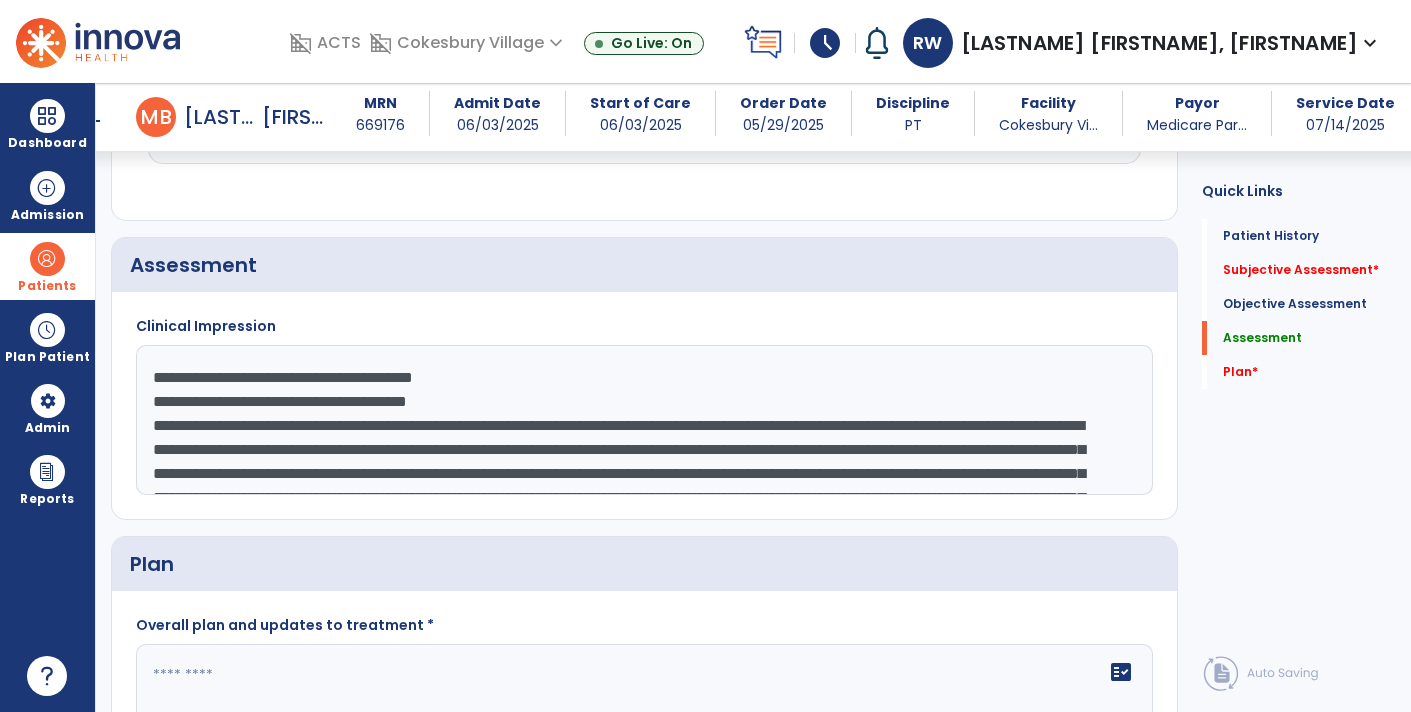 click on "**********" 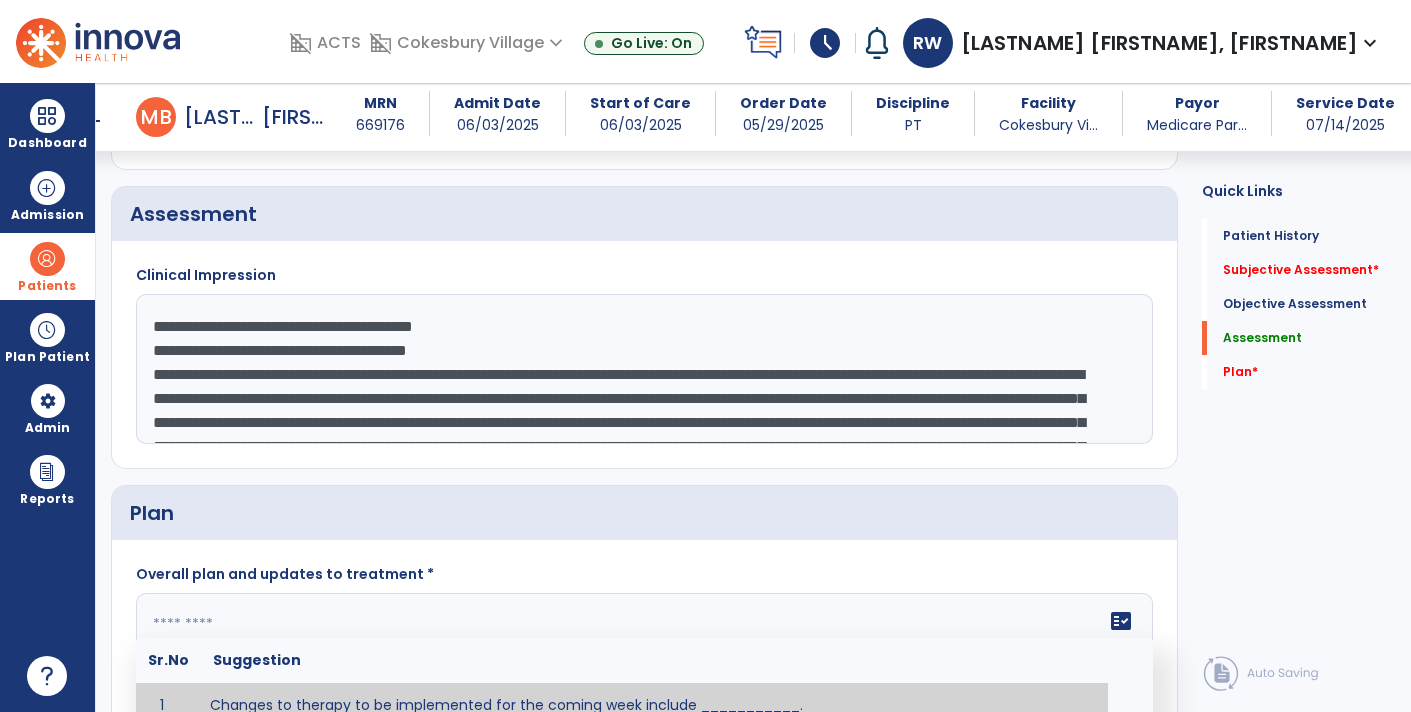 paste on "**********" 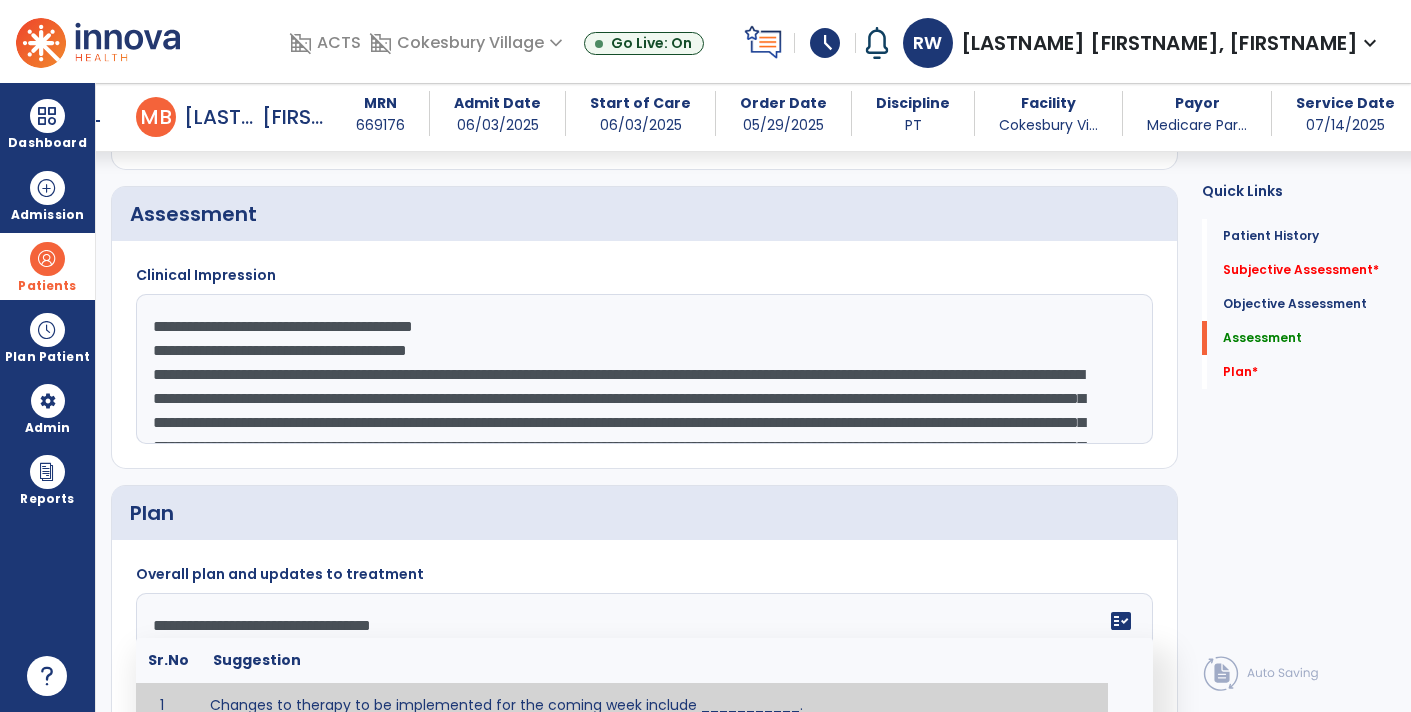 scroll, scrollTop: 2724, scrollLeft: 0, axis: vertical 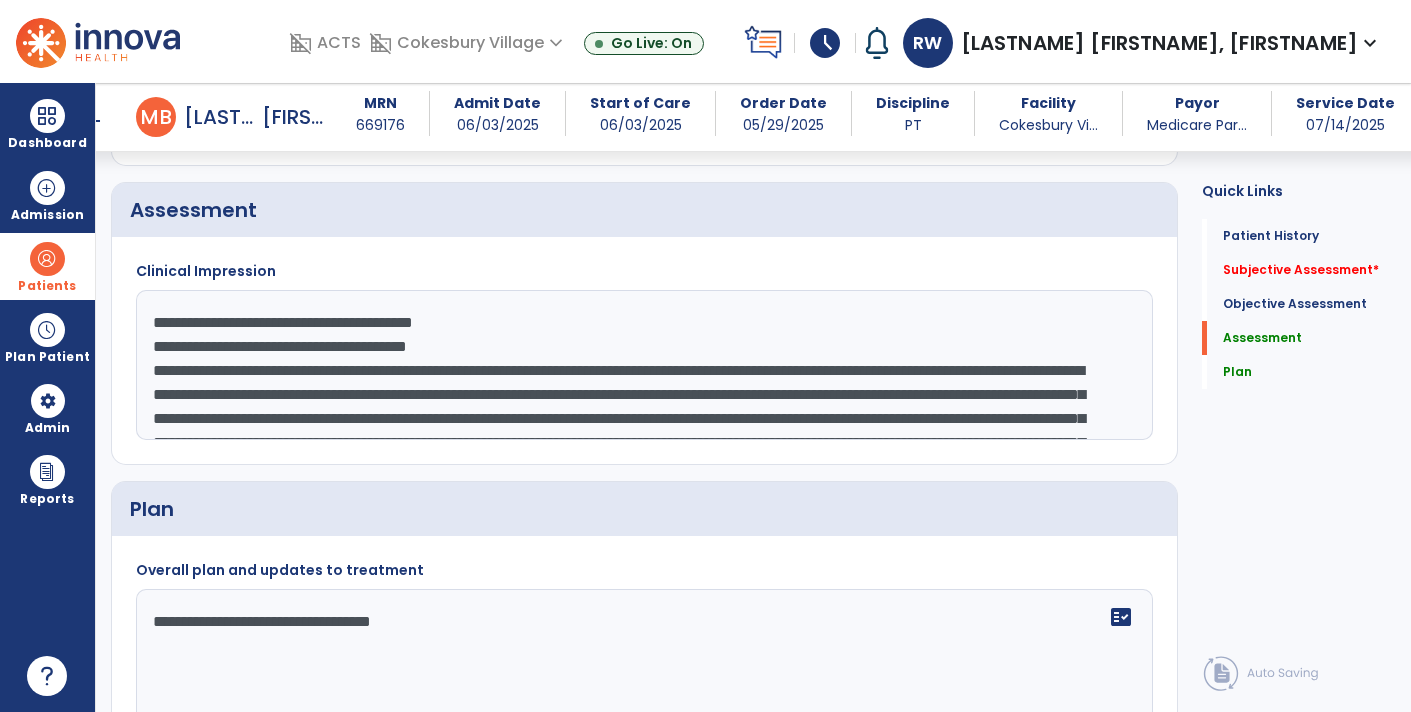 type on "**********" 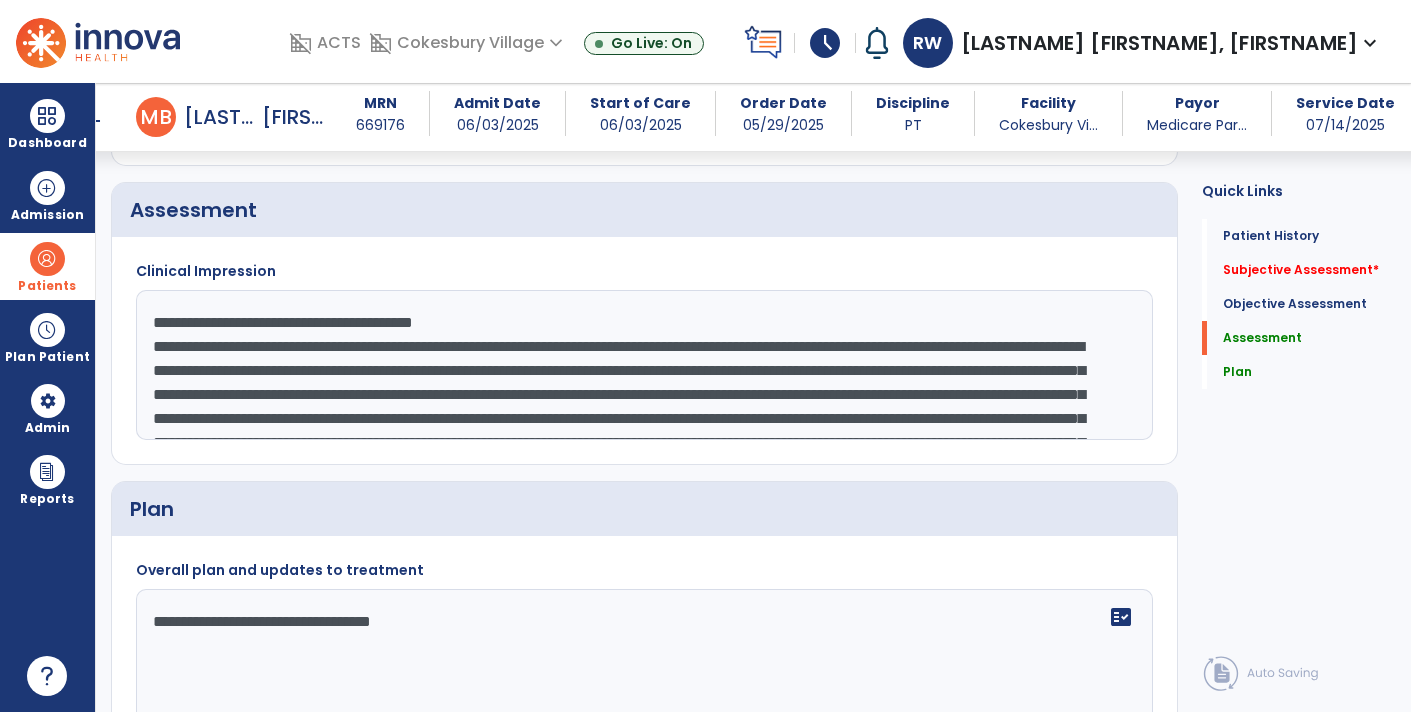 type on "**********" 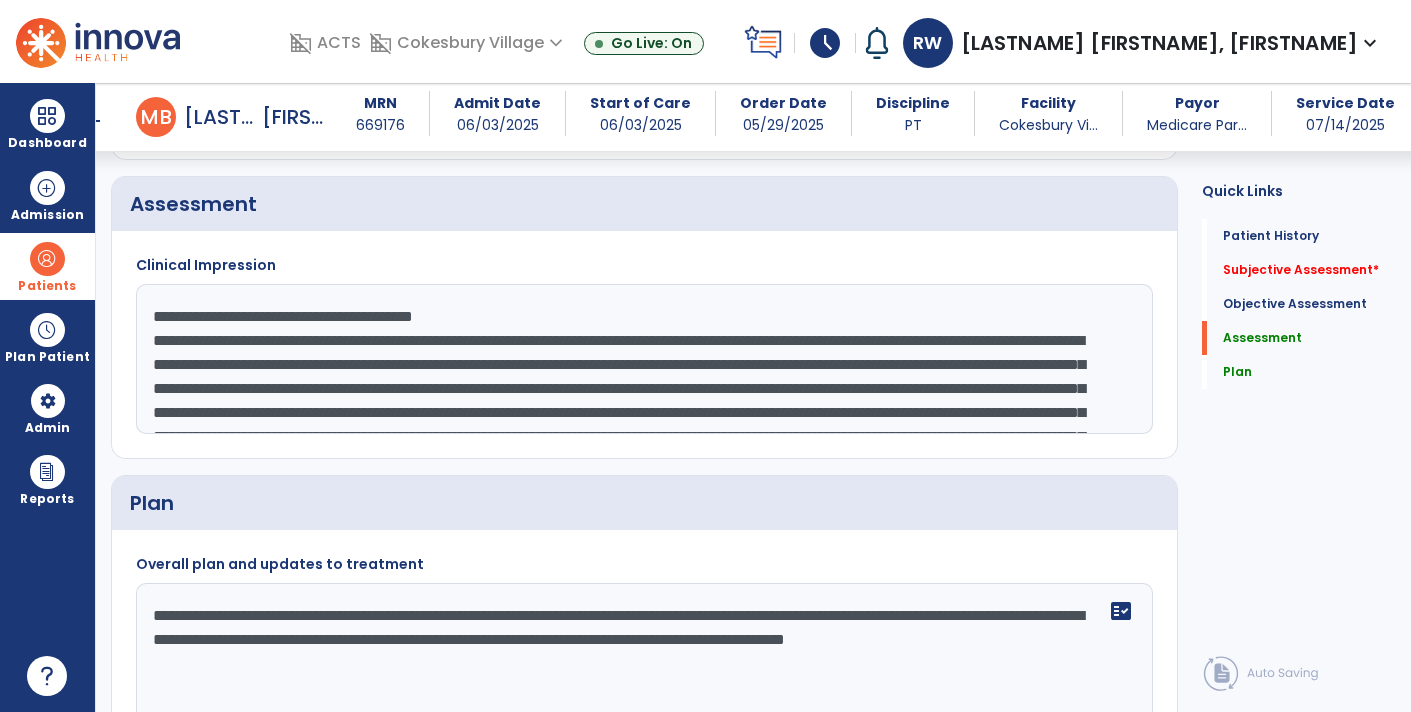scroll, scrollTop: 2727, scrollLeft: 0, axis: vertical 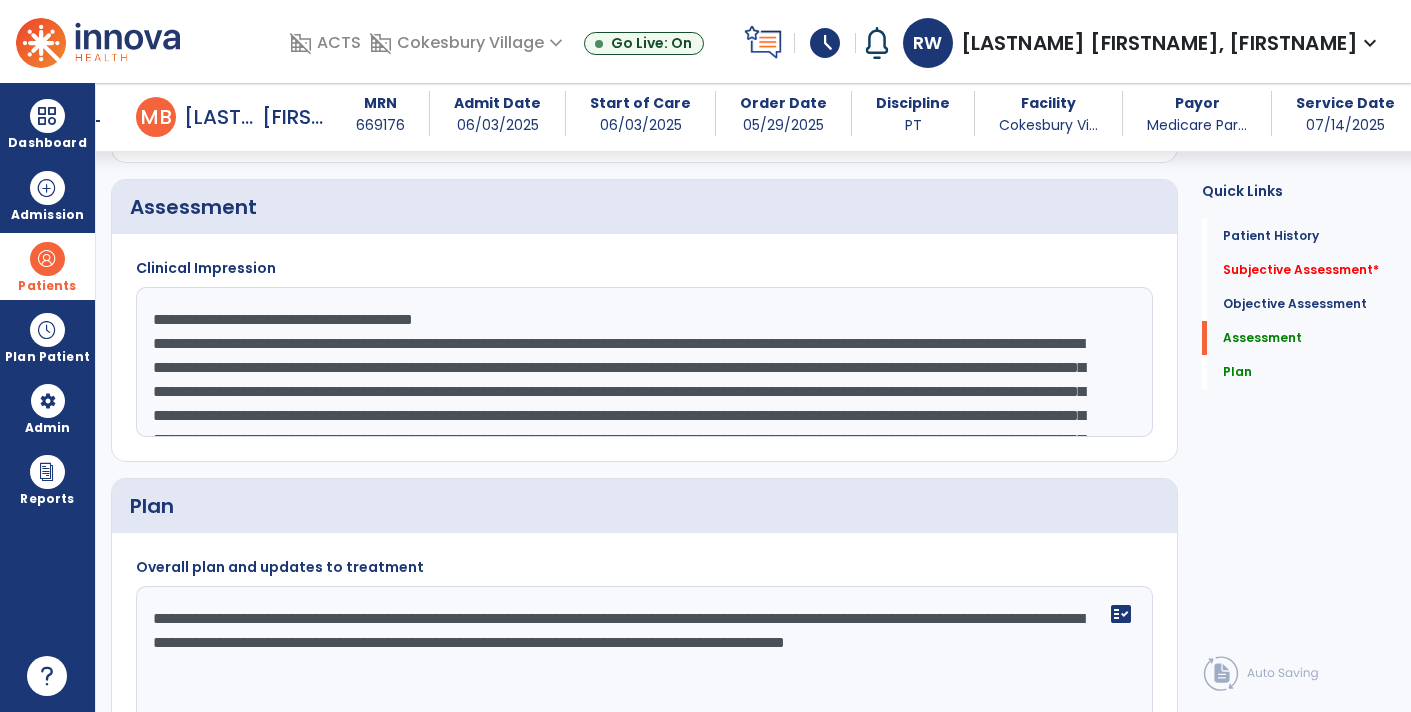 type on "**********" 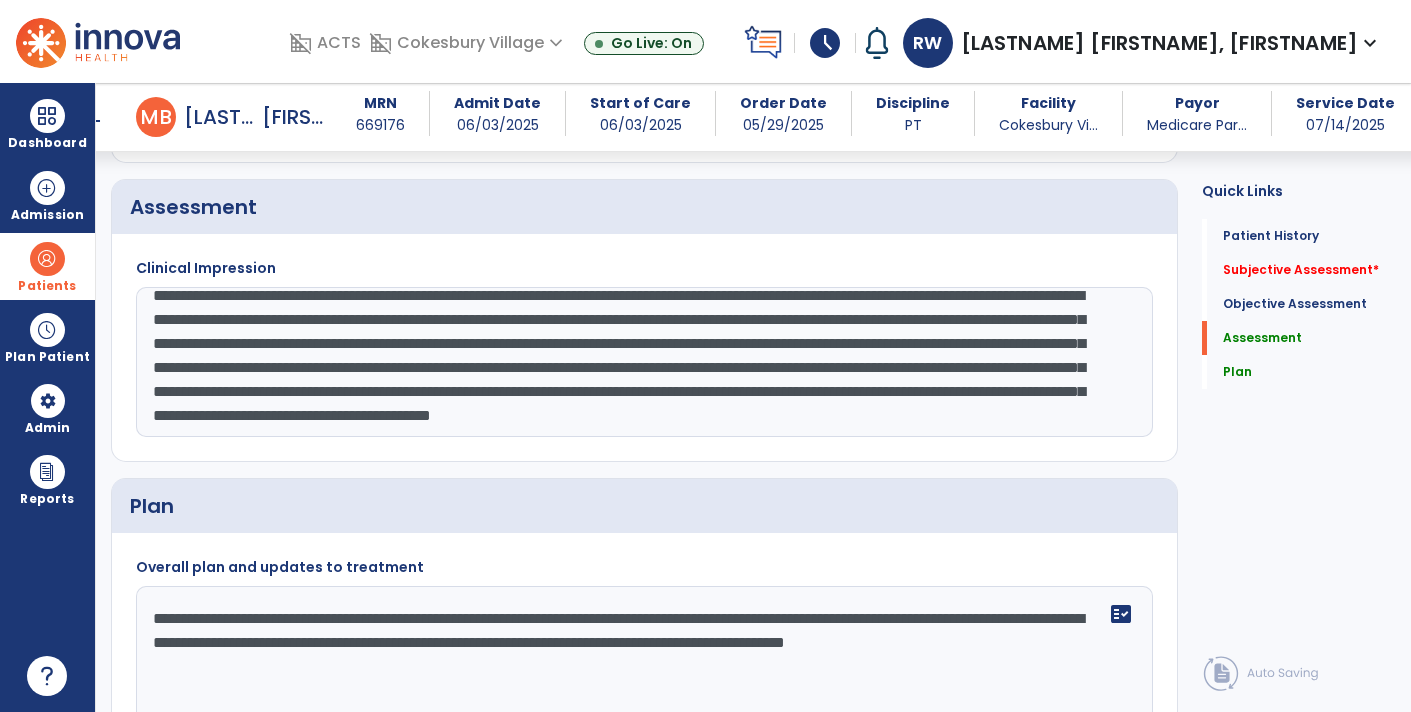 click on "**********" 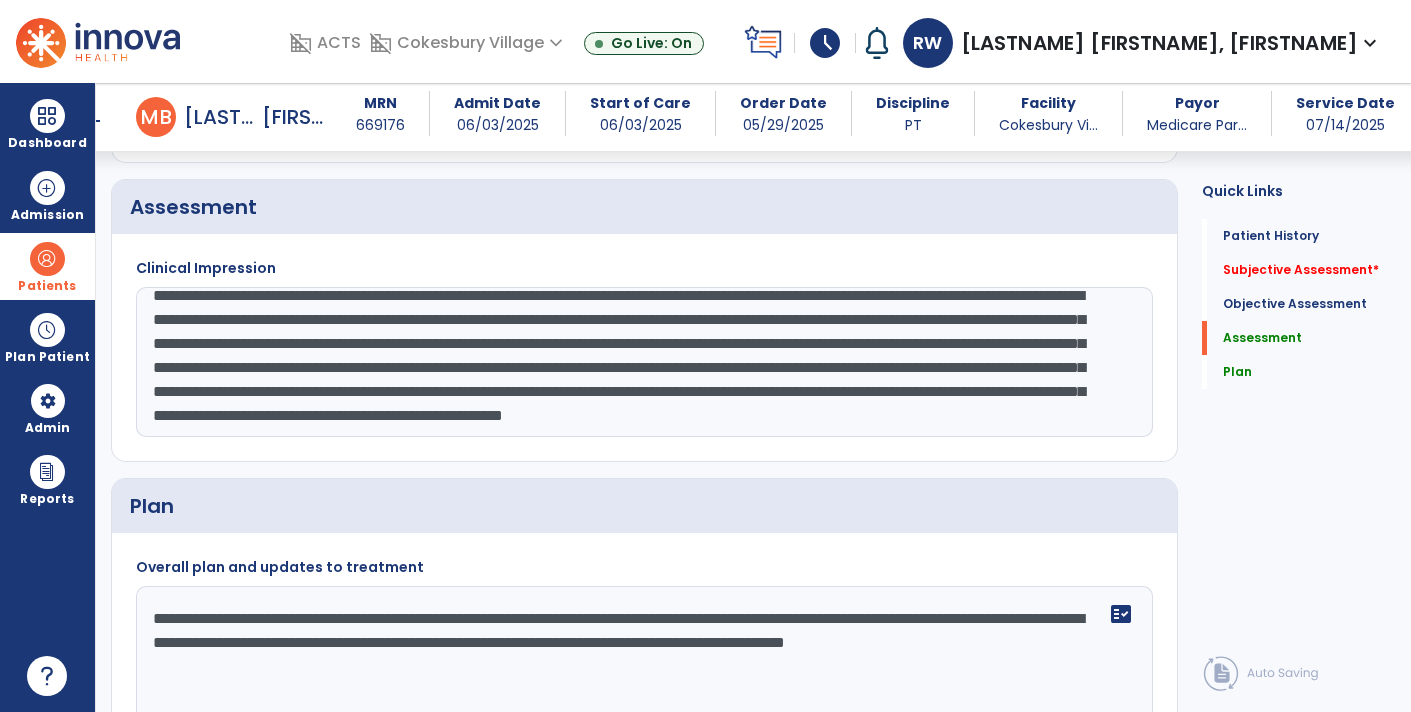 scroll, scrollTop: 86, scrollLeft: 0, axis: vertical 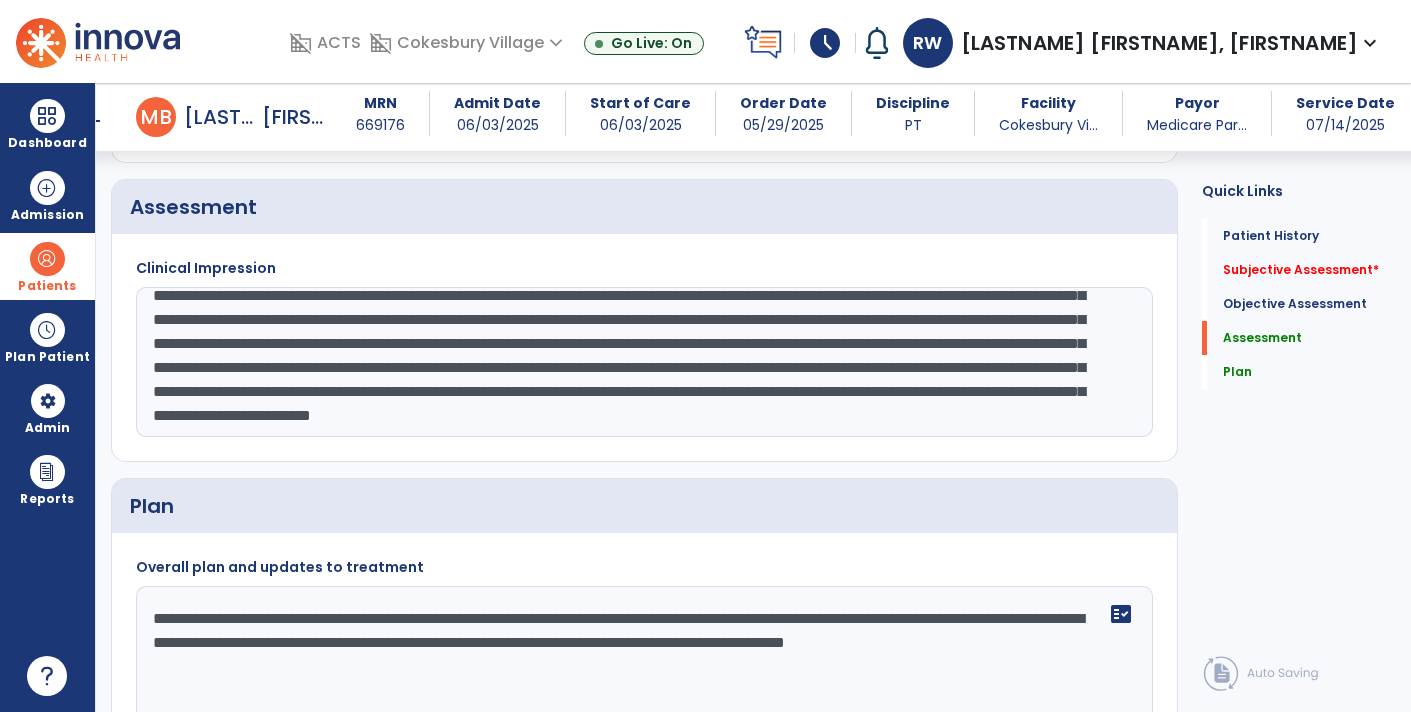 drag, startPoint x: 229, startPoint y: 343, endPoint x: 299, endPoint y: 414, distance: 99.70457 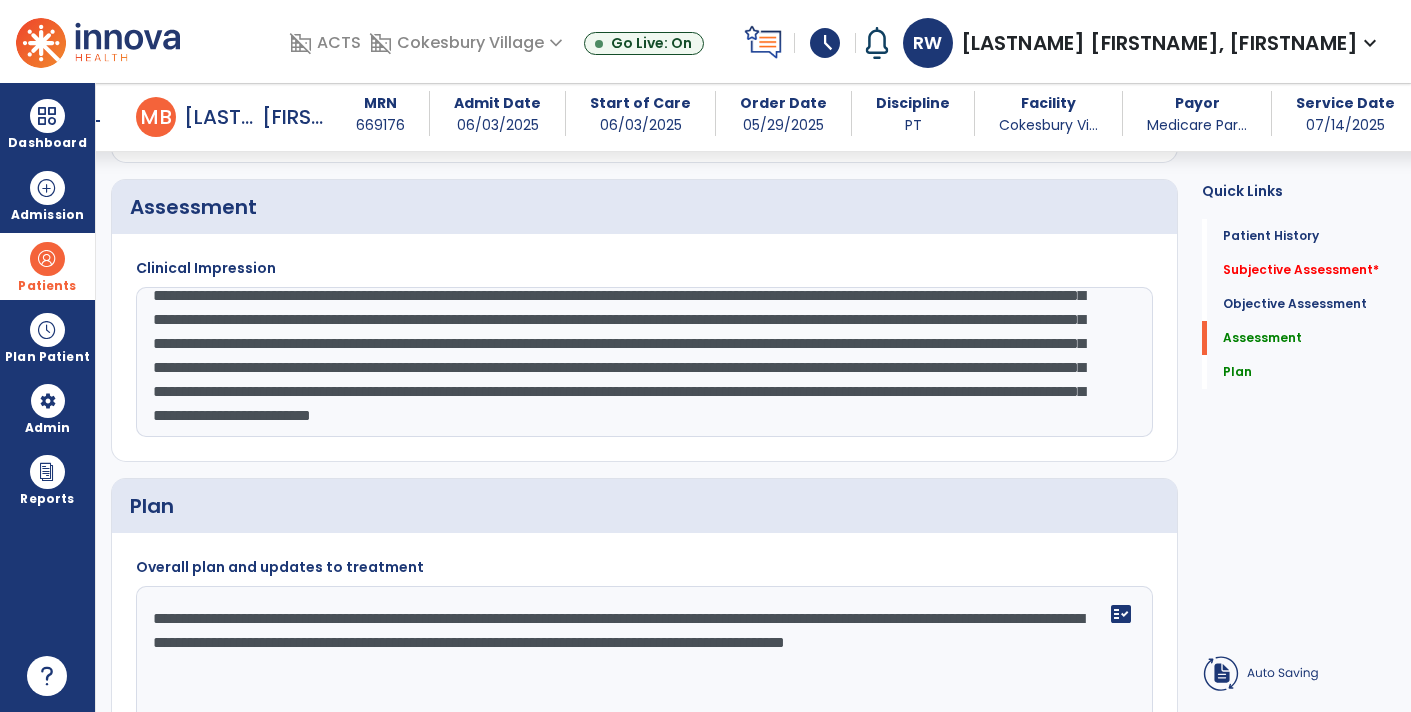 type on "**********" 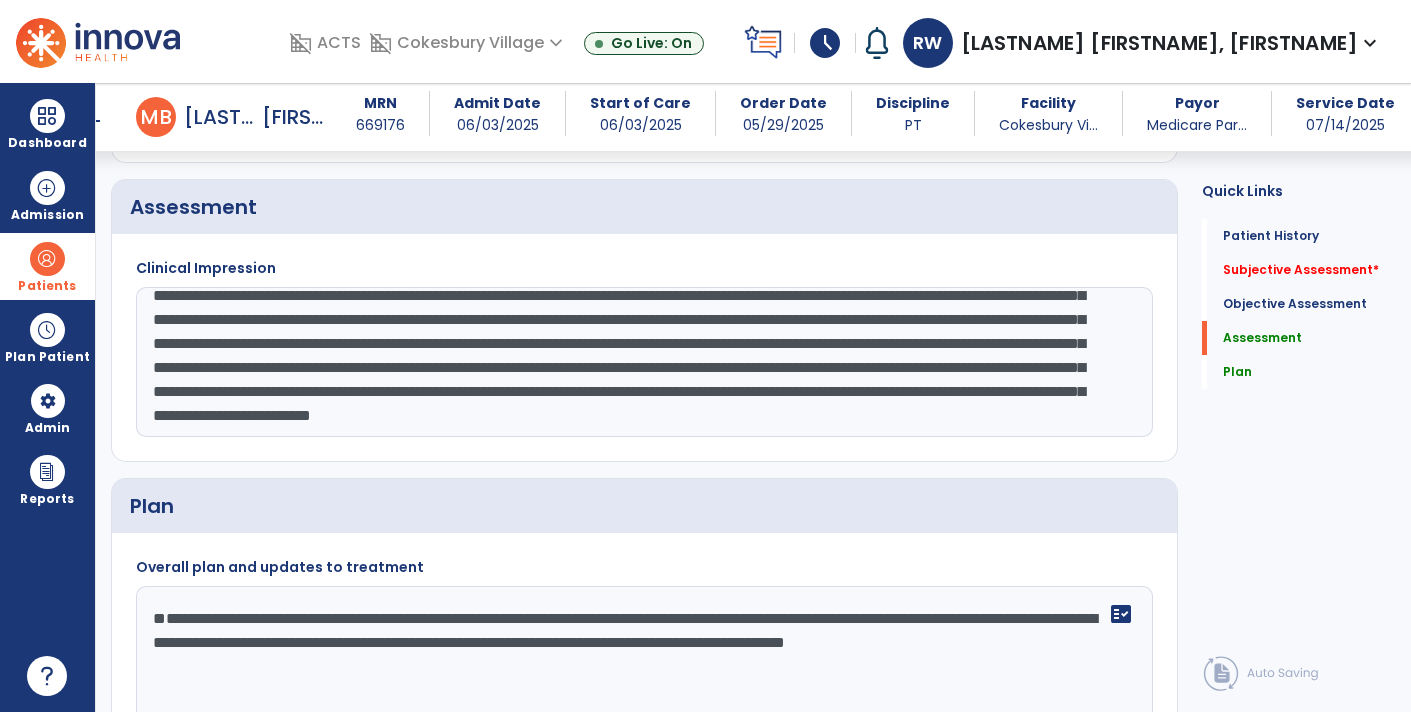 click on "**********" 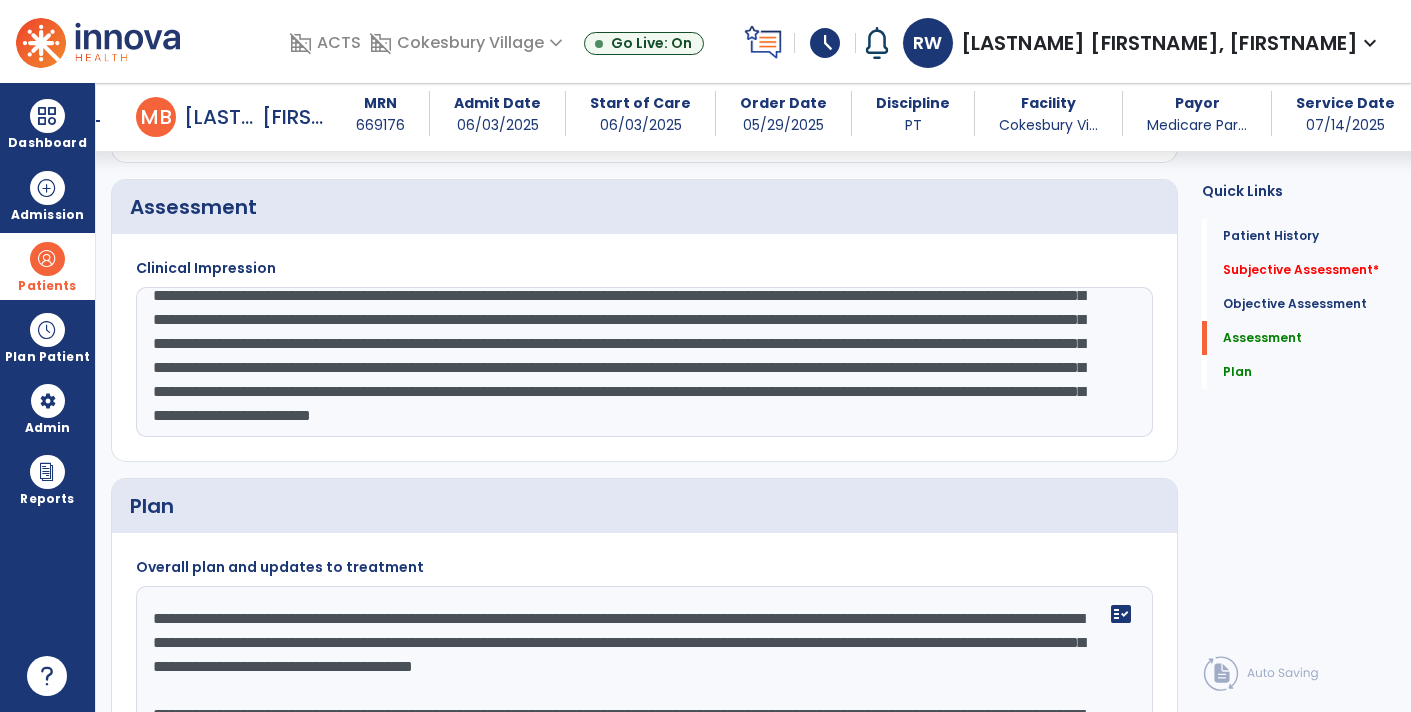 scroll, scrollTop: 62, scrollLeft: 0, axis: vertical 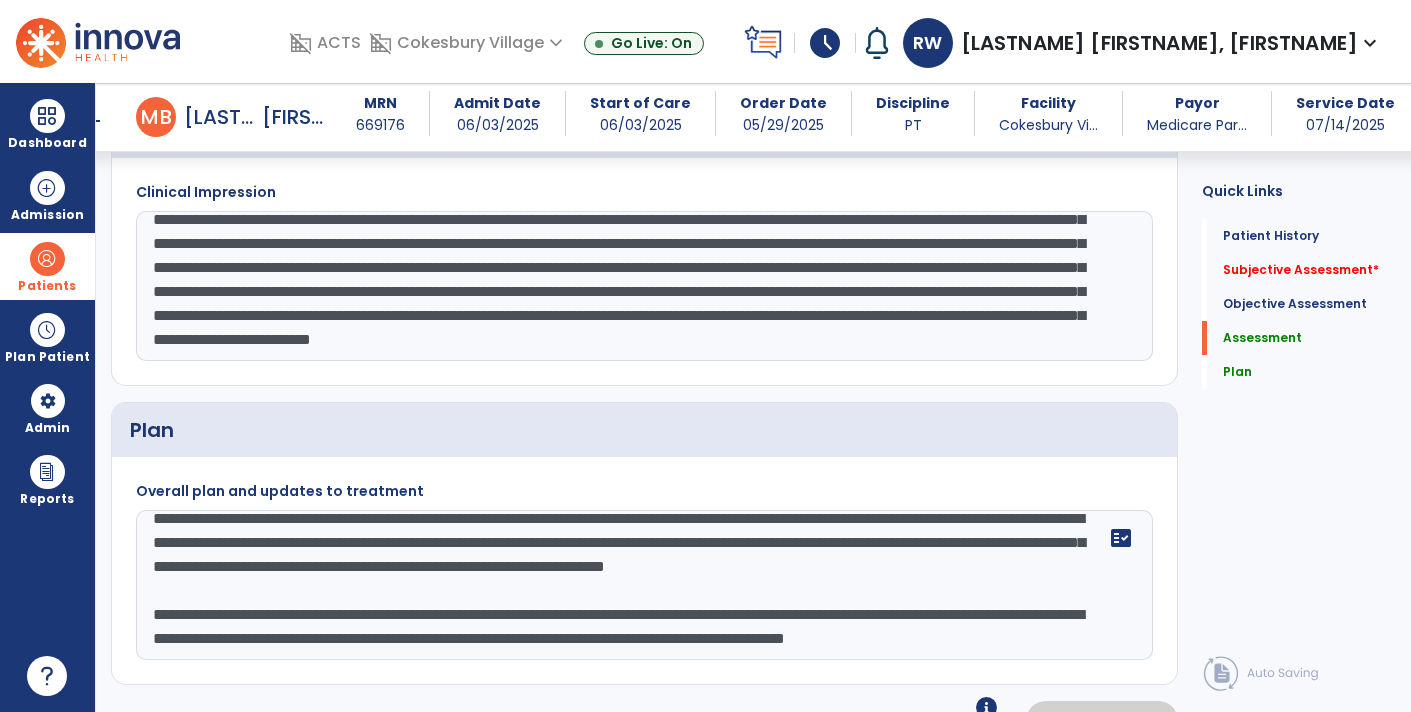 click on "**********" 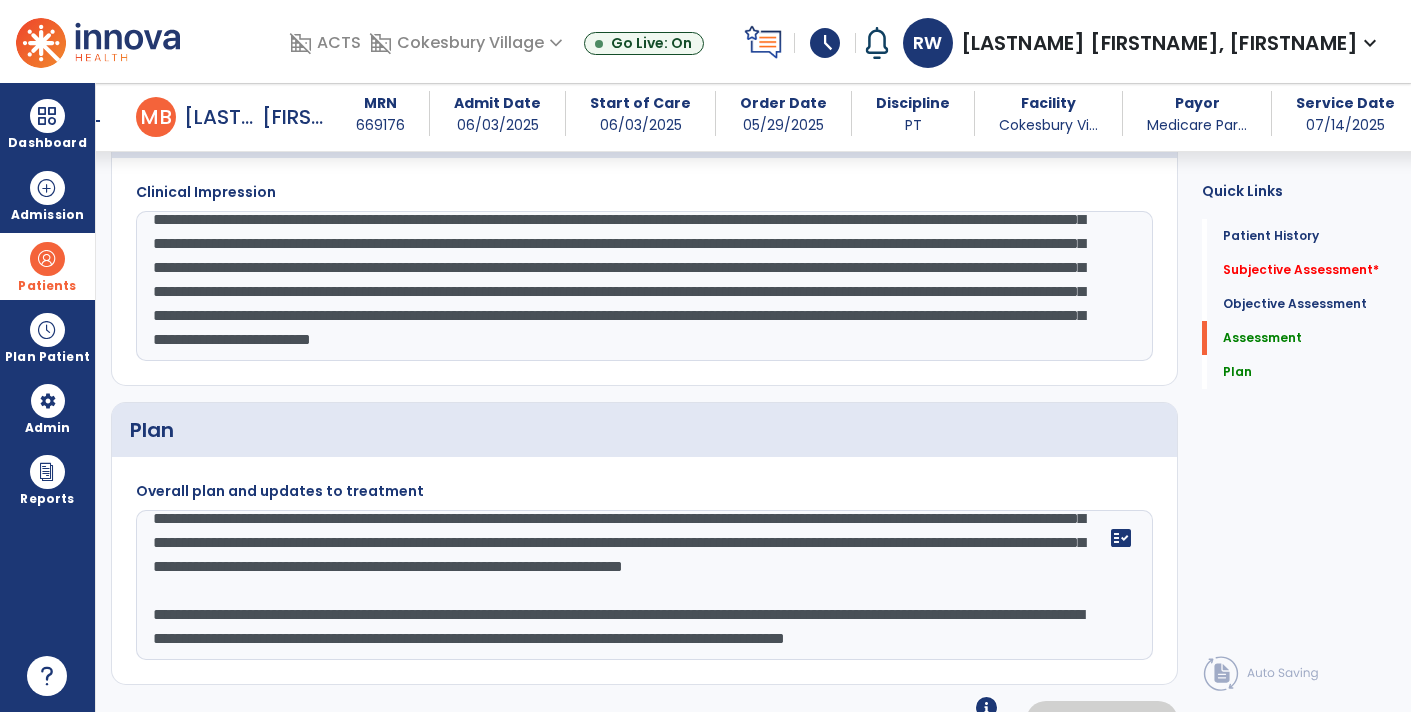 scroll, scrollTop: 95, scrollLeft: 0, axis: vertical 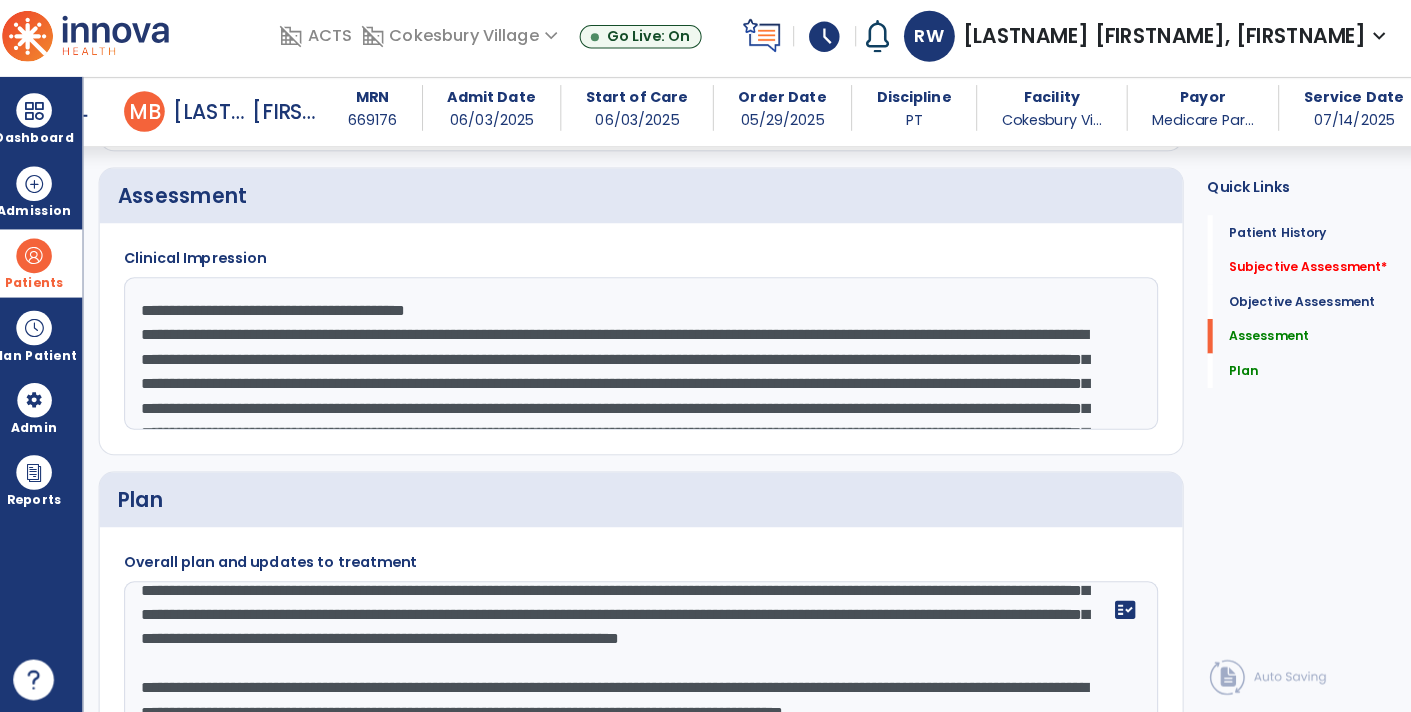 type on "**********" 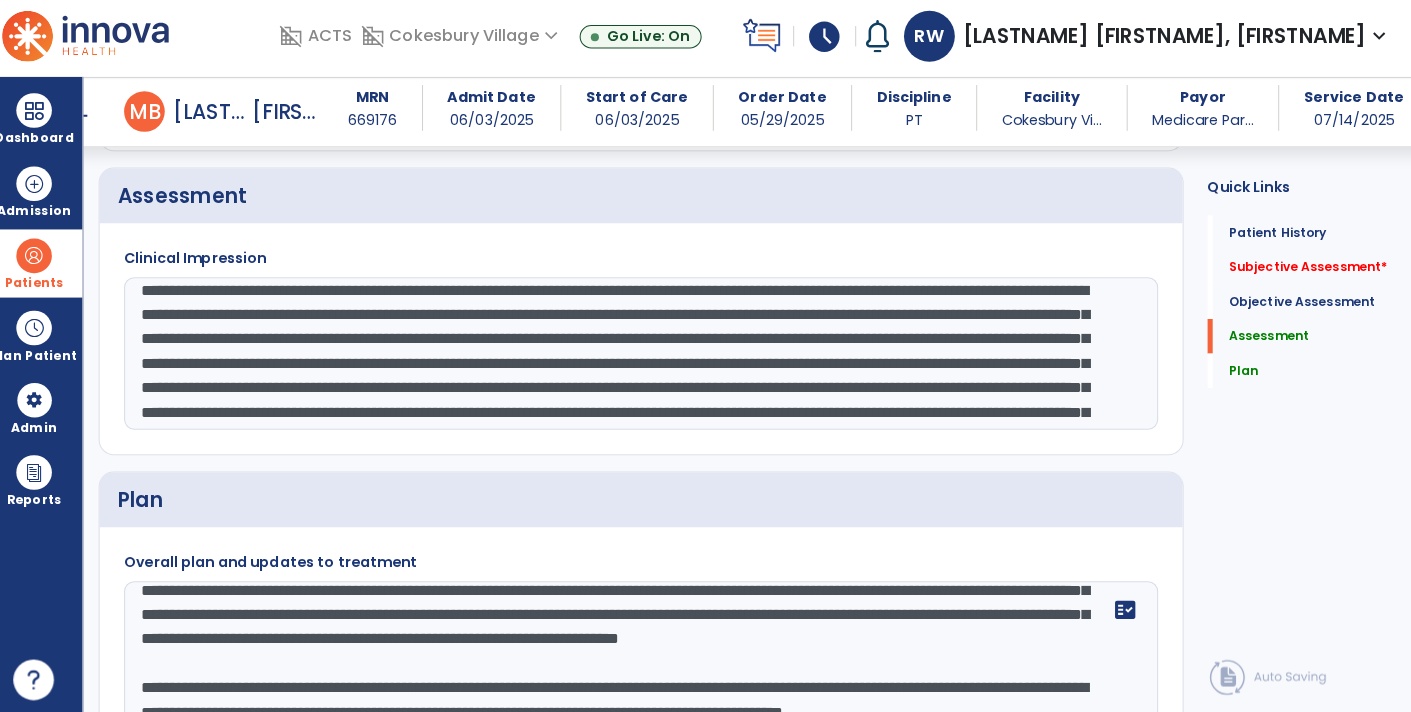 scroll, scrollTop: 108, scrollLeft: 0, axis: vertical 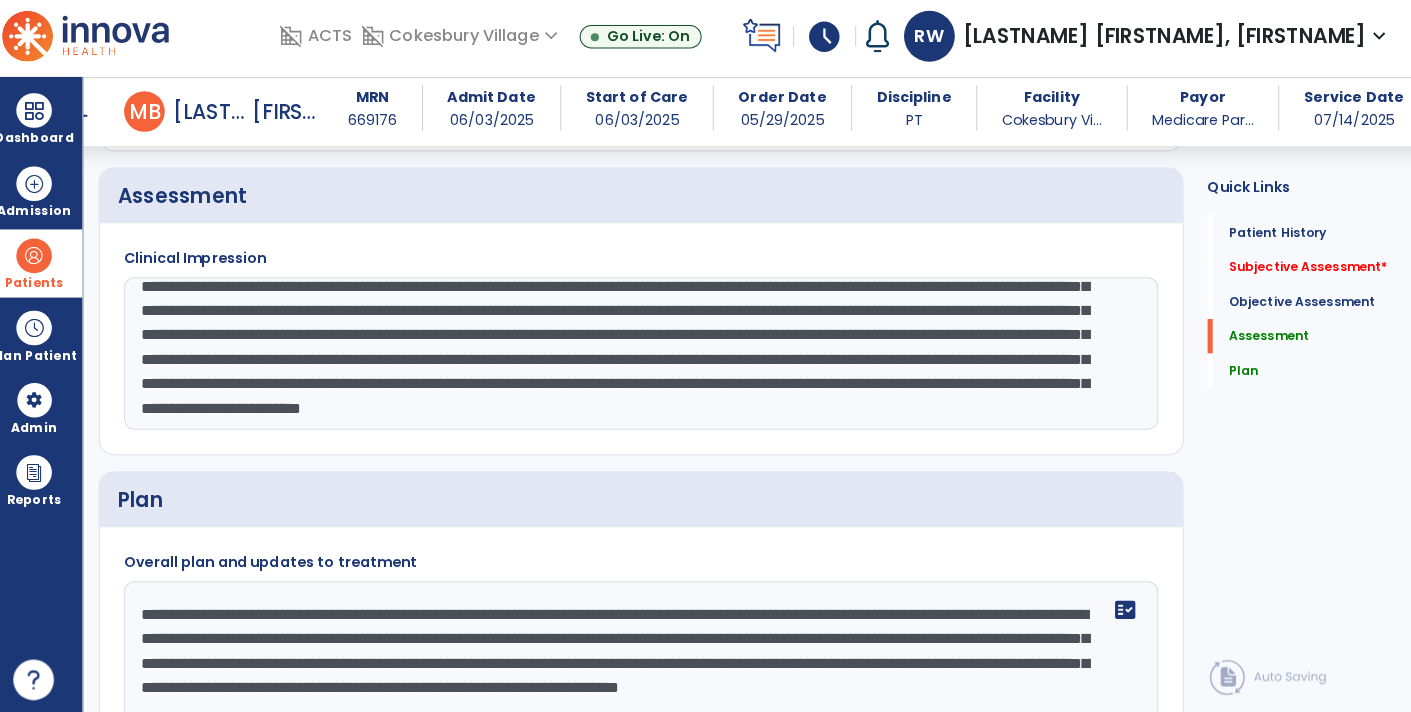drag, startPoint x: 289, startPoint y: 393, endPoint x: 232, endPoint y: 325, distance: 88.72993 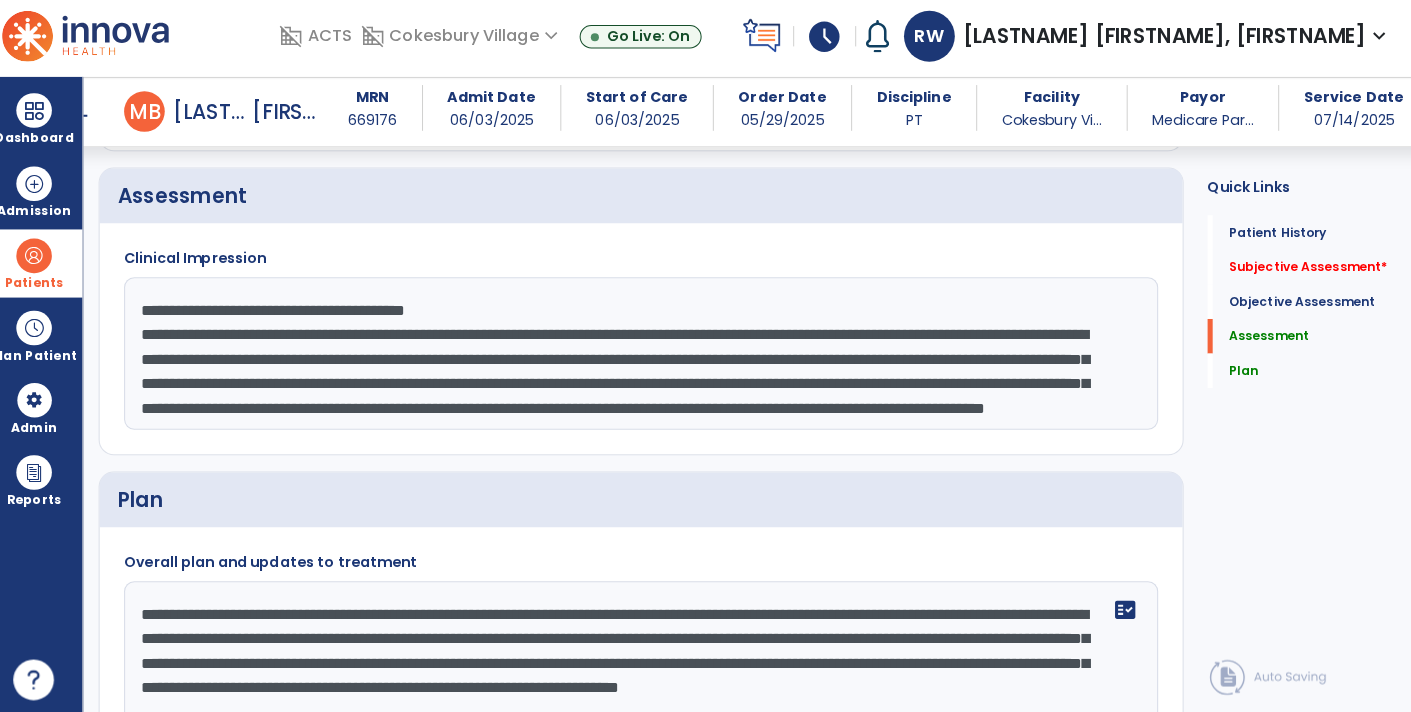 scroll, scrollTop: 48, scrollLeft: 0, axis: vertical 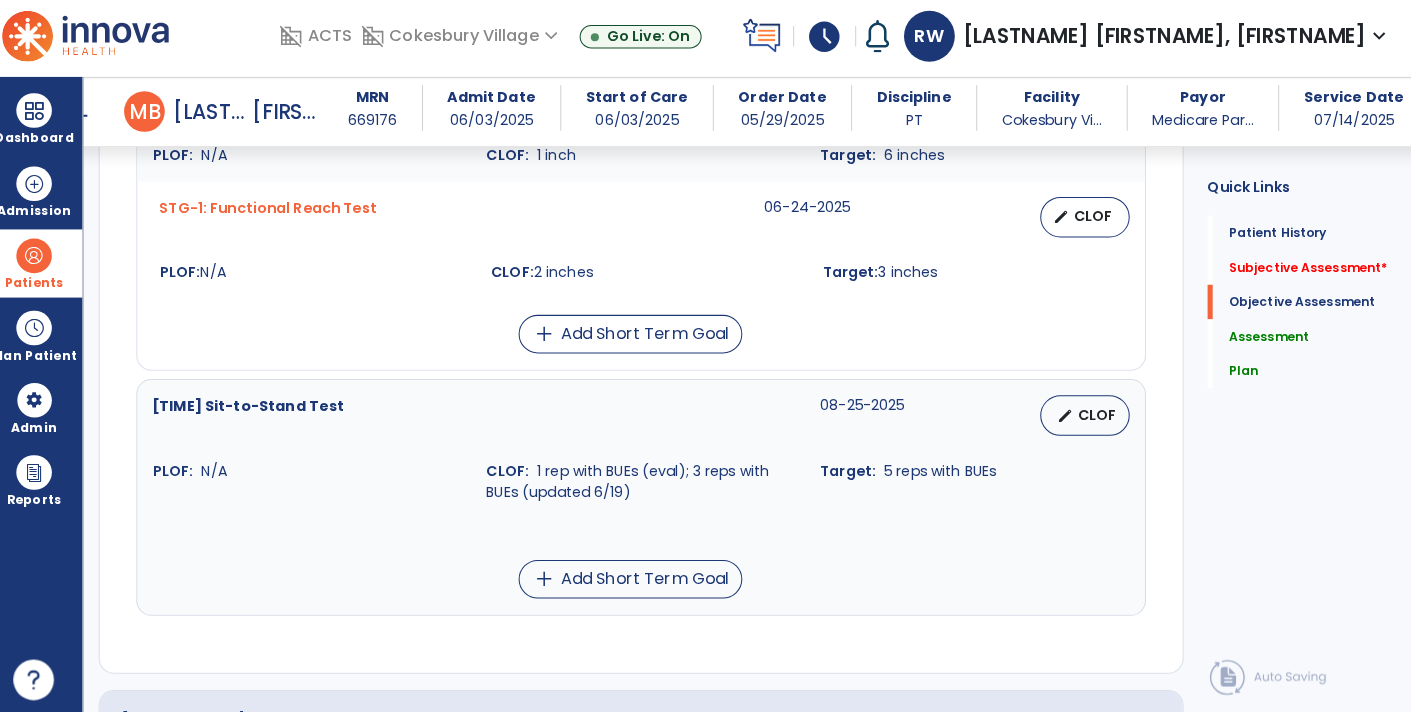 type on "**********" 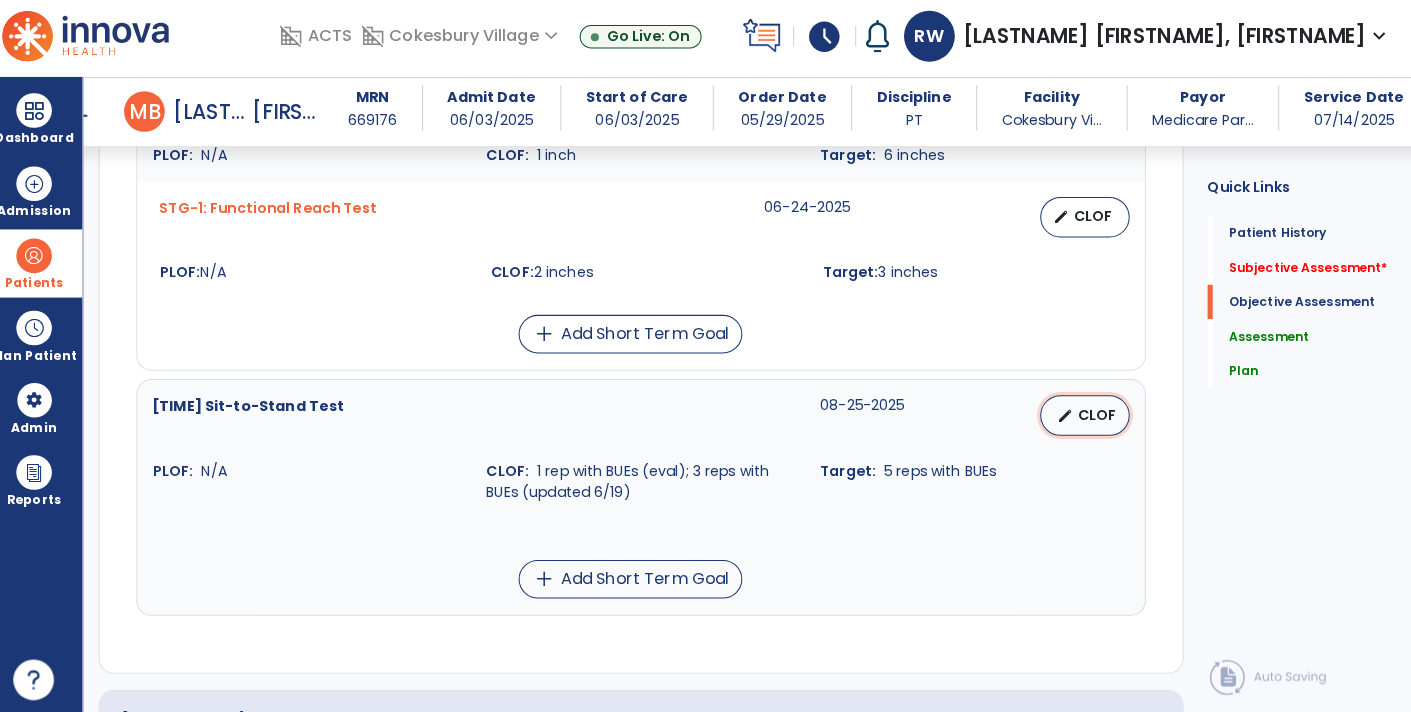 select on "********" 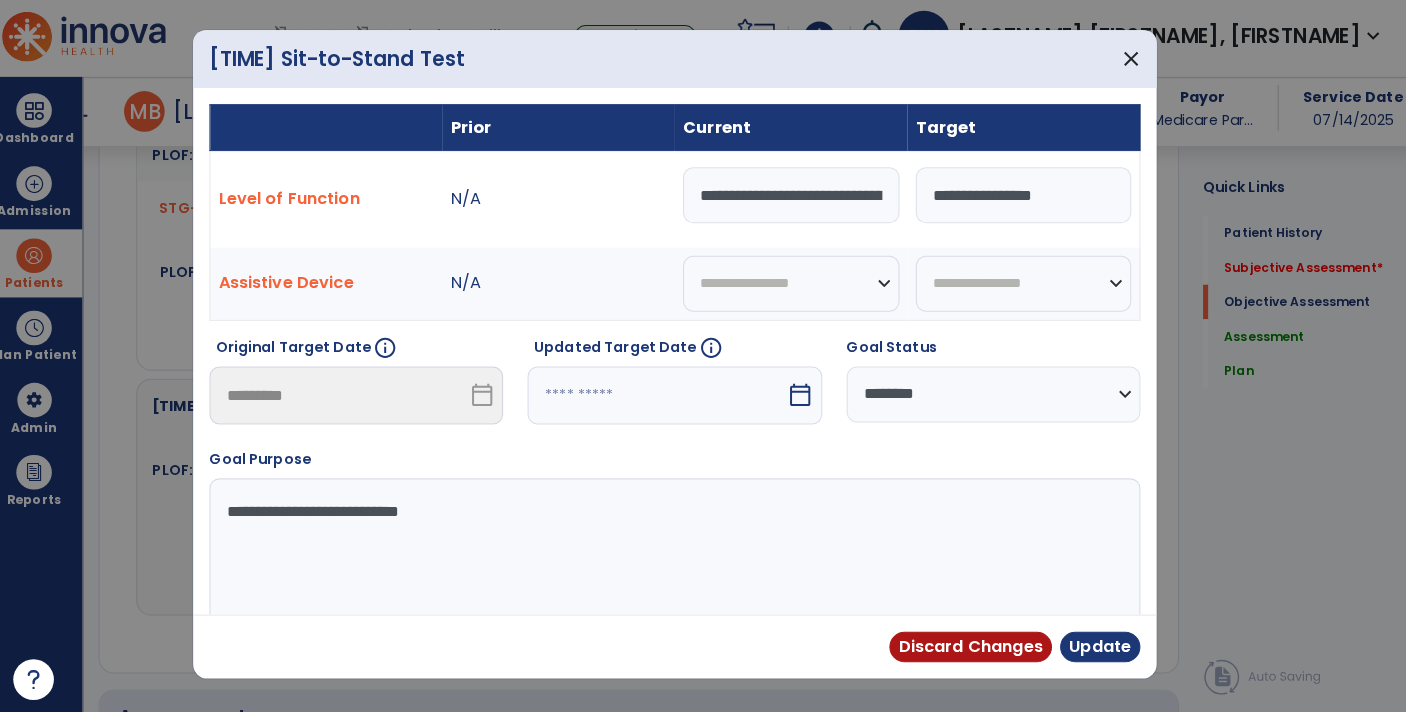 scroll, scrollTop: 2220, scrollLeft: 0, axis: vertical 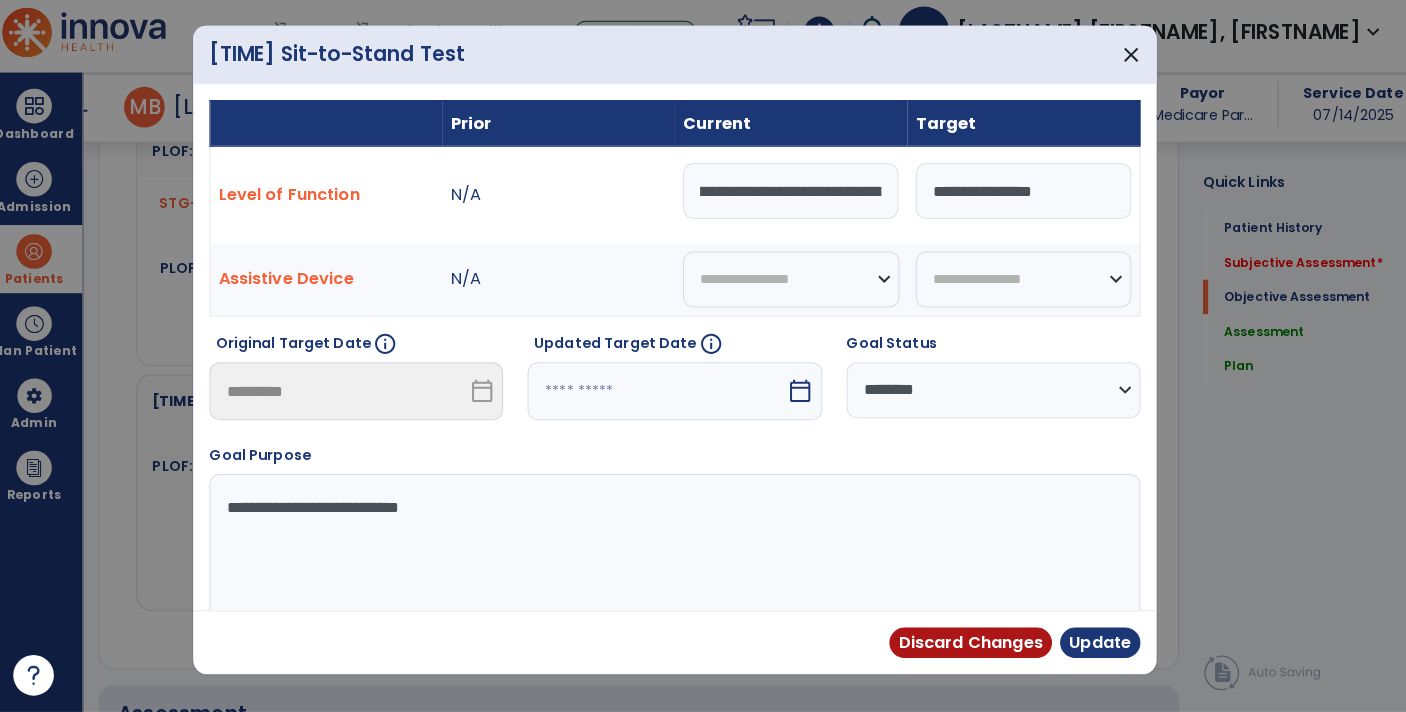 click on "**********" at bounding box center (792, 199) 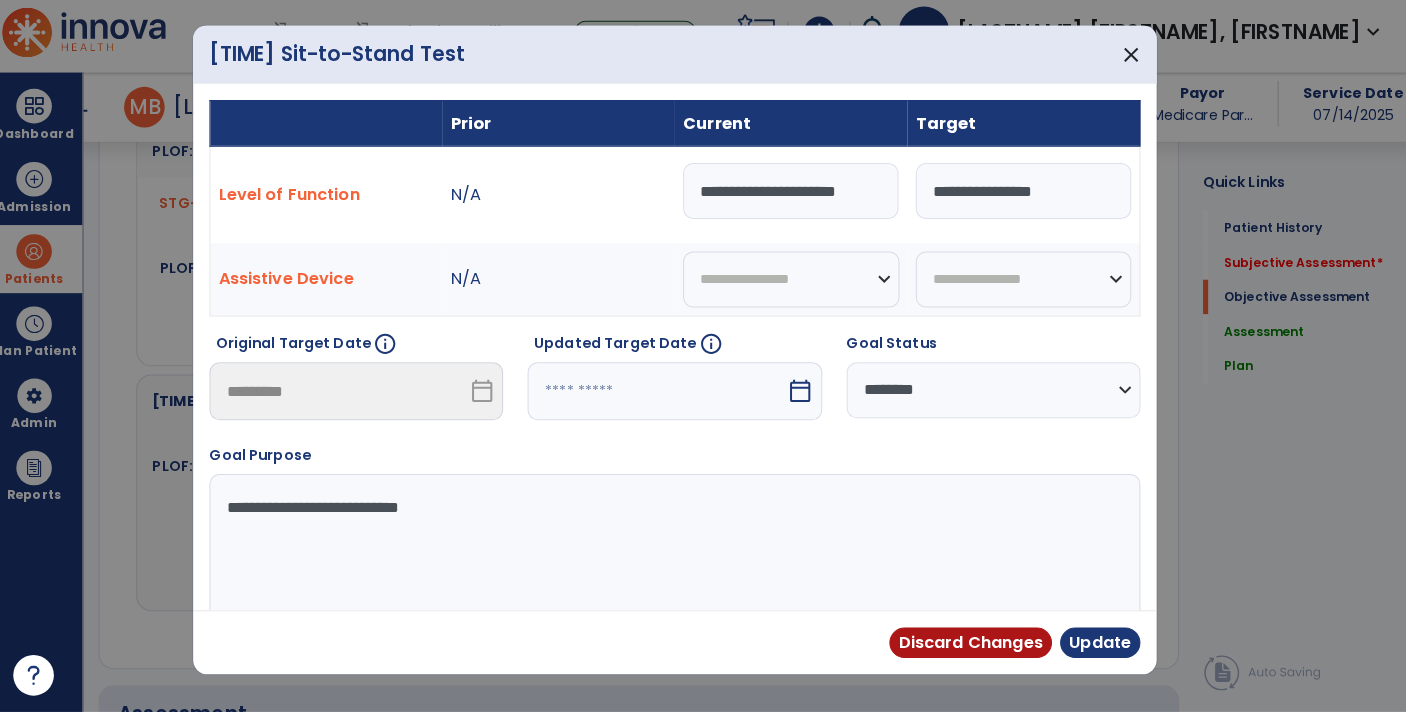 scroll, scrollTop: 0, scrollLeft: 0, axis: both 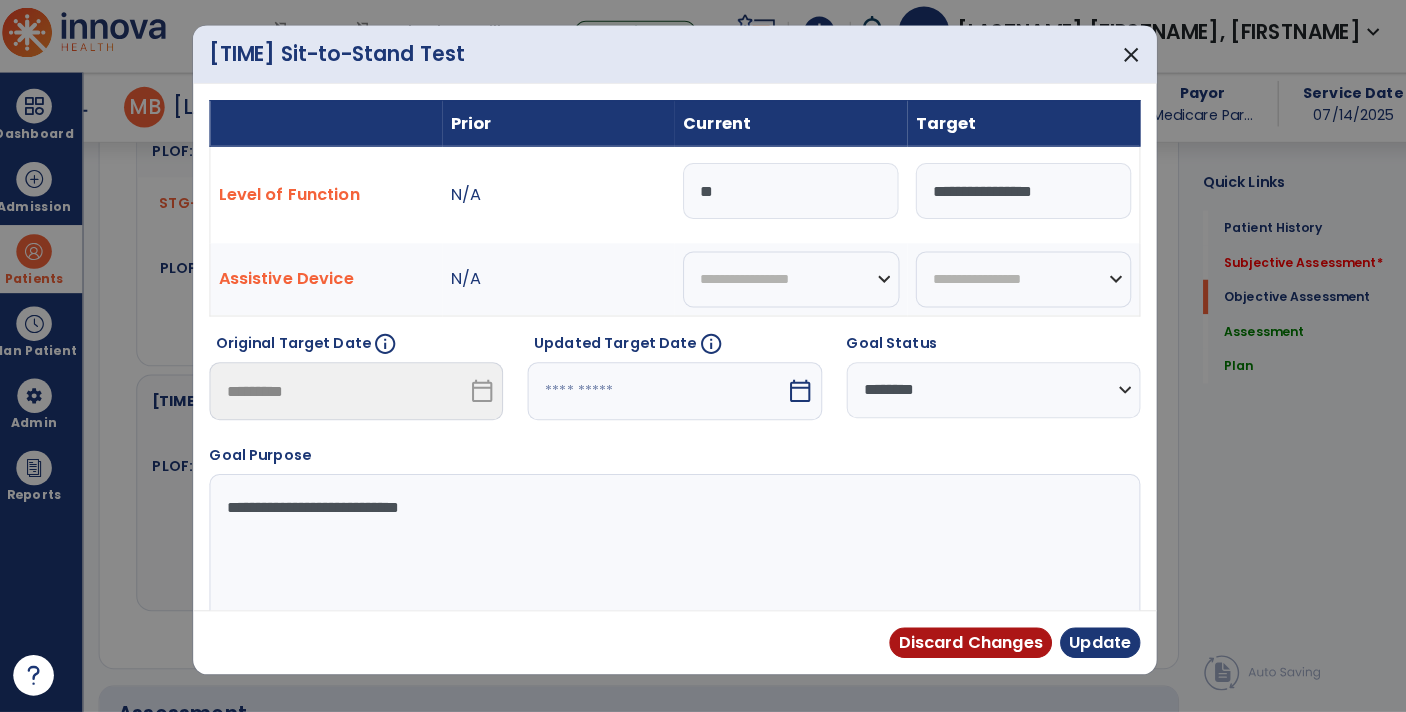 type on "*" 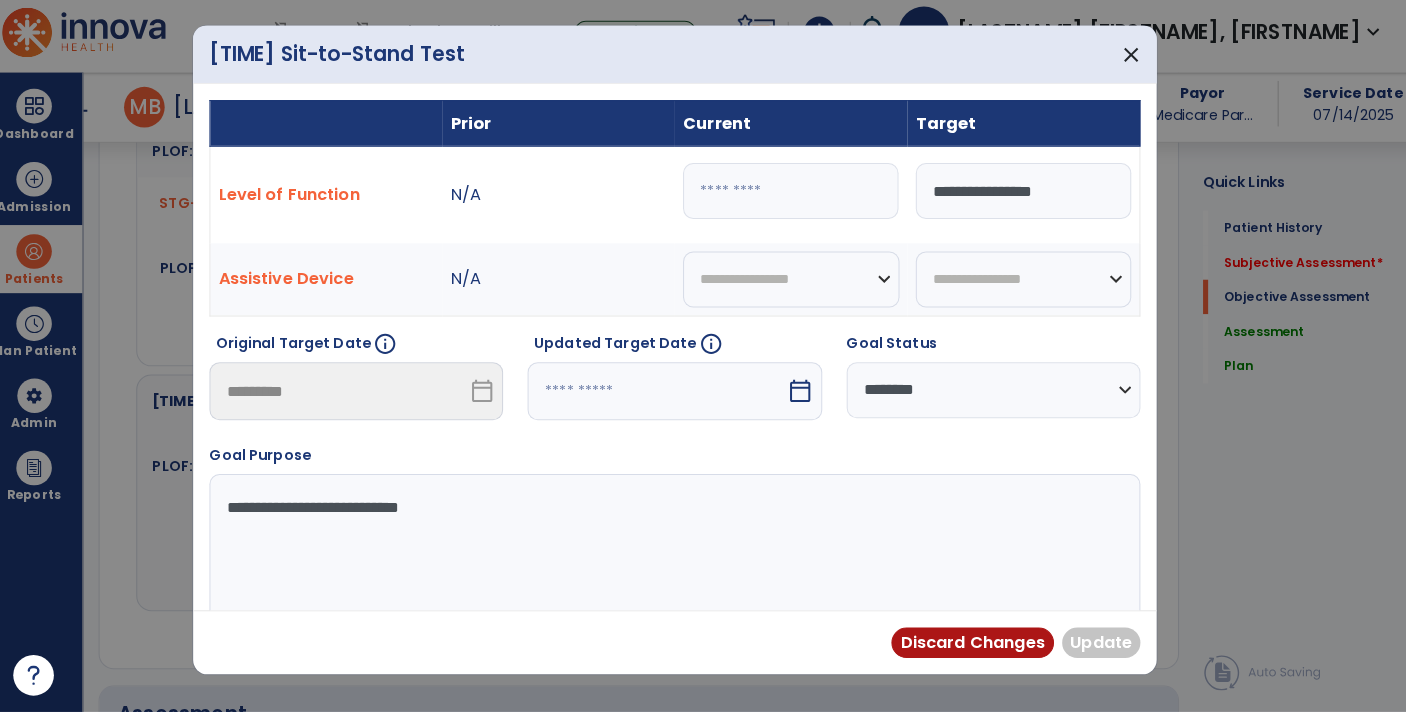 type 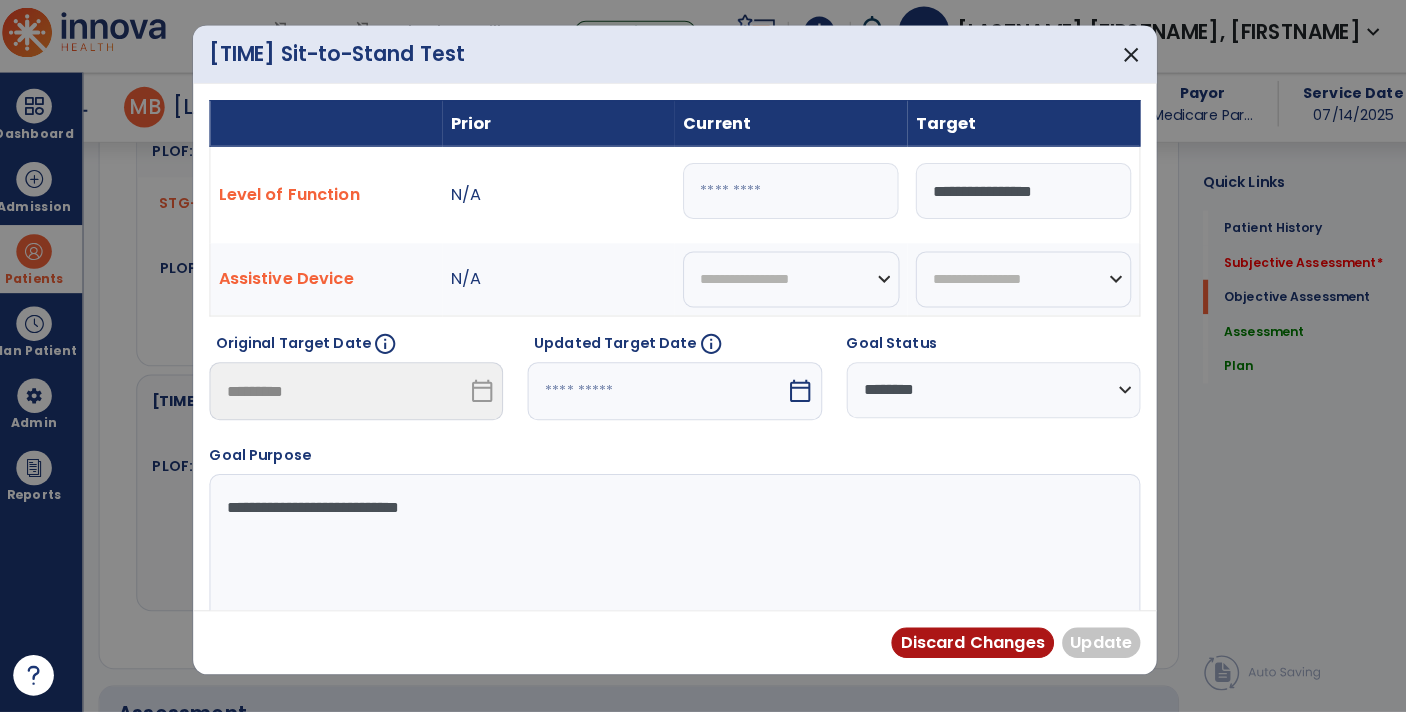 click at bounding box center (792, 199) 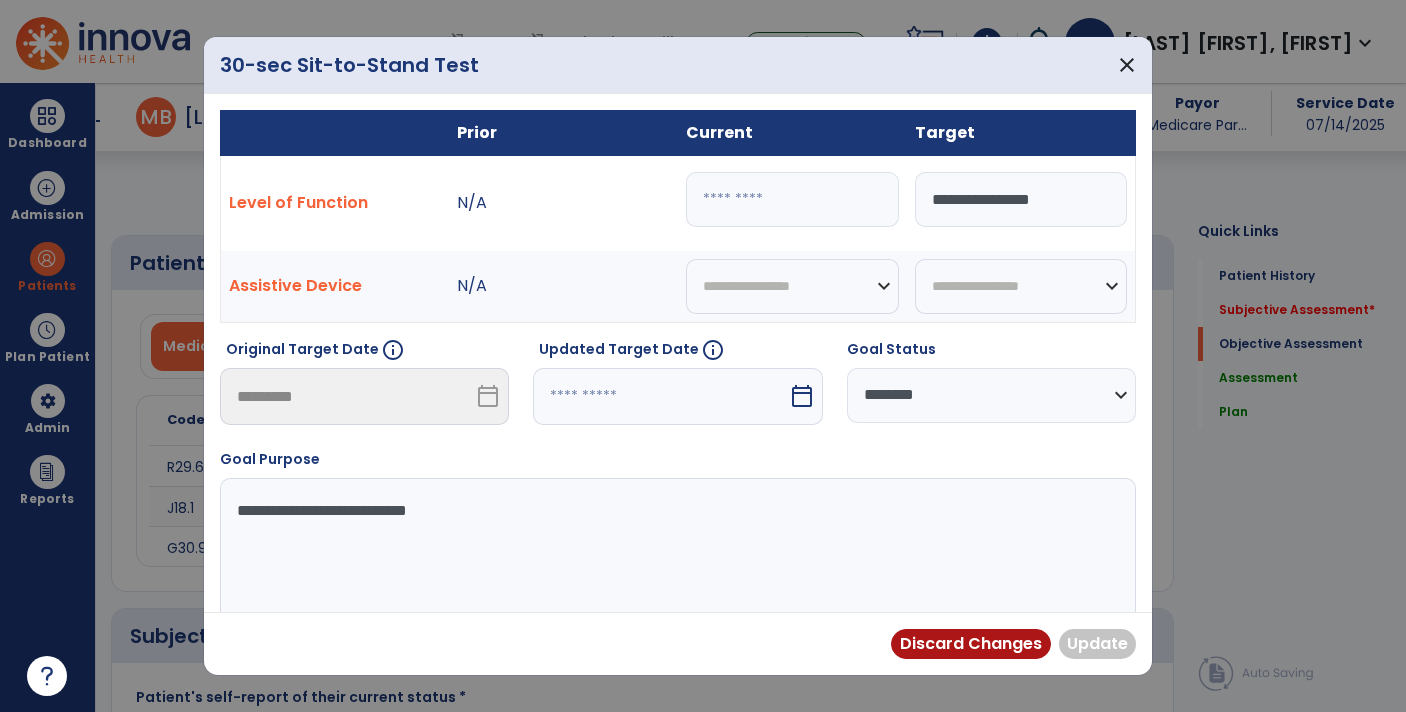 select on "********" 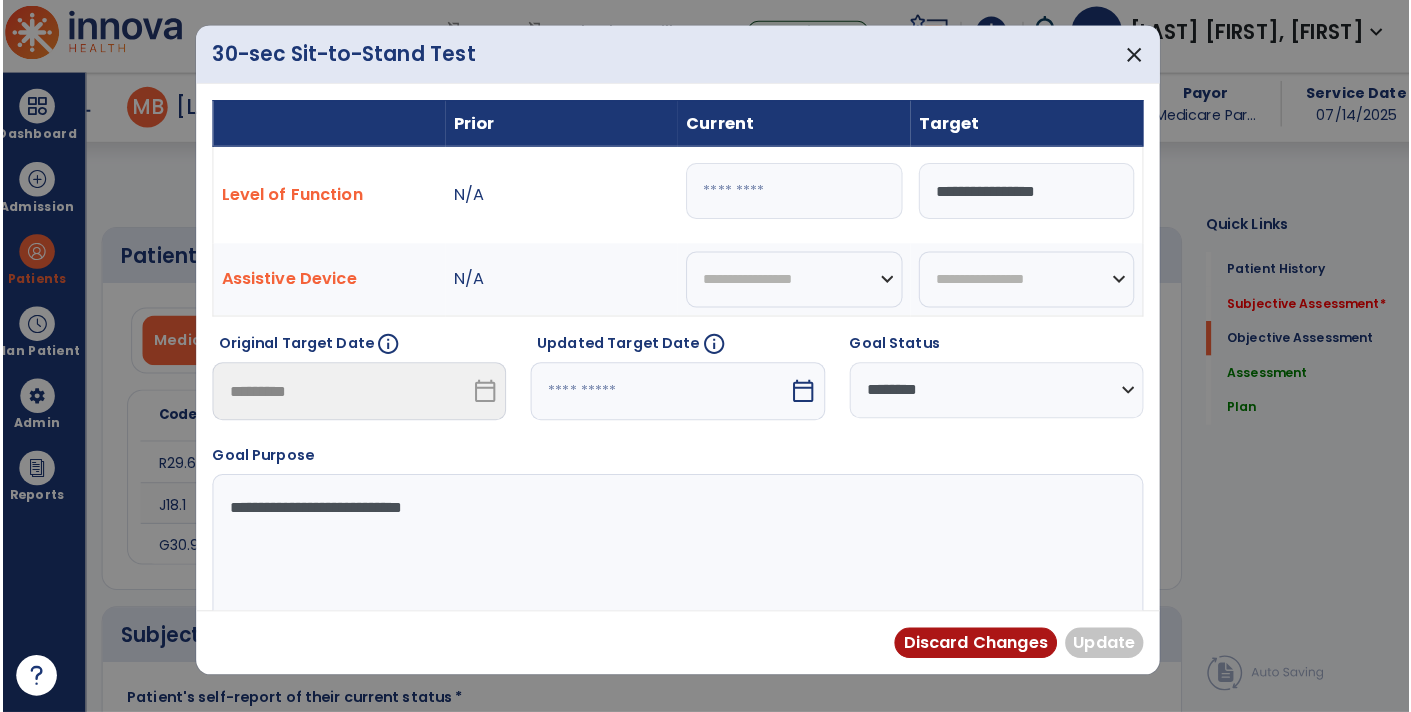 scroll, scrollTop: 2220, scrollLeft: 0, axis: vertical 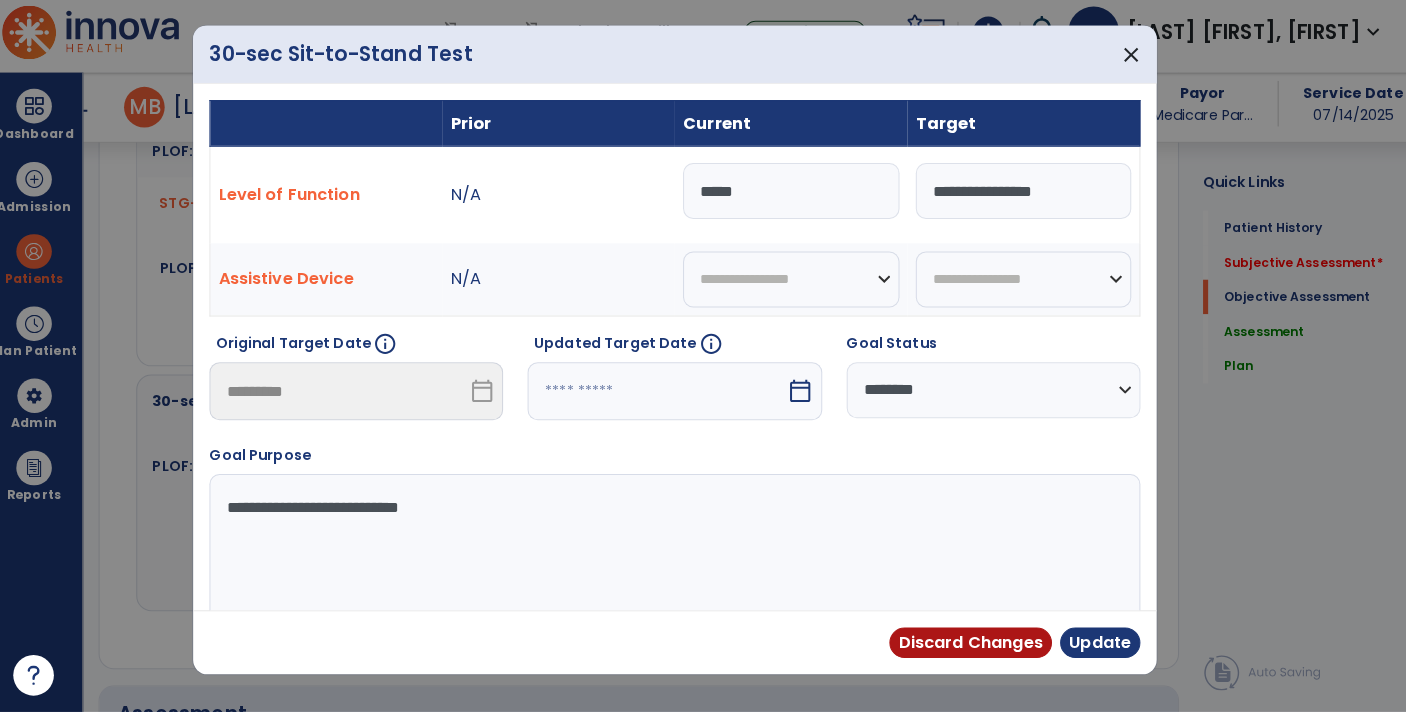 type on "******" 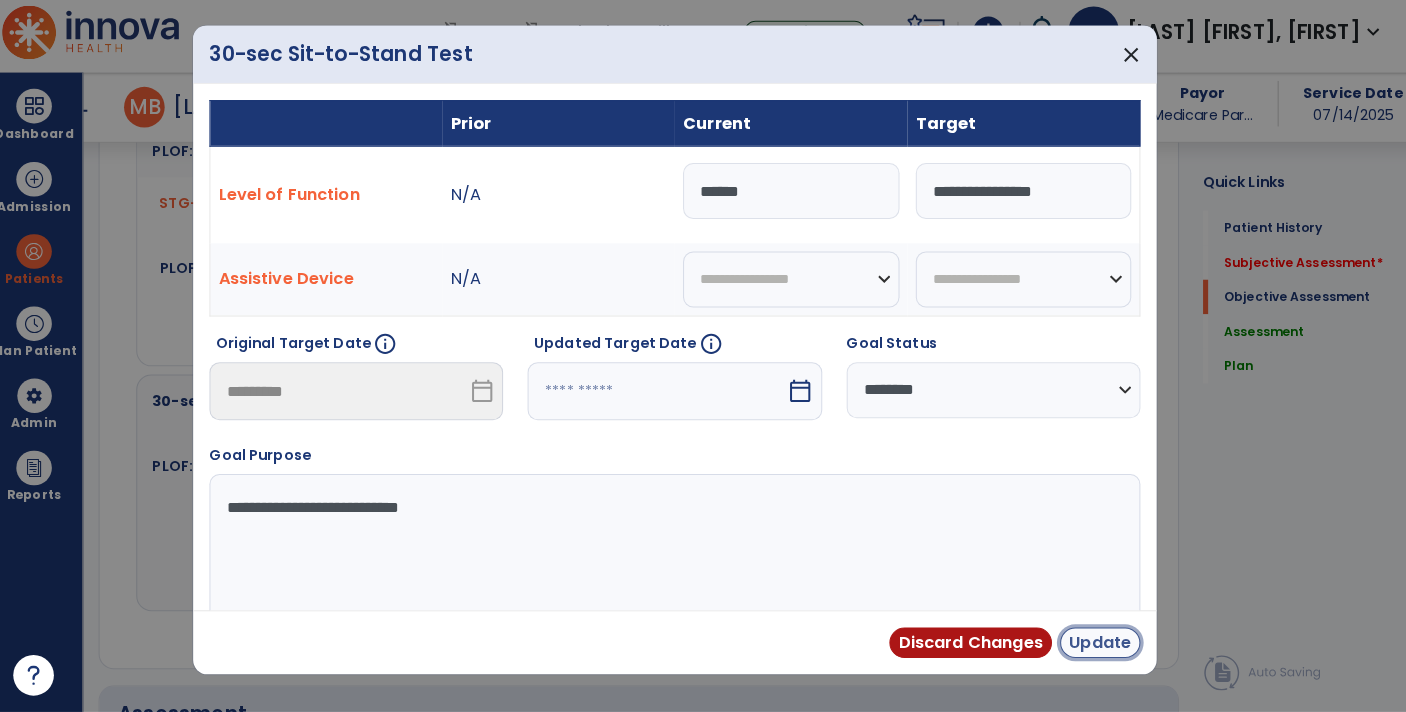 click on "Update" at bounding box center [1096, 644] 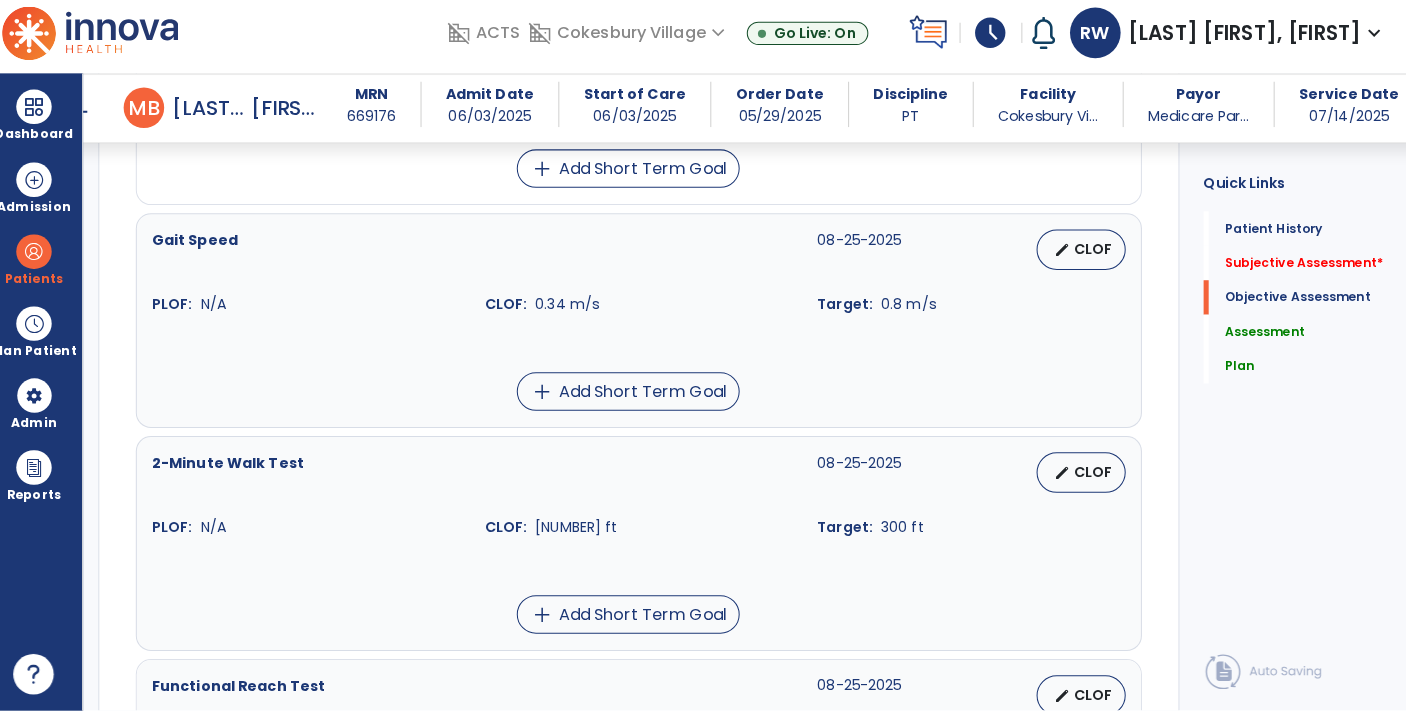 scroll, scrollTop: 1637, scrollLeft: 0, axis: vertical 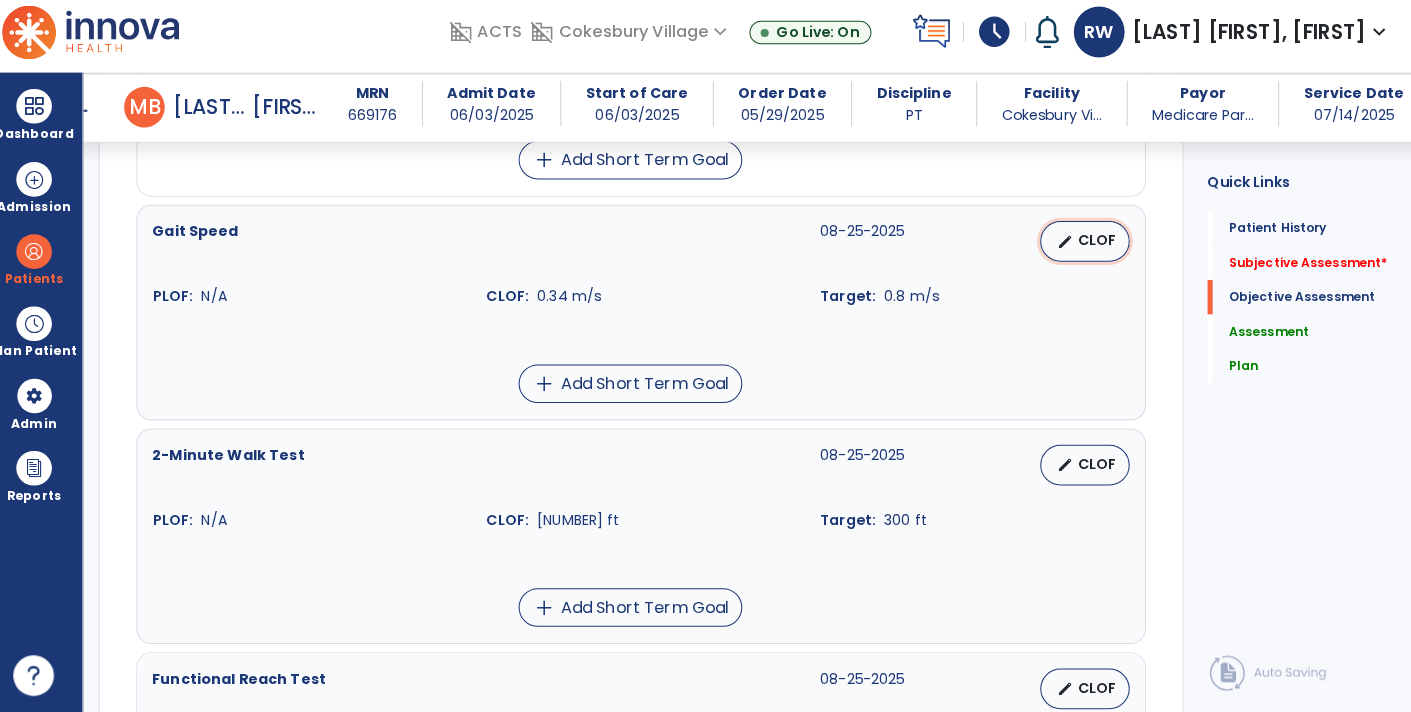 click on "CLOF" at bounding box center (1093, 248) 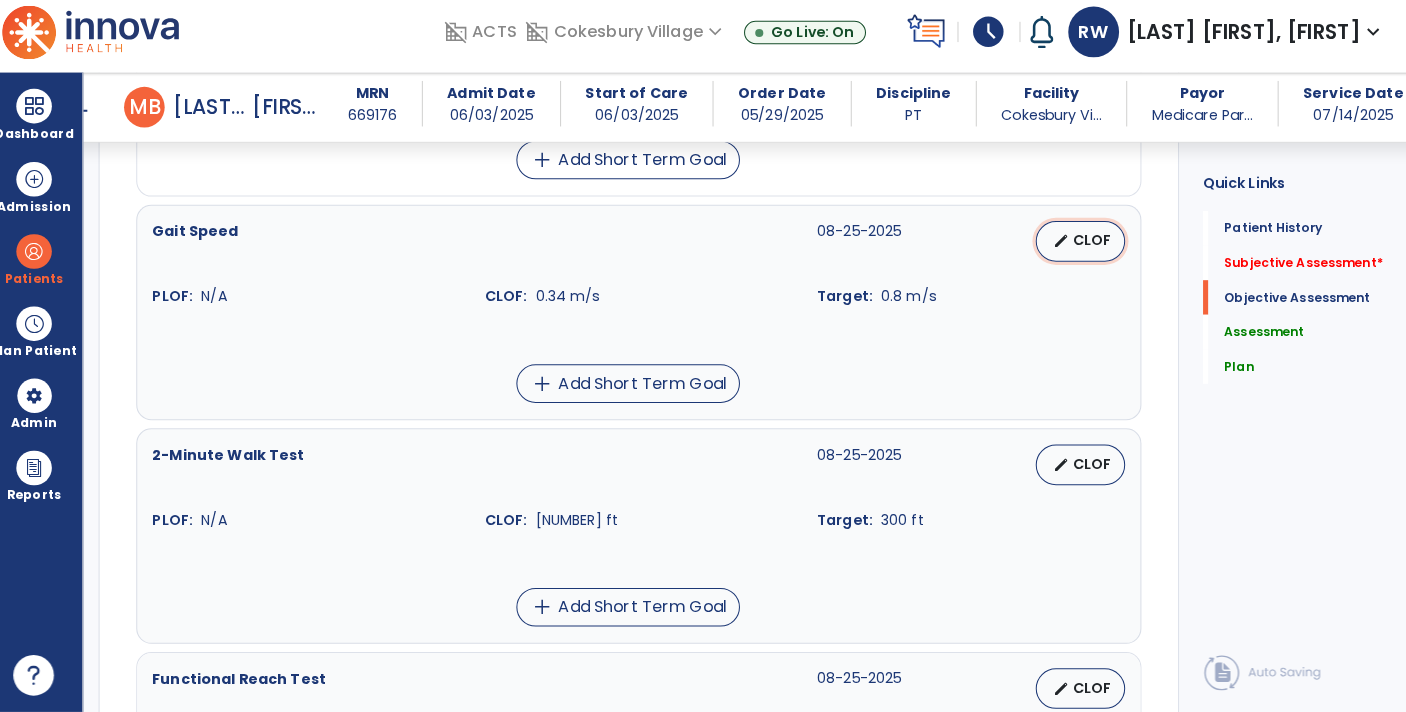 select on "**********" 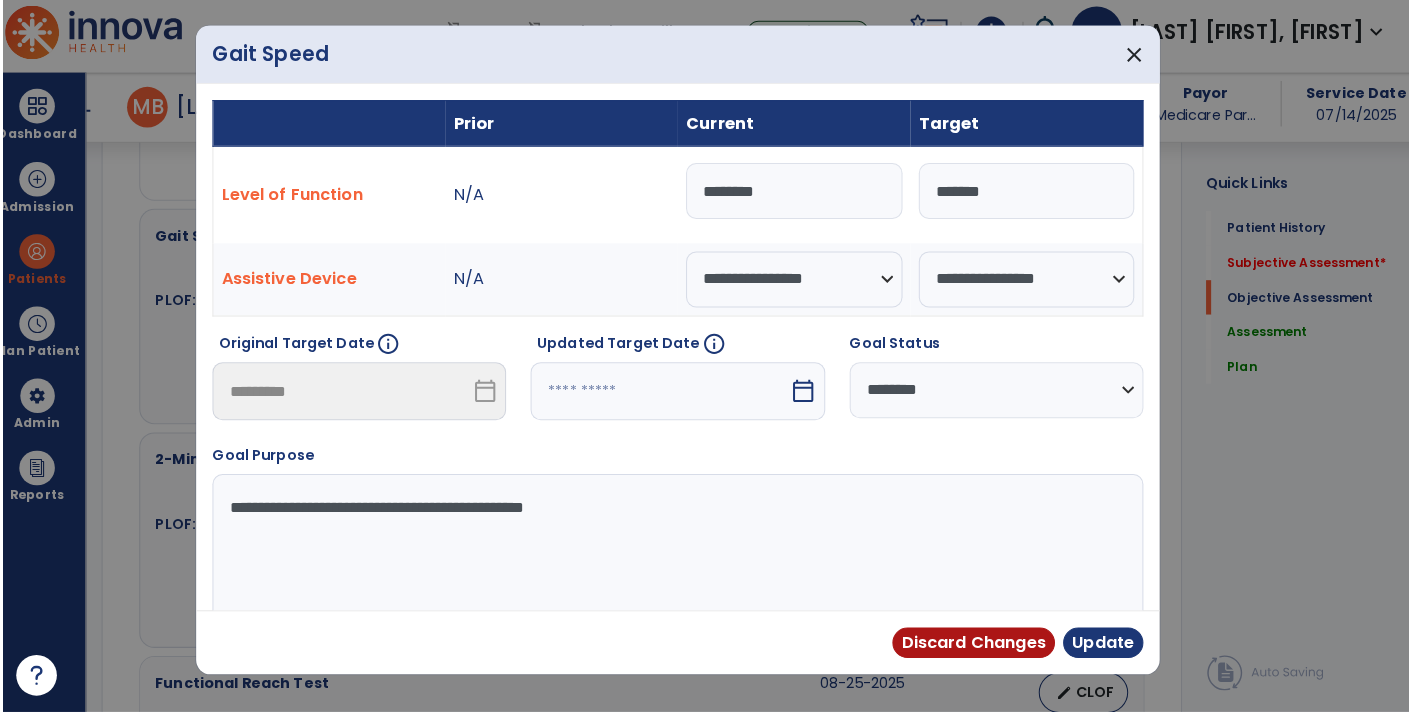 scroll, scrollTop: 1637, scrollLeft: 0, axis: vertical 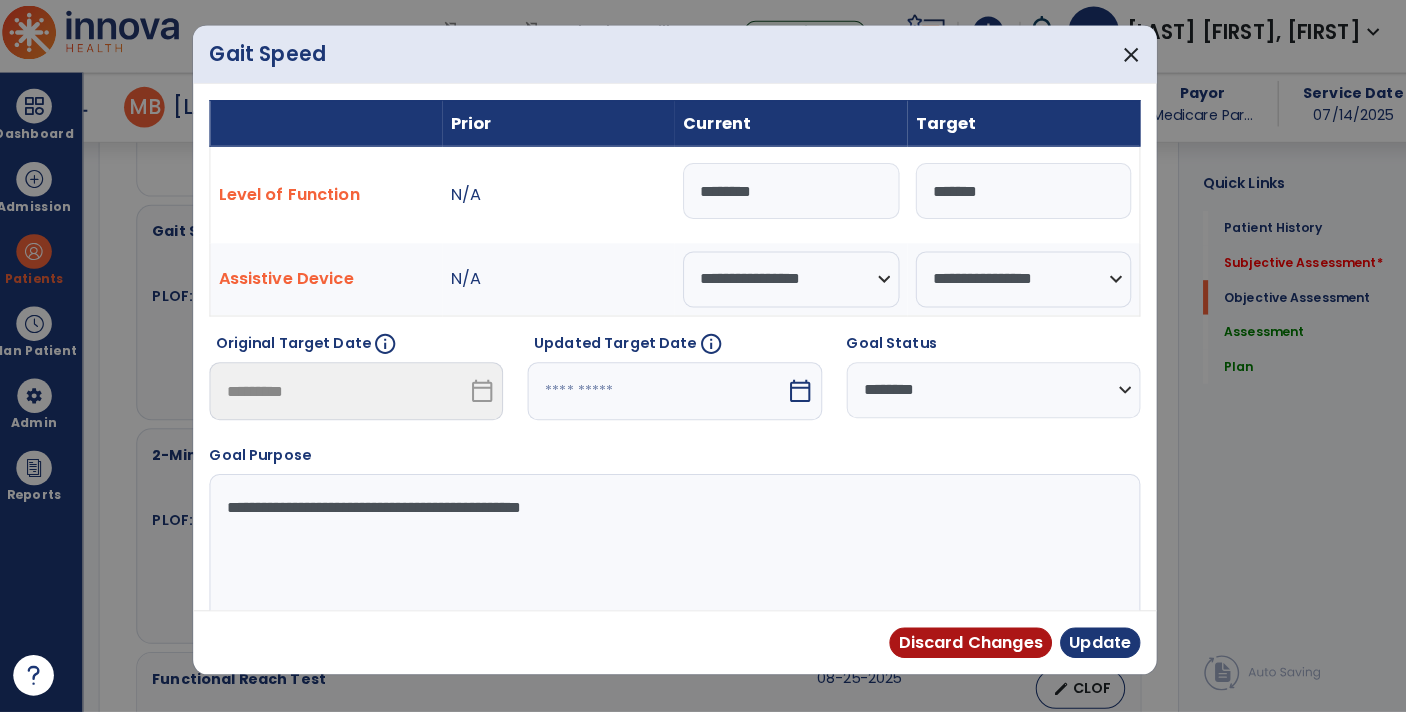 click on "********" at bounding box center (792, 199) 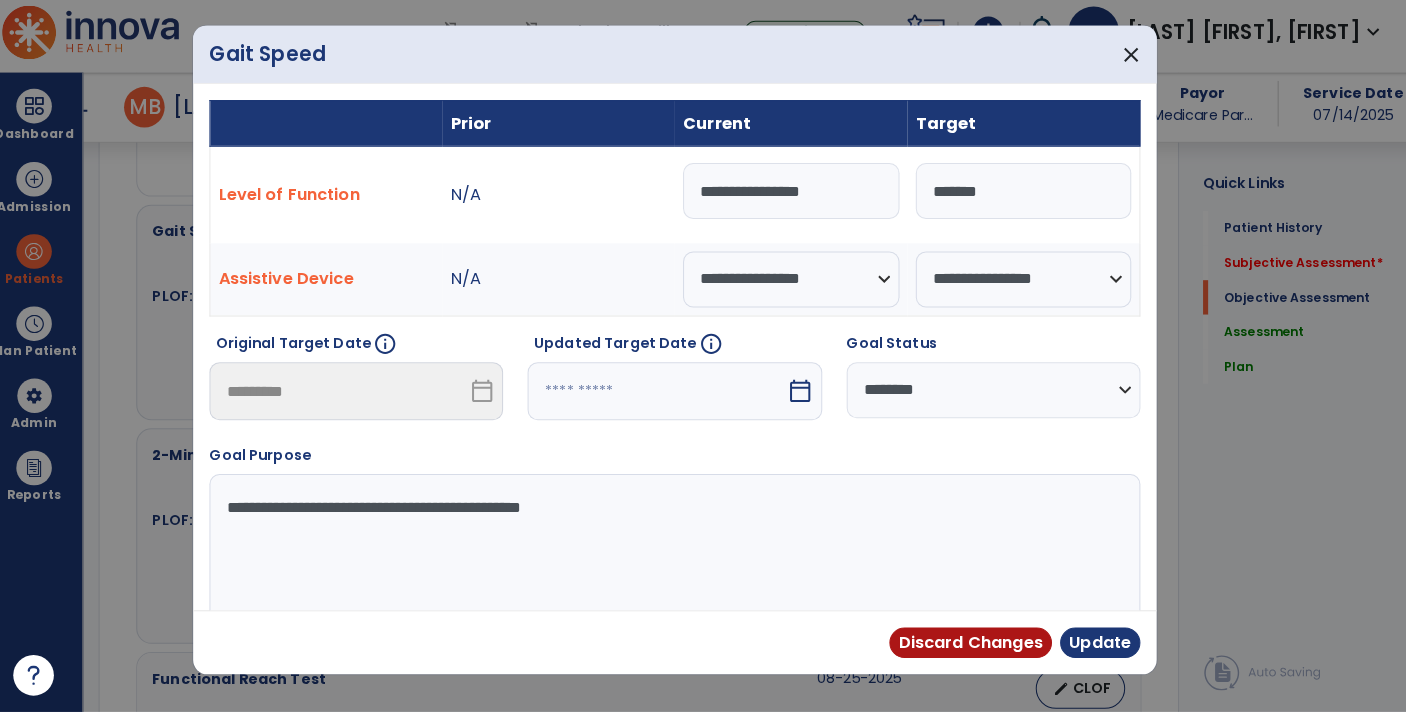 type on "**********" 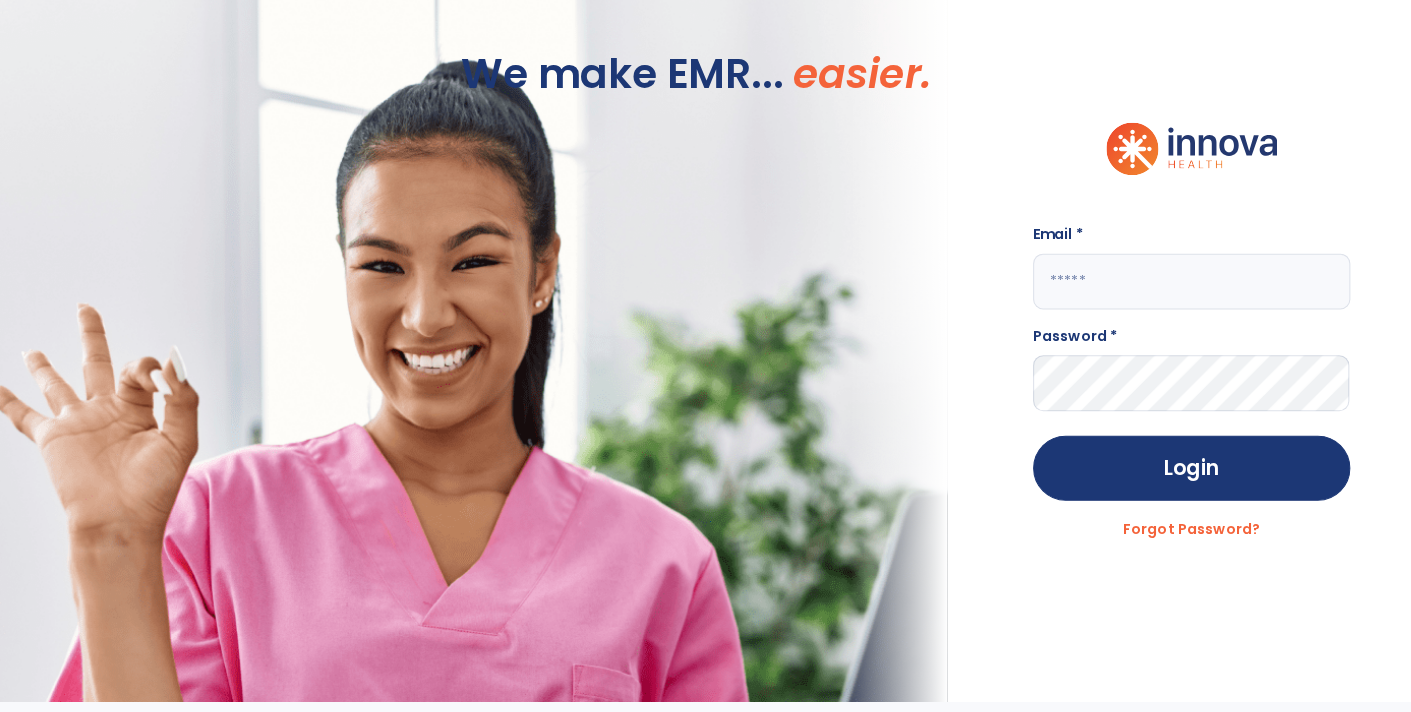 scroll, scrollTop: 0, scrollLeft: 0, axis: both 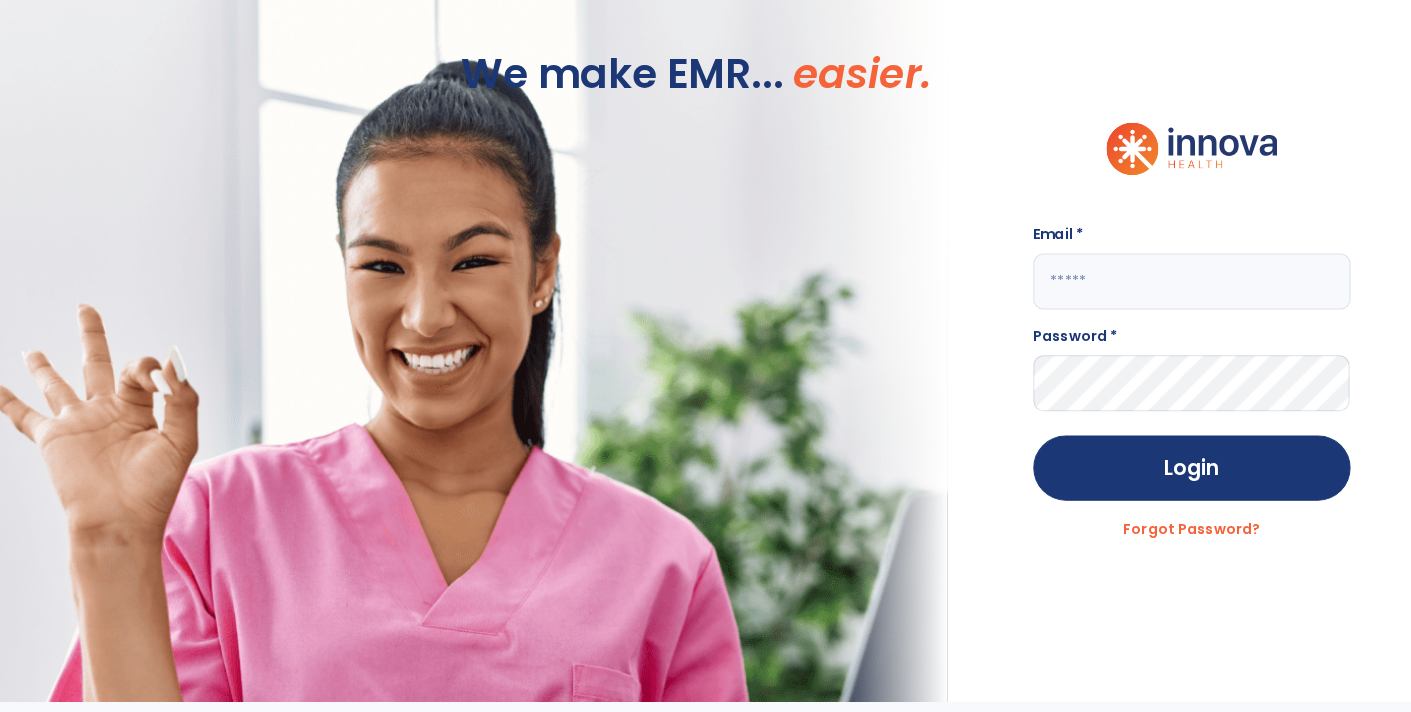 click 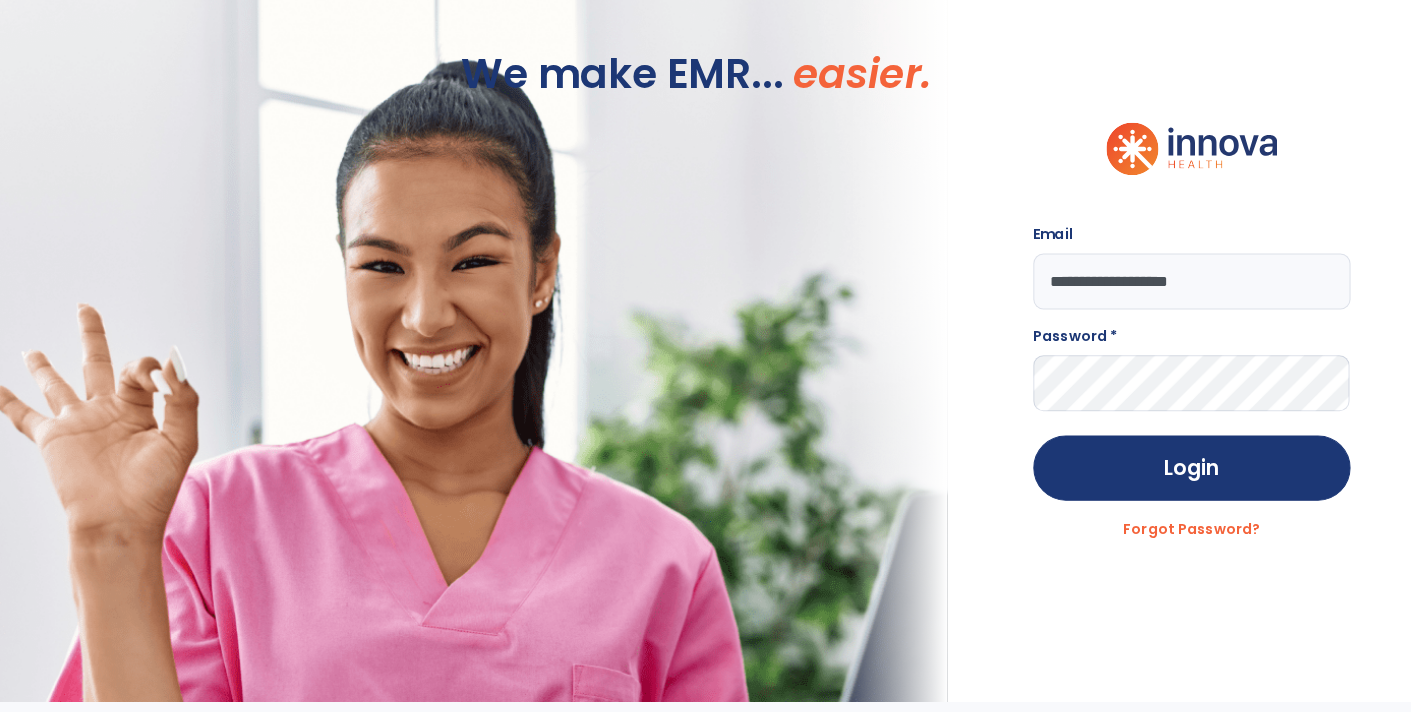 type on "**********" 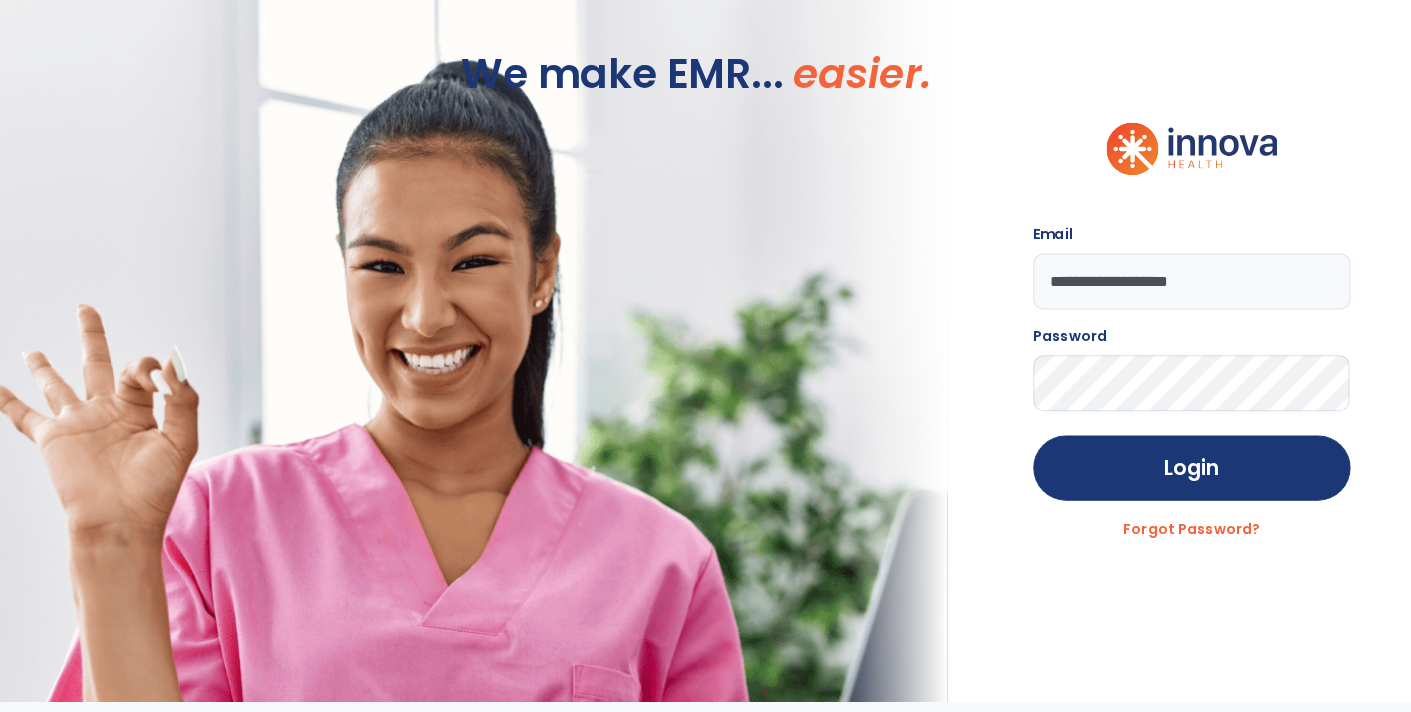 scroll, scrollTop: 0, scrollLeft: 0, axis: both 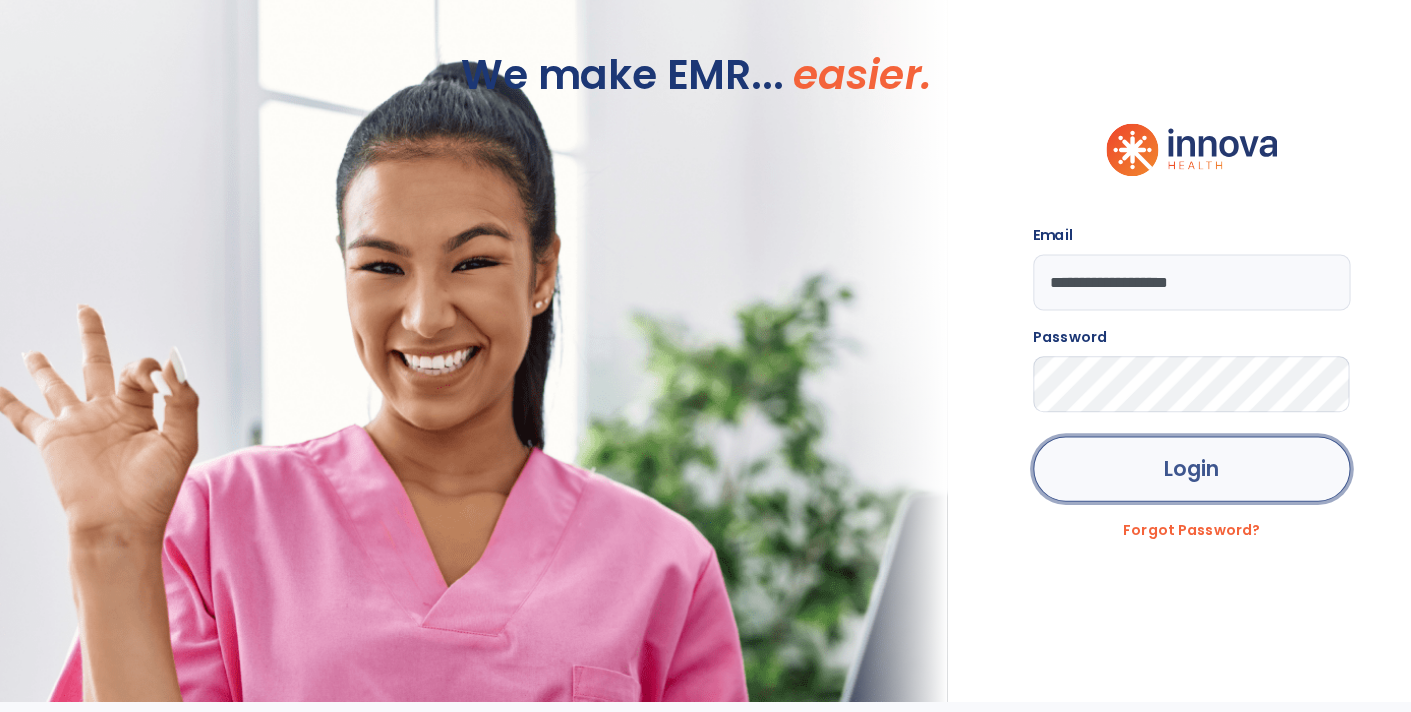click on "Login" 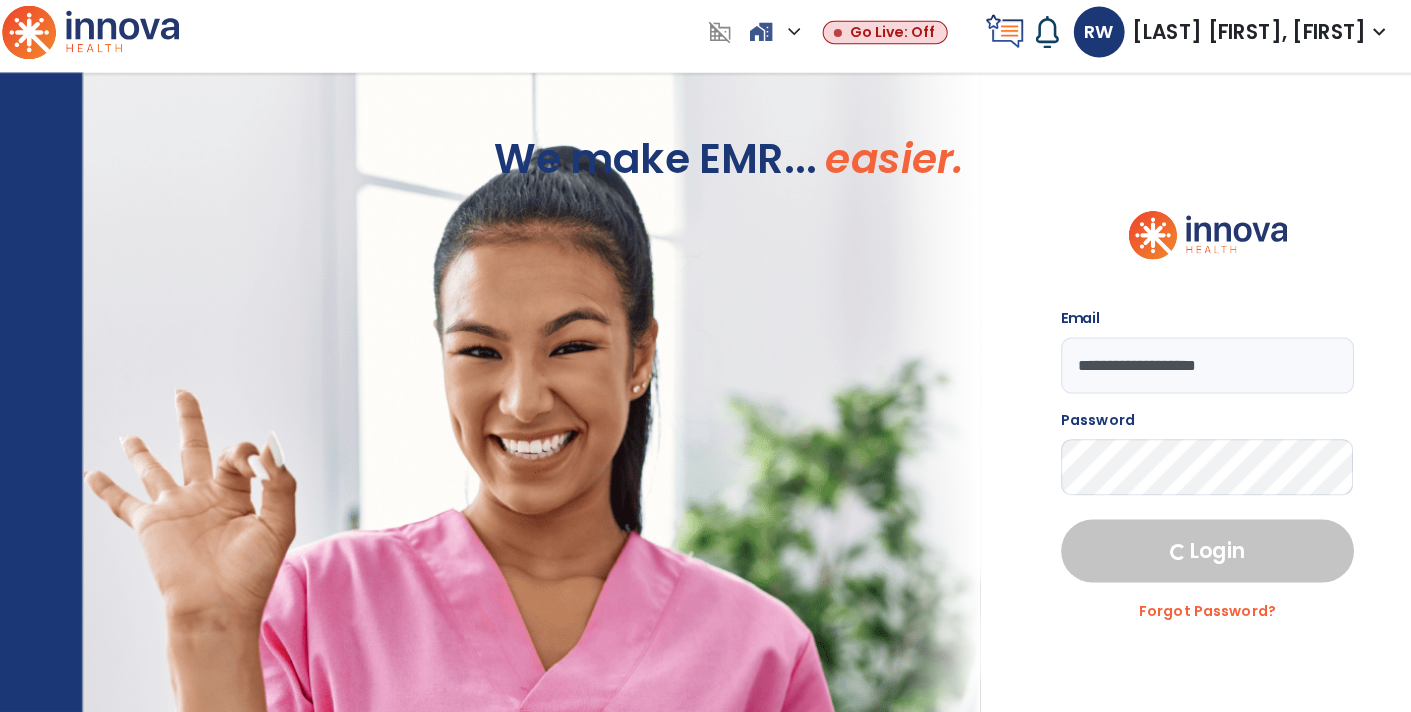 scroll, scrollTop: 0, scrollLeft: 0, axis: both 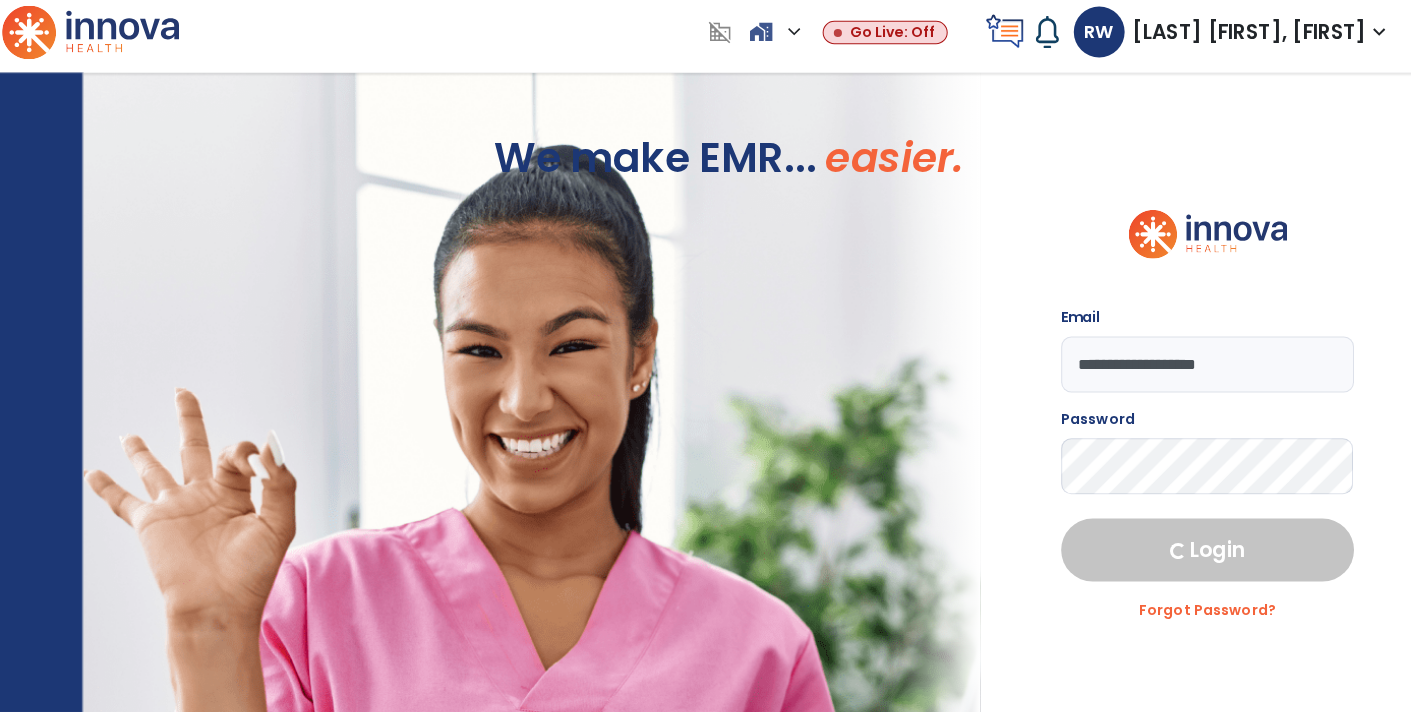 select on "****" 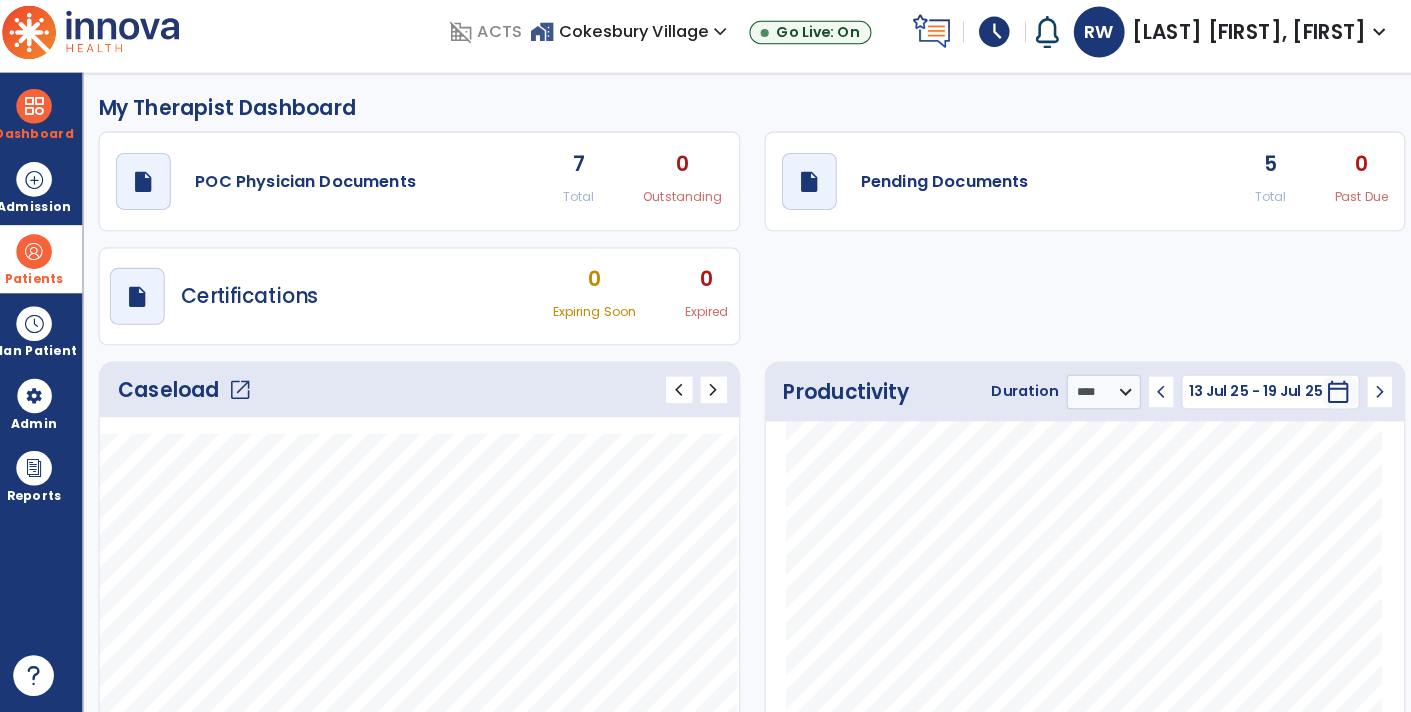 click at bounding box center (47, 259) 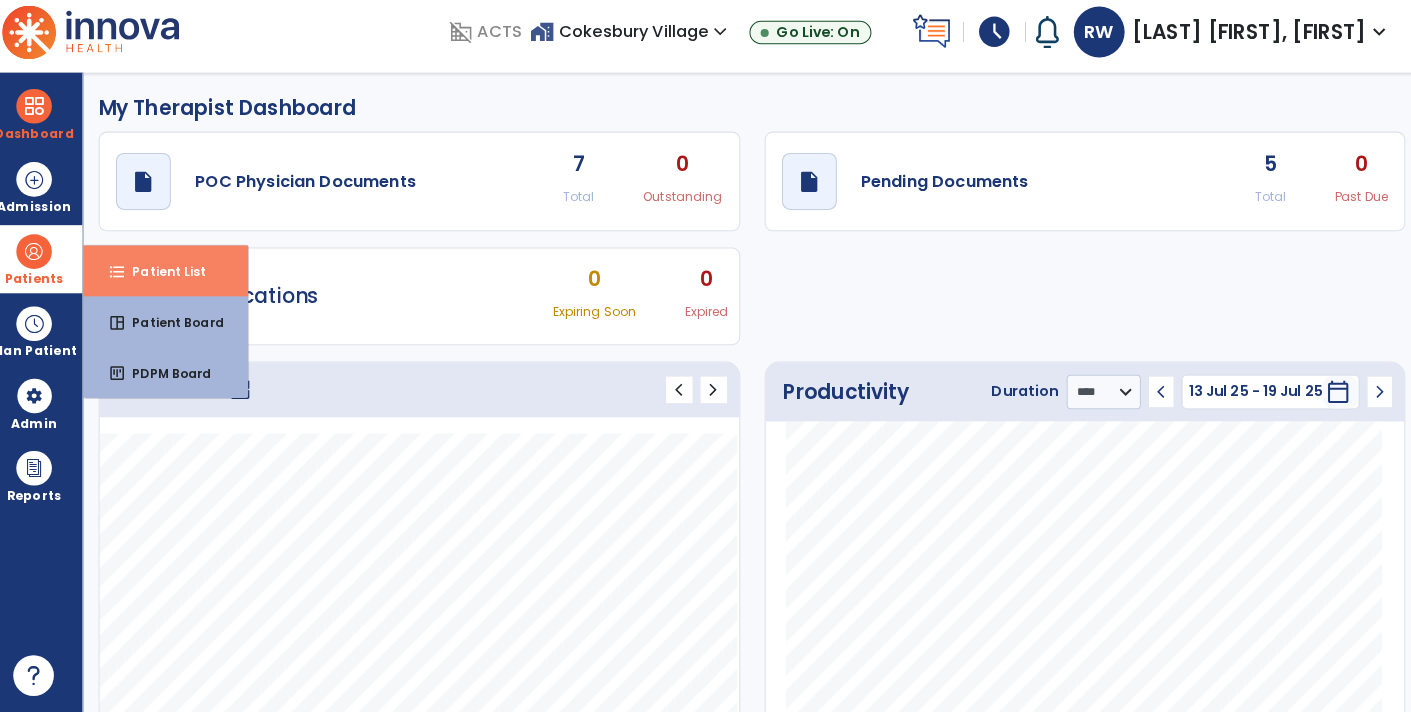 click on "Patient List" at bounding box center [172, 278] 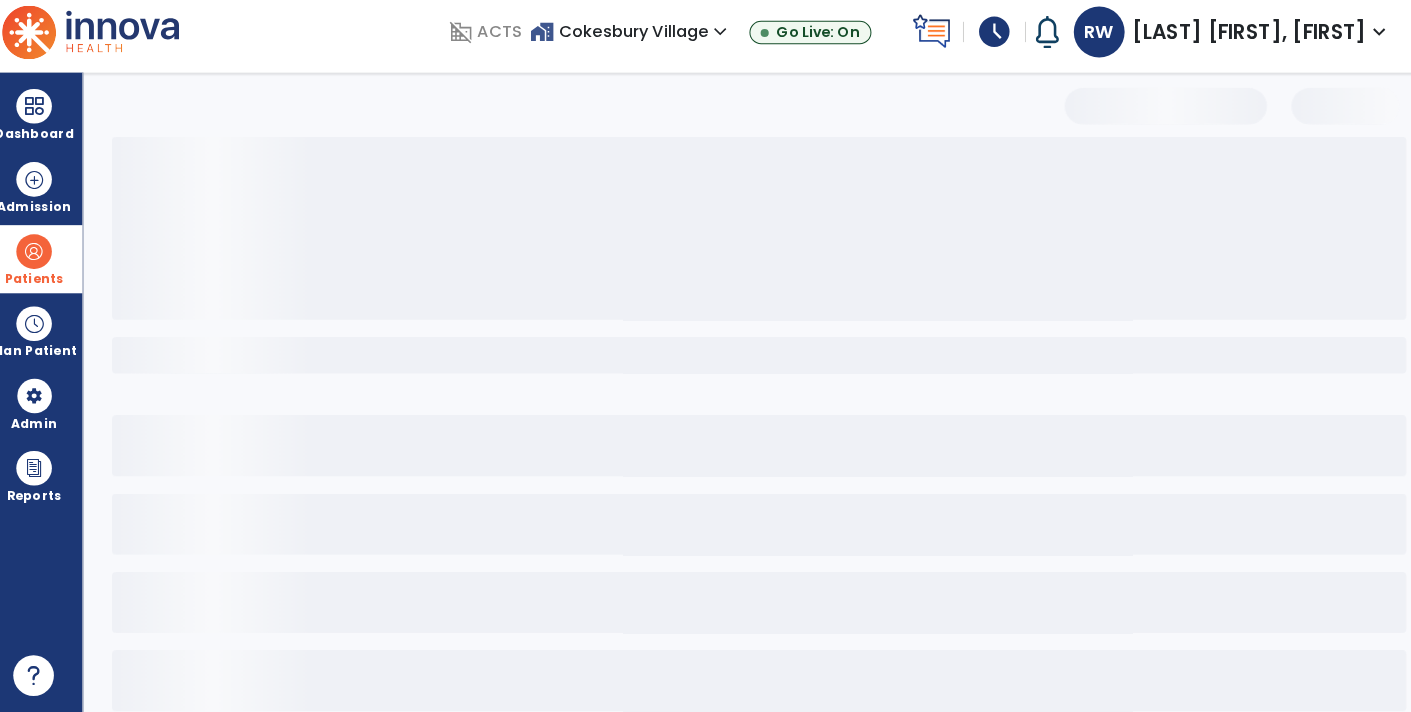 select on "***" 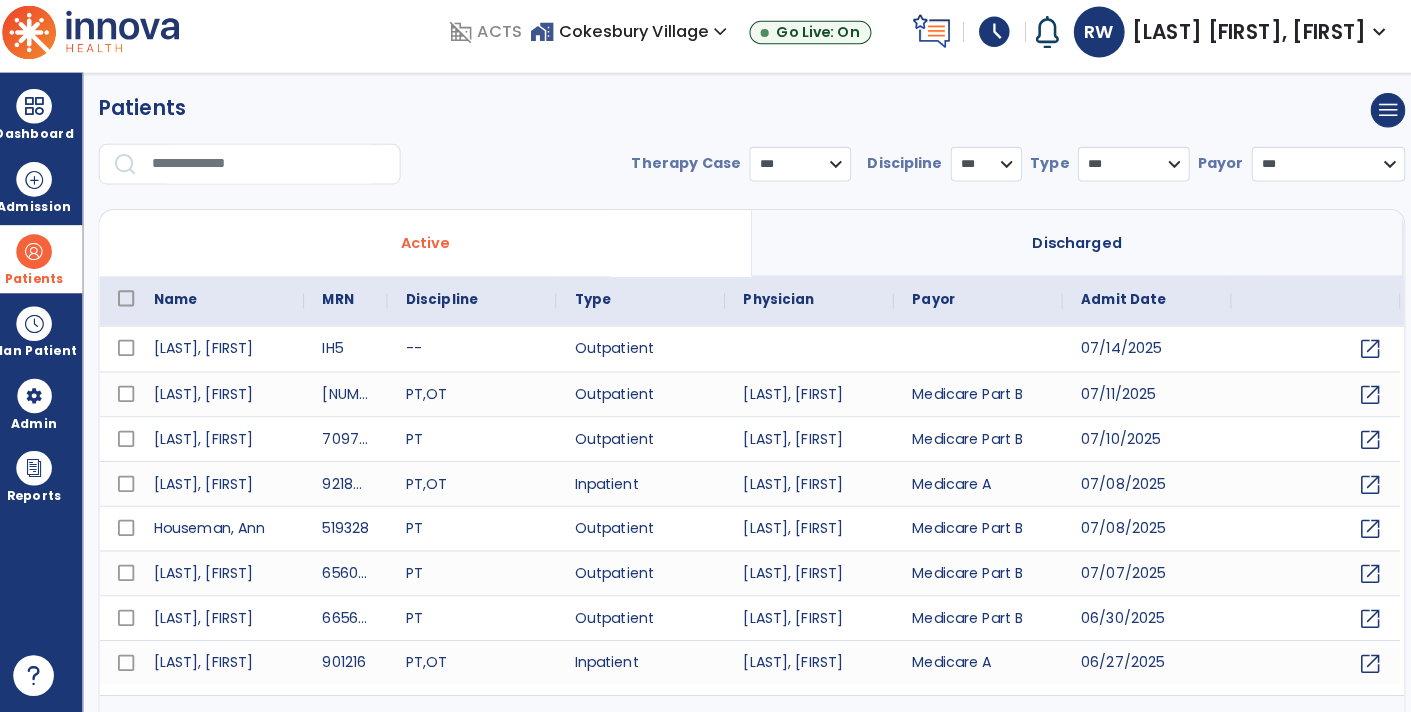 click at bounding box center (278, 173) 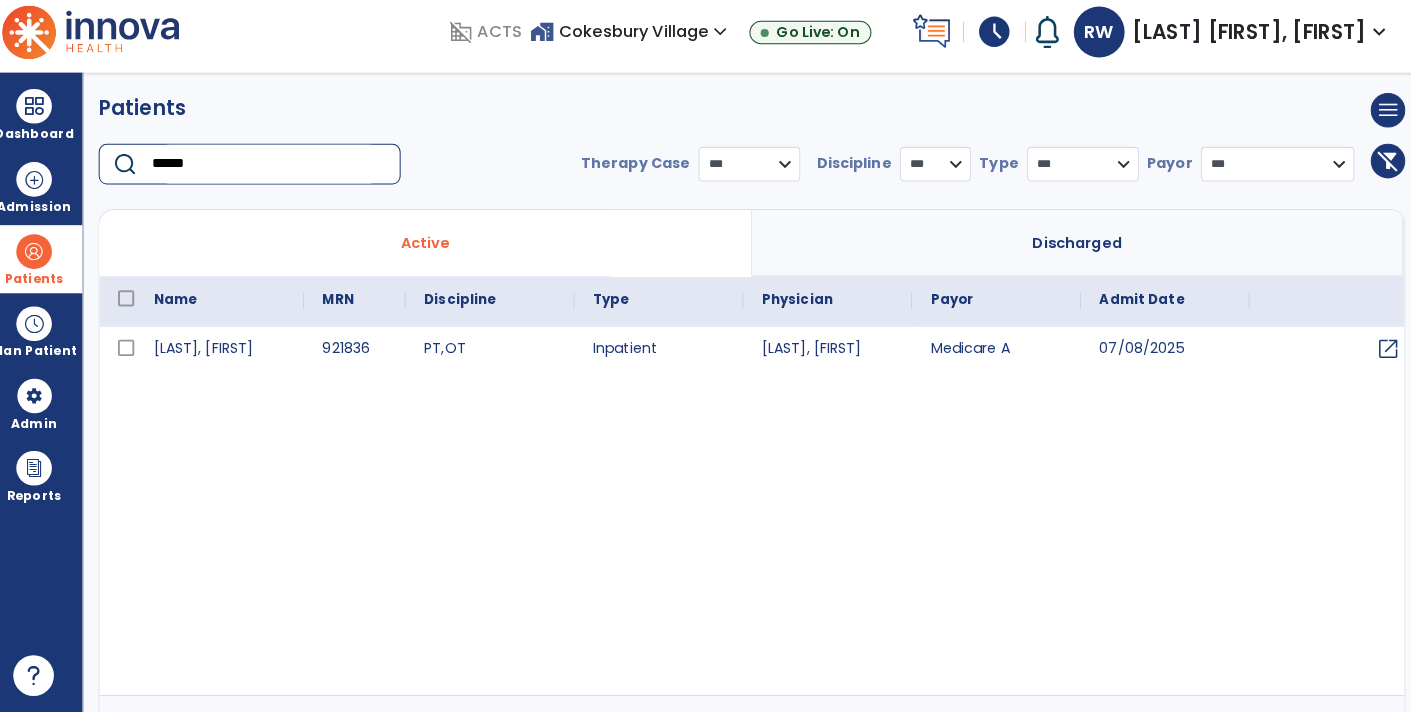type on "******" 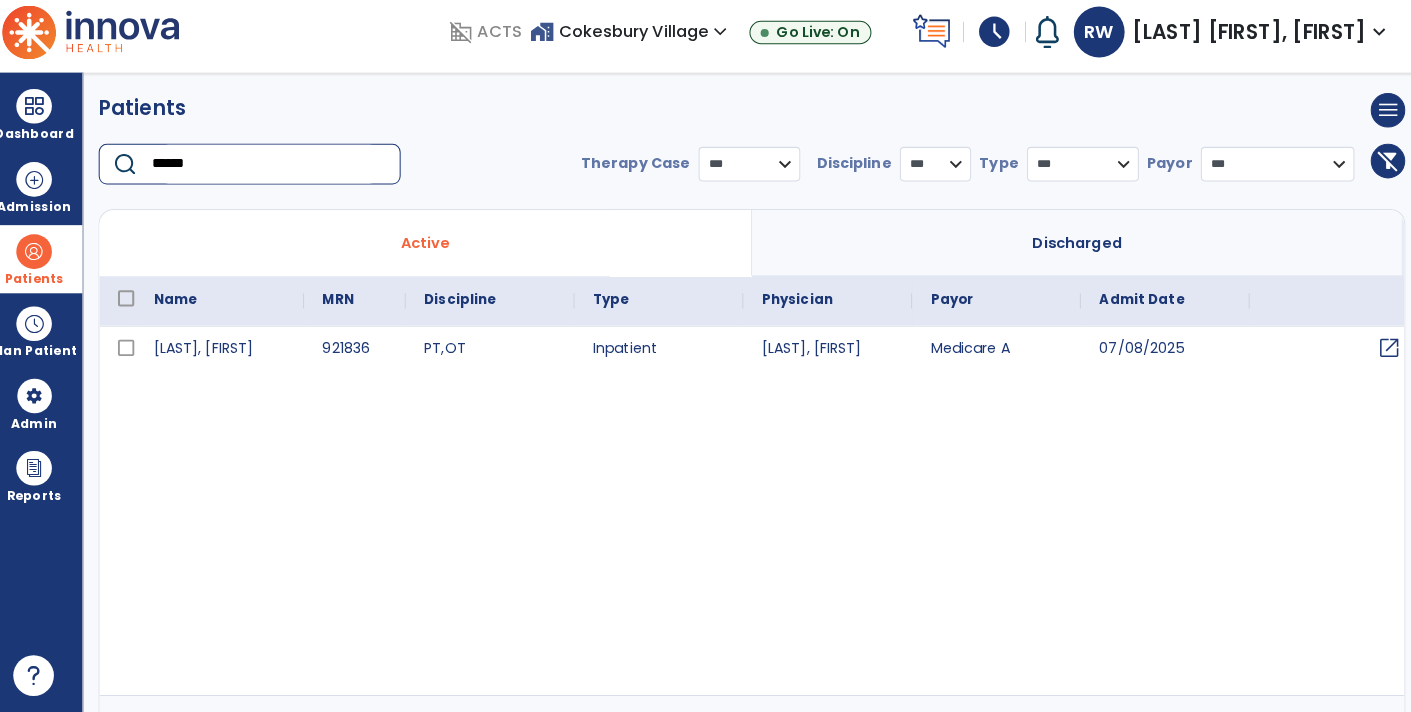 click on "open_in_new" at bounding box center (1380, 354) 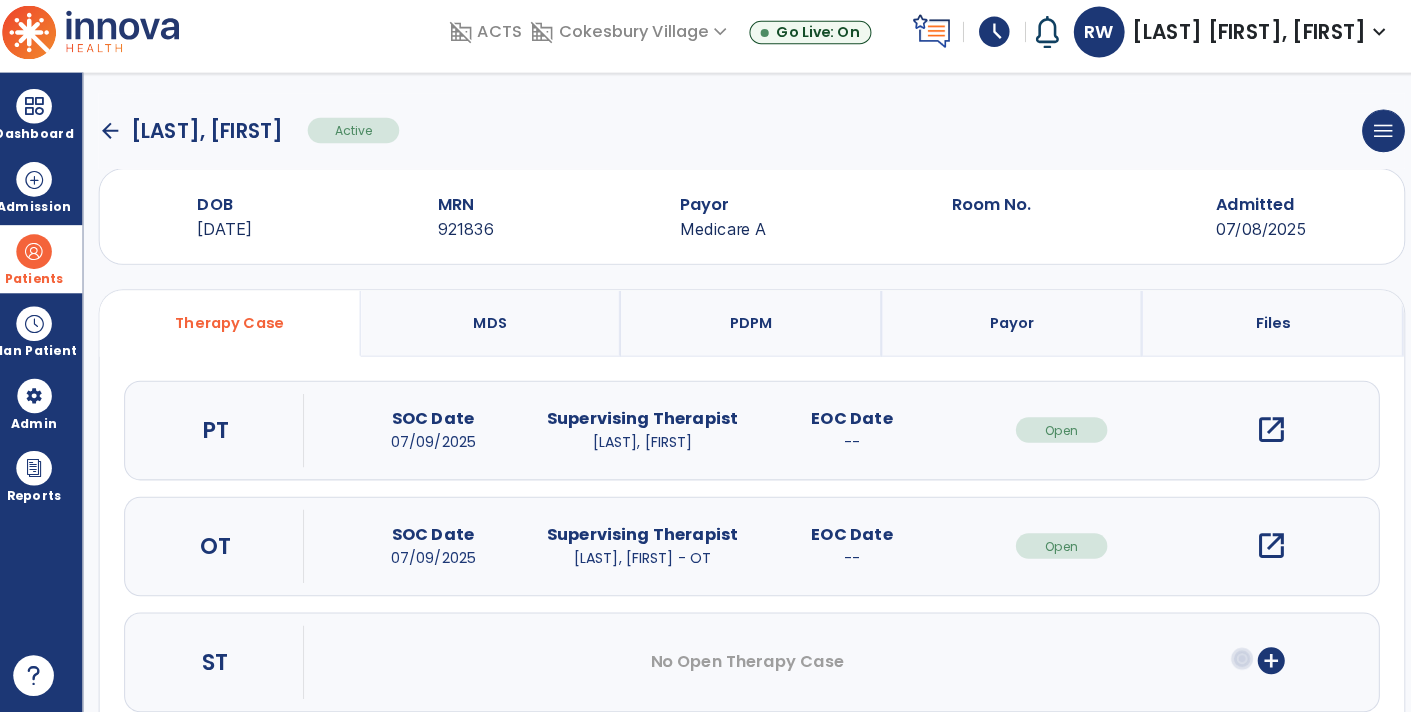 click at bounding box center [47, 259] 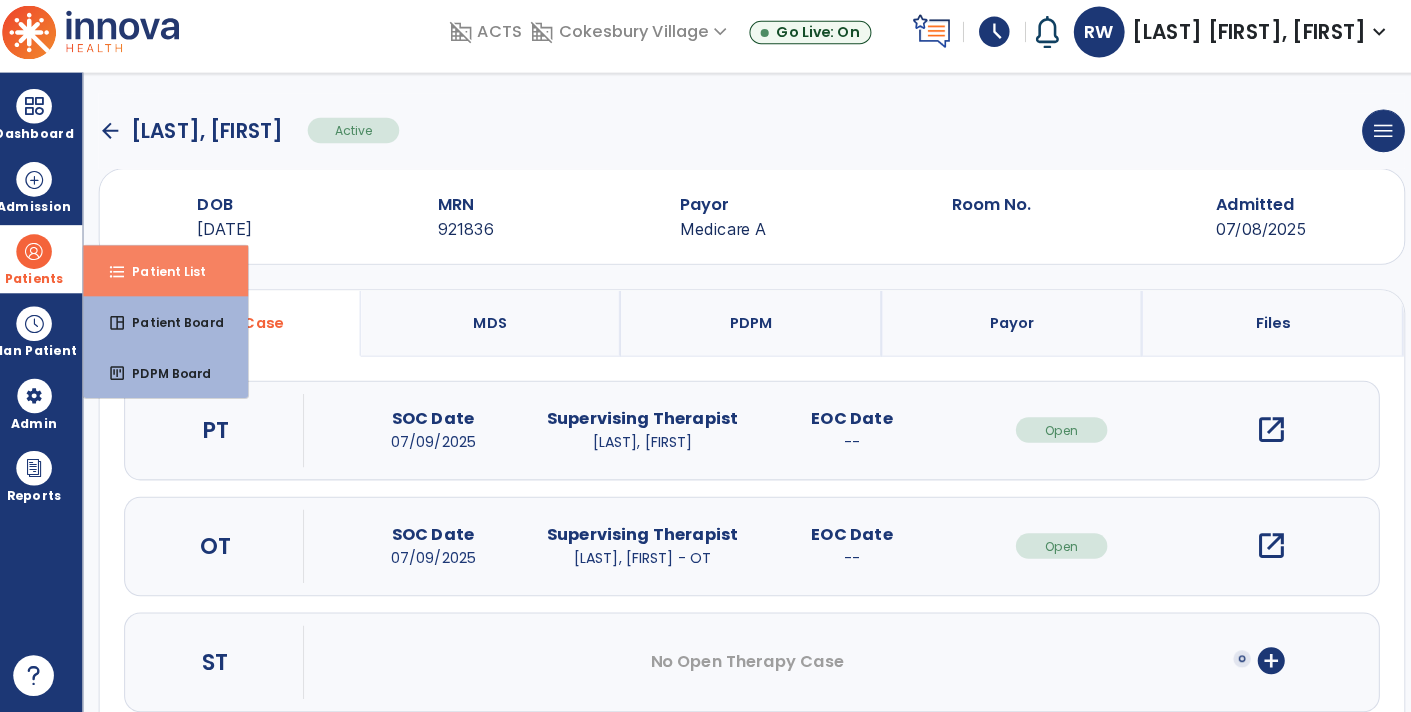 click on "Patient List" at bounding box center (172, 278) 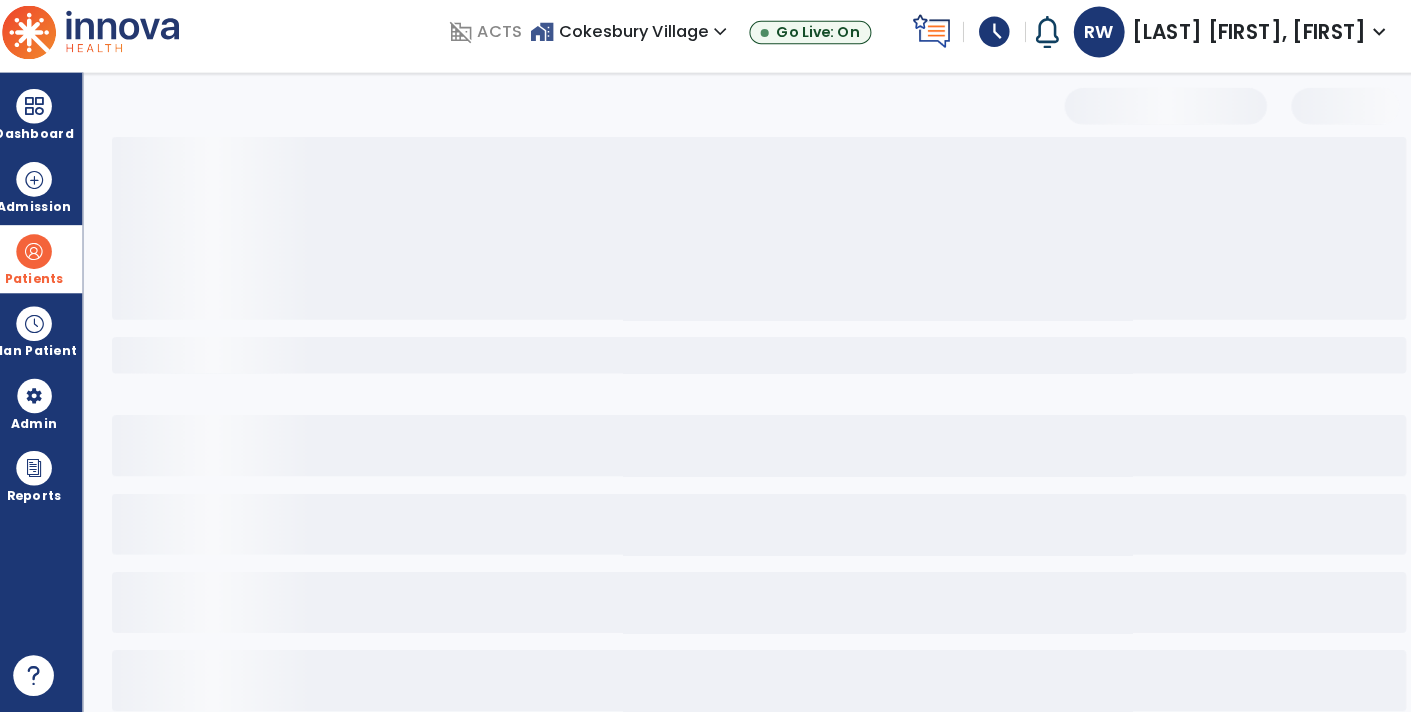 select on "***" 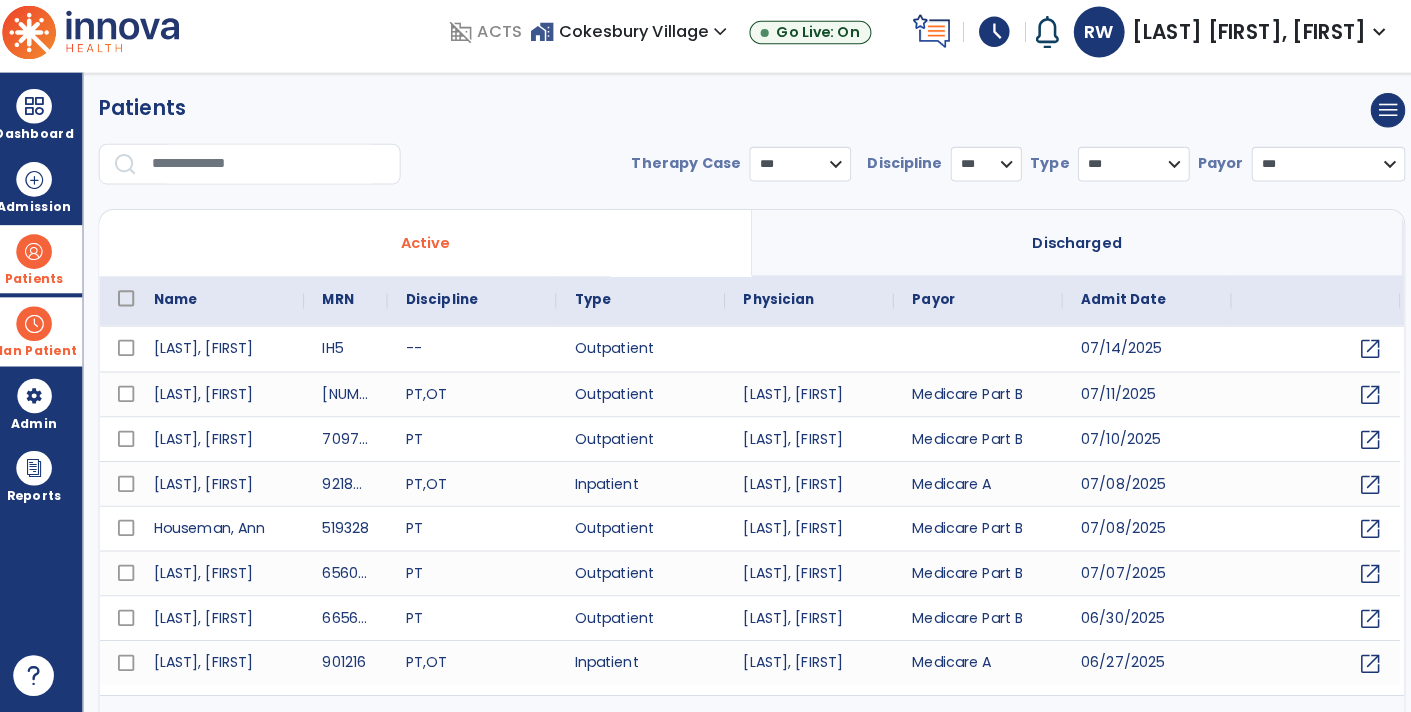 click at bounding box center [47, 330] 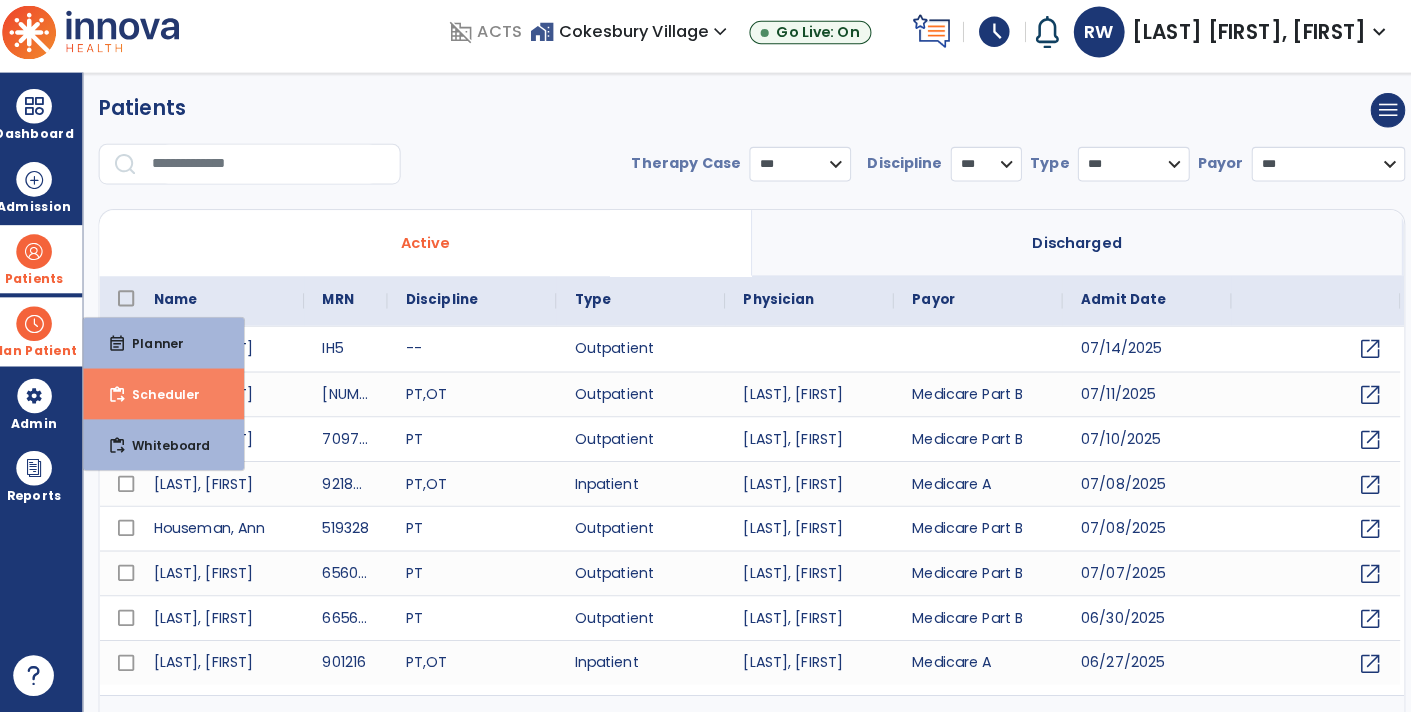 click on "Scheduler" at bounding box center [169, 399] 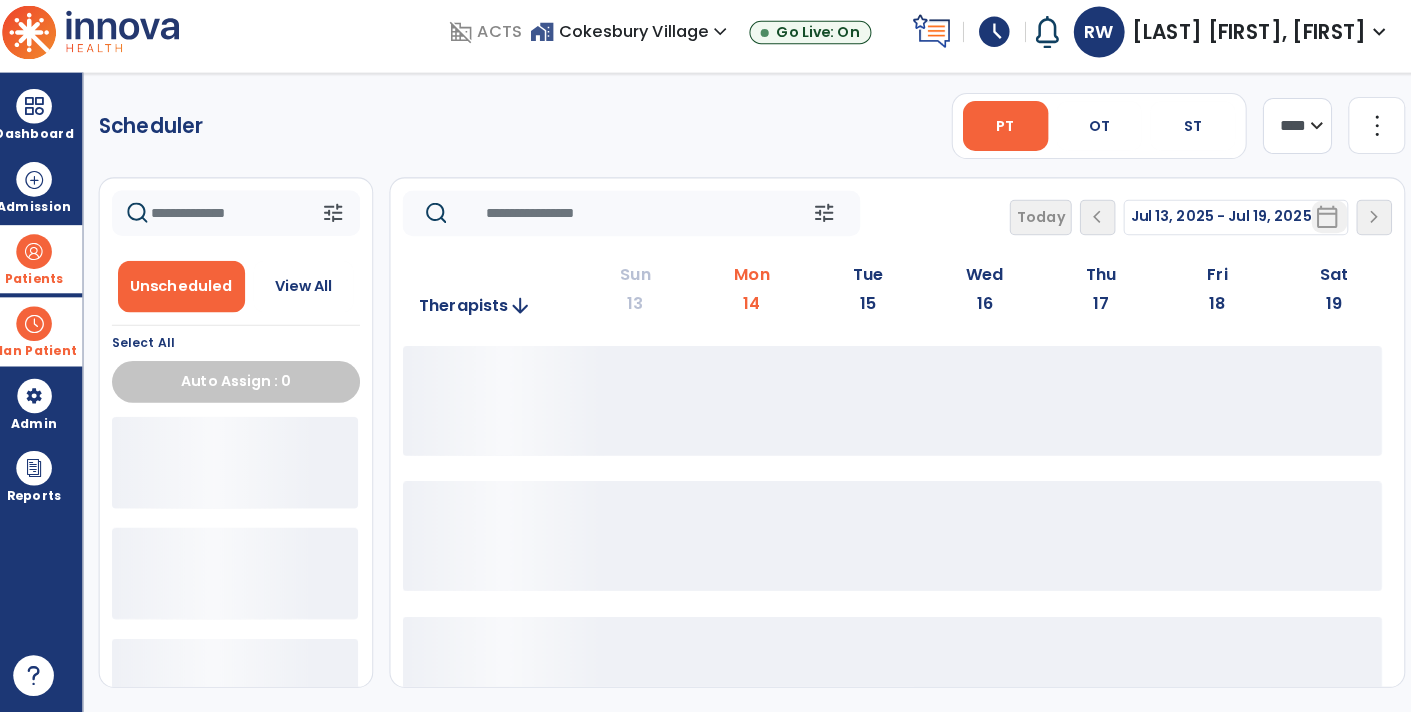 click 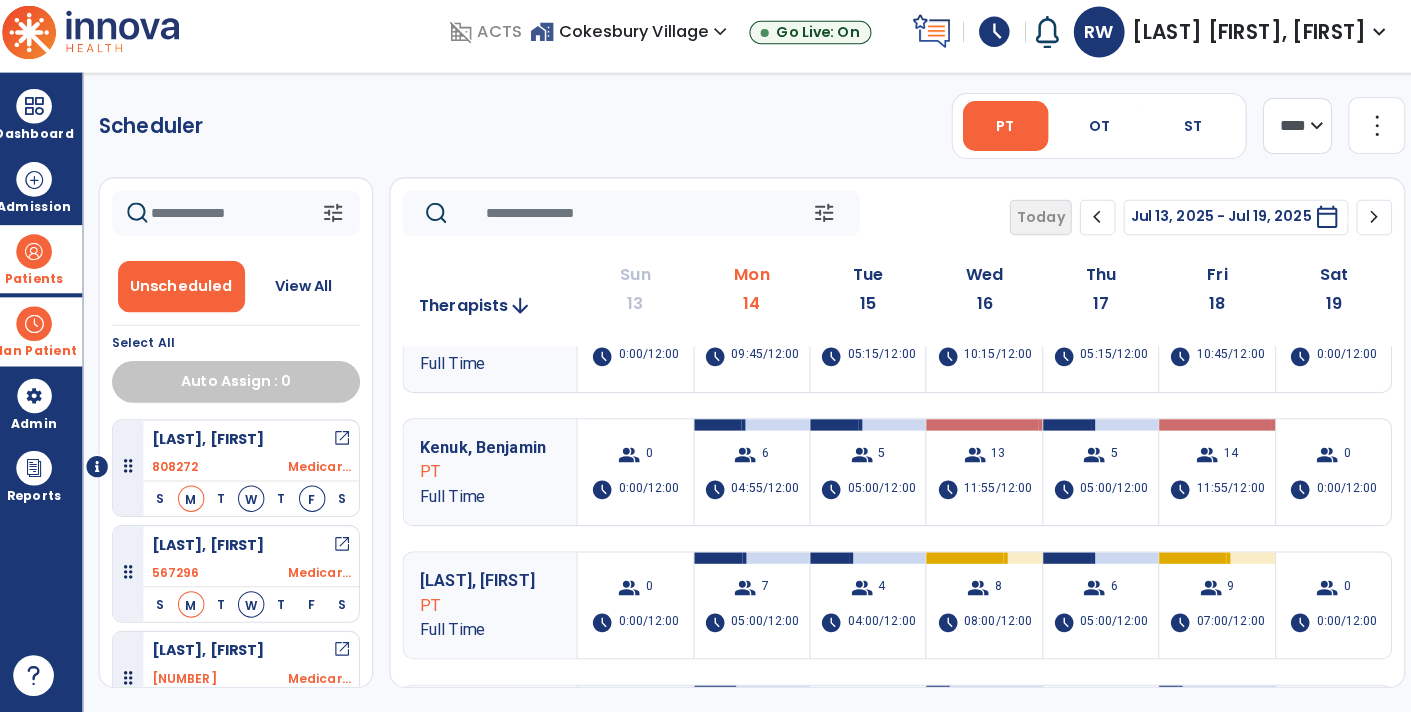 scroll, scrollTop: 0, scrollLeft: 0, axis: both 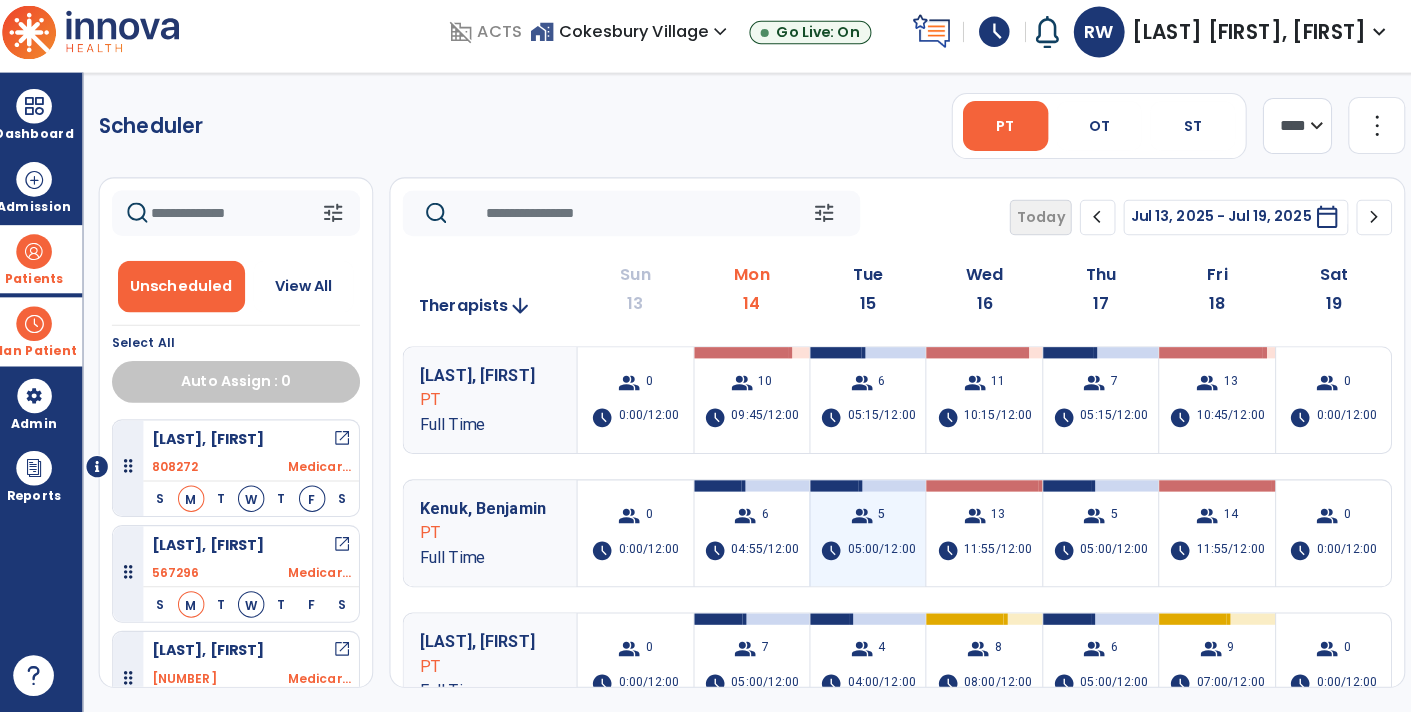 click on "05:00/12:00" at bounding box center [881, 553] 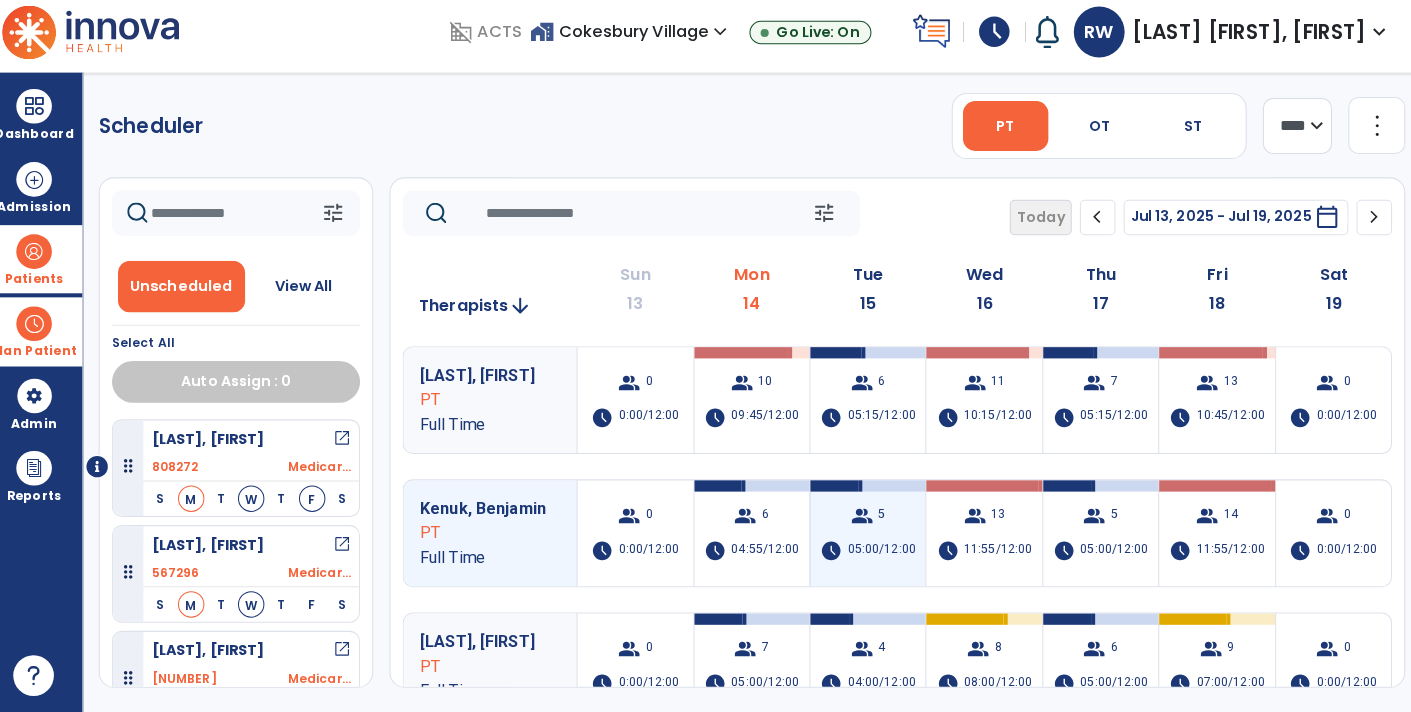 click on "5" at bounding box center (881, 519) 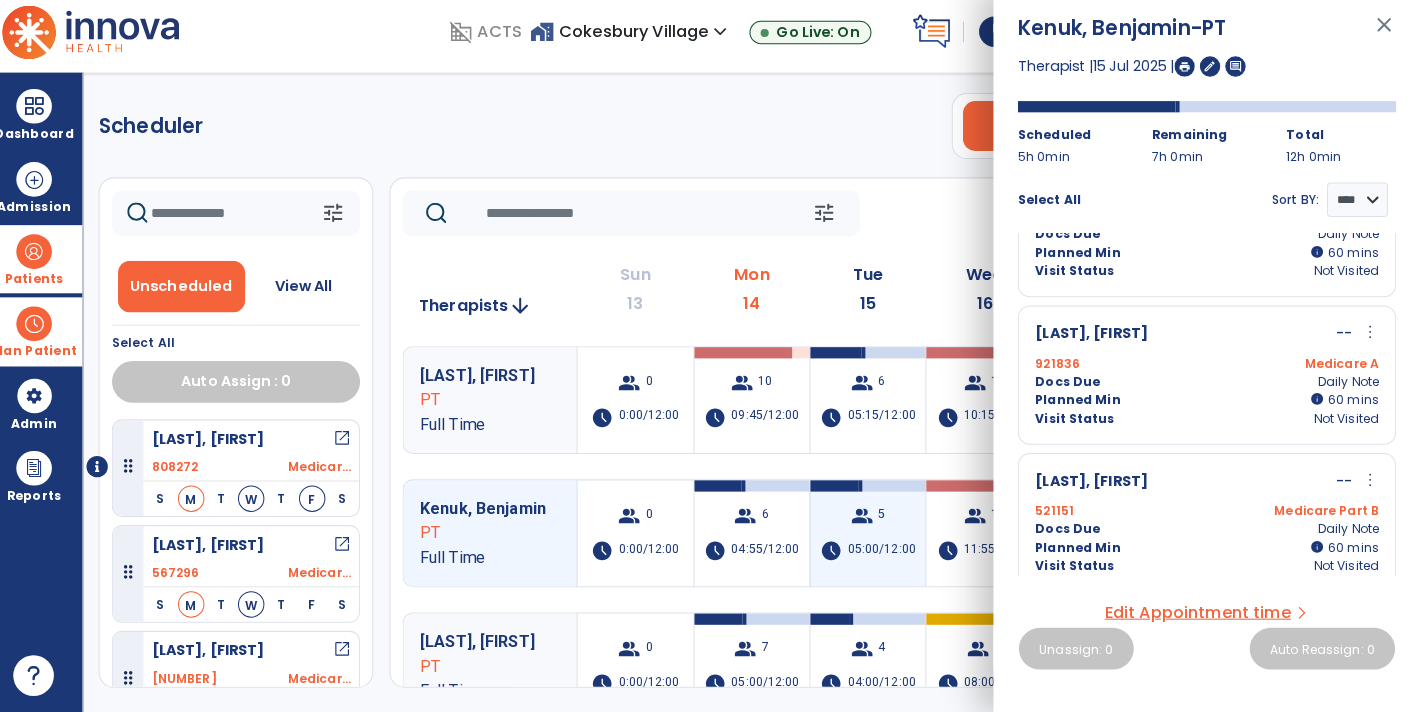 scroll, scrollTop: 88, scrollLeft: 0, axis: vertical 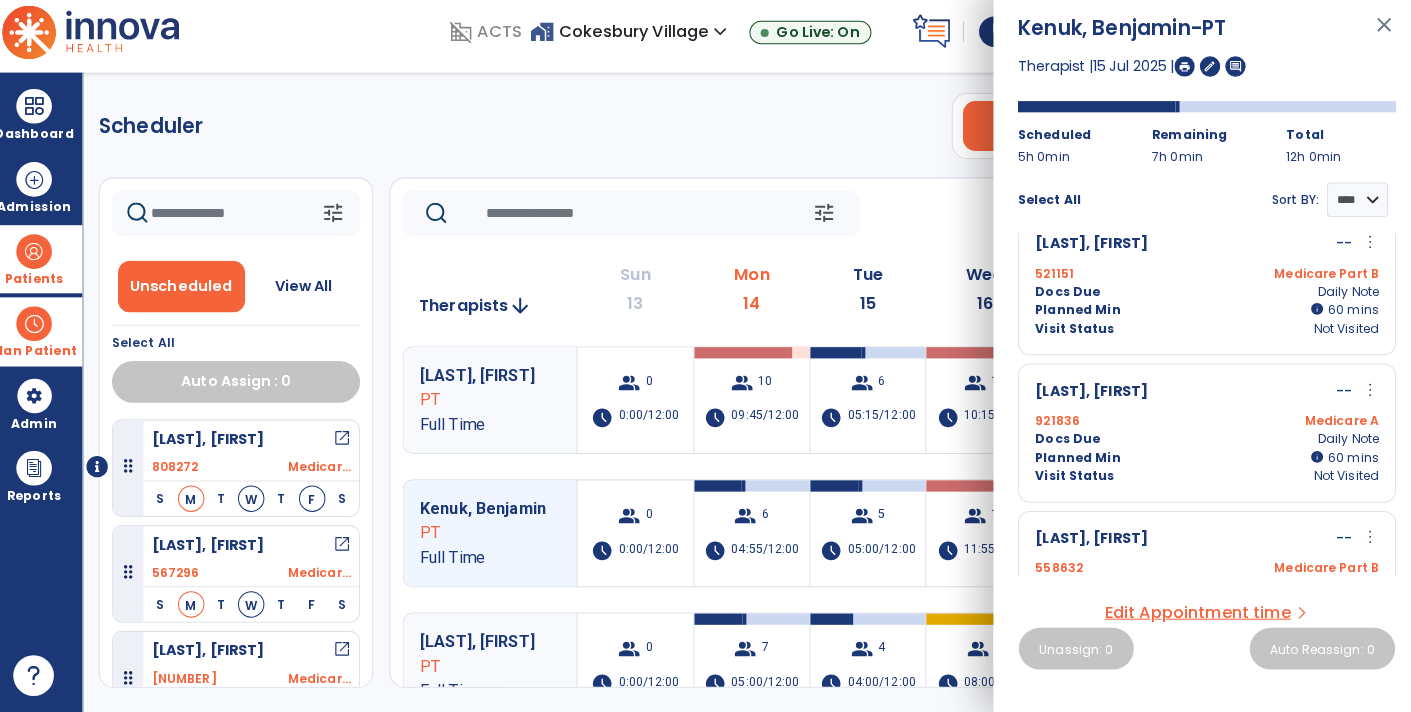 click on "Docs Due Daily Note" at bounding box center (1201, 444) 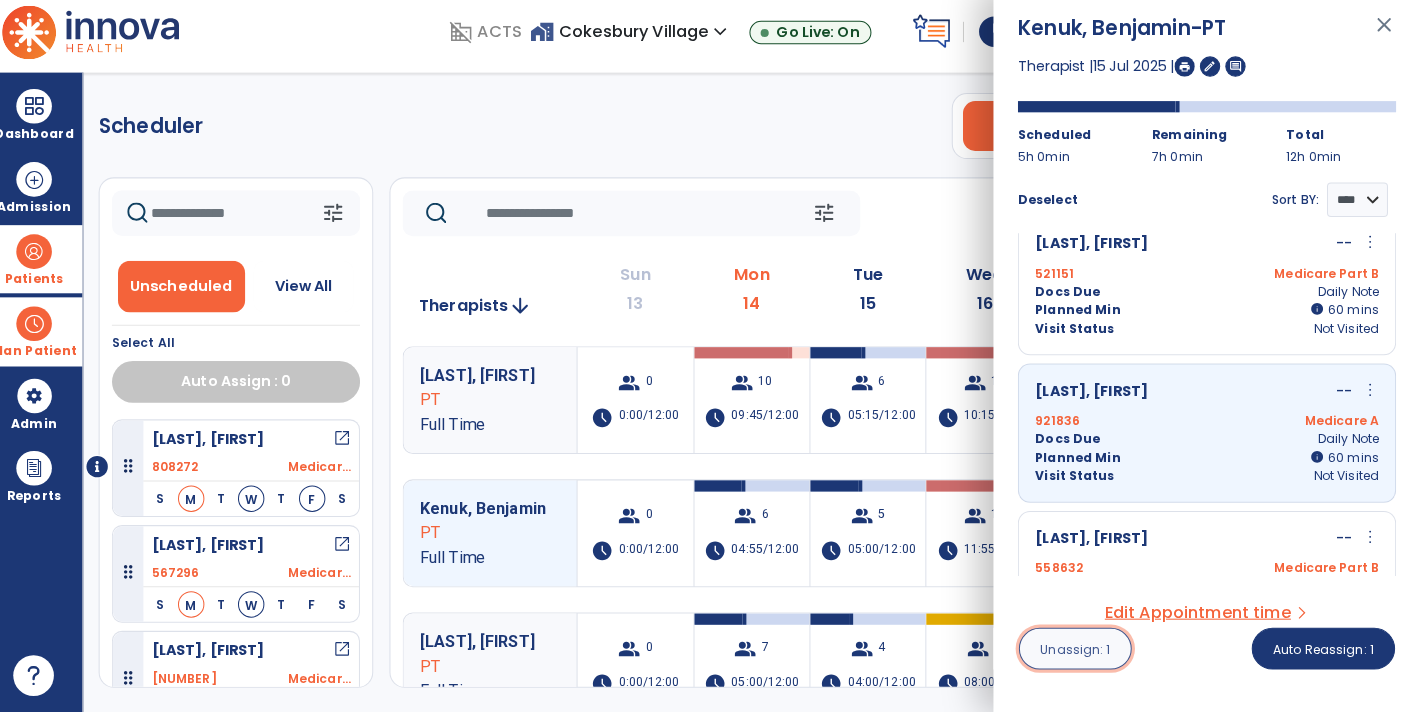click on "Unassign: 1" at bounding box center [1071, 650] 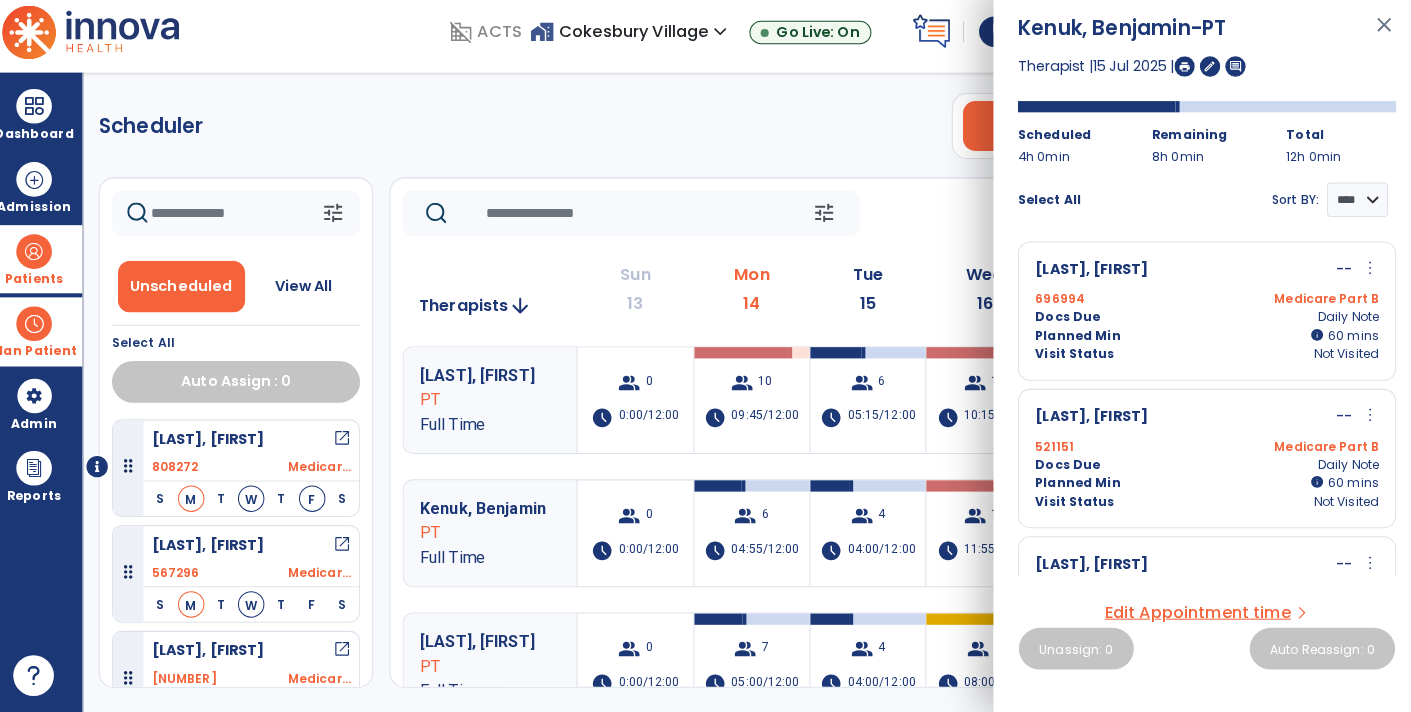click 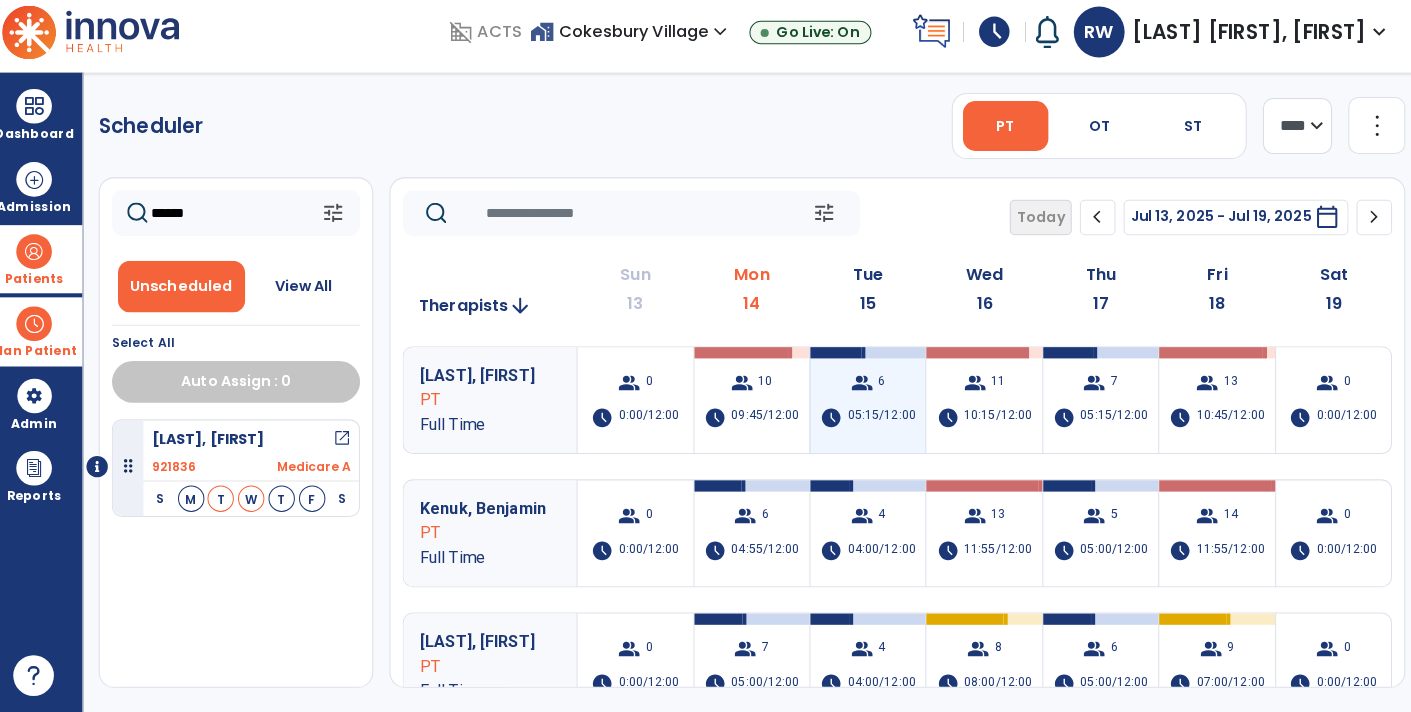 type on "******" 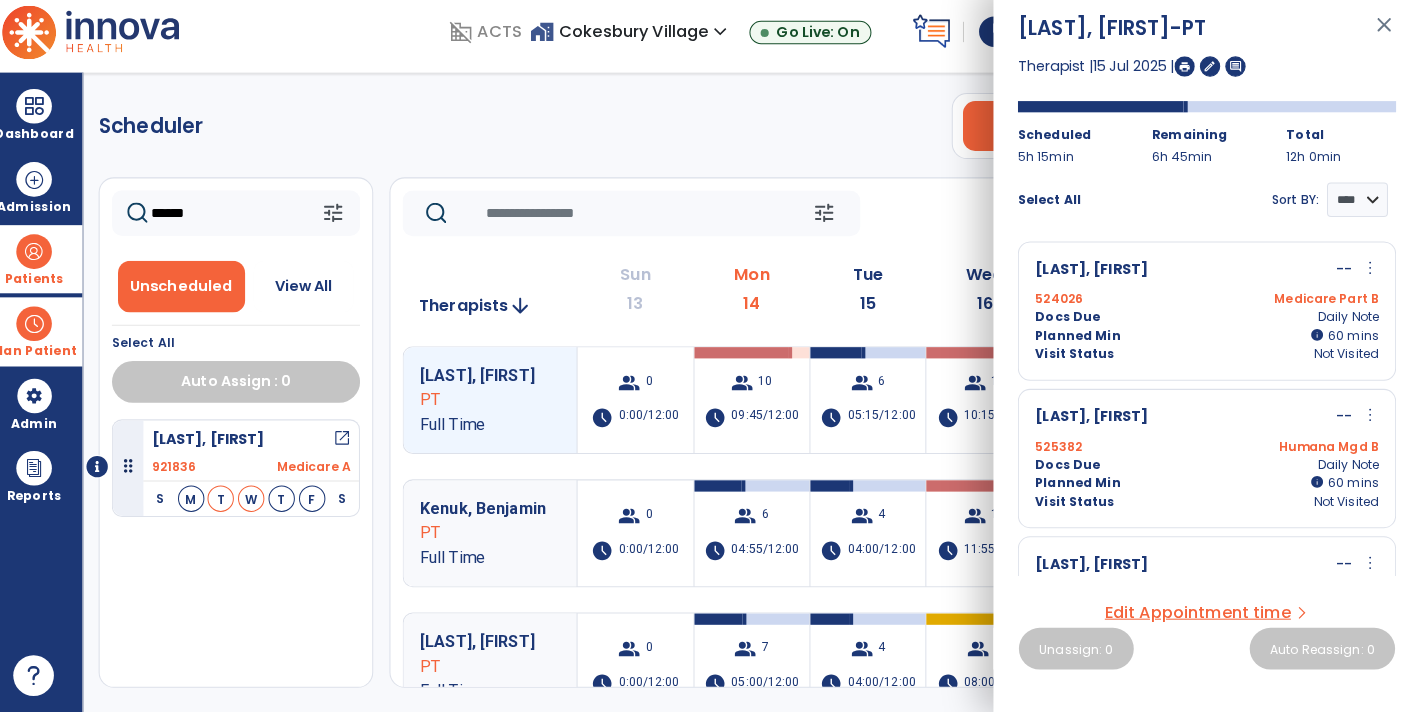 click on "[LAST], [FIRST]   --  more_vert  edit   Edit Session   alt_route   Split Minutes  524026 Medicare Part B  Docs Due Daily Note   Planned Min  info   60 I 60 mins  Visit Status  Not Visited" at bounding box center [1201, 317] 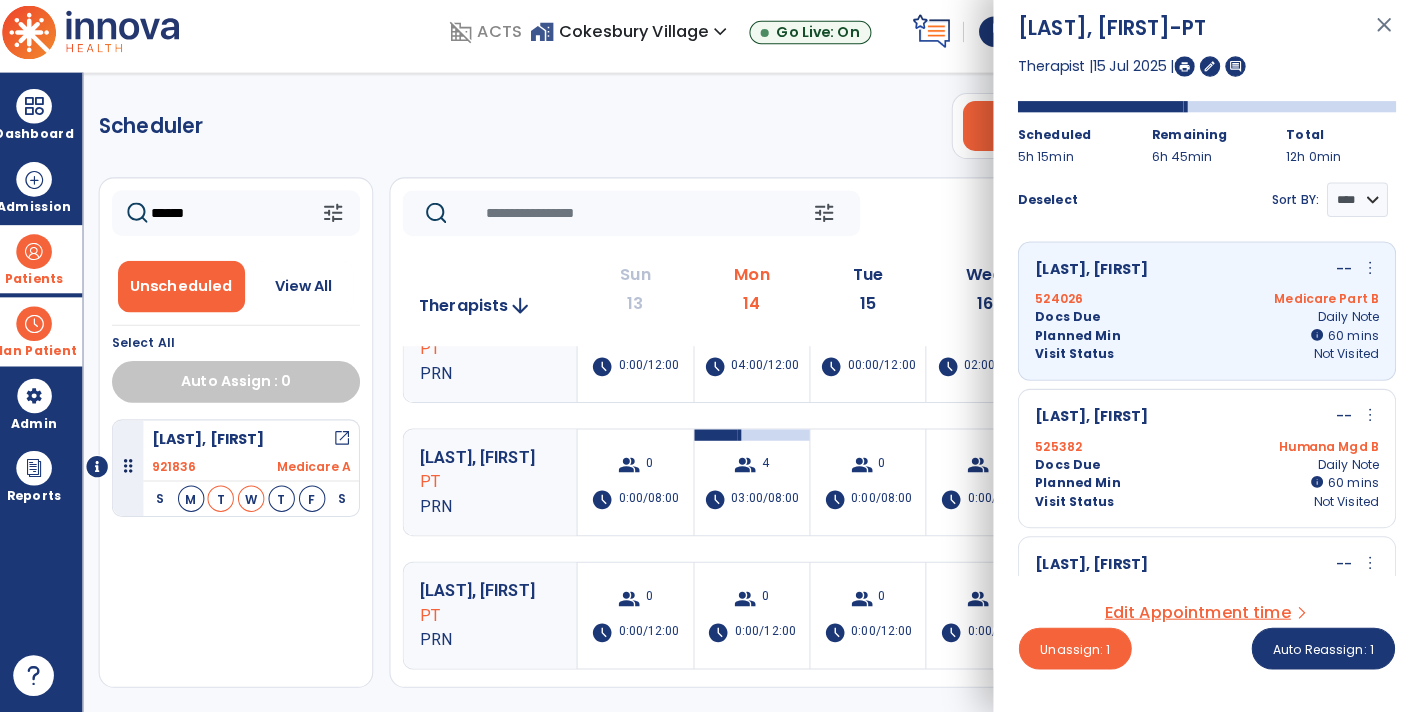 scroll, scrollTop: 443, scrollLeft: 0, axis: vertical 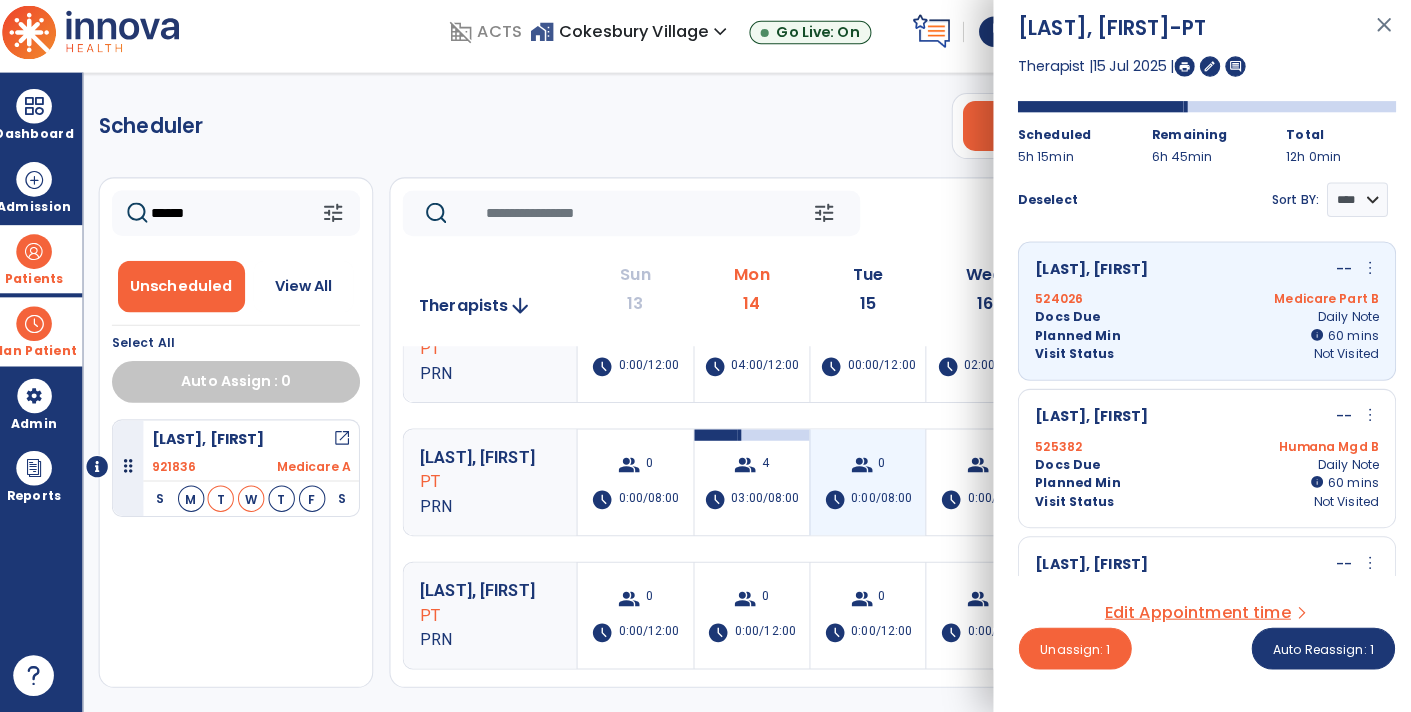click on "group  0  schedule  0:00/08:00" at bounding box center [867, 486] 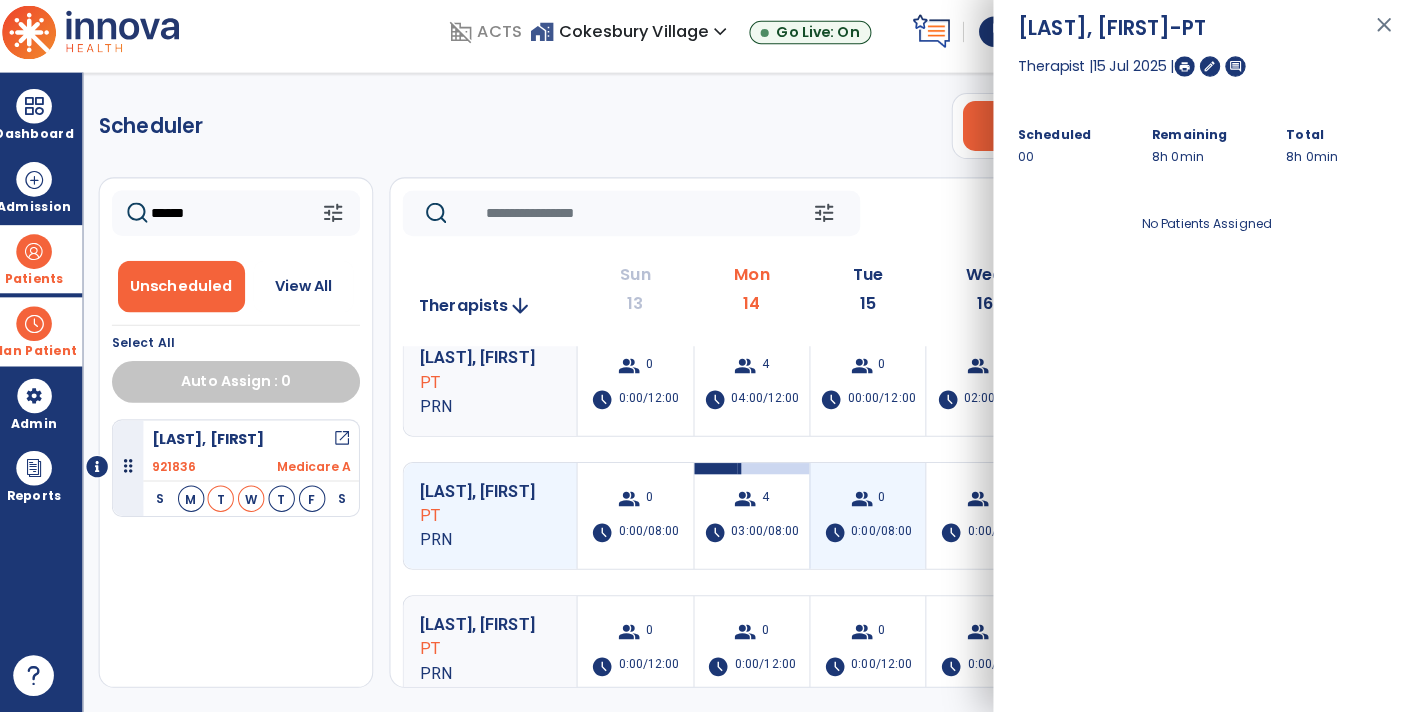 scroll, scrollTop: 407, scrollLeft: 0, axis: vertical 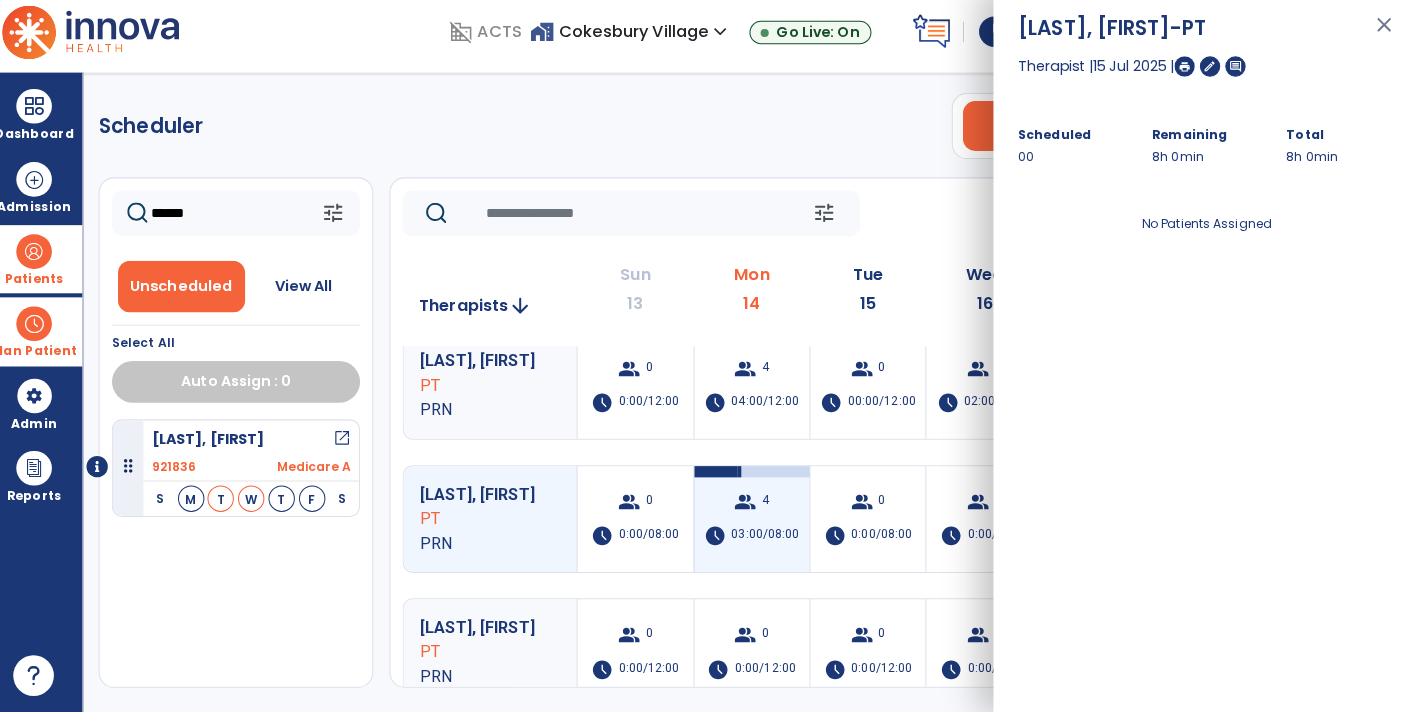 click on "4" at bounding box center (766, 505) 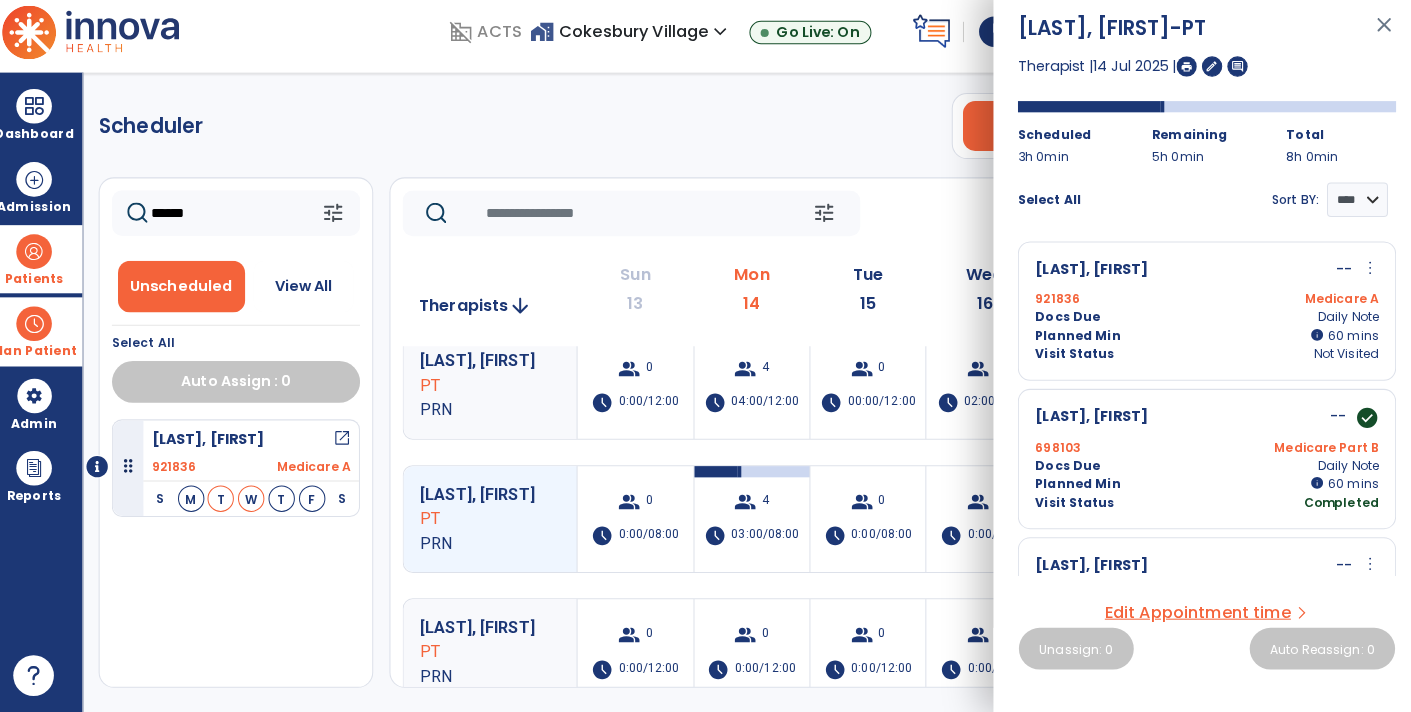 click on "close" at bounding box center [1375, 45] 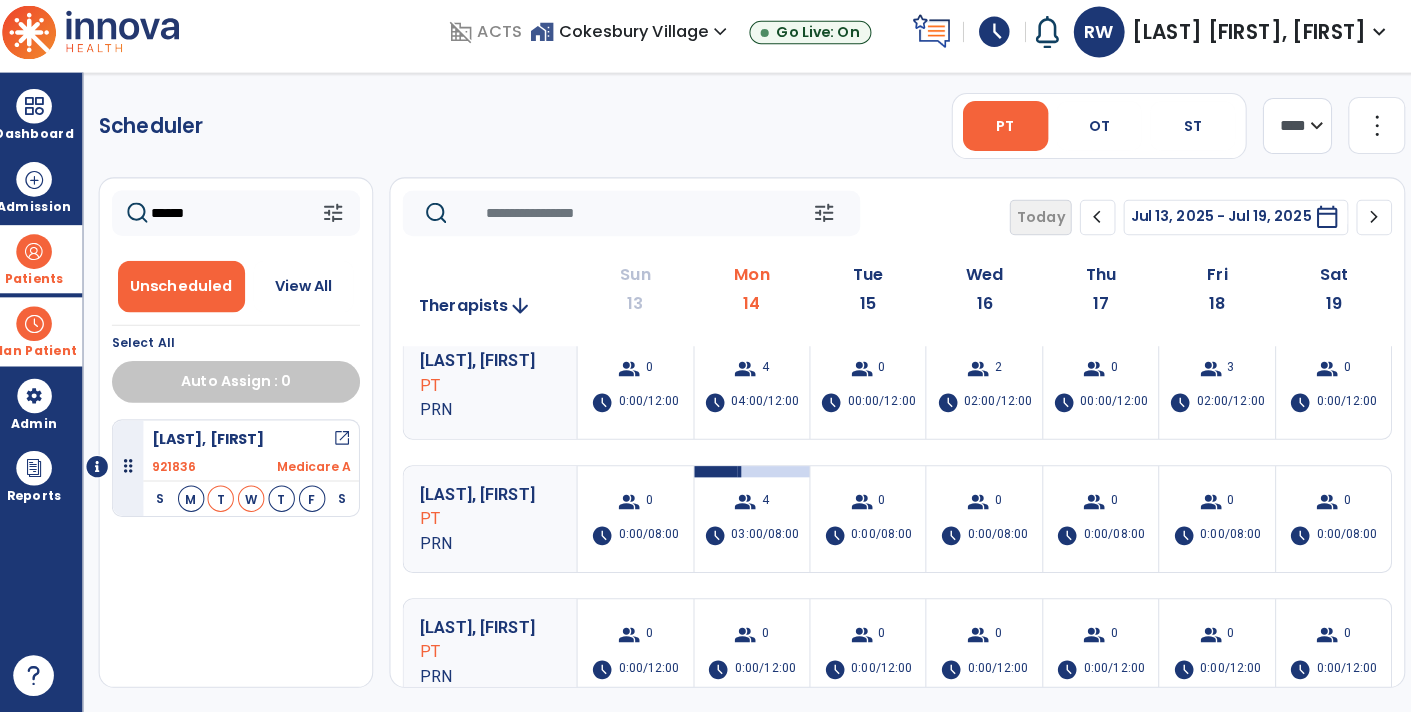 click at bounding box center [47, 259] 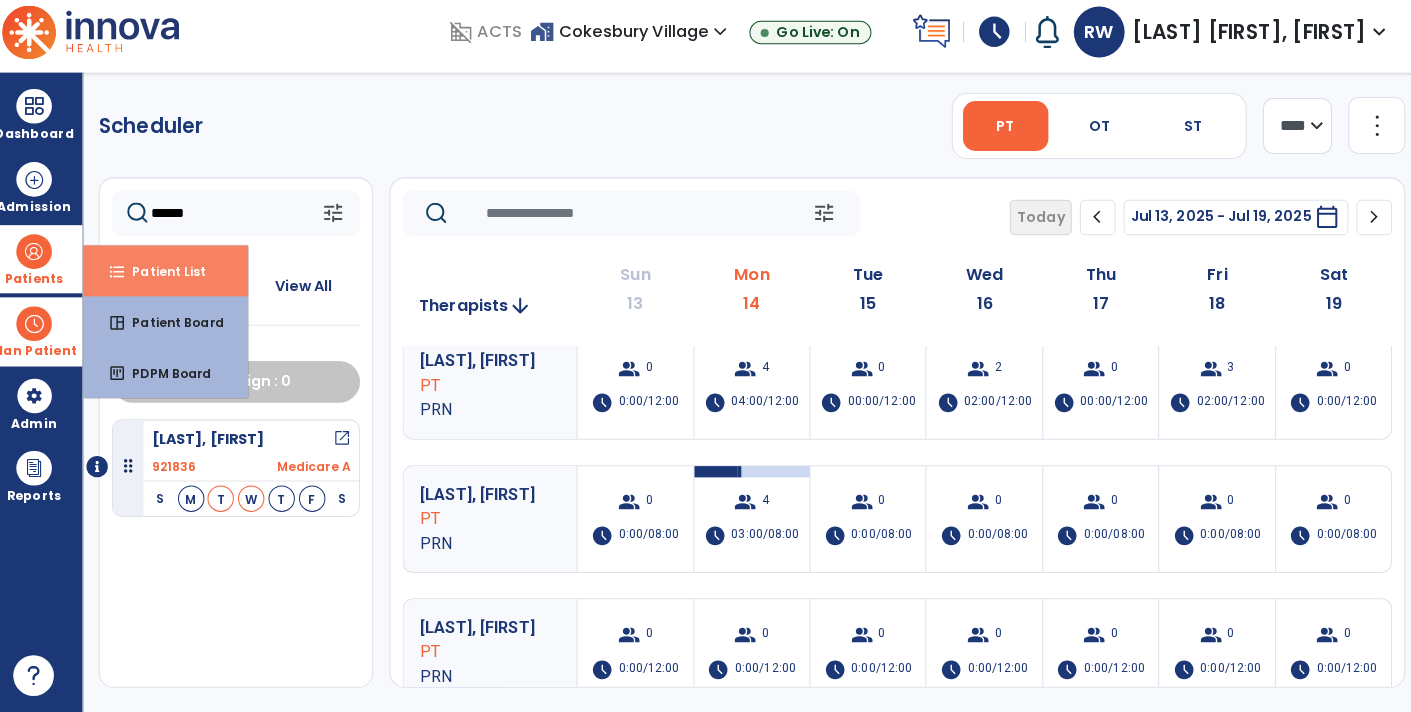 click on "format_list_bulleted  Patient List" at bounding box center [177, 278] 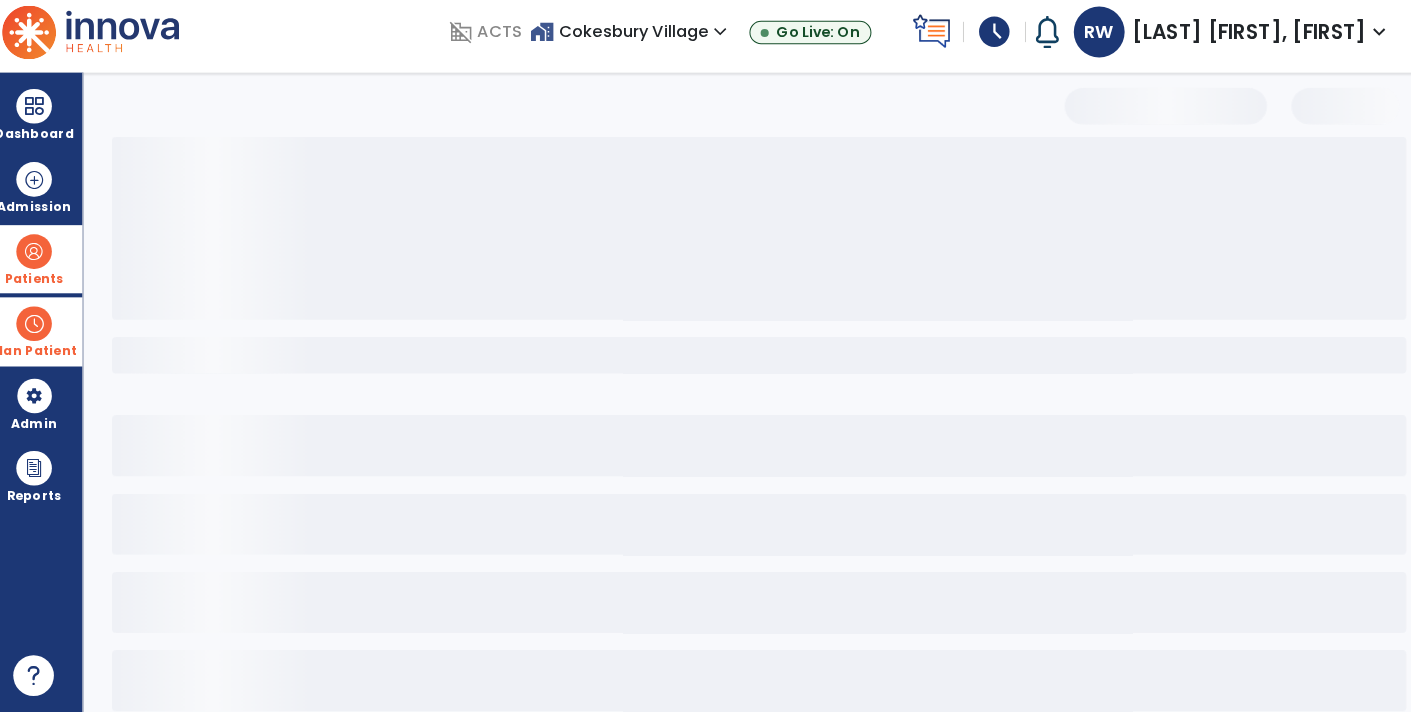 select on "***" 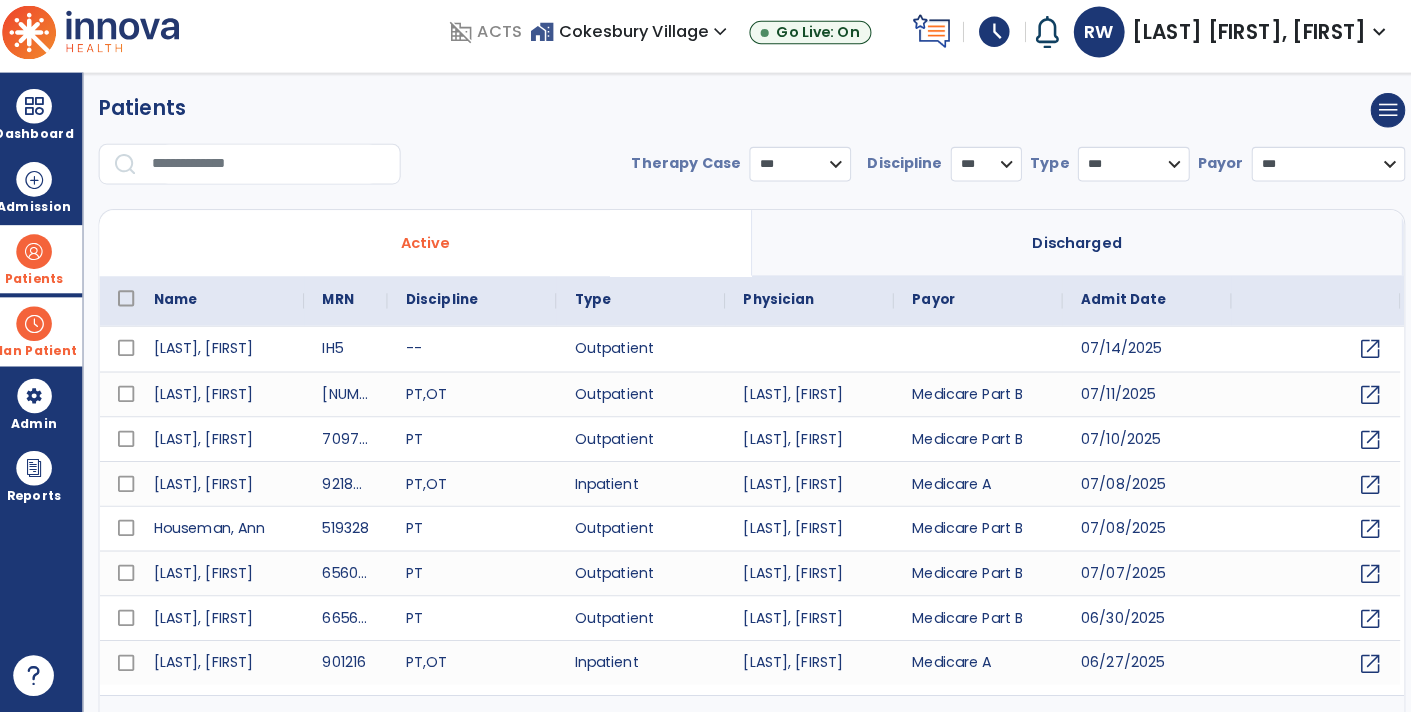 click at bounding box center (278, 173) 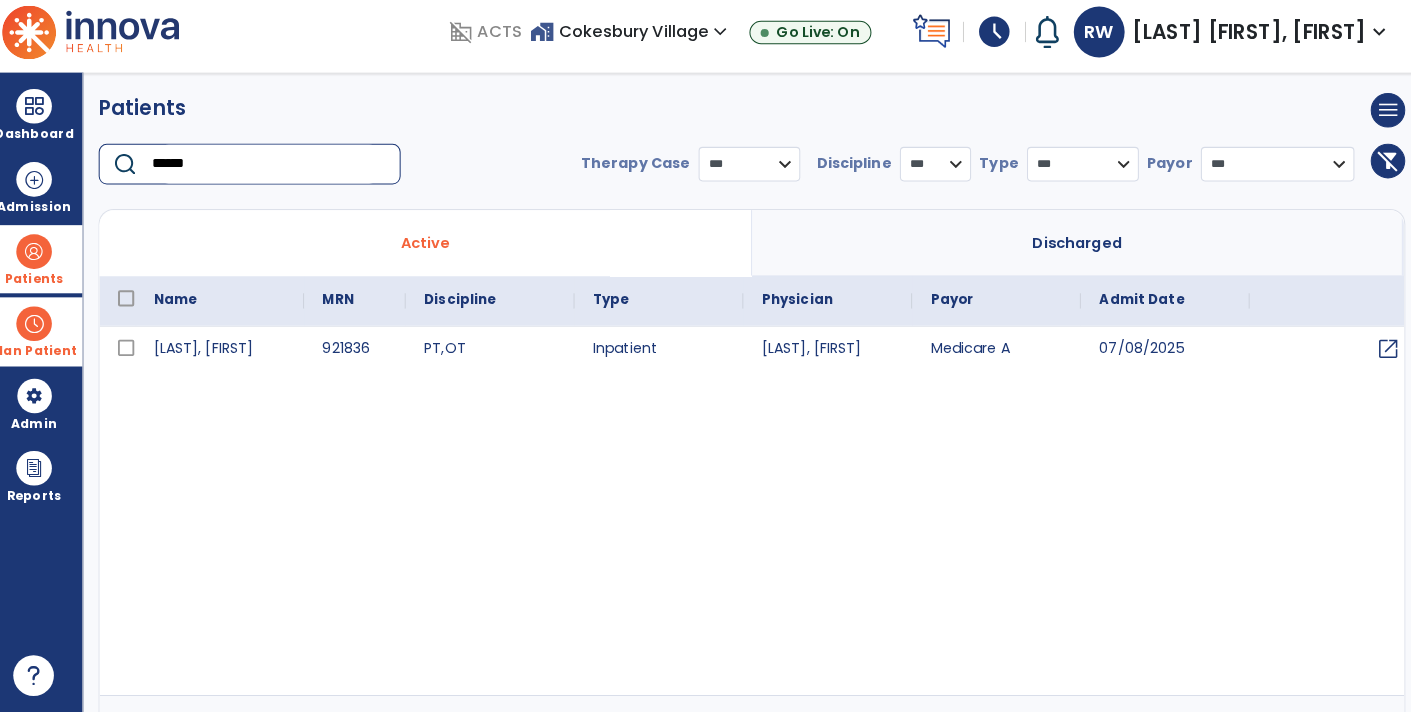 type on "******" 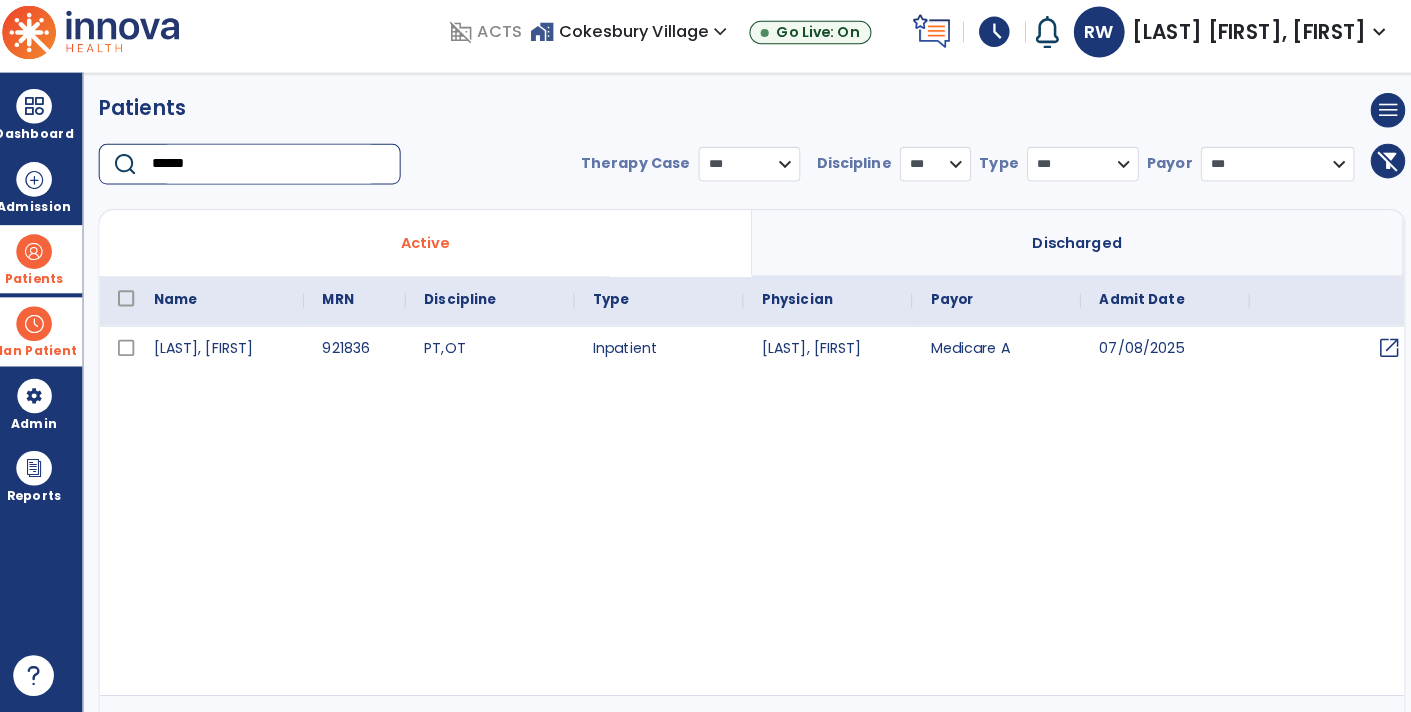 click on "open_in_new" at bounding box center (1380, 354) 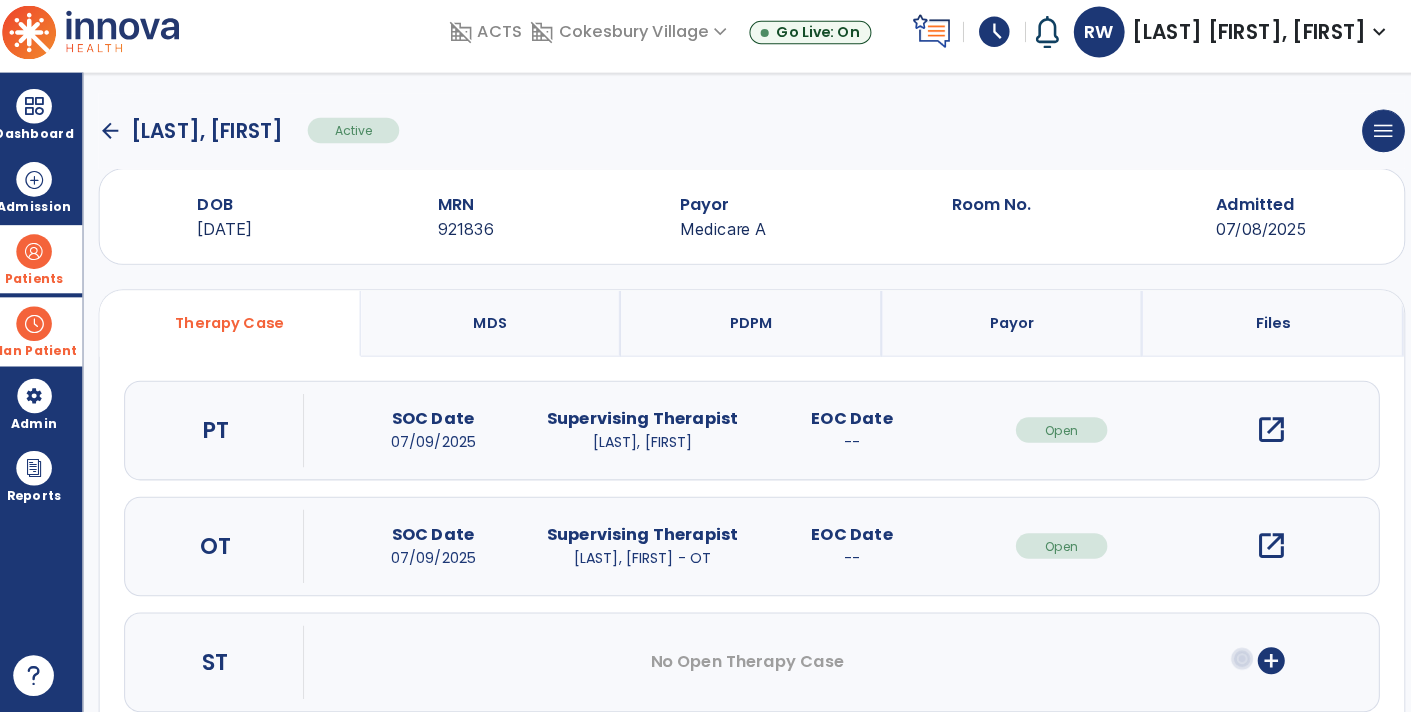 click on "open_in_new" at bounding box center (1264, 434) 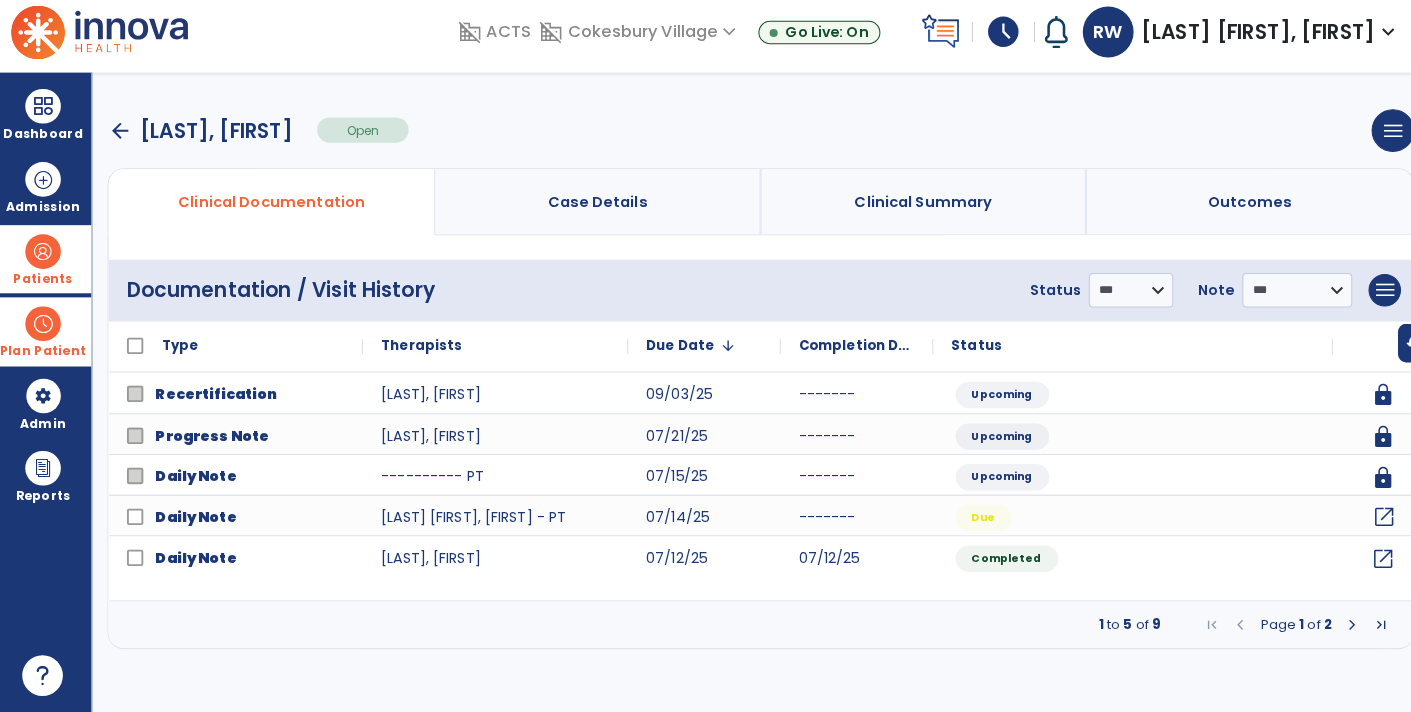 click on "open_in_new" 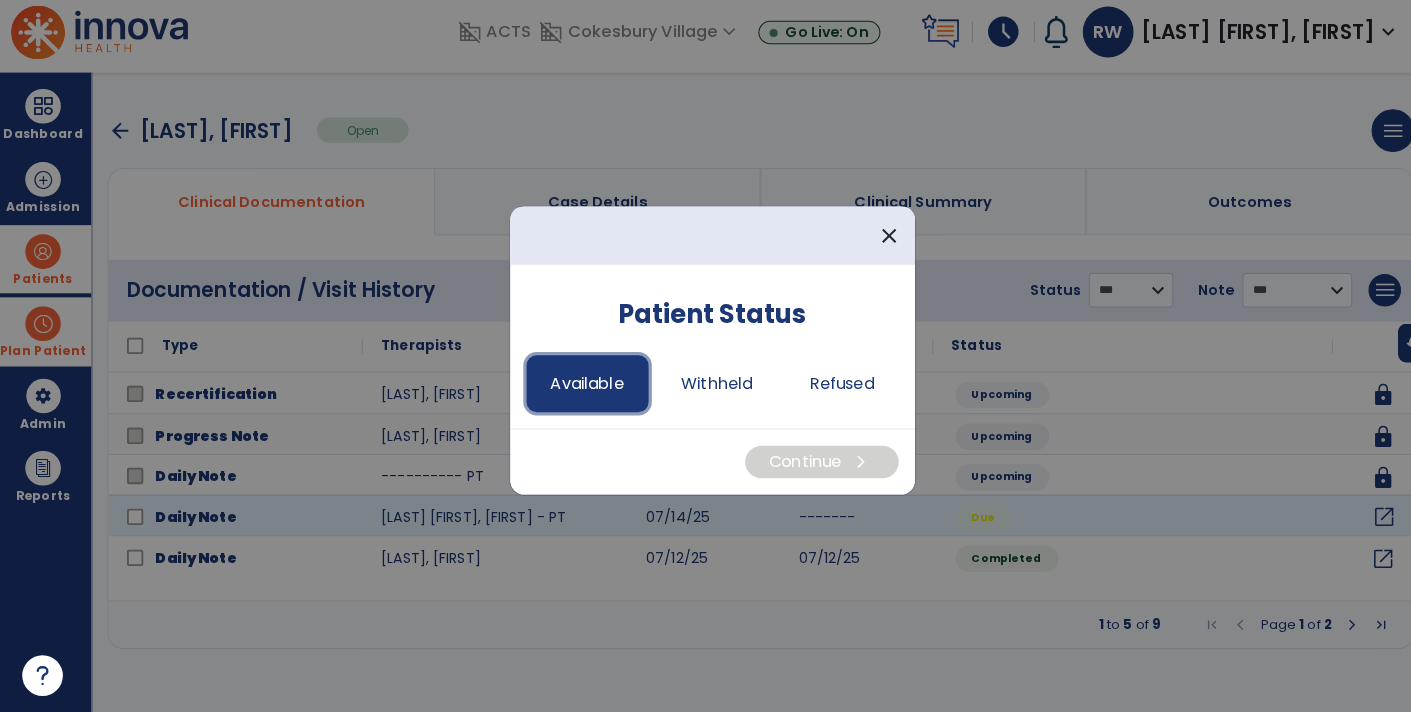 click on "Available" at bounding box center (583, 389) 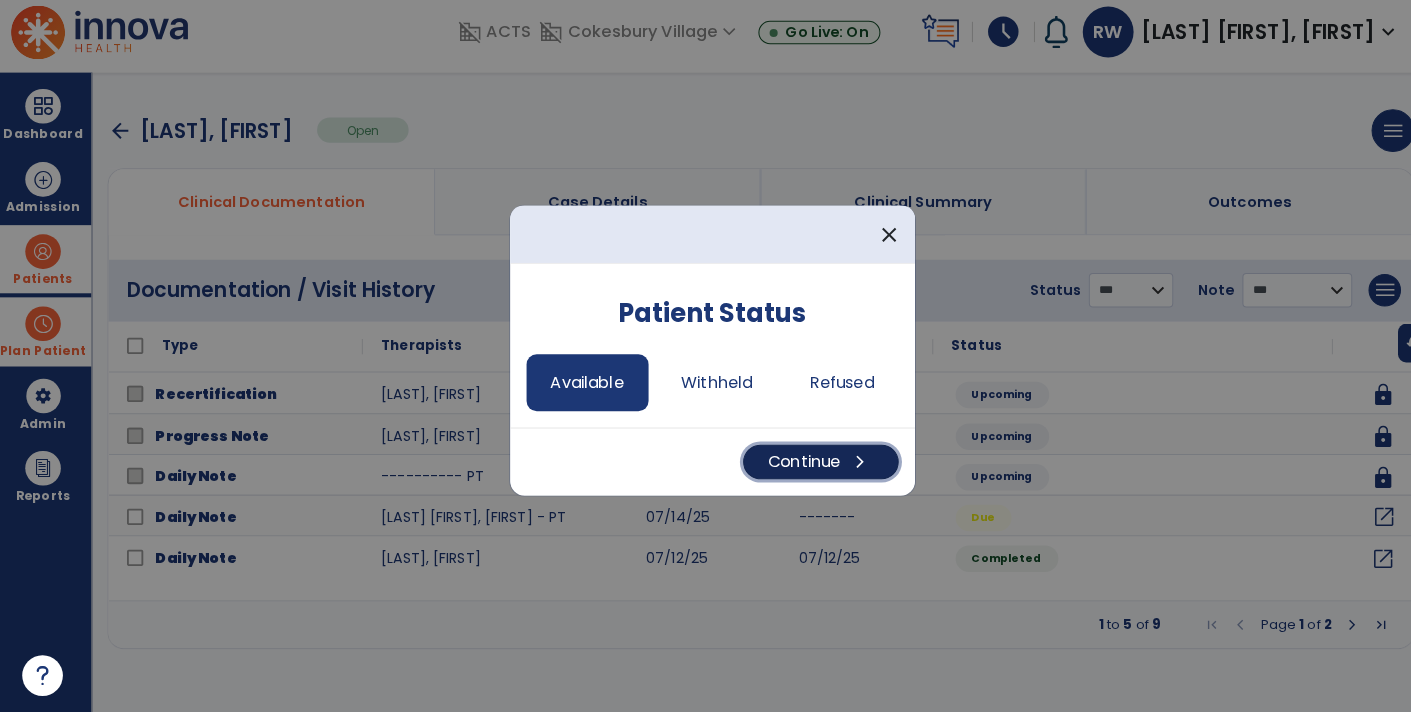click on "Continue   chevron_right" at bounding box center (812, 466) 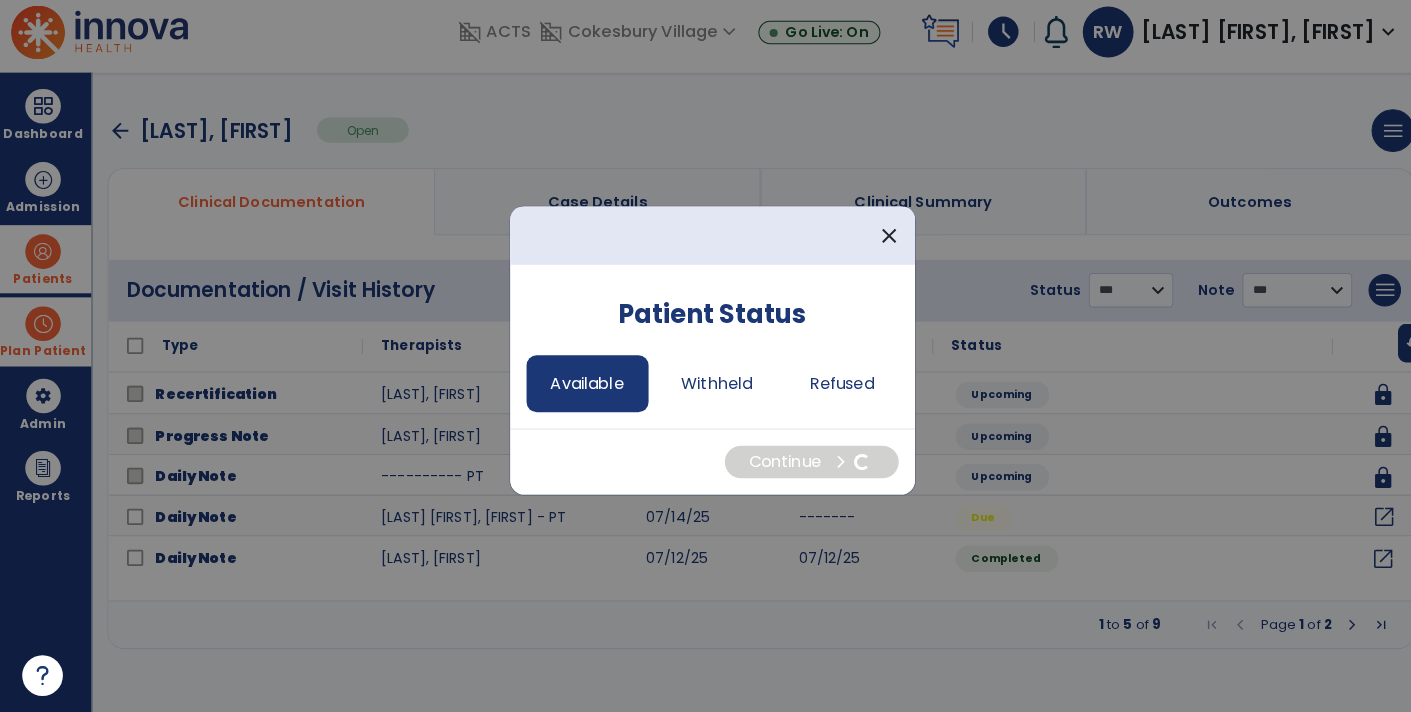 select on "*" 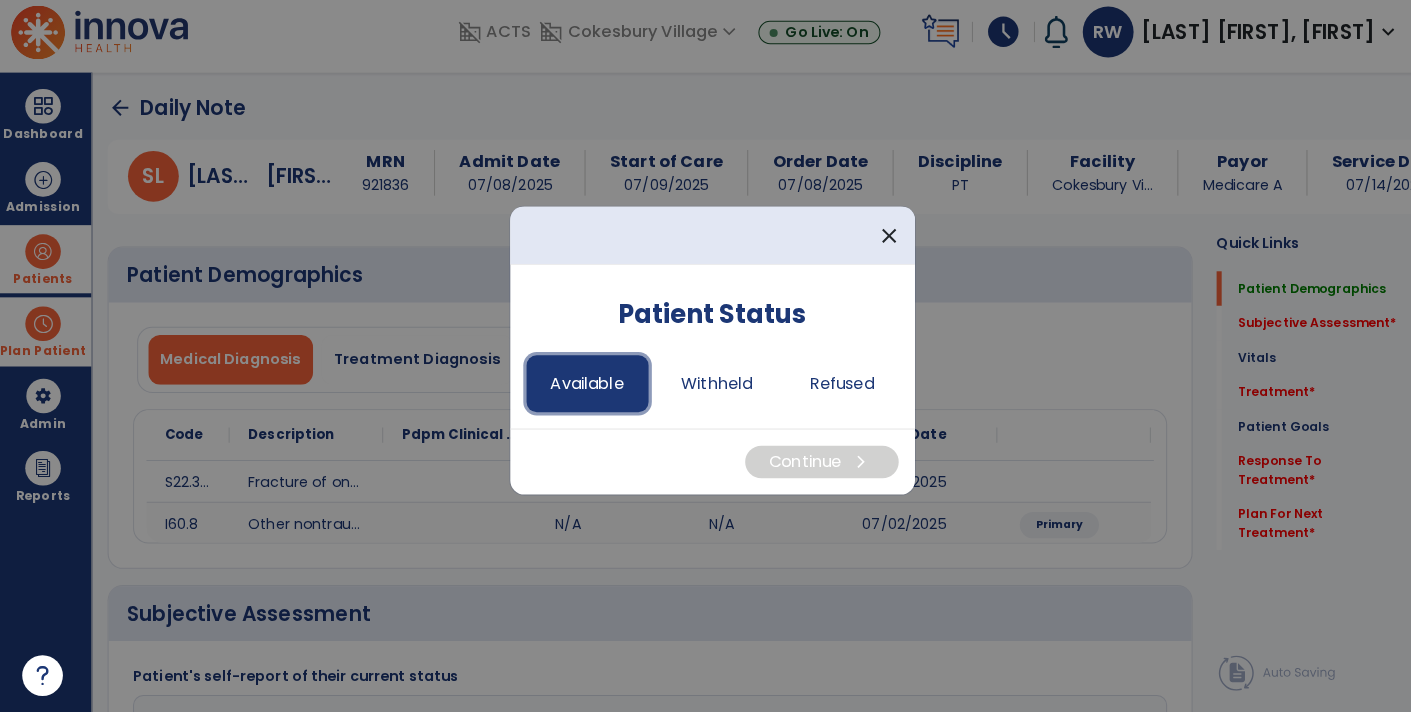 click on "Available" at bounding box center (583, 389) 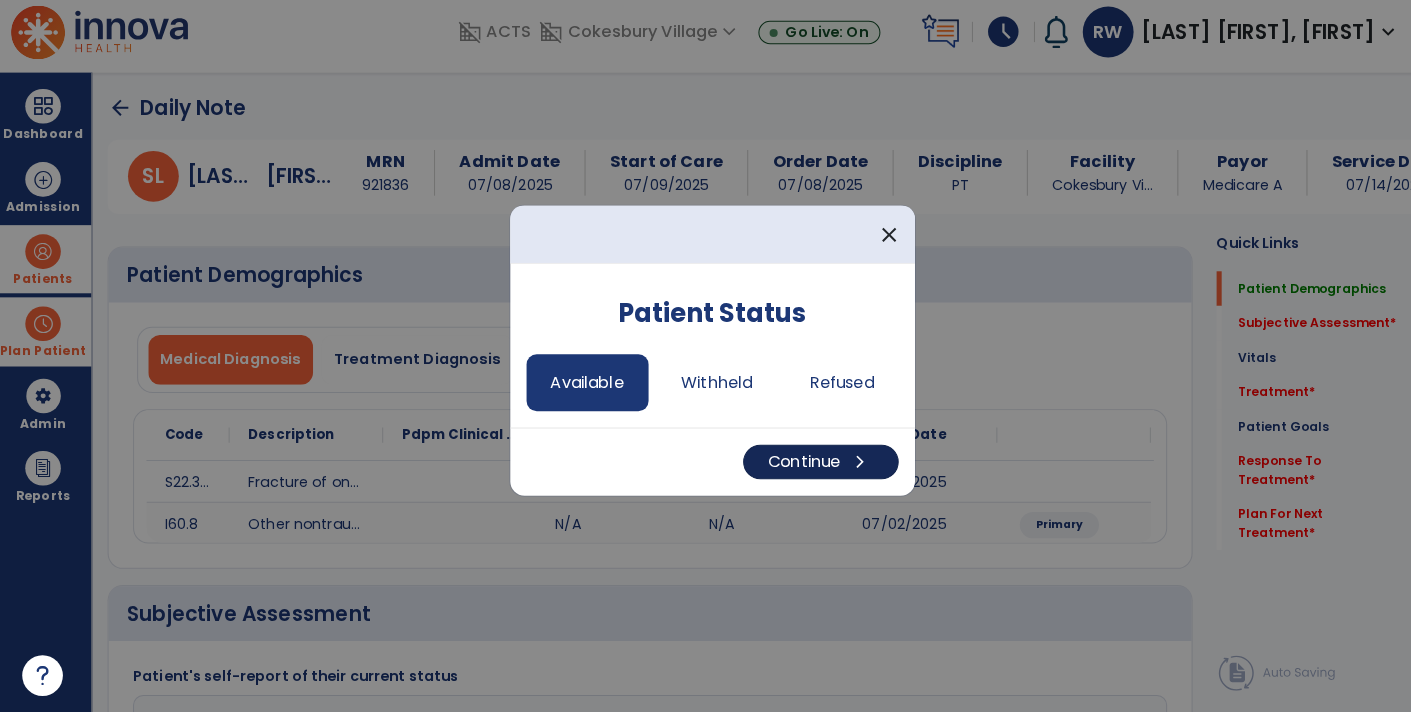 click on "Continue   chevron_right" at bounding box center (812, 466) 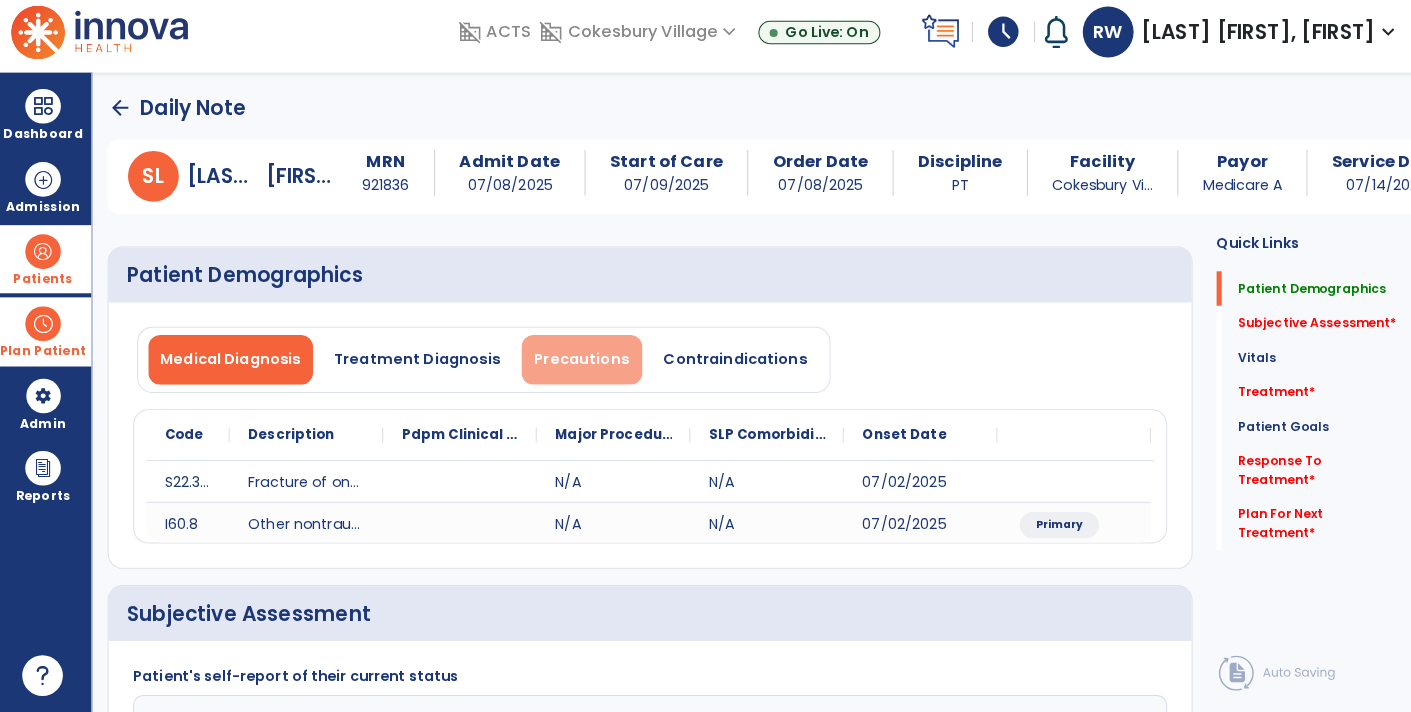 click on "Precautions" at bounding box center [577, 365] 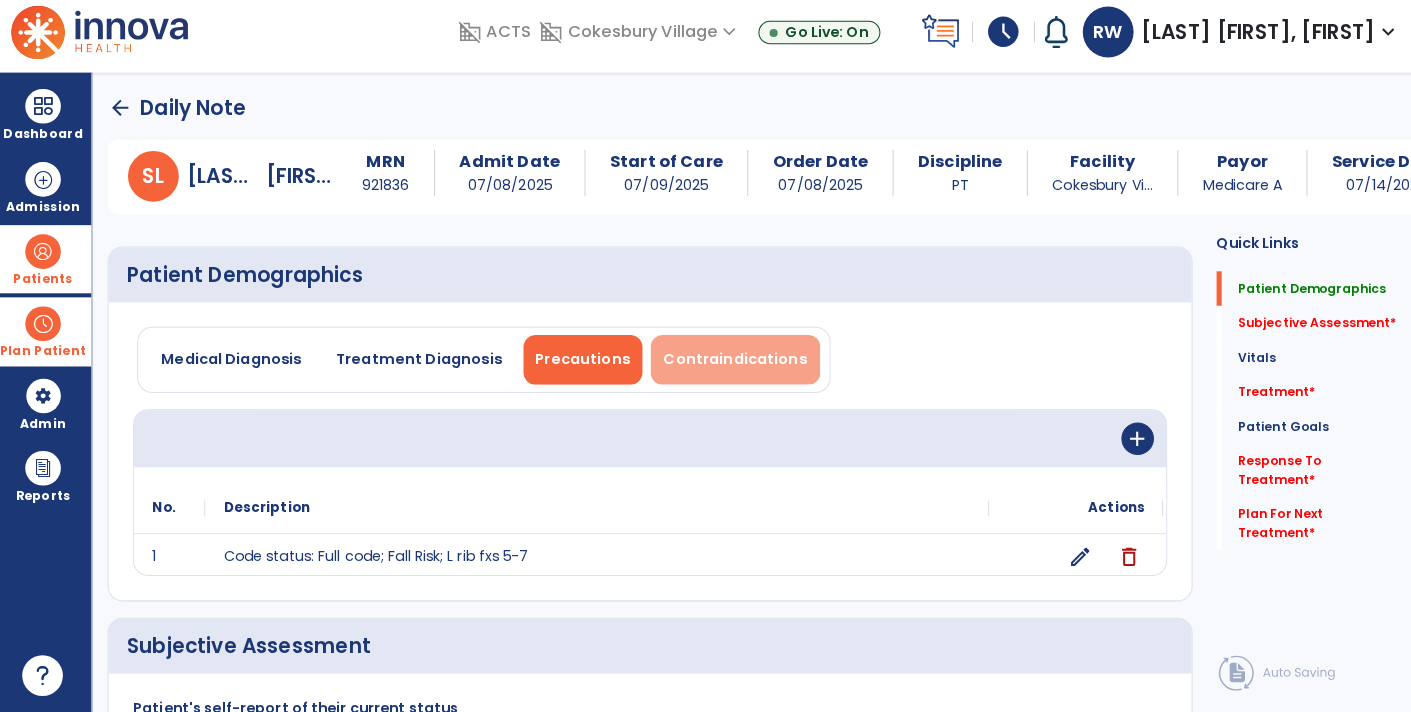 click on "Contraindications" at bounding box center [728, 365] 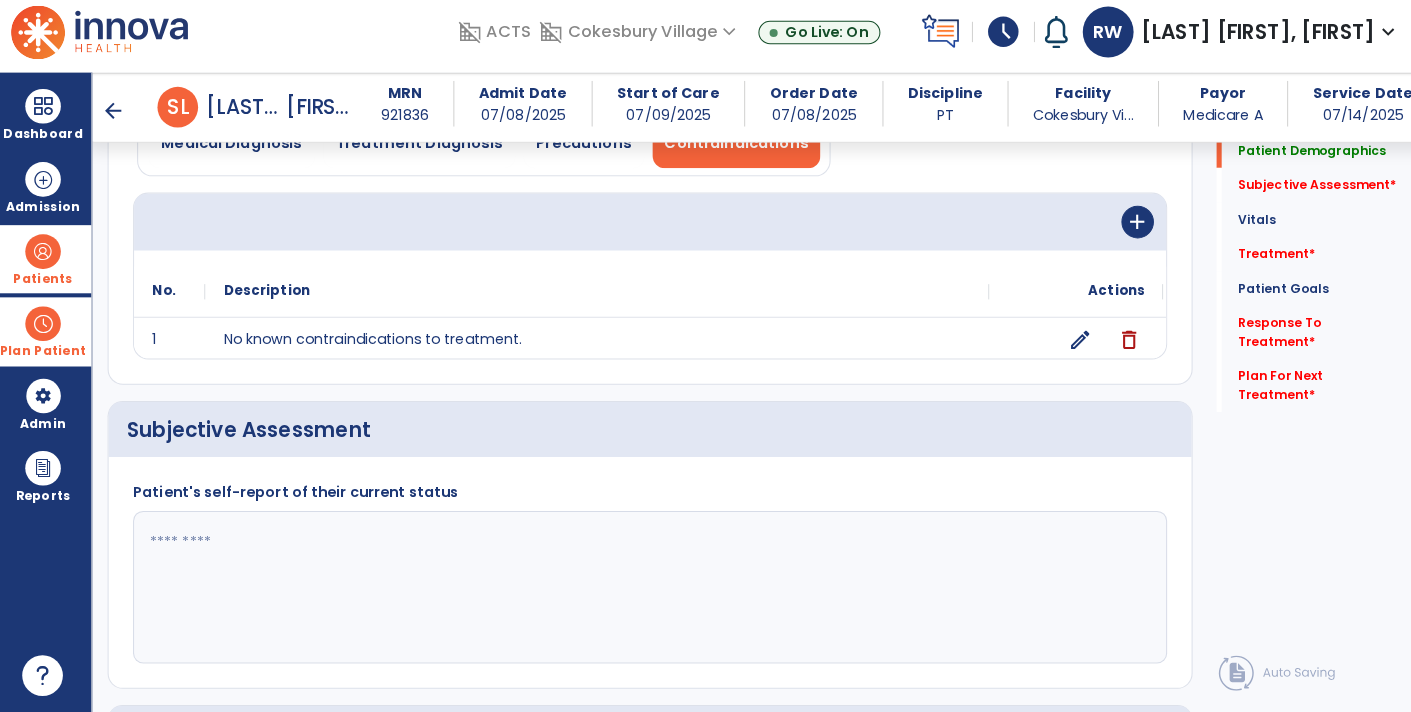 scroll, scrollTop: 0, scrollLeft: 0, axis: both 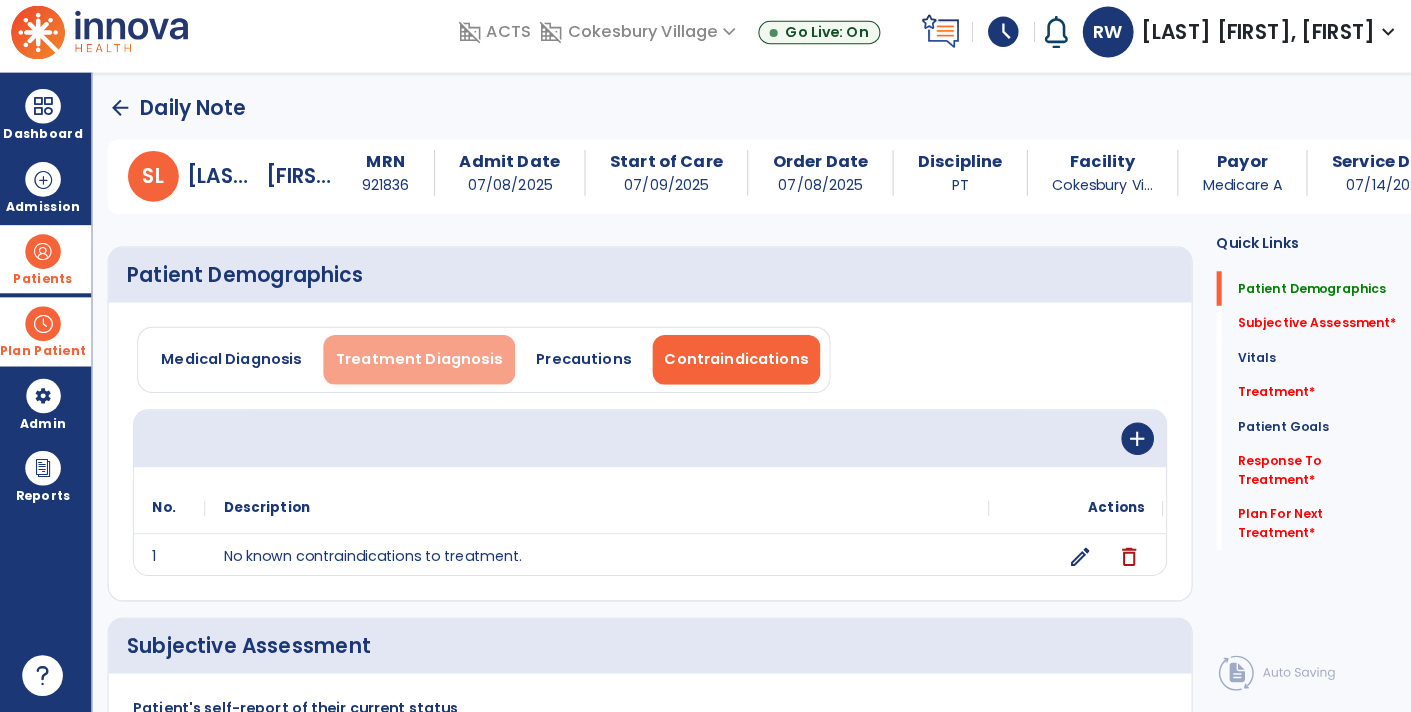 click on "Treatment Diagnosis" at bounding box center (417, 365) 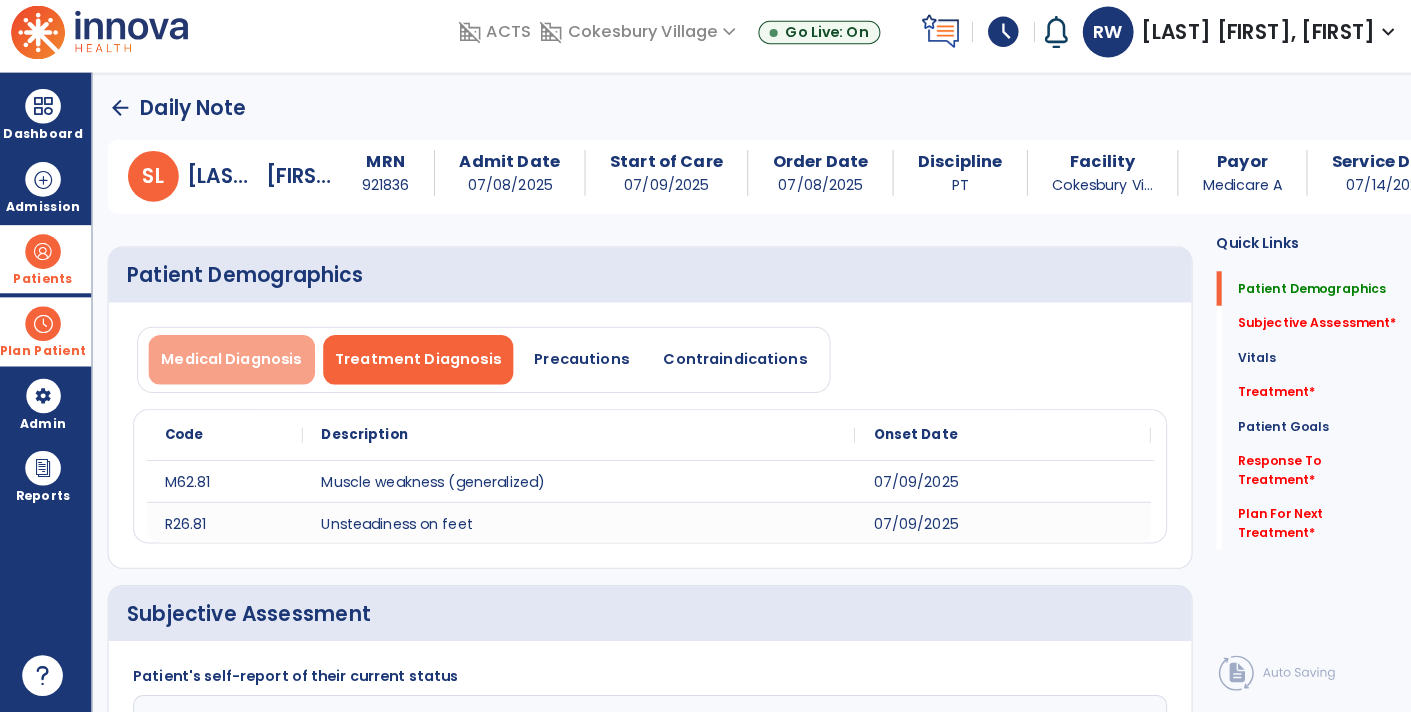 click on "Medical Diagnosis" at bounding box center (233, 365) 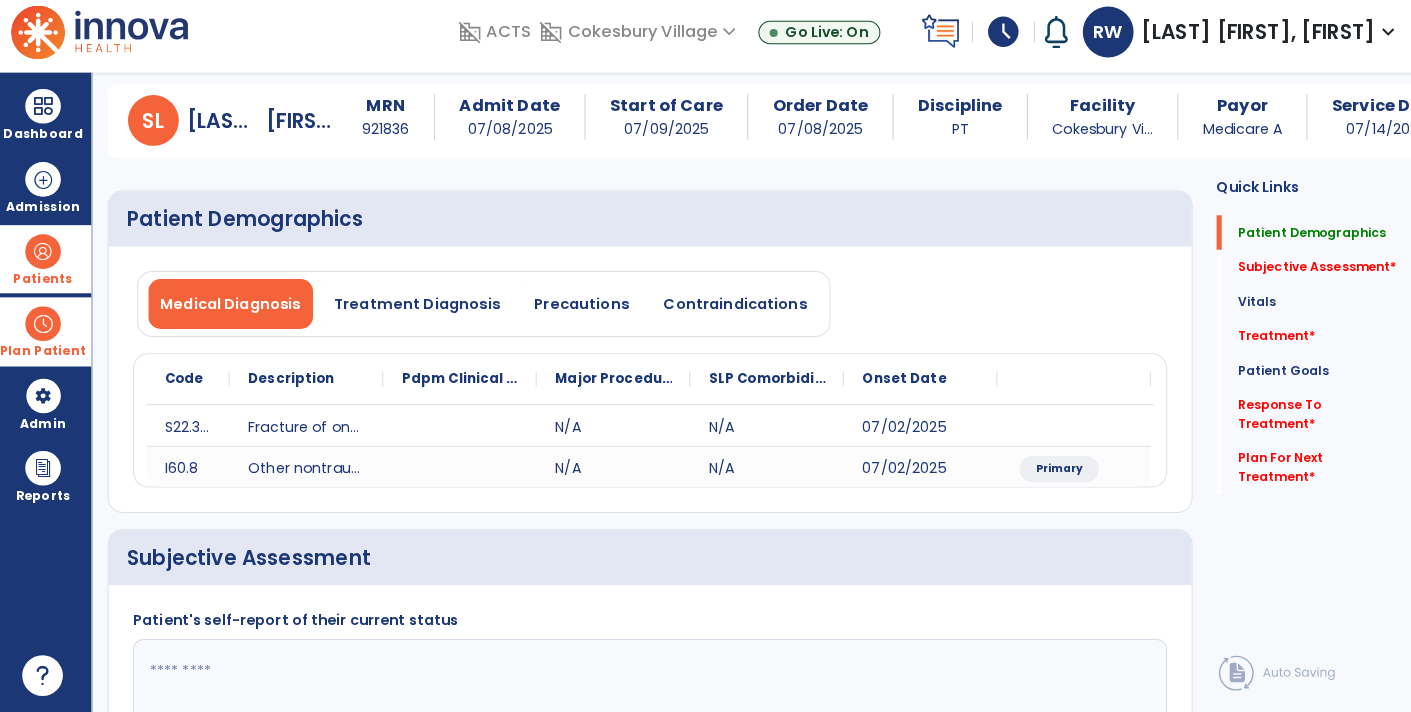 scroll, scrollTop: 0, scrollLeft: 0, axis: both 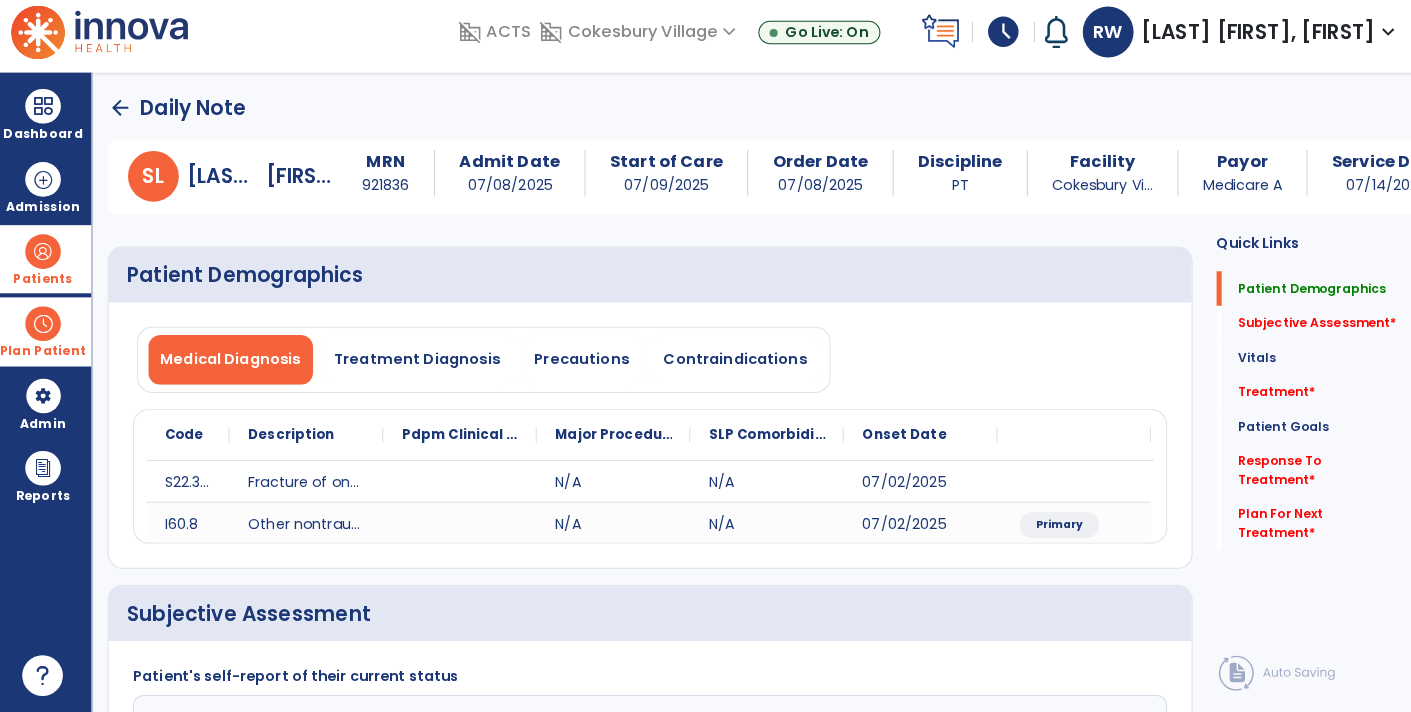 click on "arrow_back" 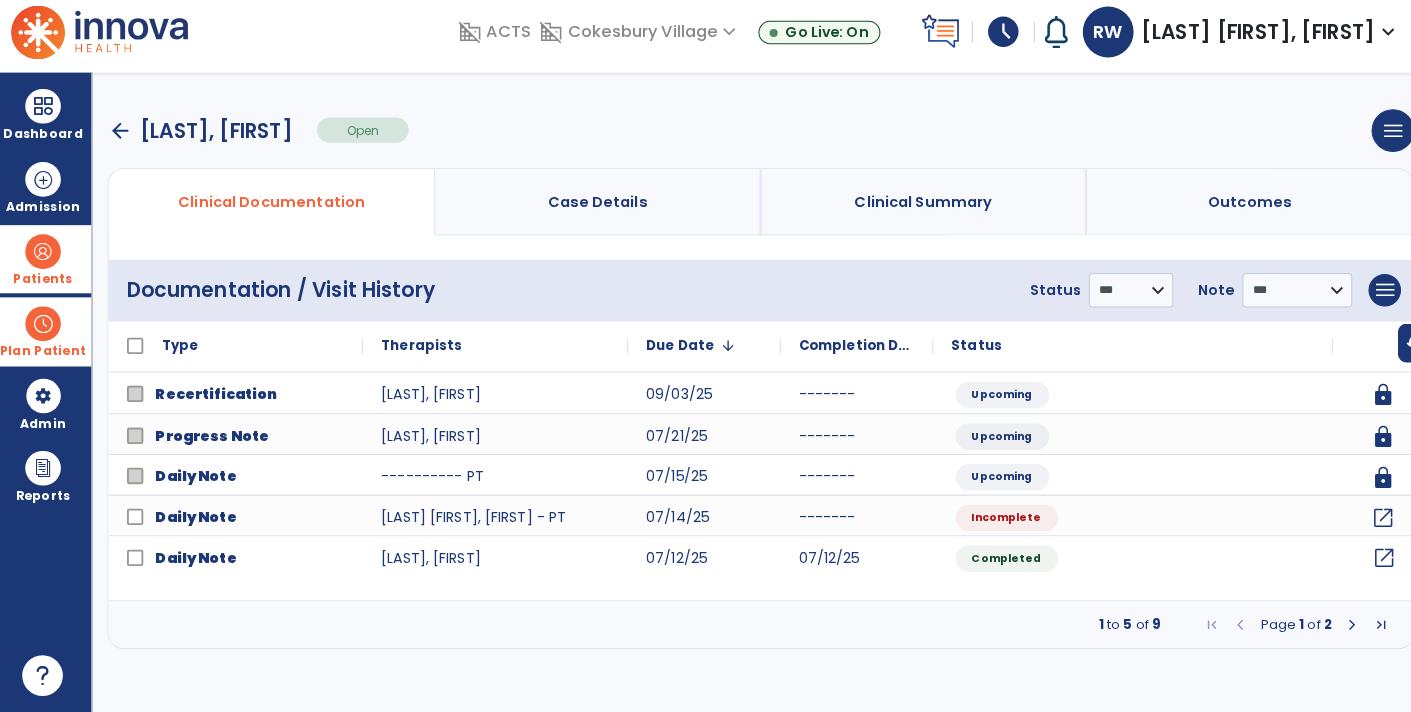 click on "open_in_new" 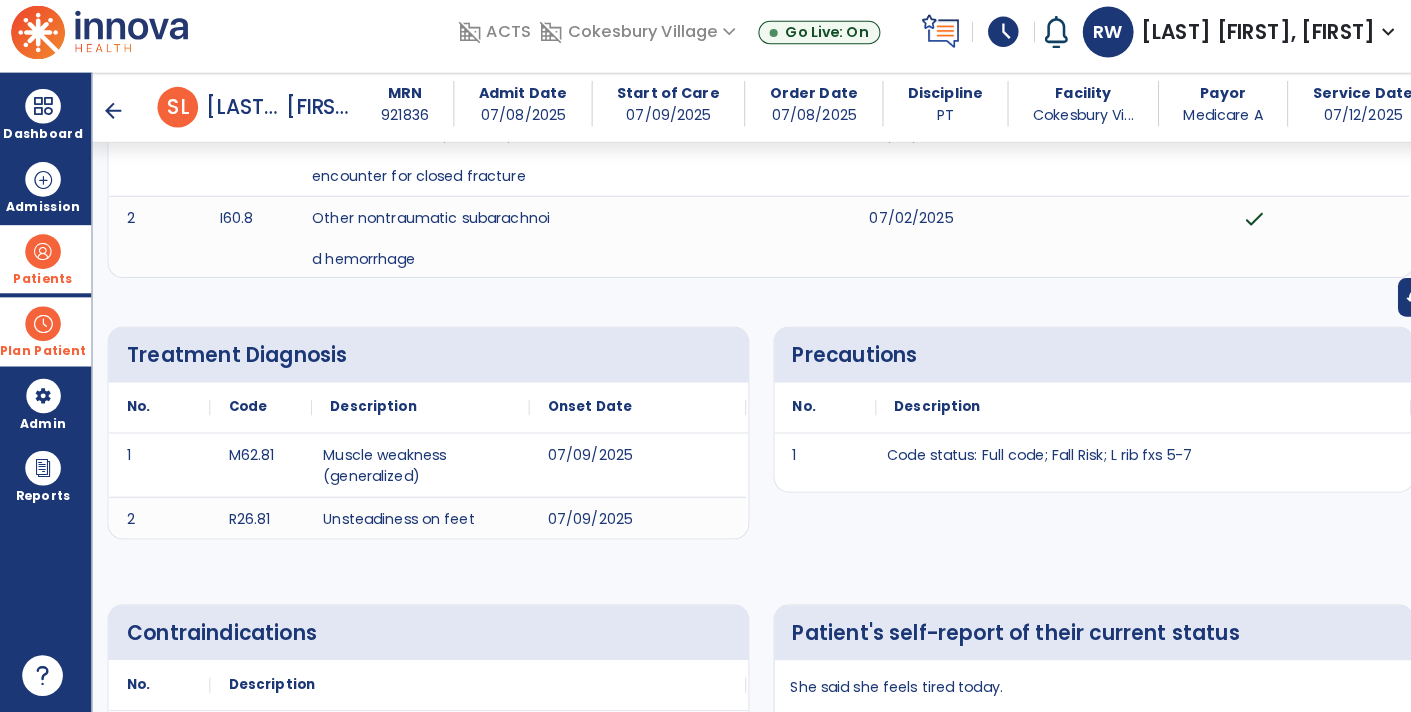 scroll, scrollTop: 33, scrollLeft: 0, axis: vertical 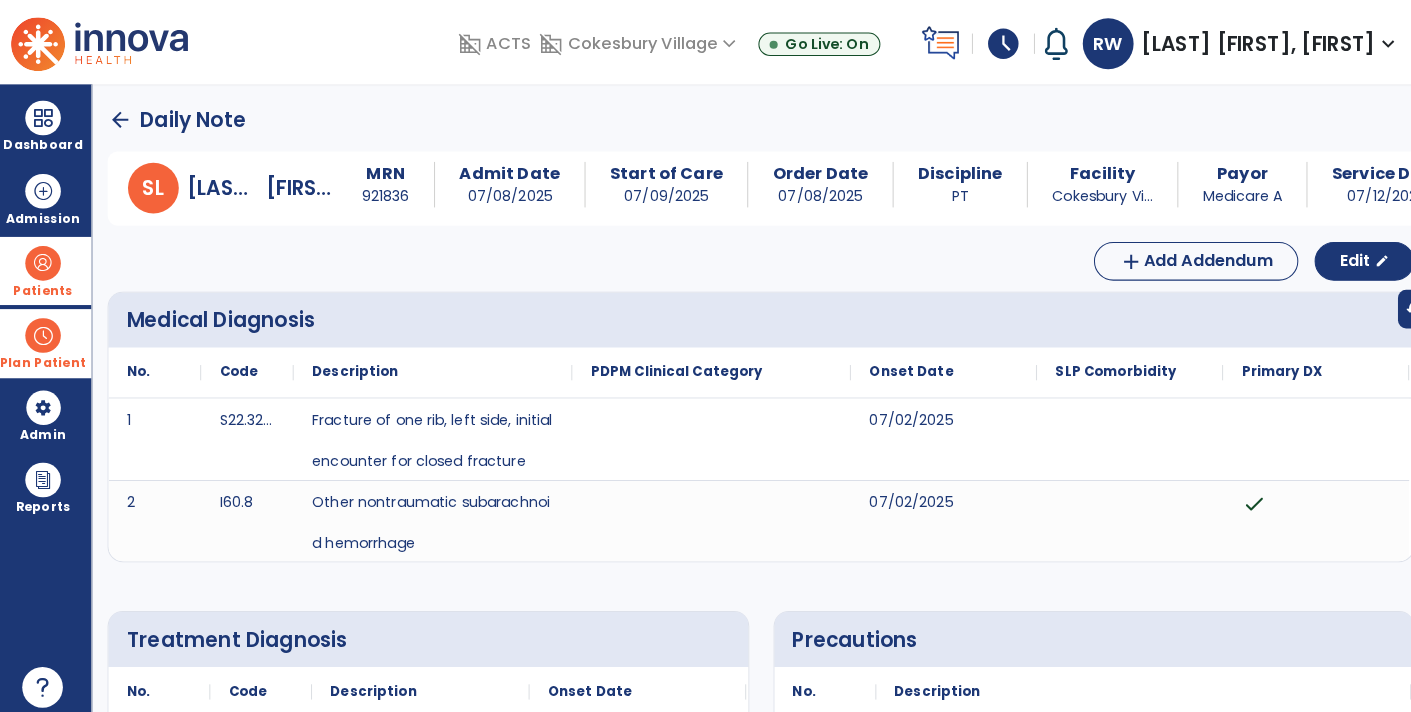 click on "arrow_back" 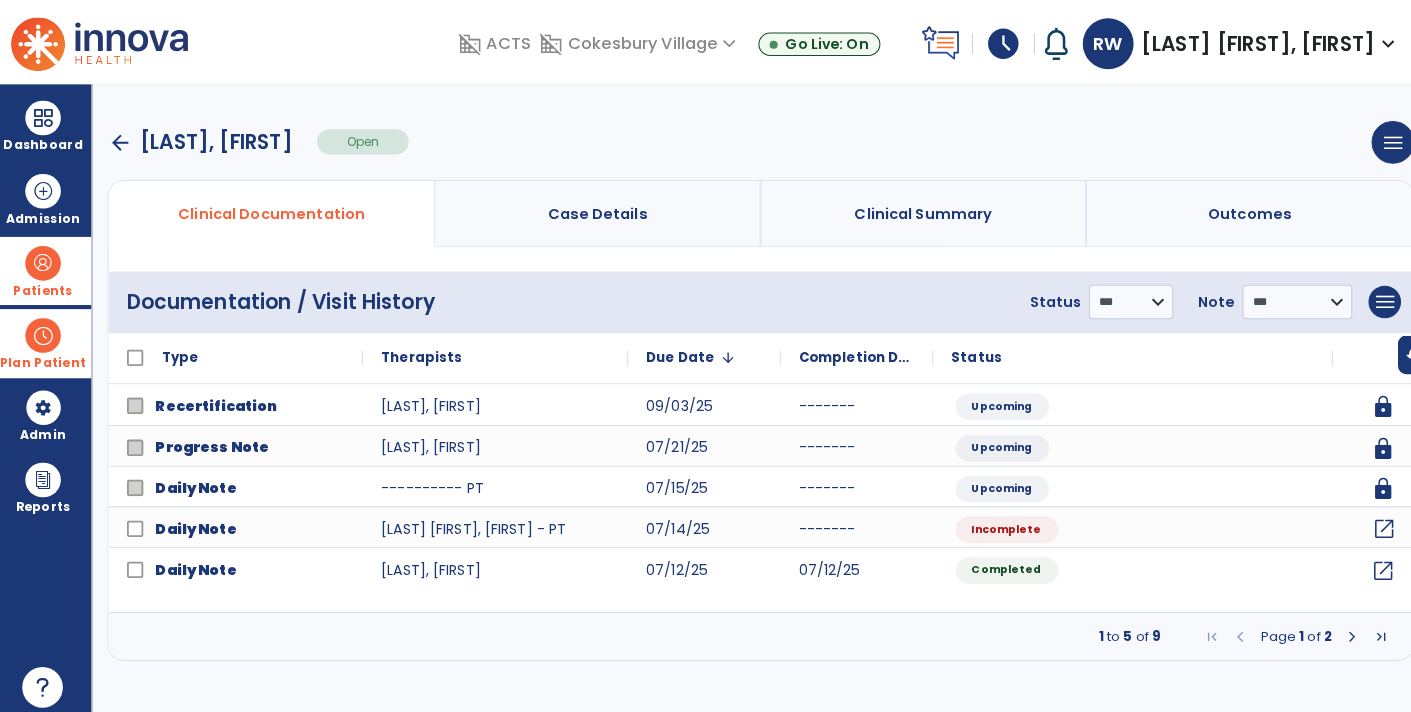click on "open_in_new" 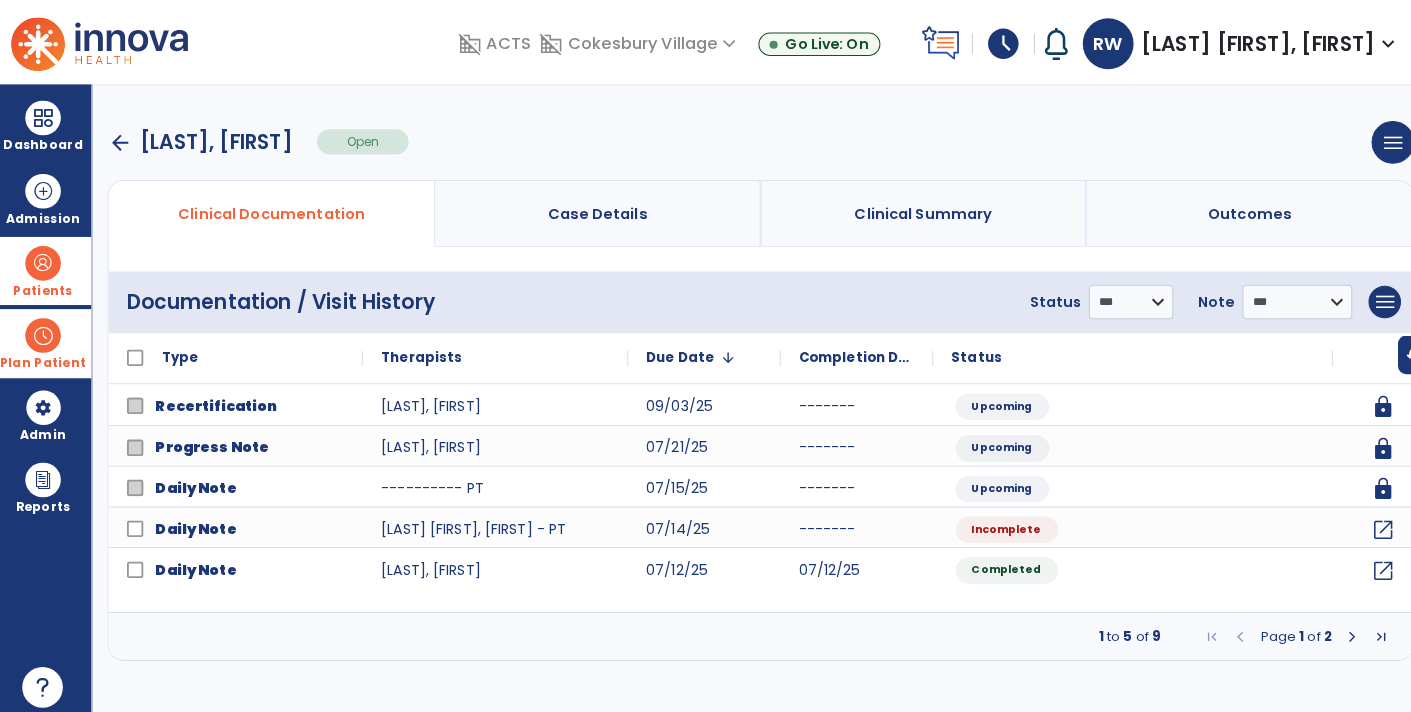 select on "*" 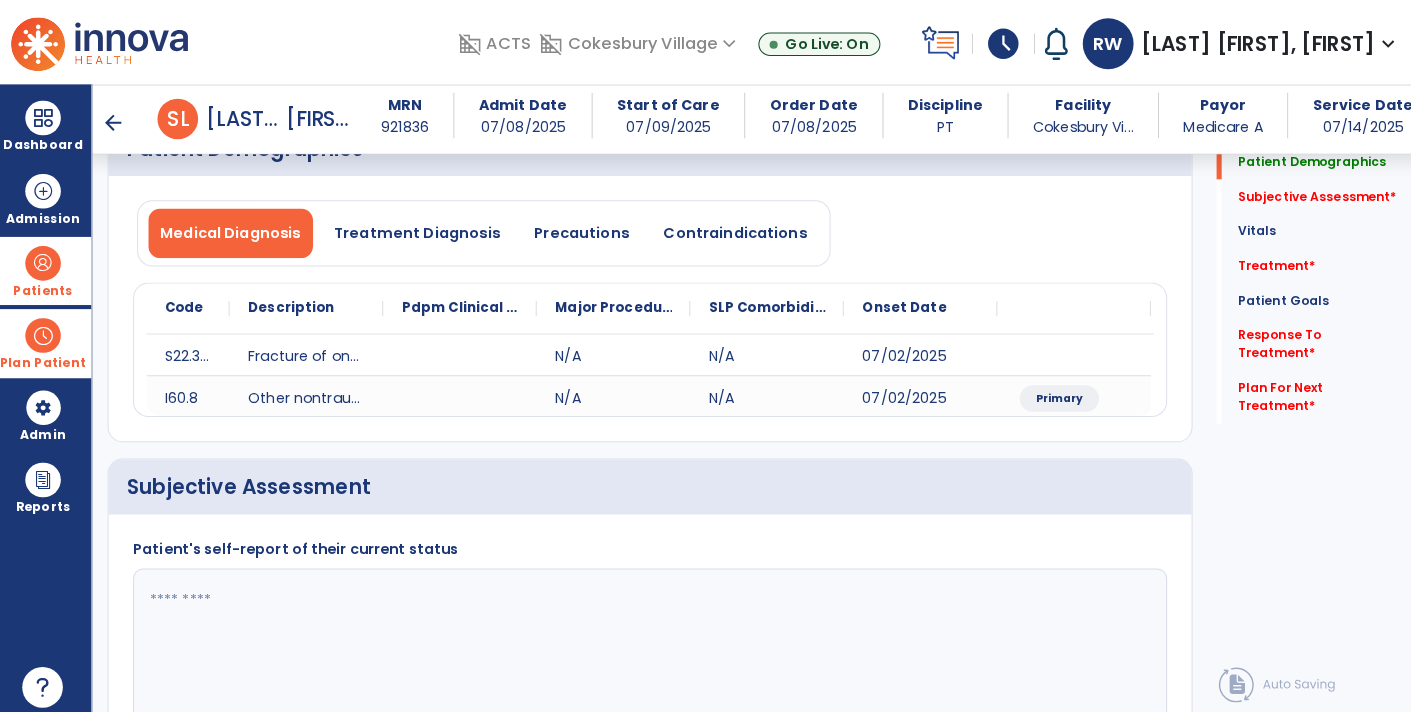 scroll, scrollTop: 132, scrollLeft: 0, axis: vertical 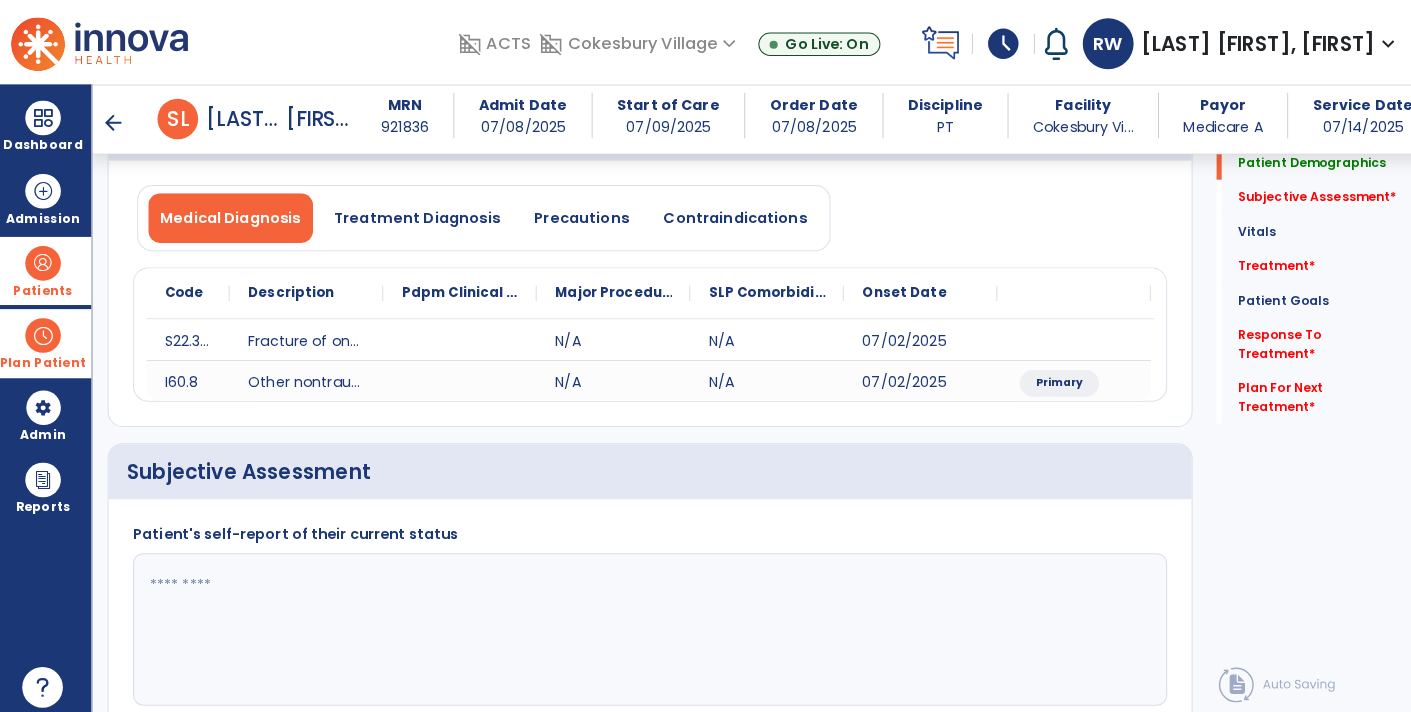 click 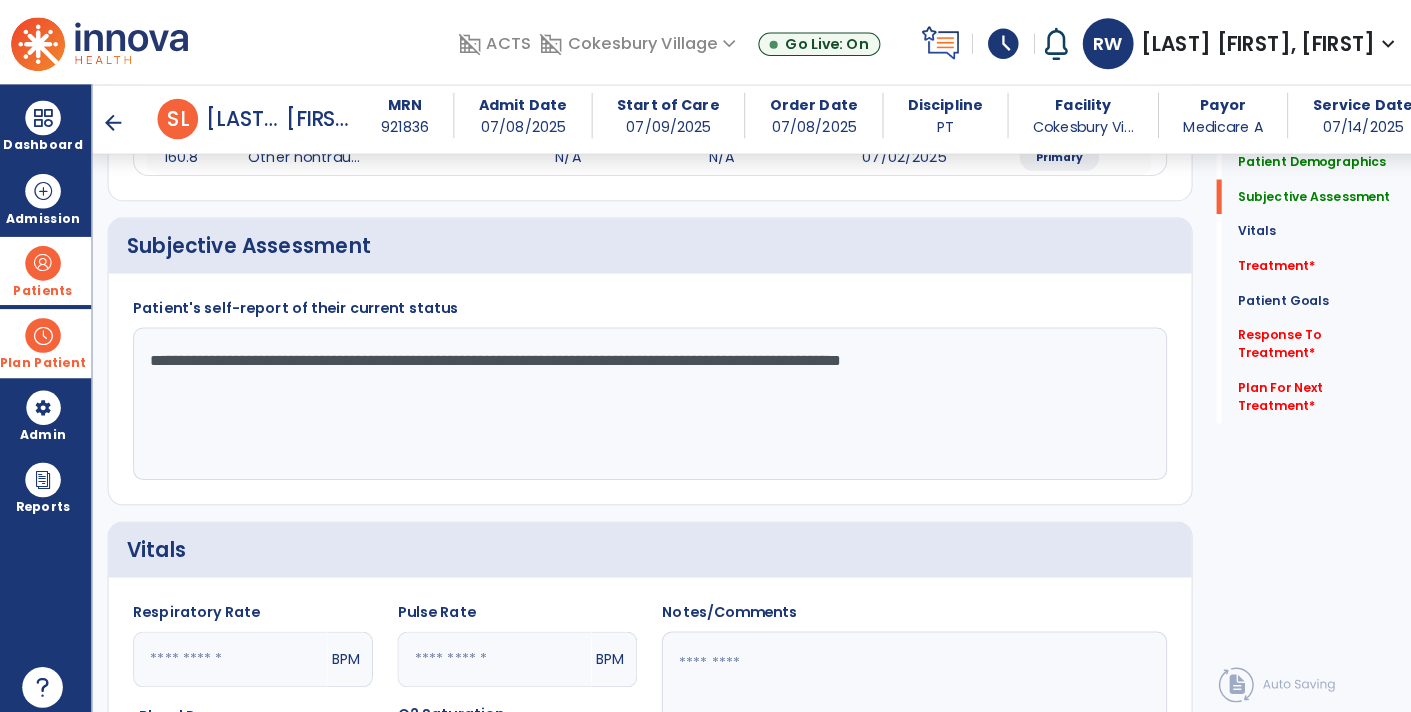 scroll, scrollTop: 404, scrollLeft: 0, axis: vertical 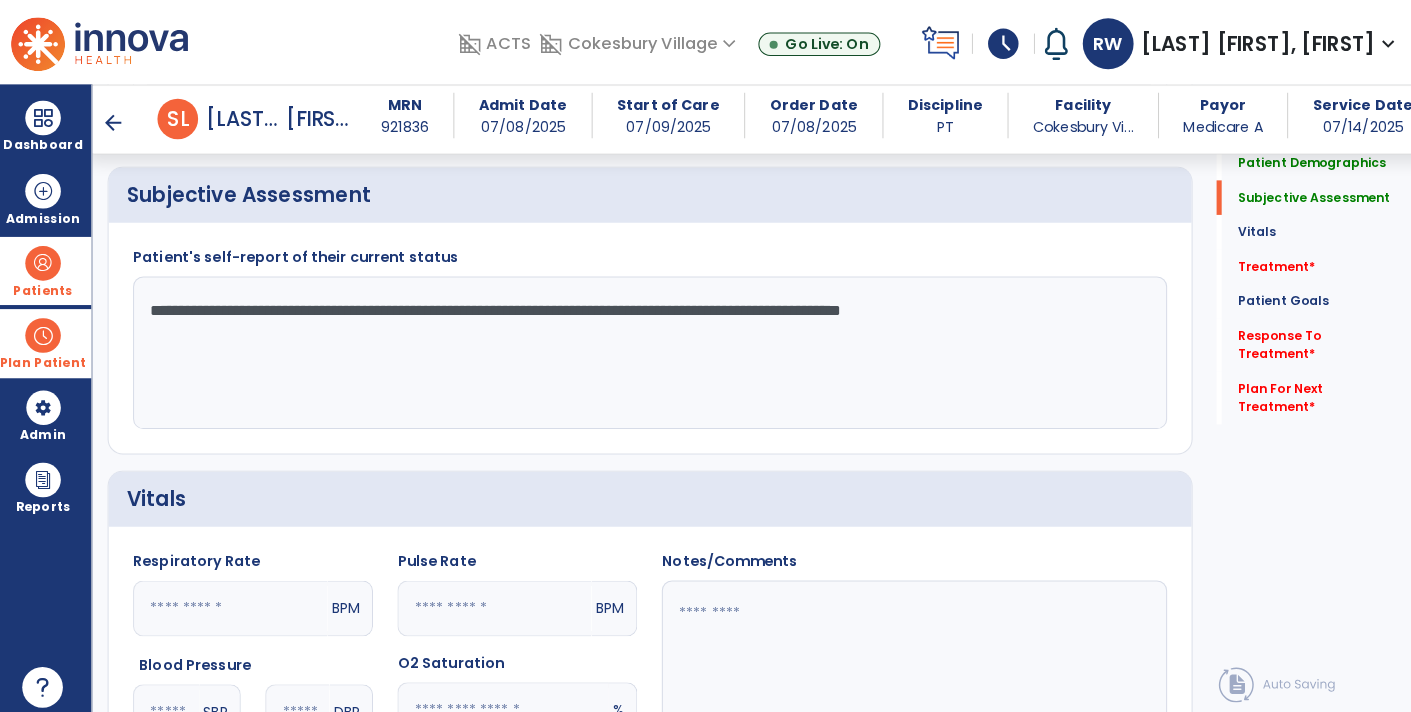 type on "**********" 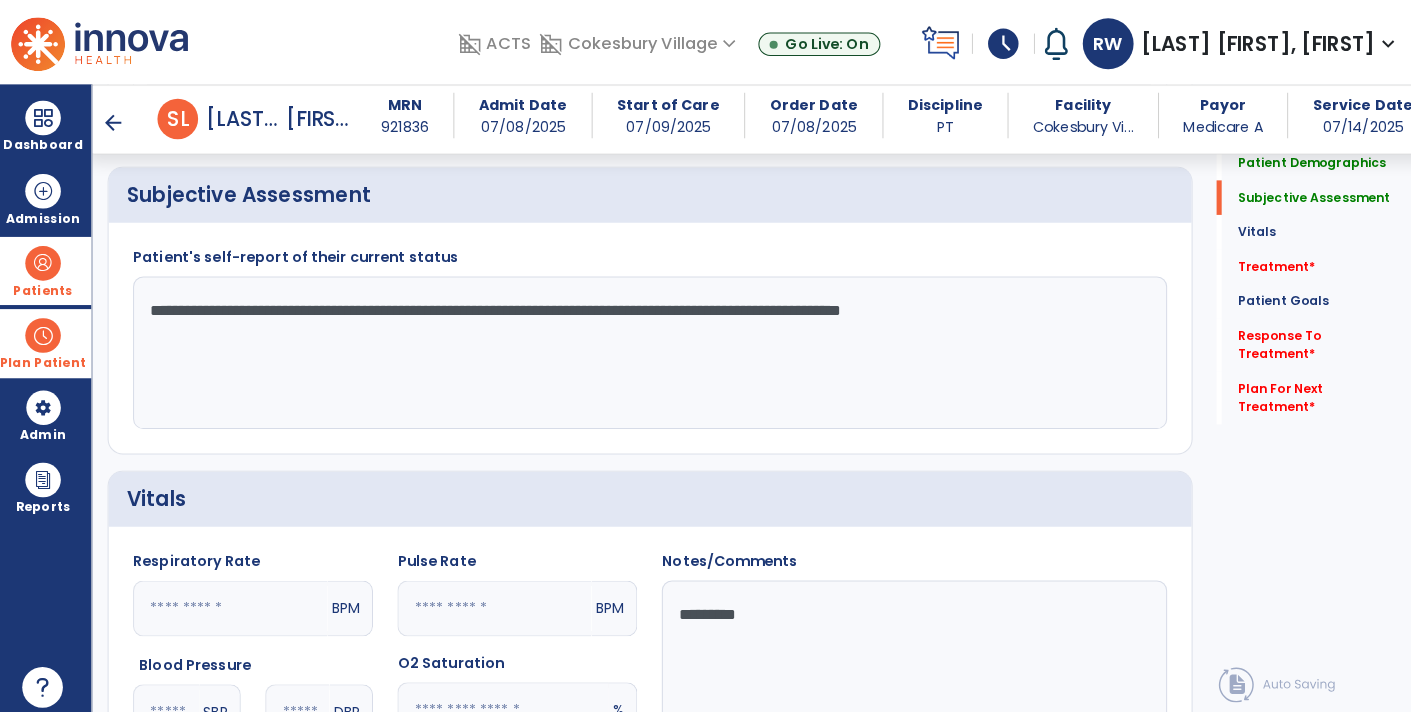 type on "********" 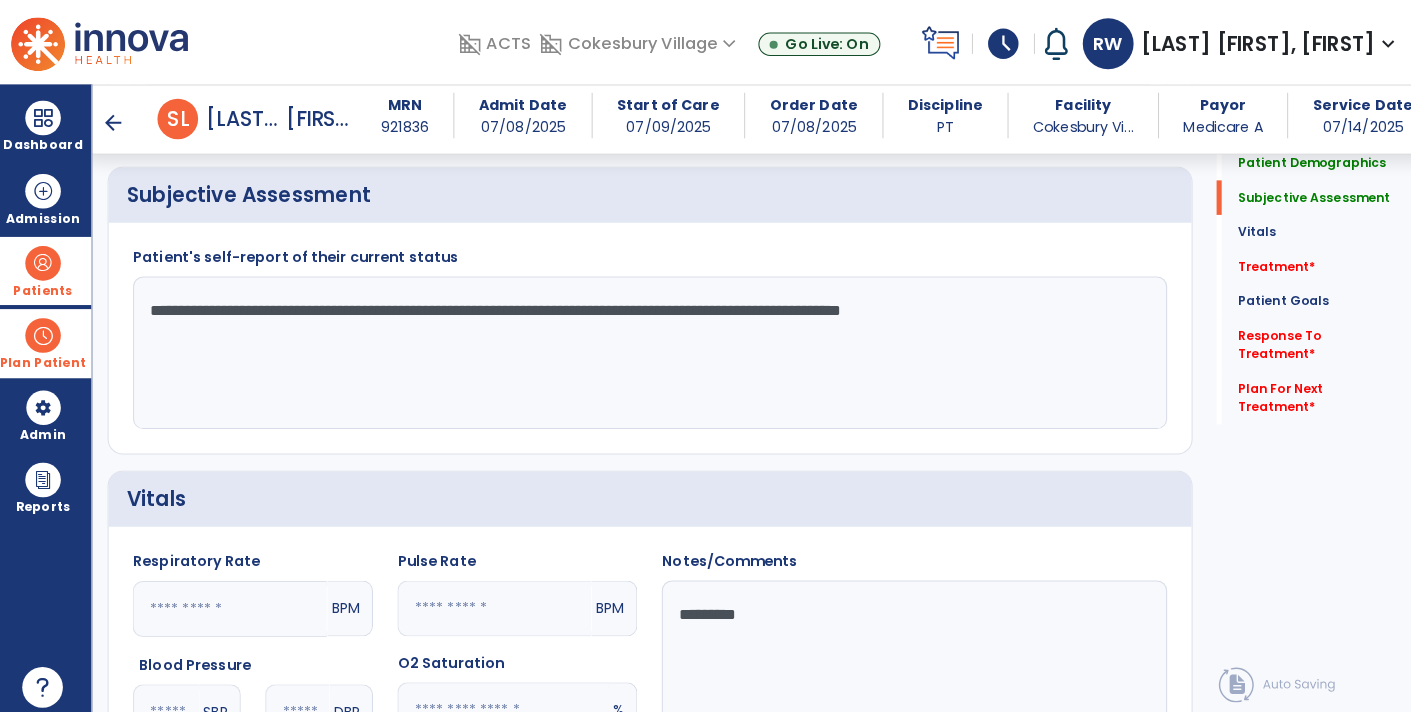 click 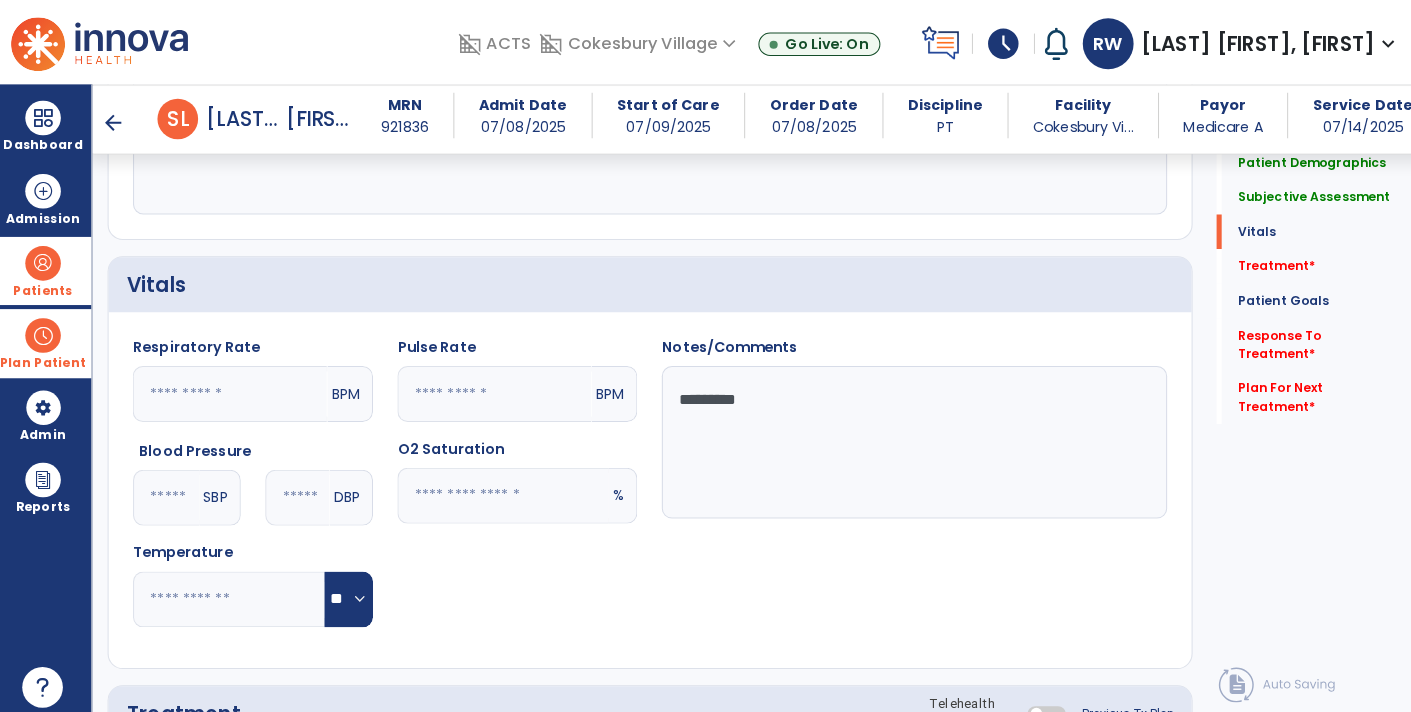 scroll, scrollTop: 614, scrollLeft: 0, axis: vertical 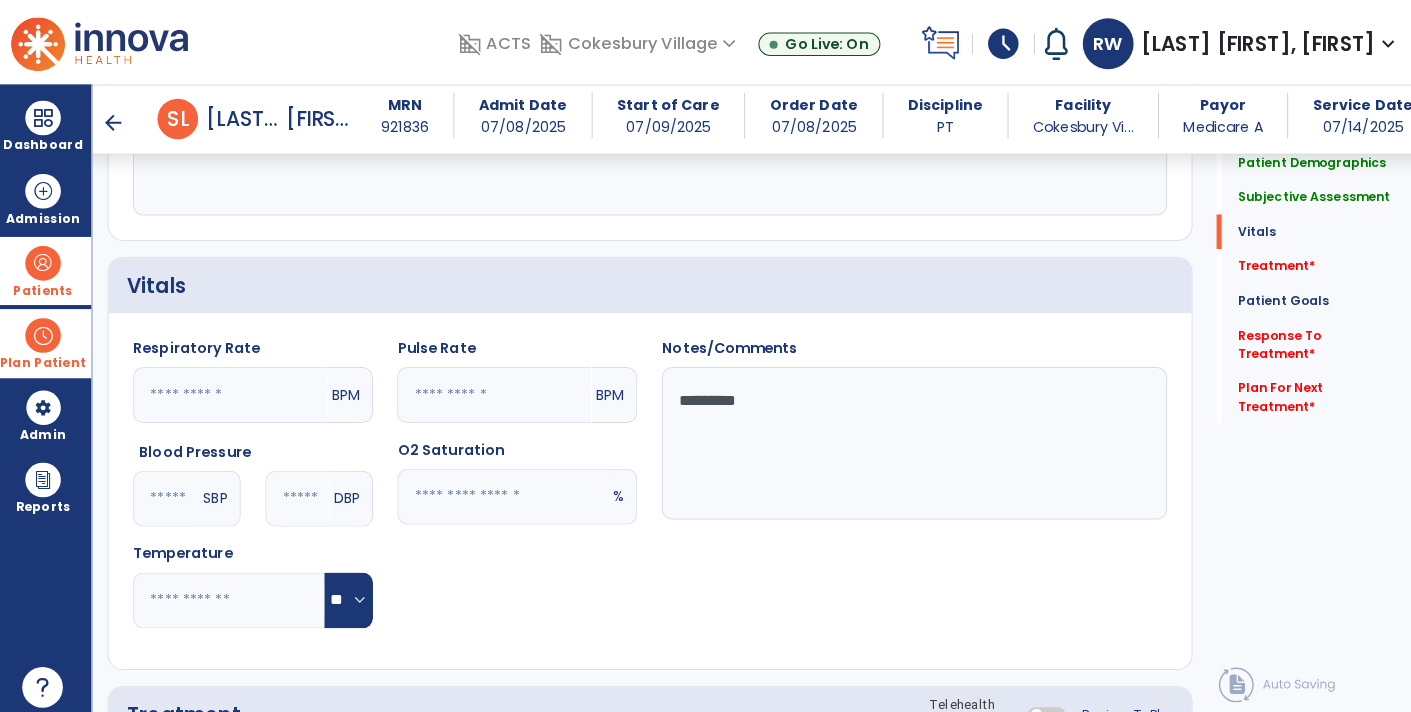 click 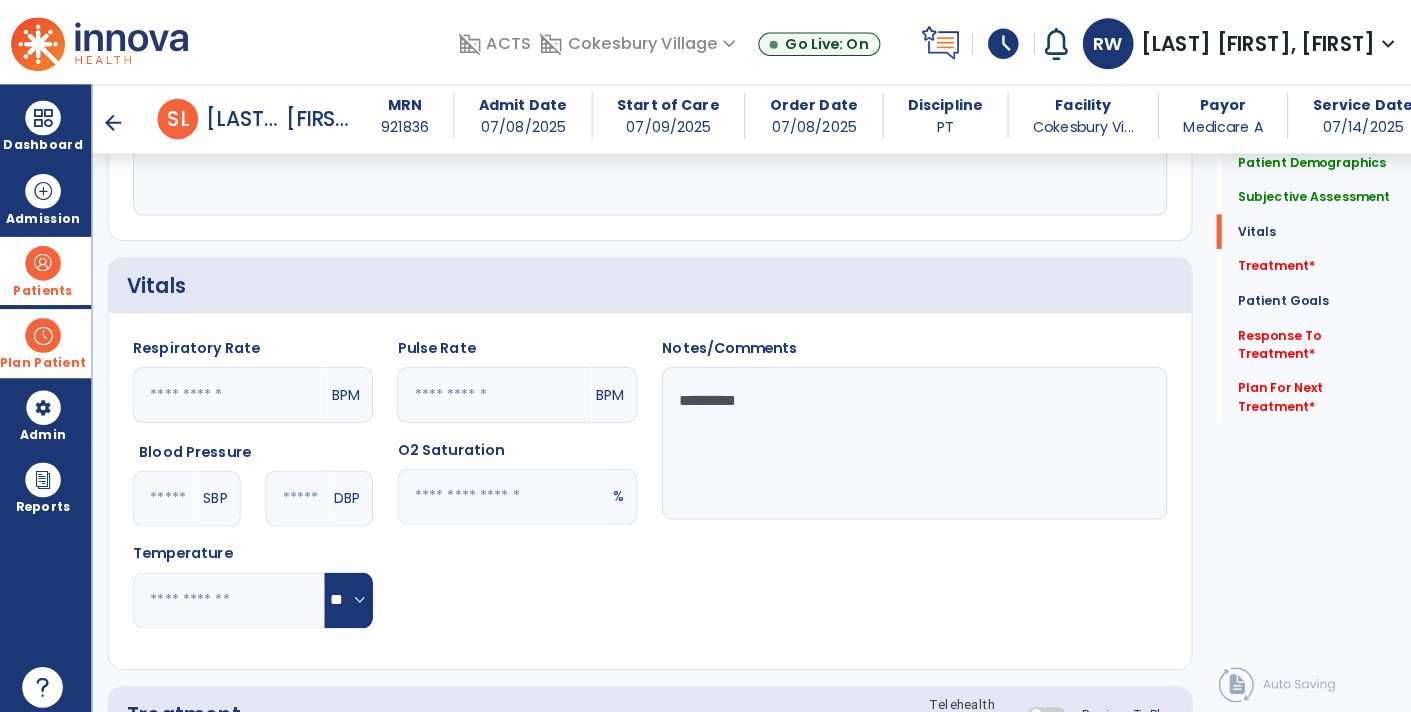 type on "**" 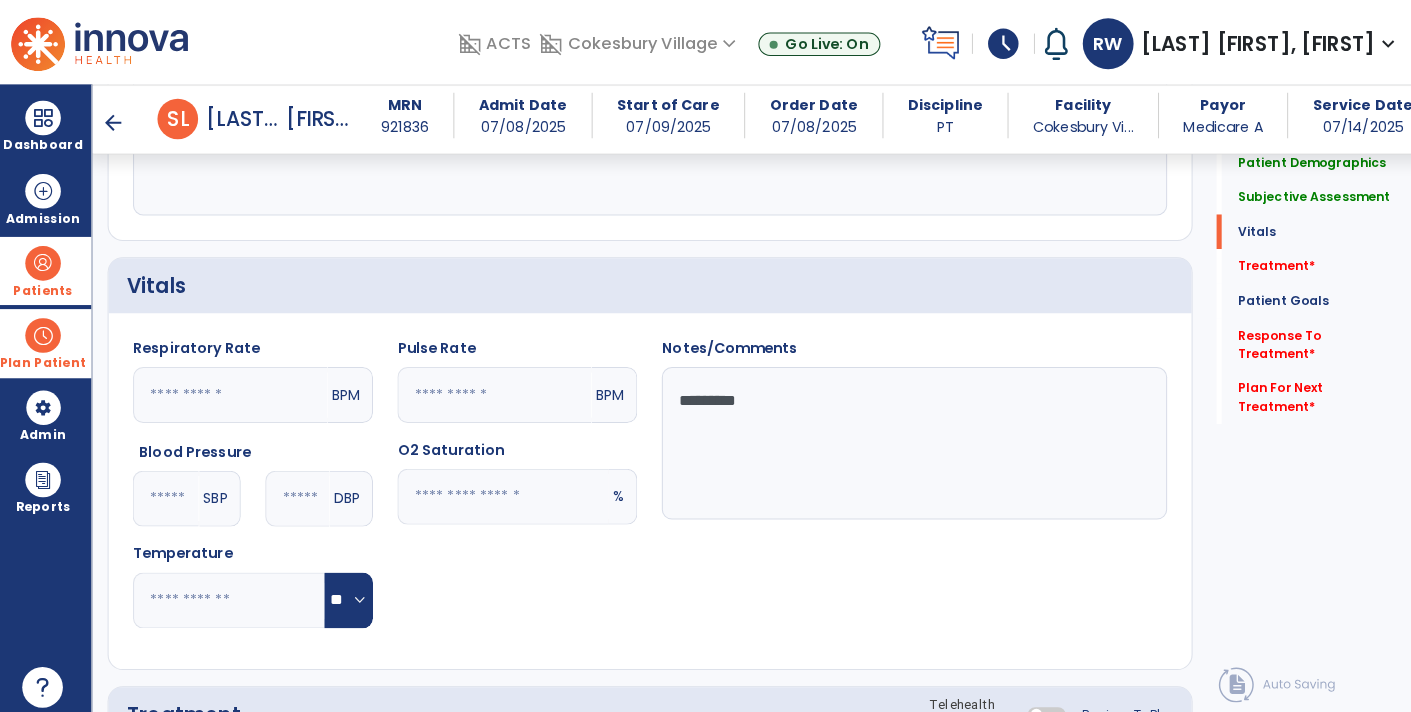 click 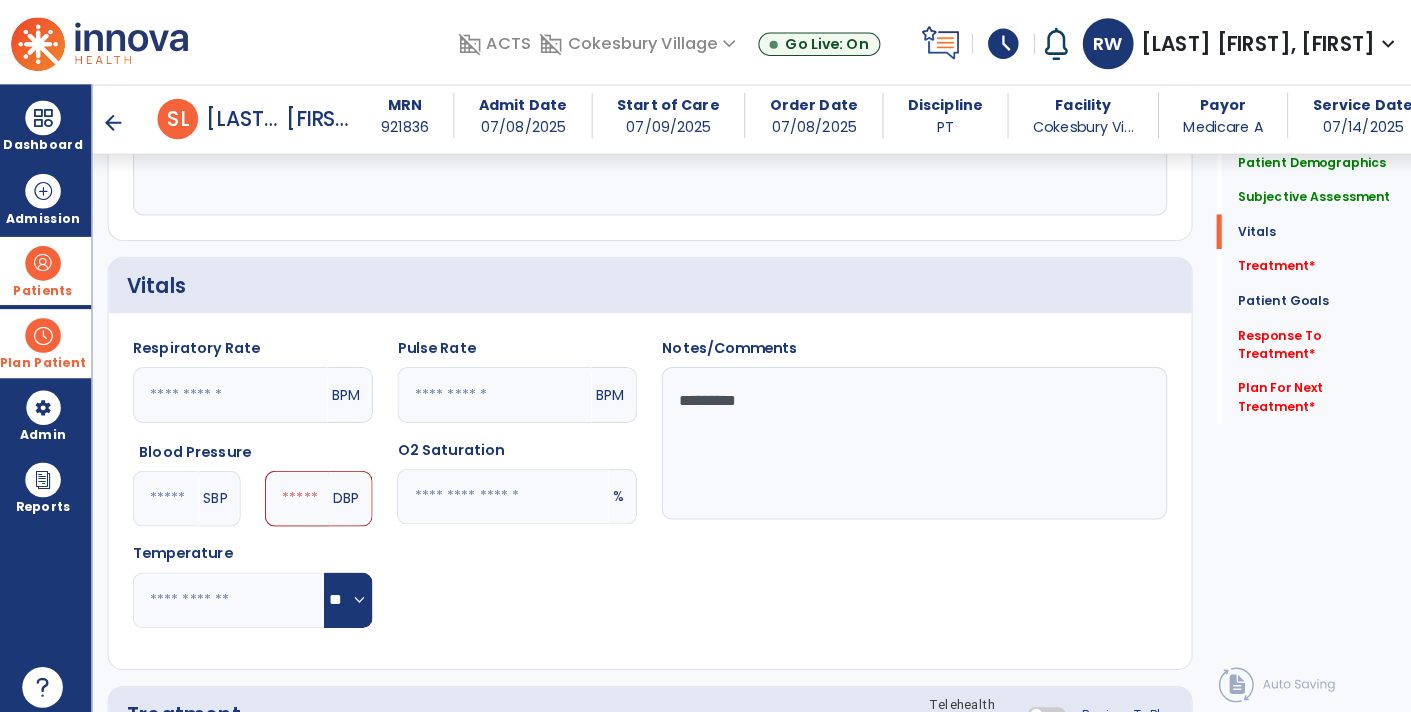 type on "***" 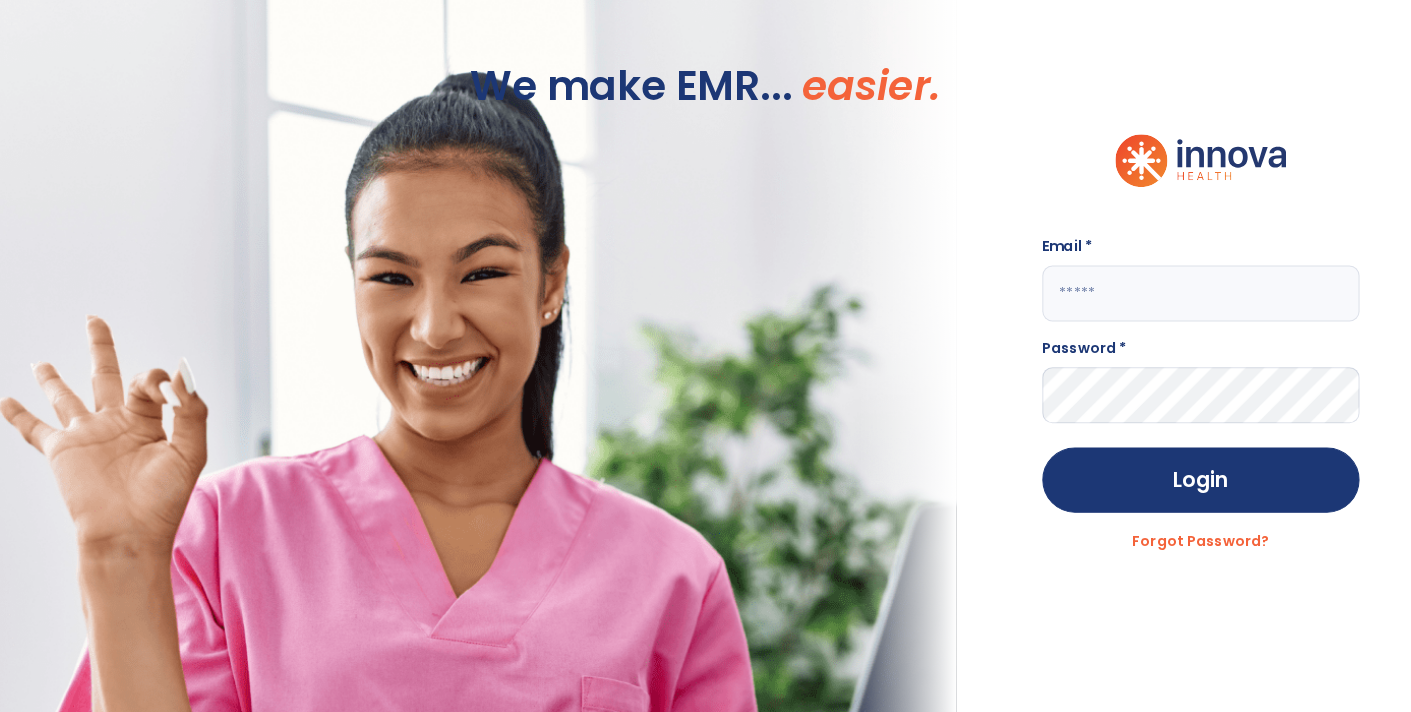 scroll, scrollTop: 0, scrollLeft: 0, axis: both 